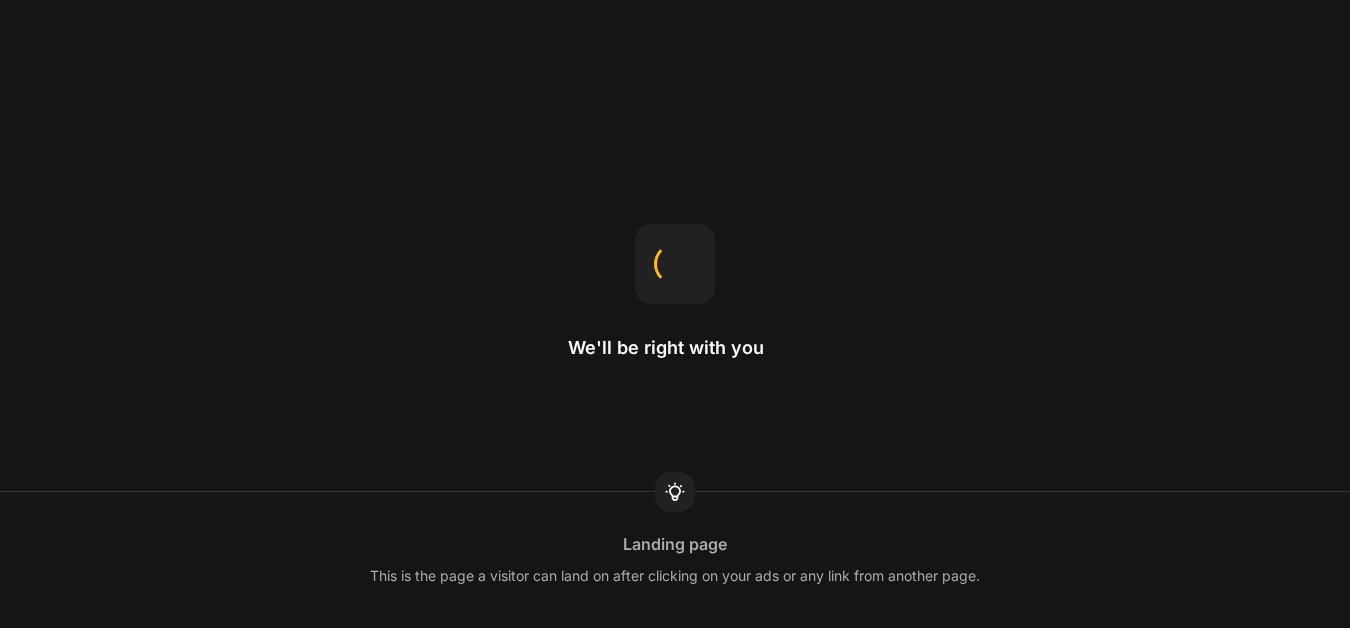 scroll, scrollTop: 0, scrollLeft: 0, axis: both 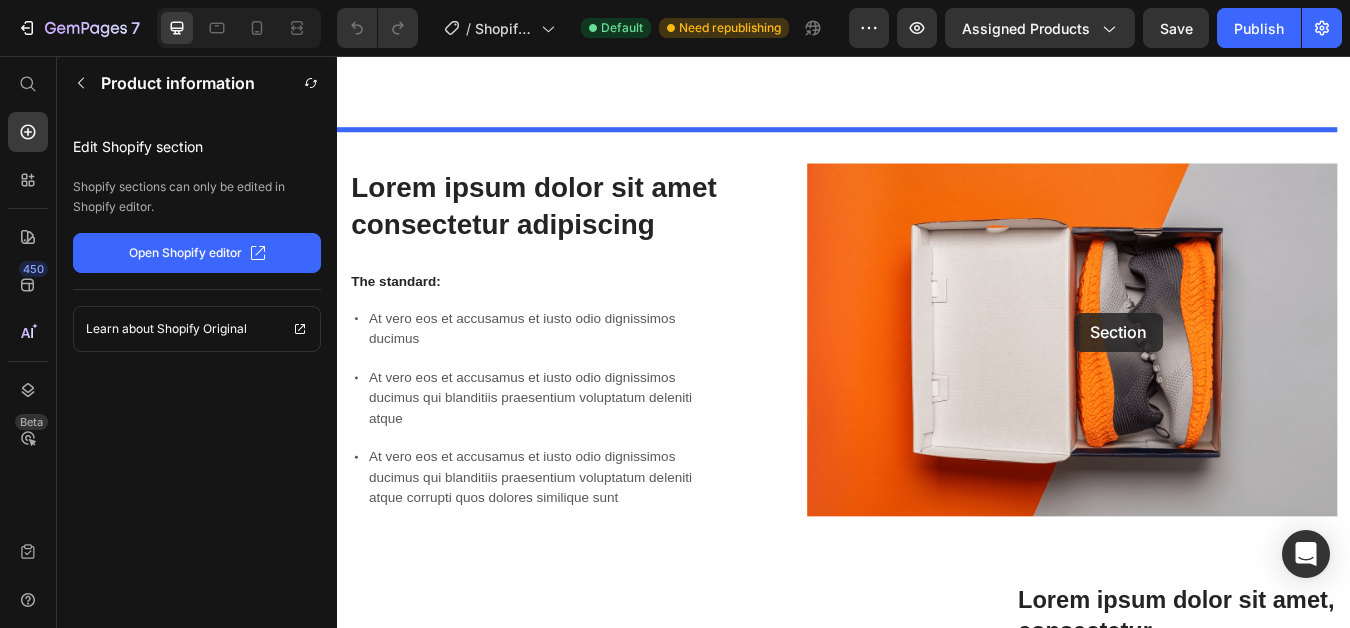 drag, startPoint x: 1242, startPoint y: 123, endPoint x: 1210, endPoint y: 360, distance: 239.15057 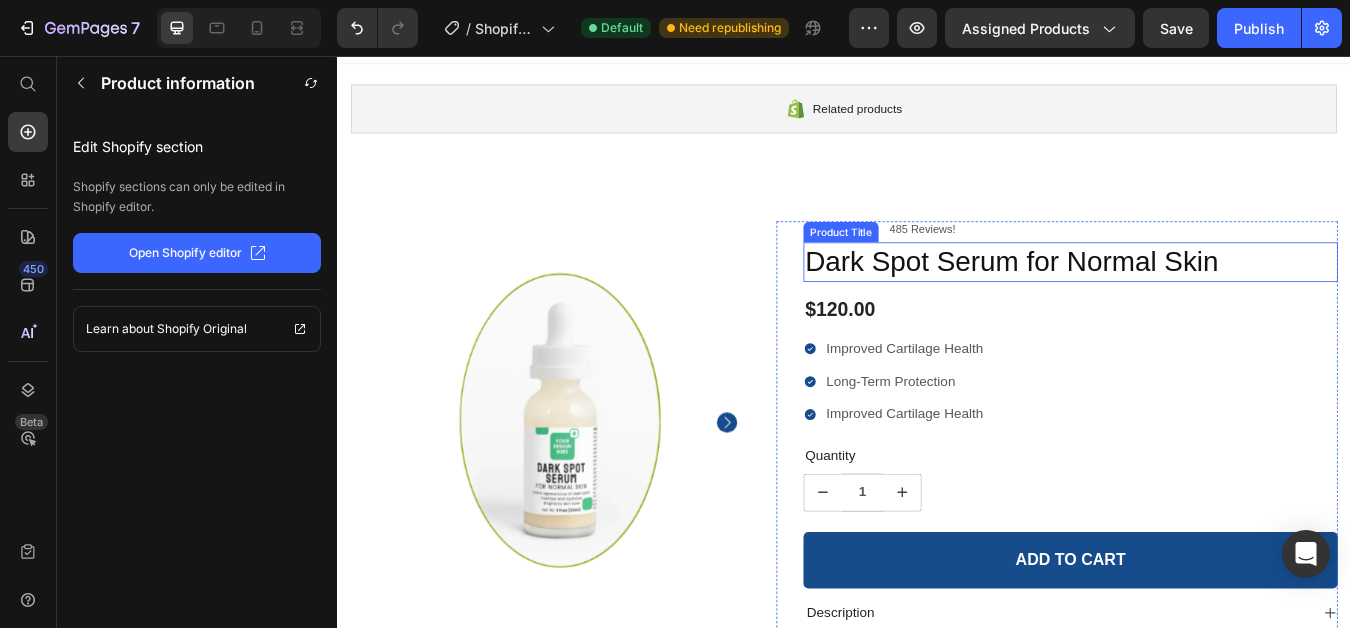 scroll, scrollTop: 0, scrollLeft: 0, axis: both 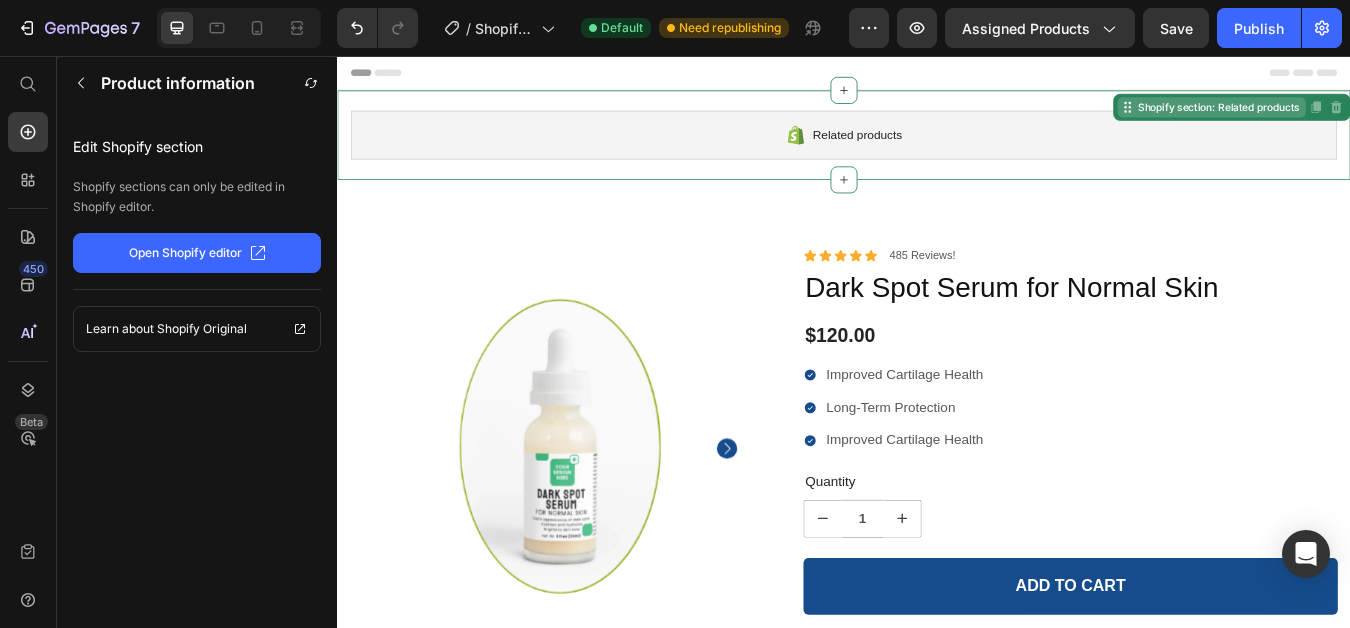 click on "Shopify section: Related products" at bounding box center (1380, 117) 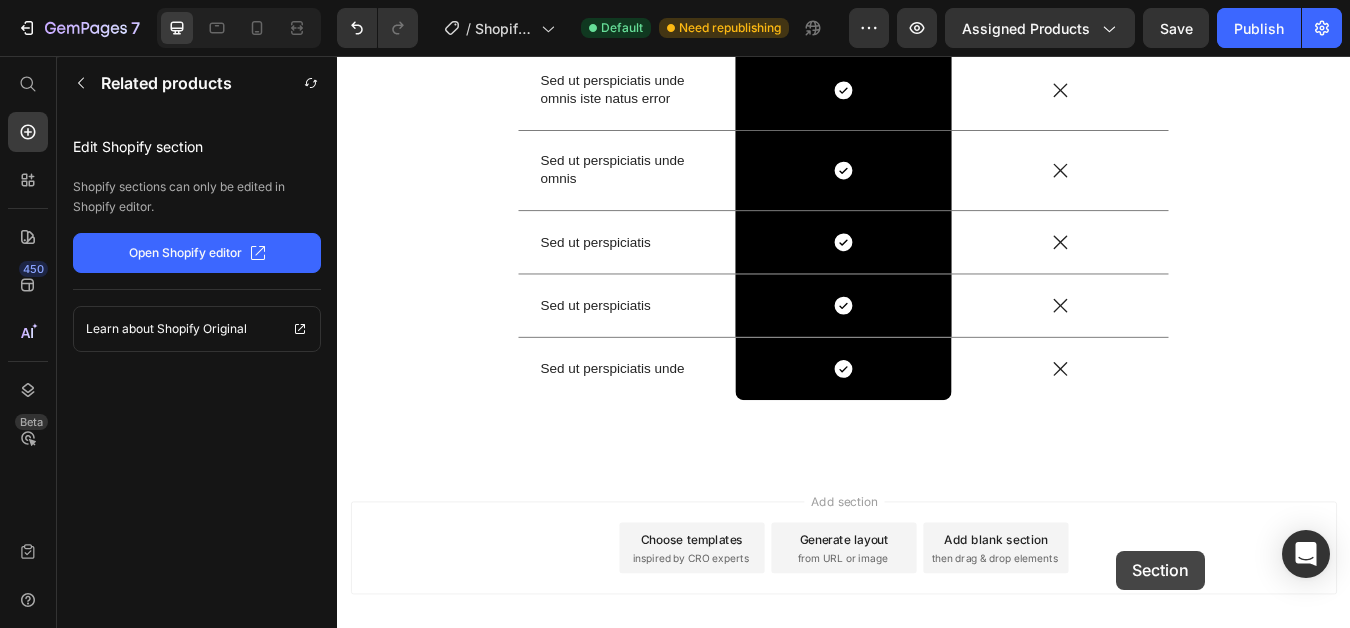 scroll, scrollTop: 4819, scrollLeft: 0, axis: vertical 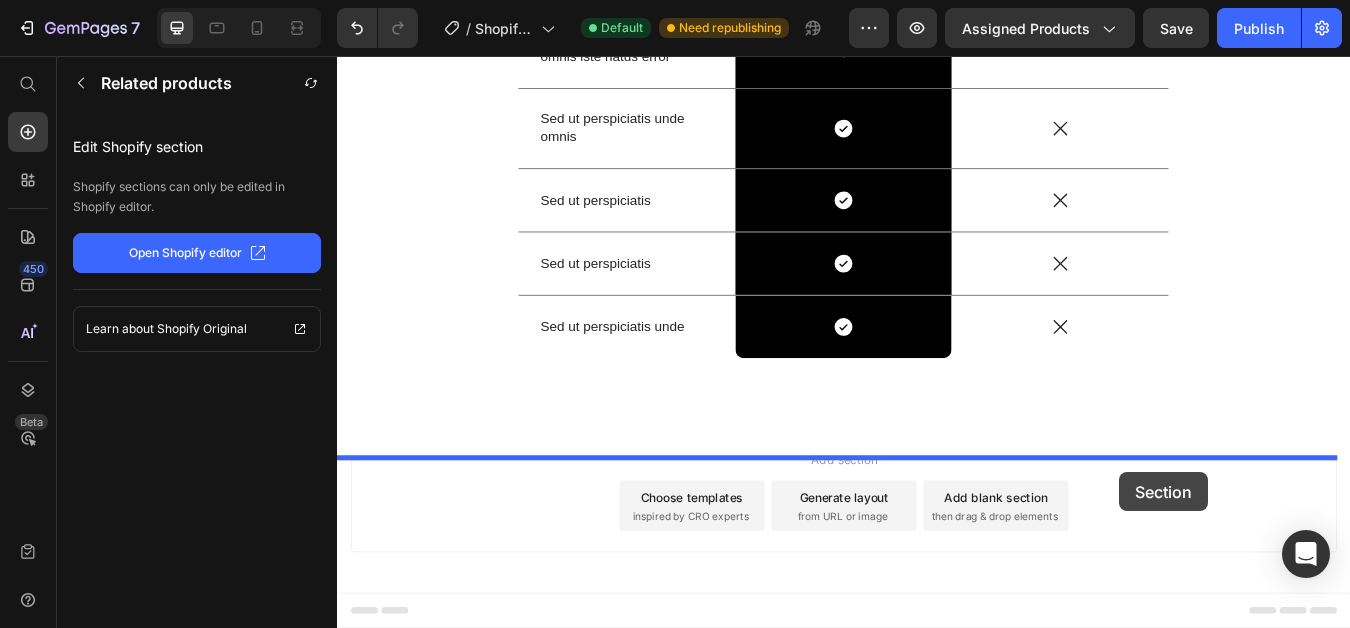 drag, startPoint x: 1252, startPoint y: 122, endPoint x: 1263, endPoint y: 549, distance: 427.14166 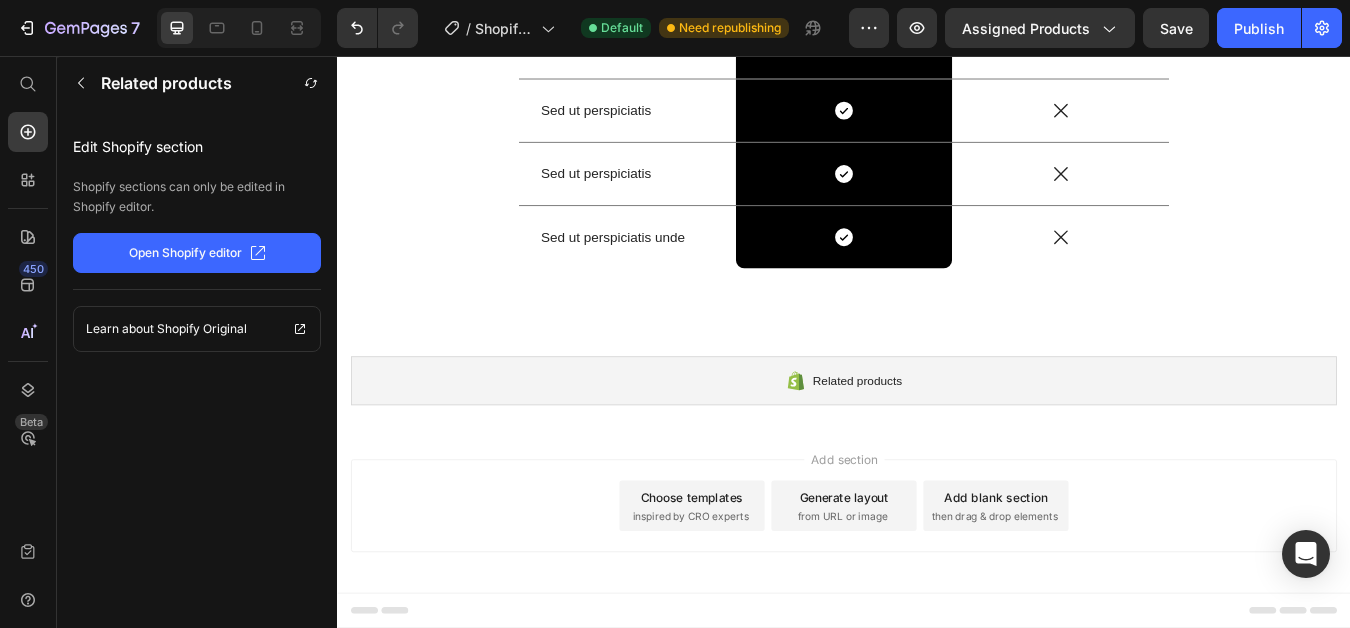 scroll, scrollTop: 4713, scrollLeft: 0, axis: vertical 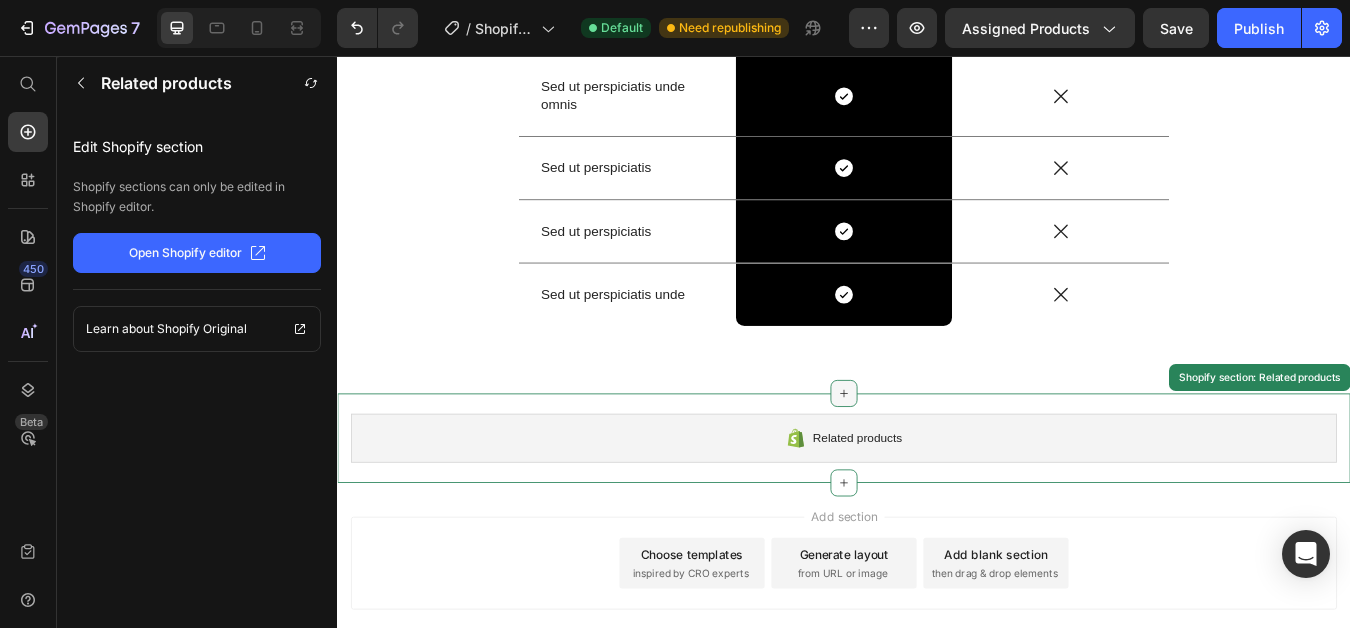 click 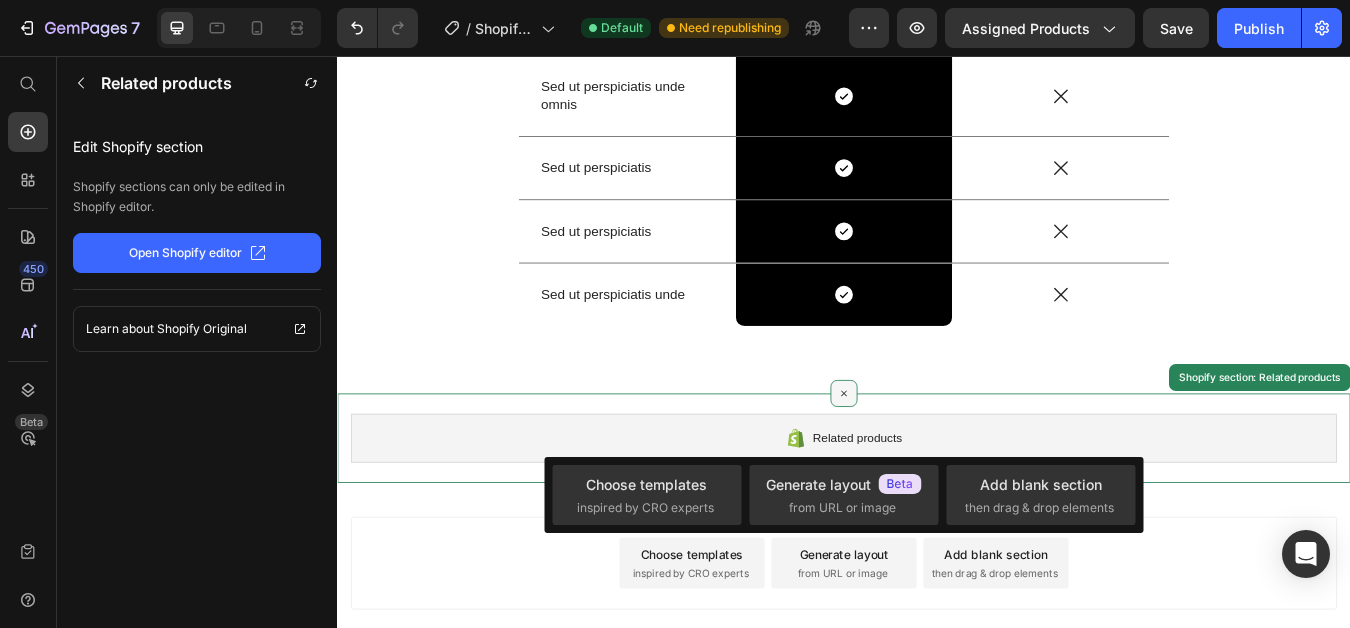 click 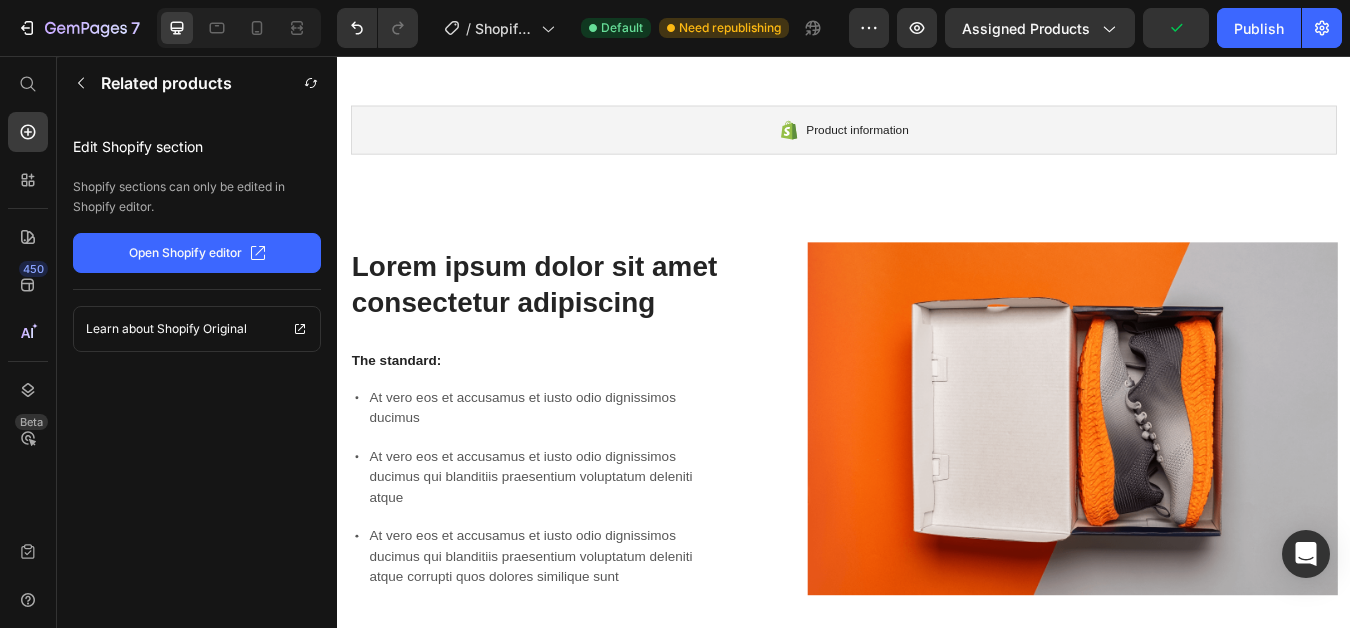 scroll, scrollTop: 1000, scrollLeft: 0, axis: vertical 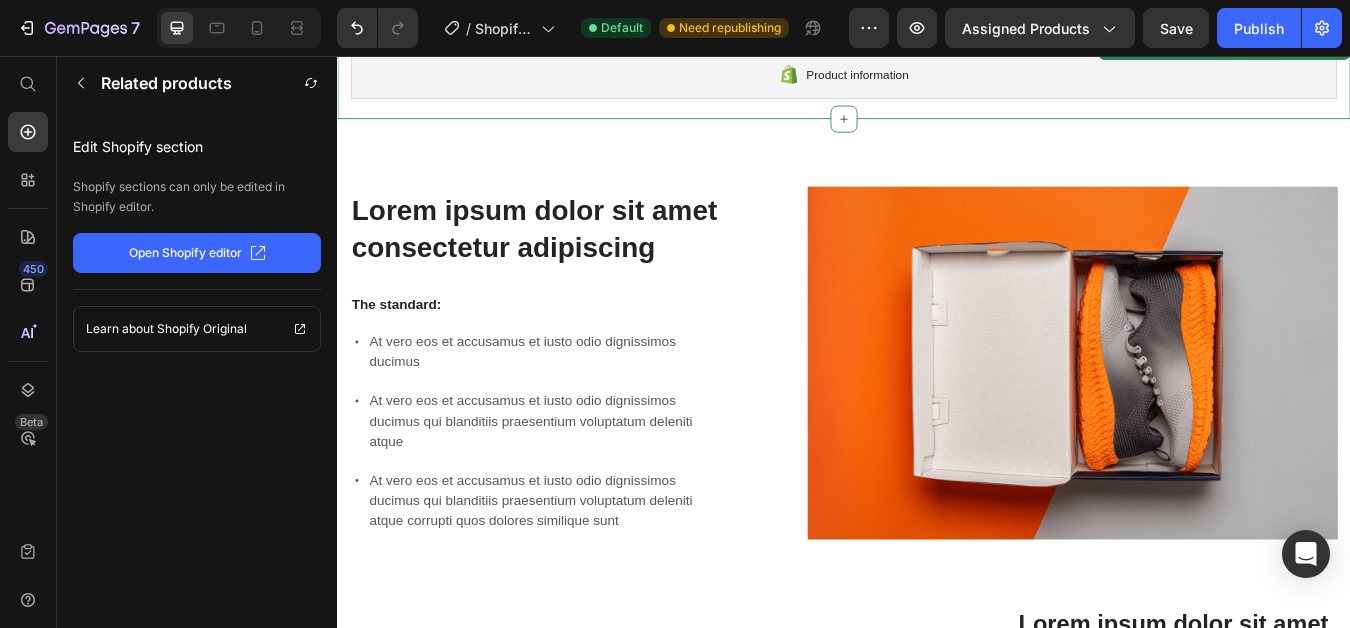 click on "Product information" at bounding box center [937, 78] 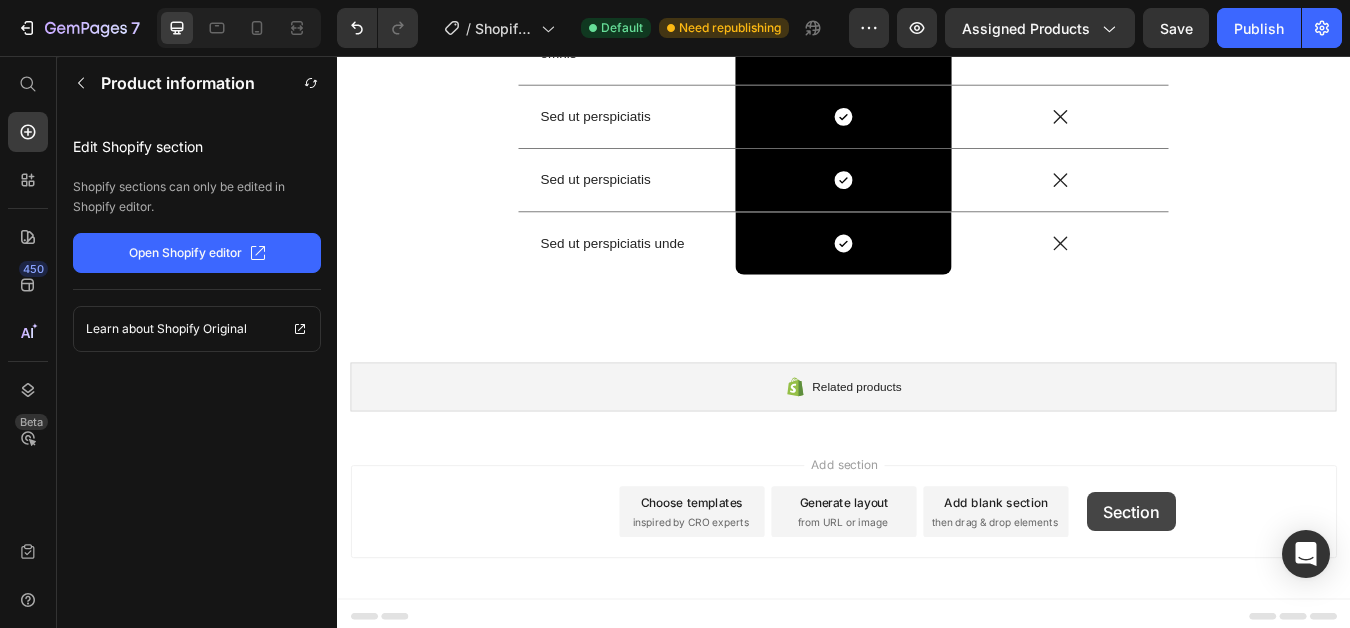 scroll, scrollTop: 4819, scrollLeft: 0, axis: vertical 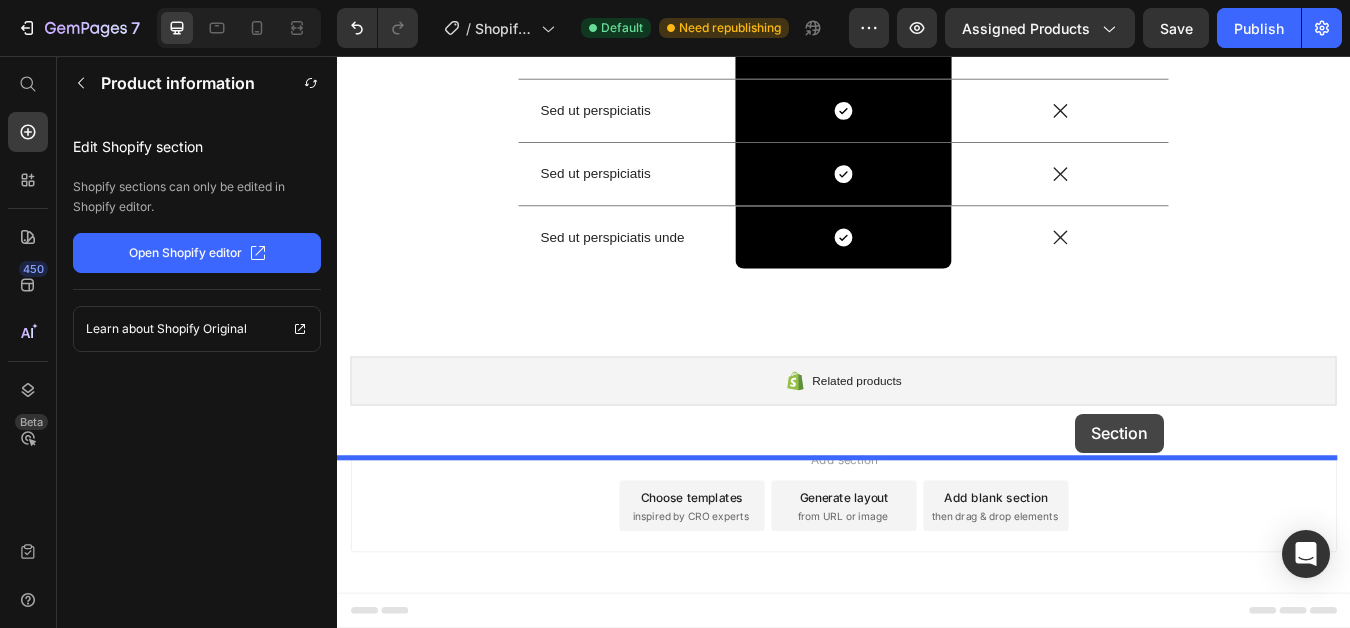 drag, startPoint x: 1236, startPoint y: 85, endPoint x: 1211, endPoint y: 480, distance: 395.79034 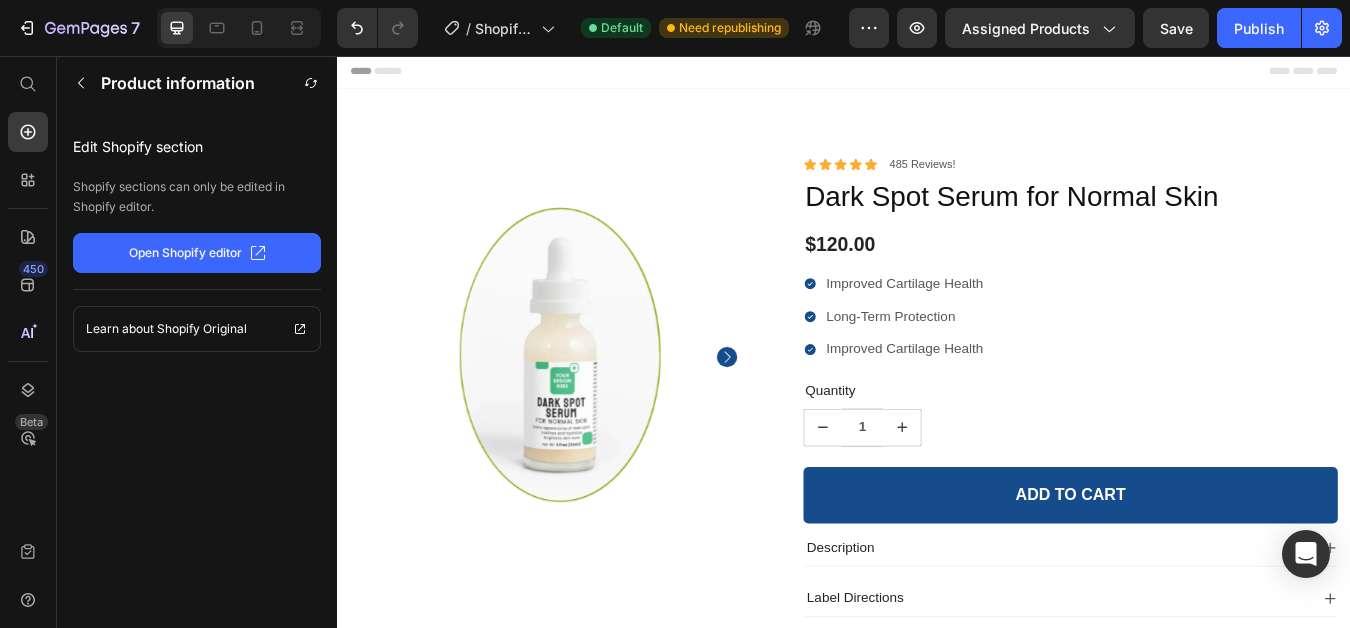 scroll, scrollTop: 0, scrollLeft: 0, axis: both 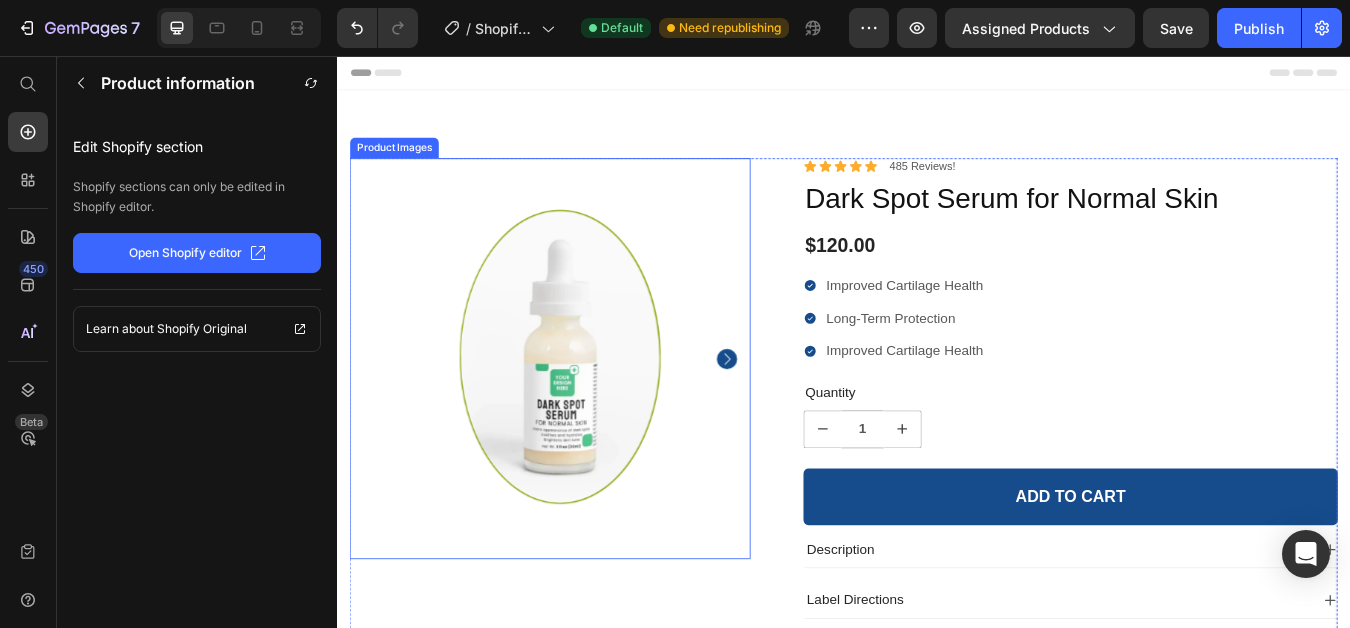 click at bounding box center (589, 414) 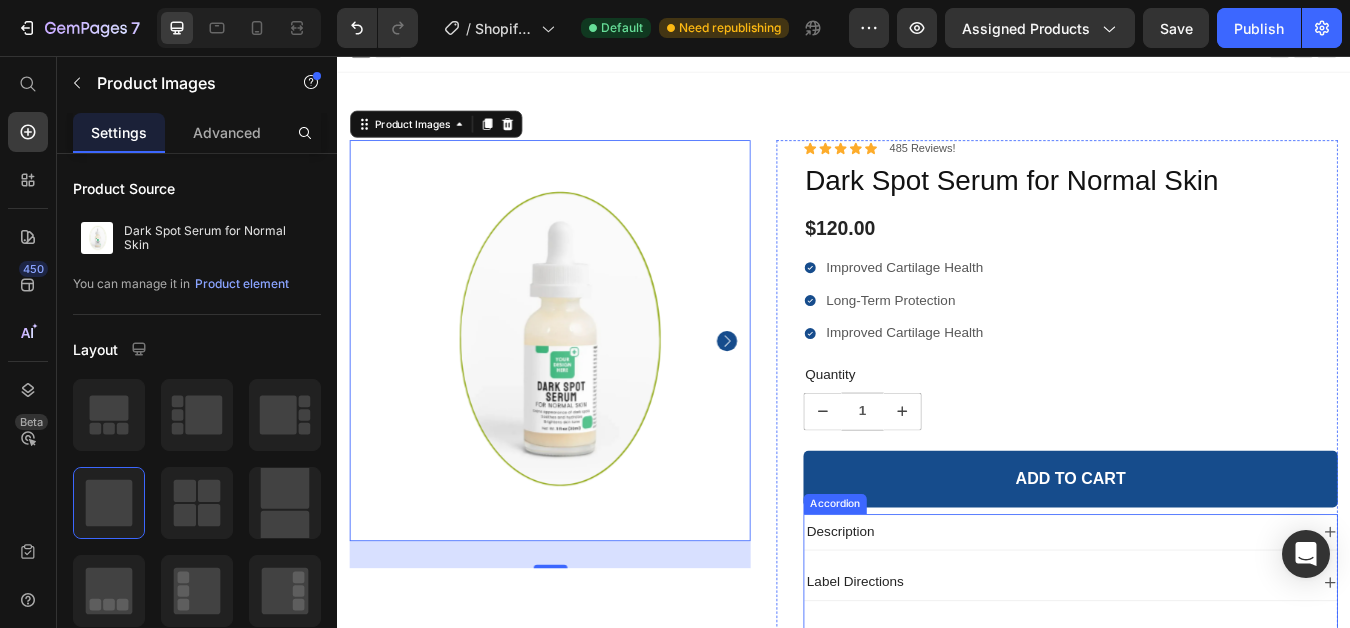 scroll, scrollTop: 0, scrollLeft: 0, axis: both 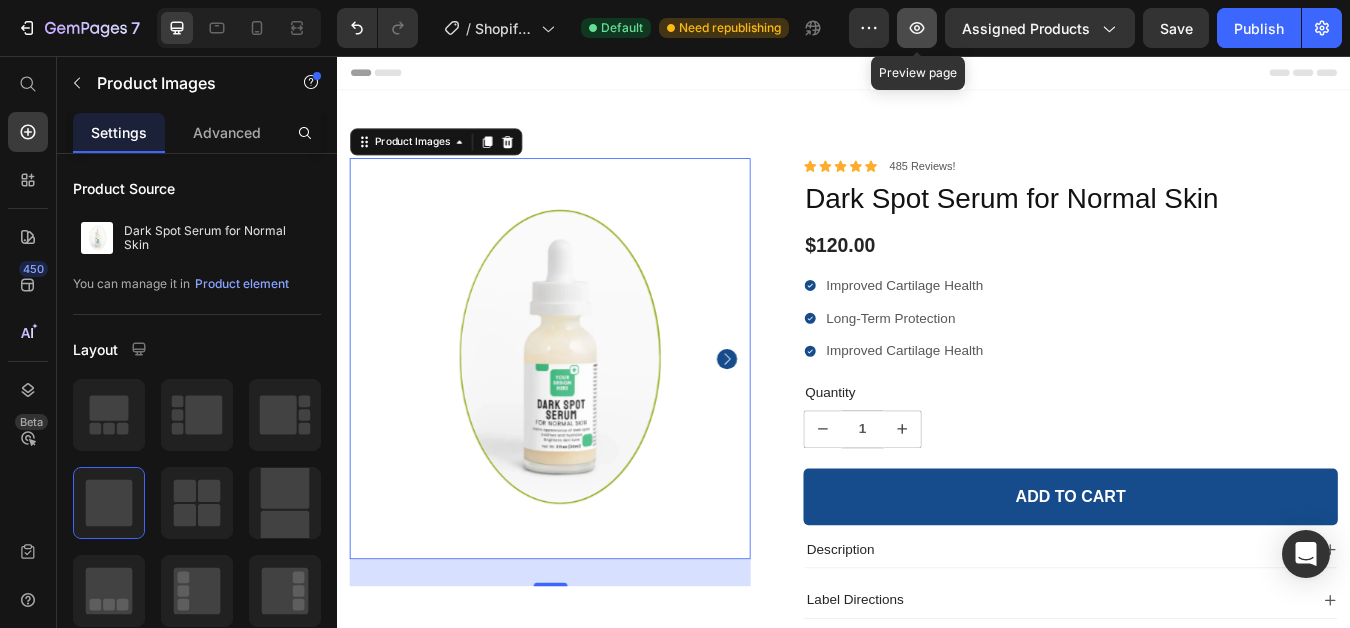 click 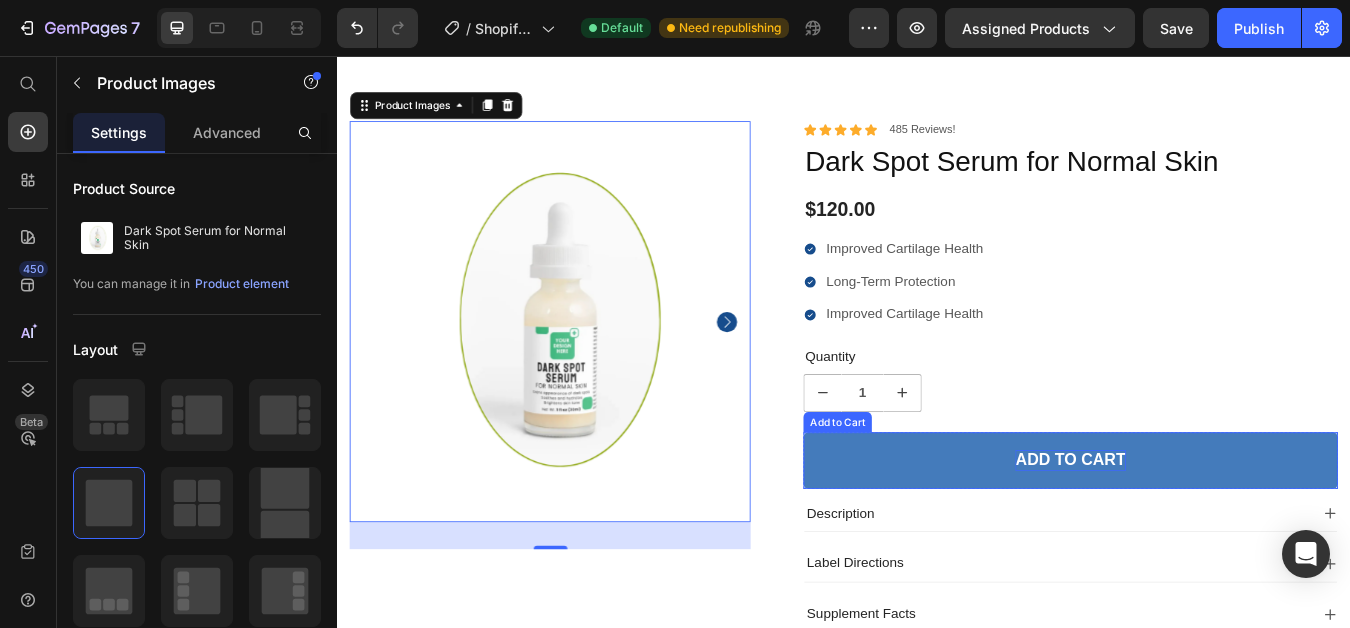 scroll, scrollTop: 0, scrollLeft: 0, axis: both 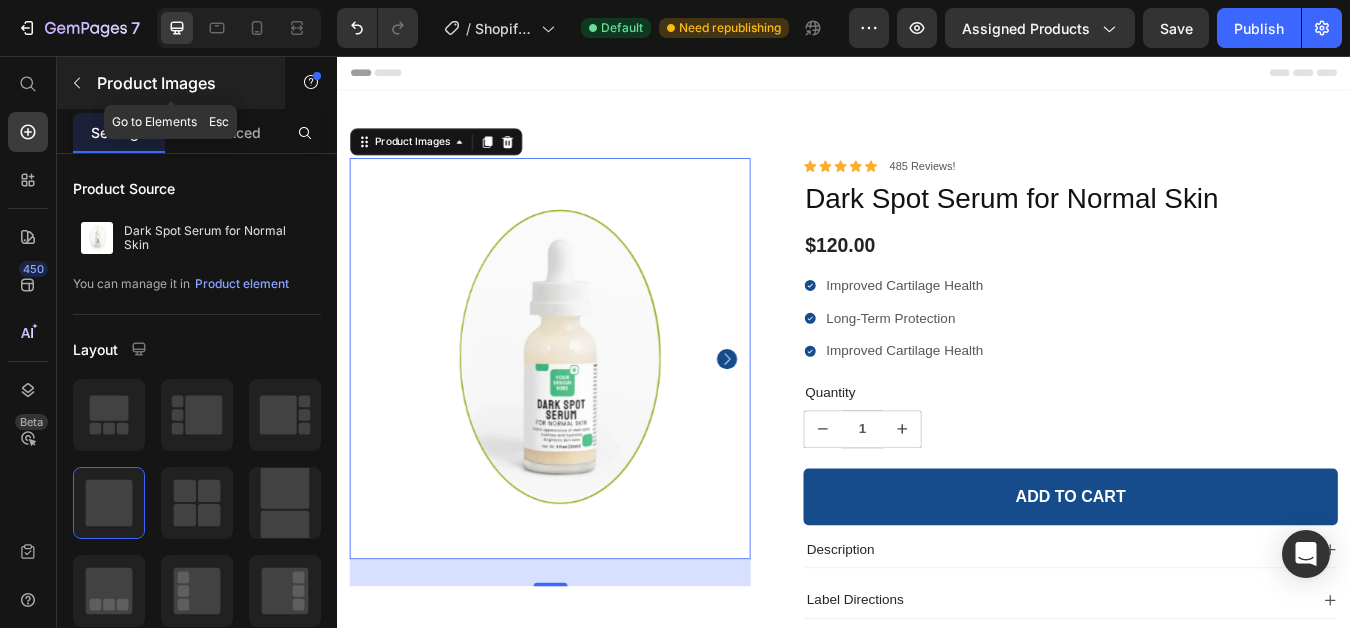 click 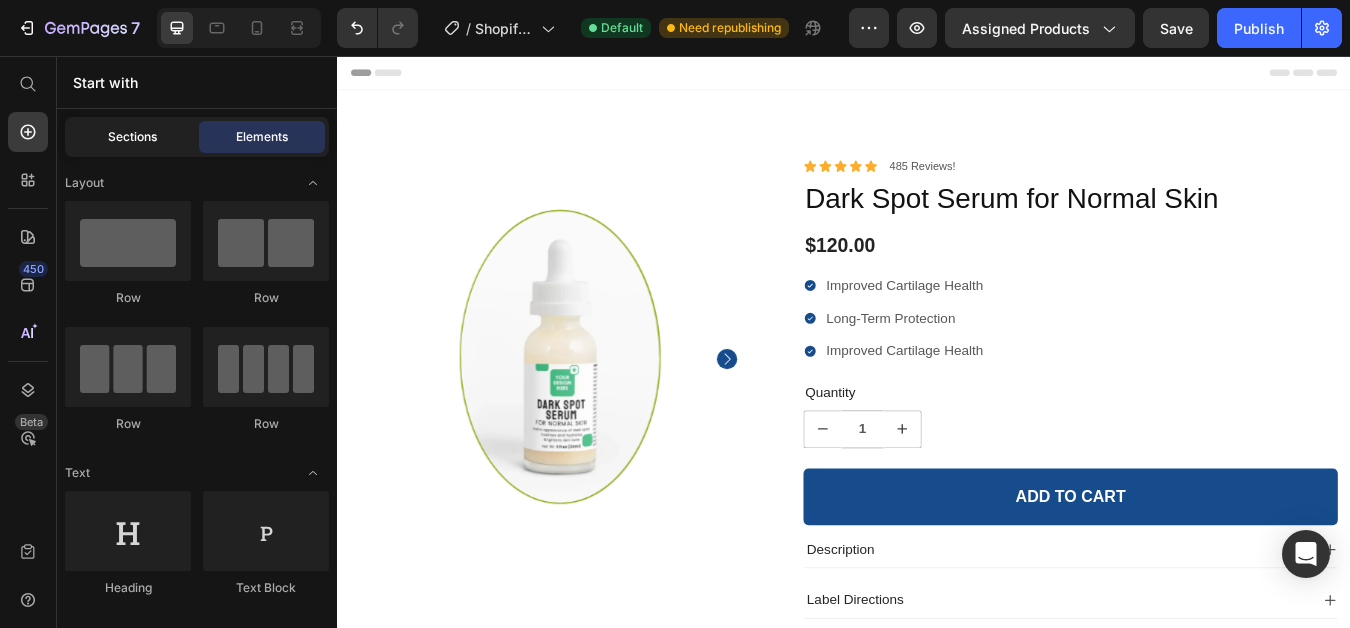 click on "Sections" at bounding box center (132, 137) 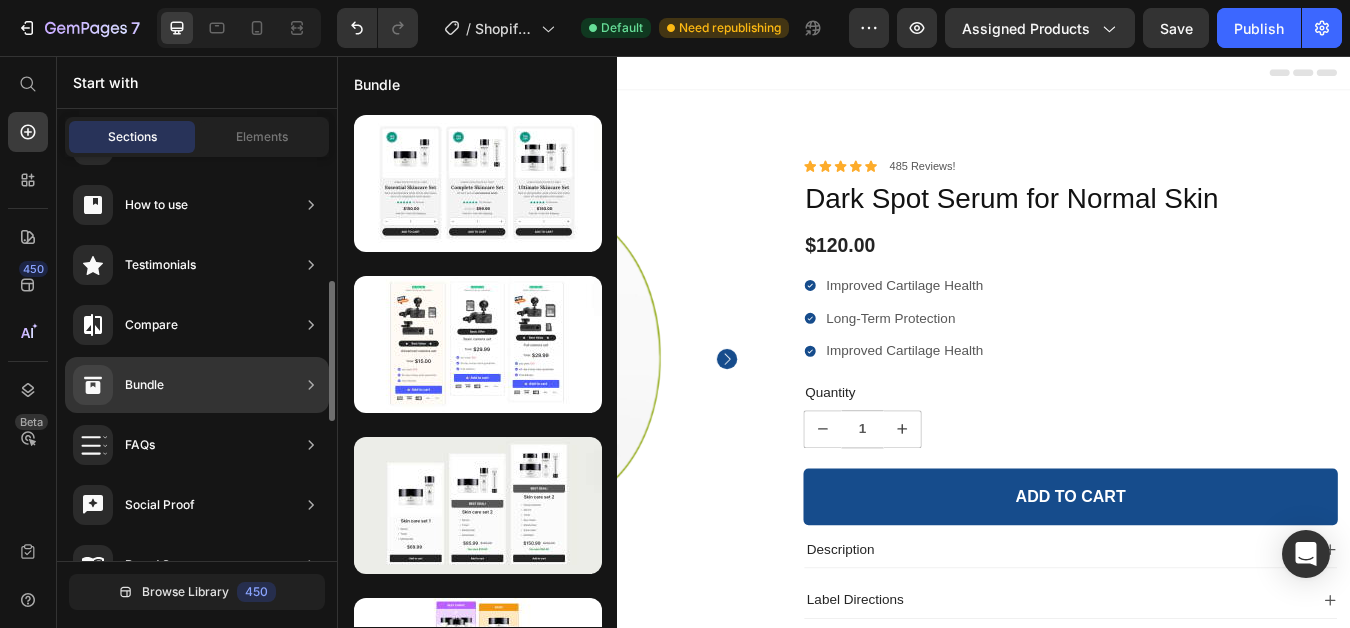 scroll, scrollTop: 0, scrollLeft: 0, axis: both 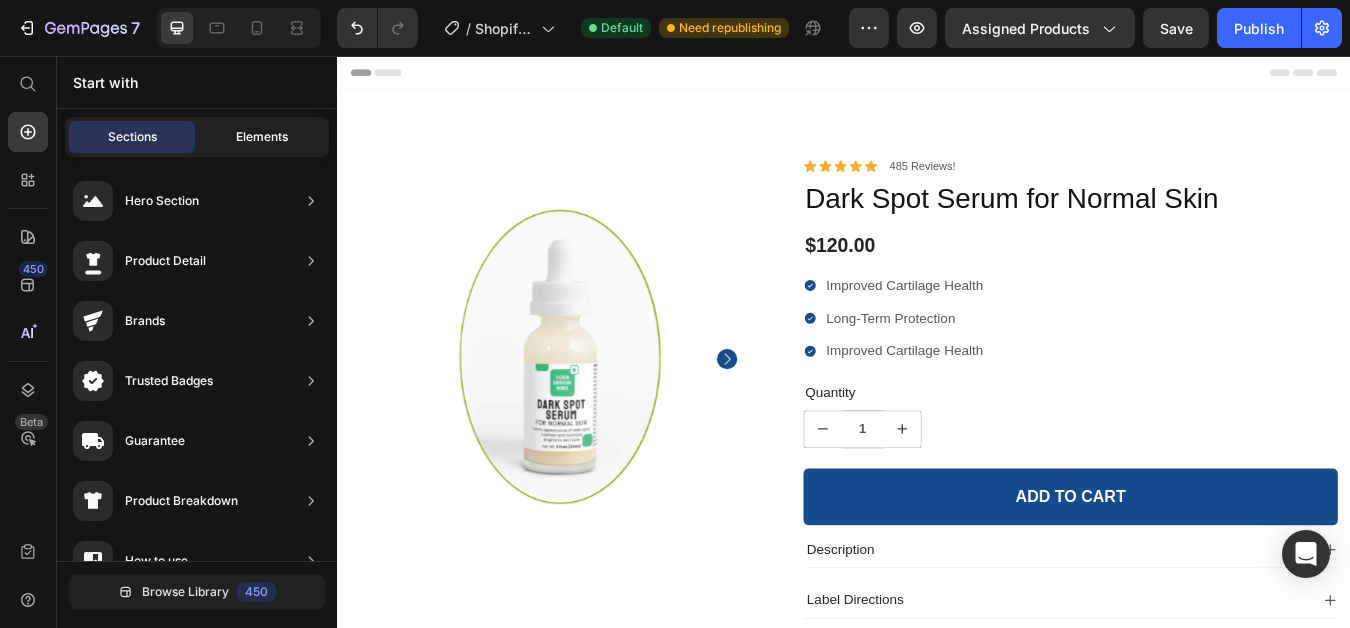 click on "Elements" at bounding box center (262, 137) 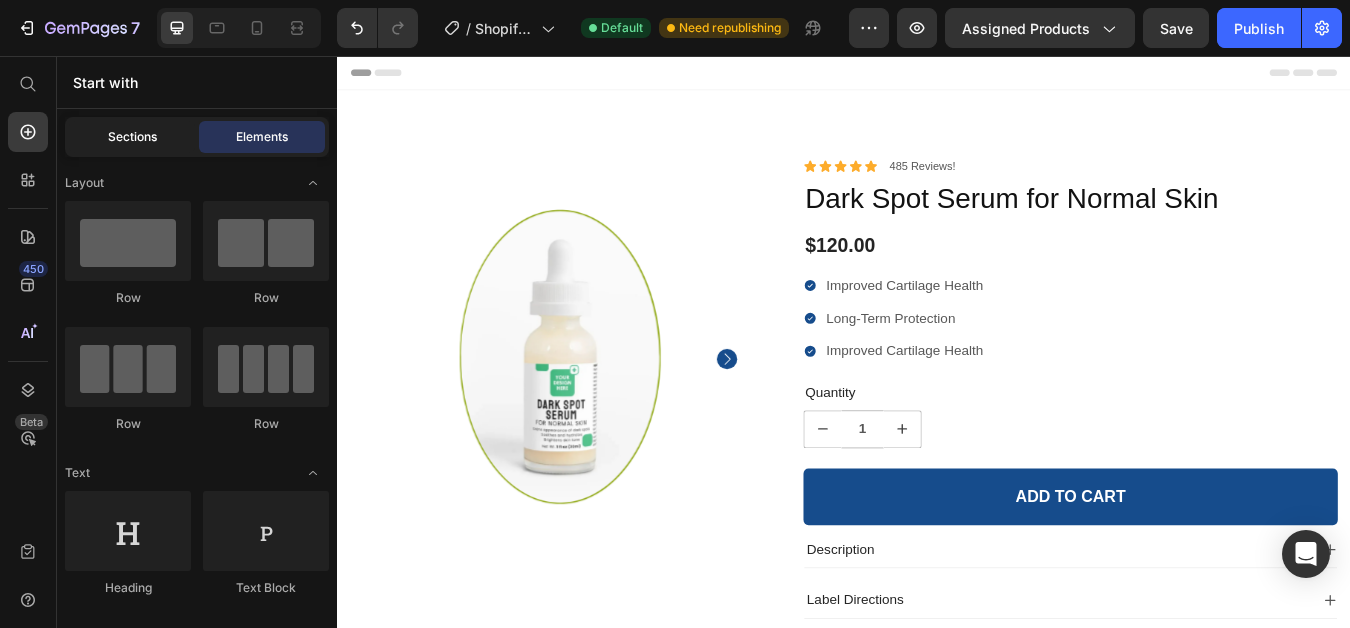 click on "Sections" 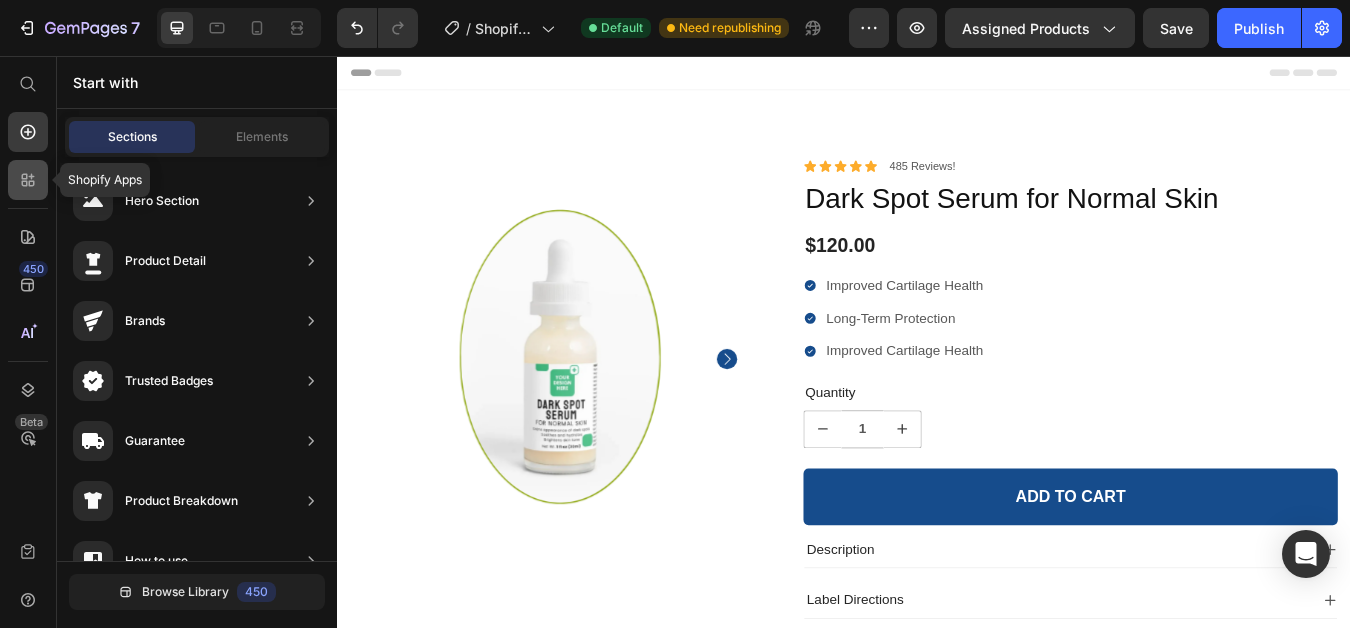 click 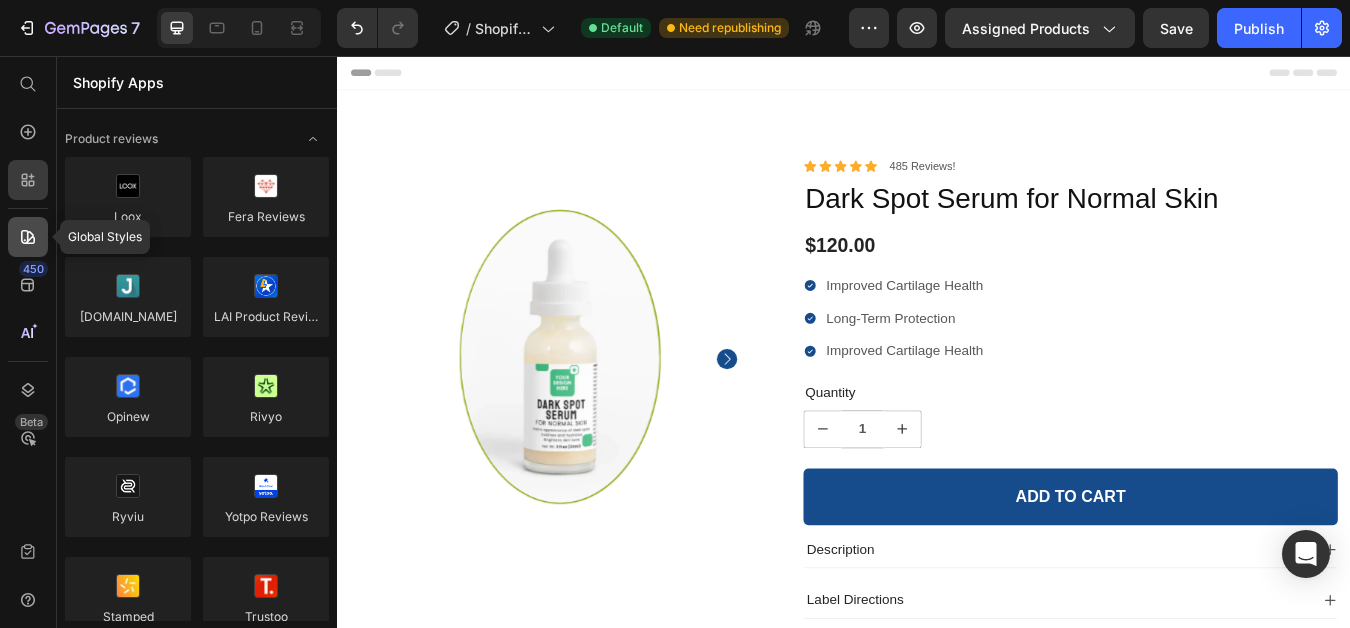 click 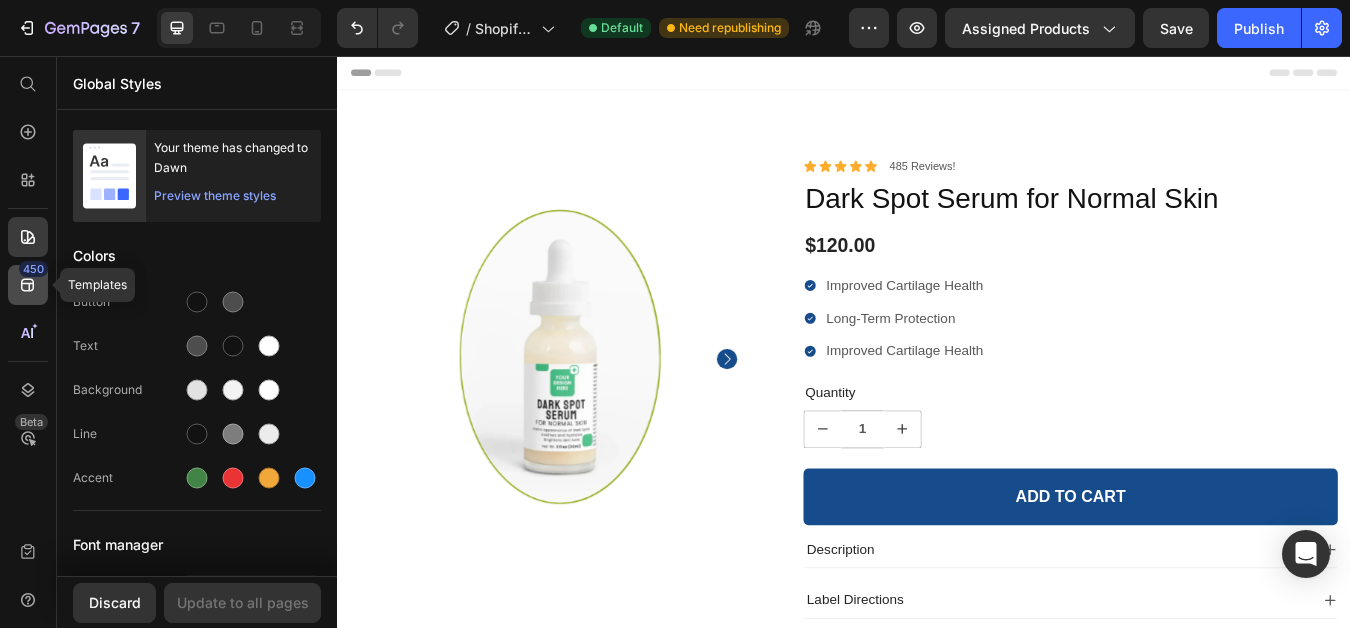 click 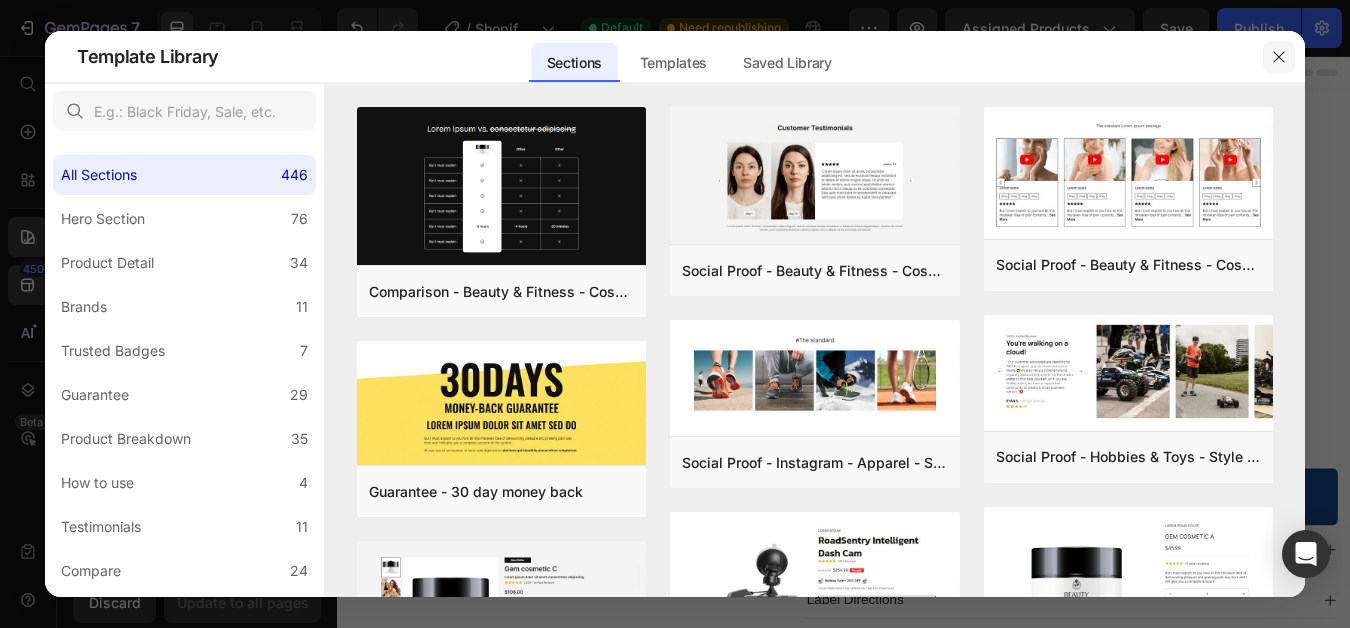 click 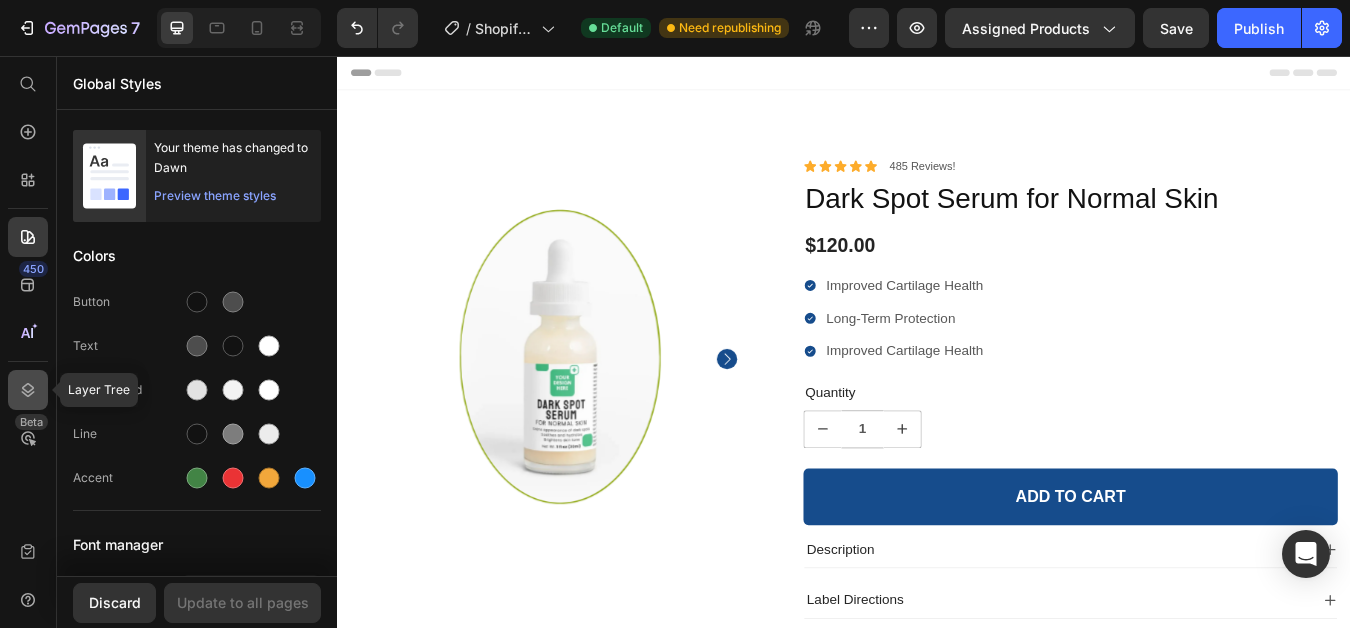 click 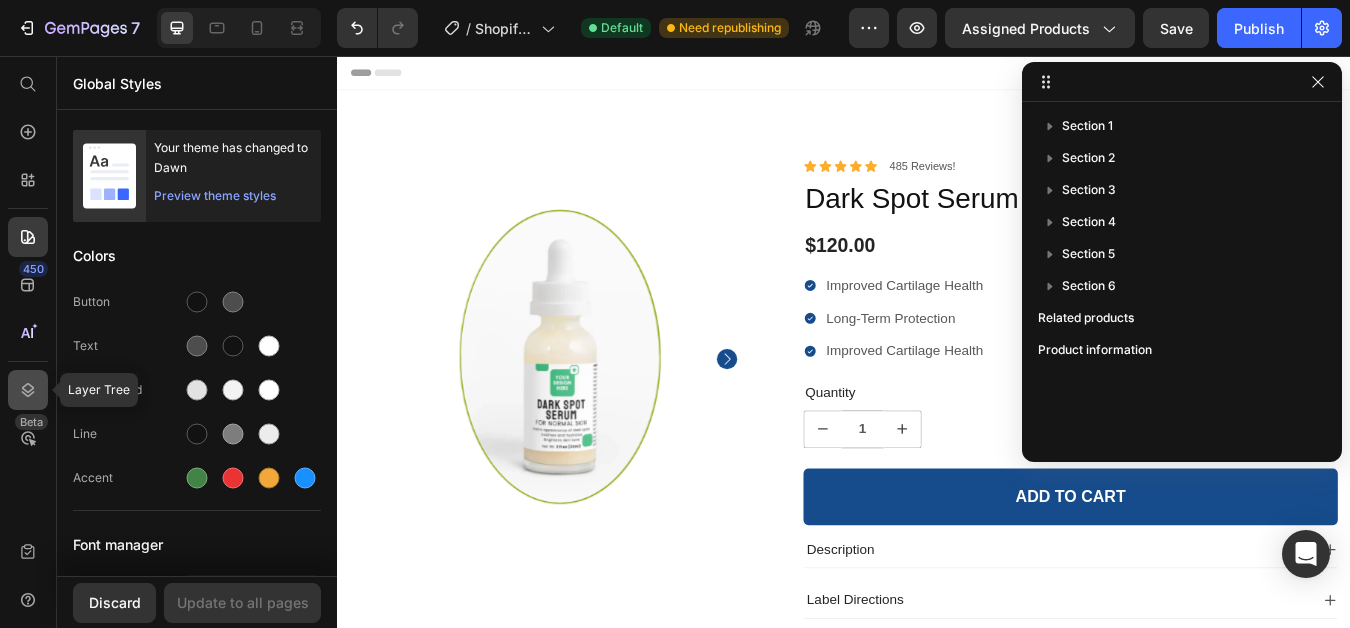 click 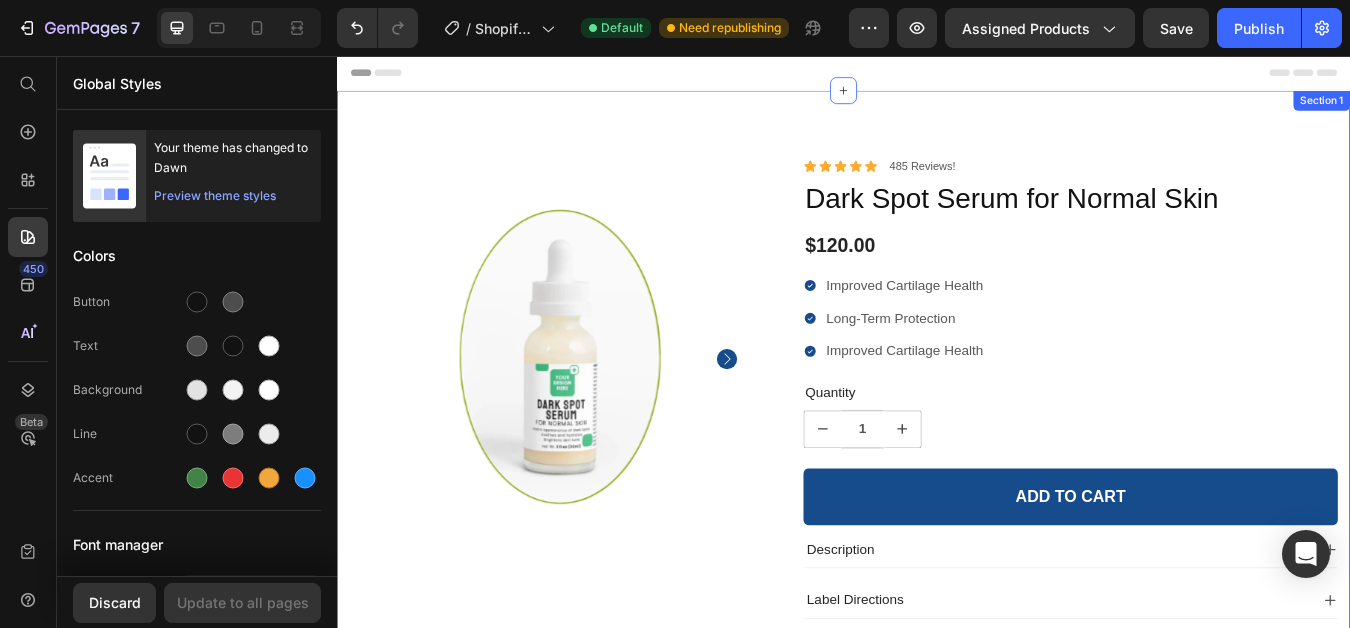 click on "100% Money-Back Guarantee Item List
60-Day Easy Returns Item List Row
Product Images Icon Icon Icon Icon Icon Icon List 485 Reviews! Text Block Row Dark Spot Serum for Normal Skin Product Title $120.00 Product Price Improved Cartilage Health Long-Term Protection Improved Cartilage Health Item List Quantity Text Block 1 Product Quantity 1 Product Quantity Add to cart Add to Cart Row
Description
Label Directions
Supplement Facts Accordion Row Product Section 1" at bounding box center [937, 480] 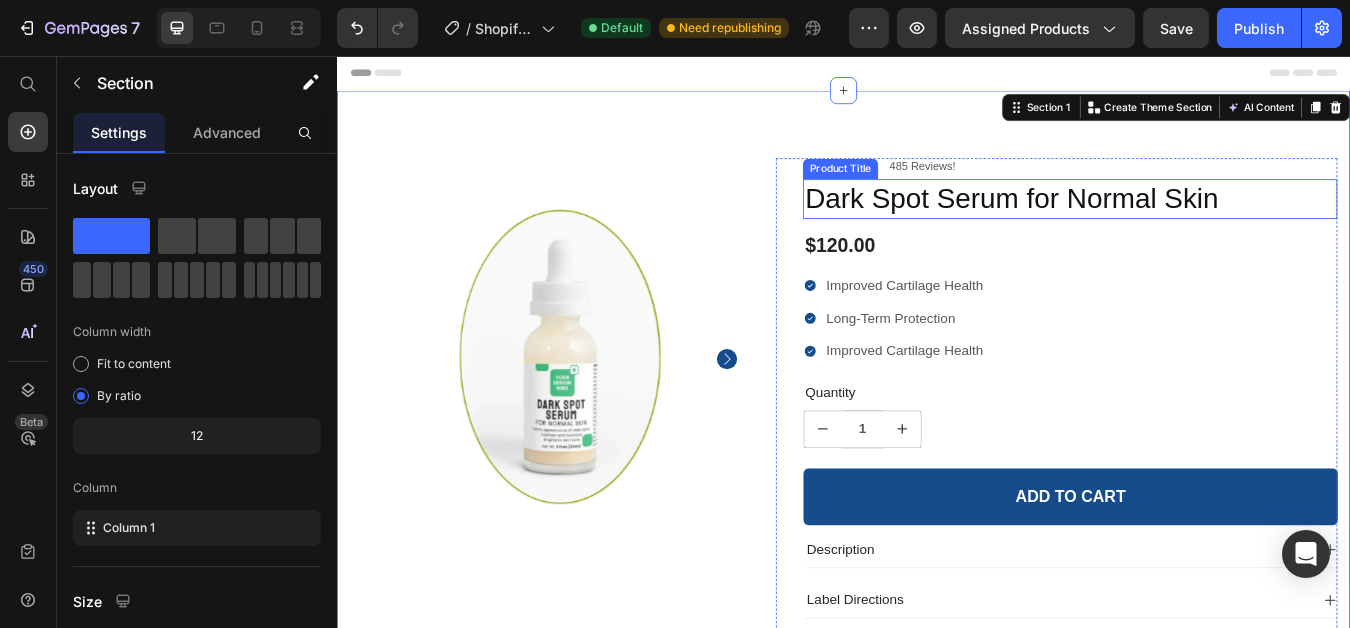 click on "Dark Spot Serum for Normal Skin" at bounding box center [1205, 225] 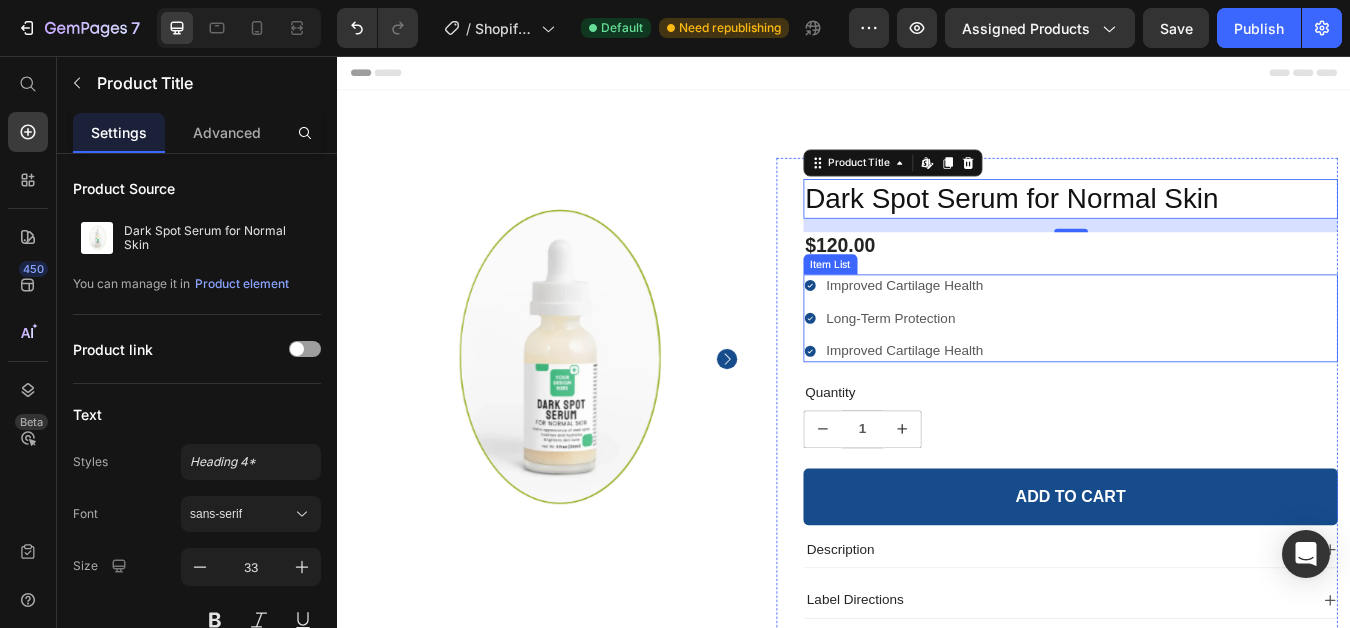 click on "Improved Cartilage Health Long-Term Protection Improved Cartilage Health" at bounding box center [1205, 367] 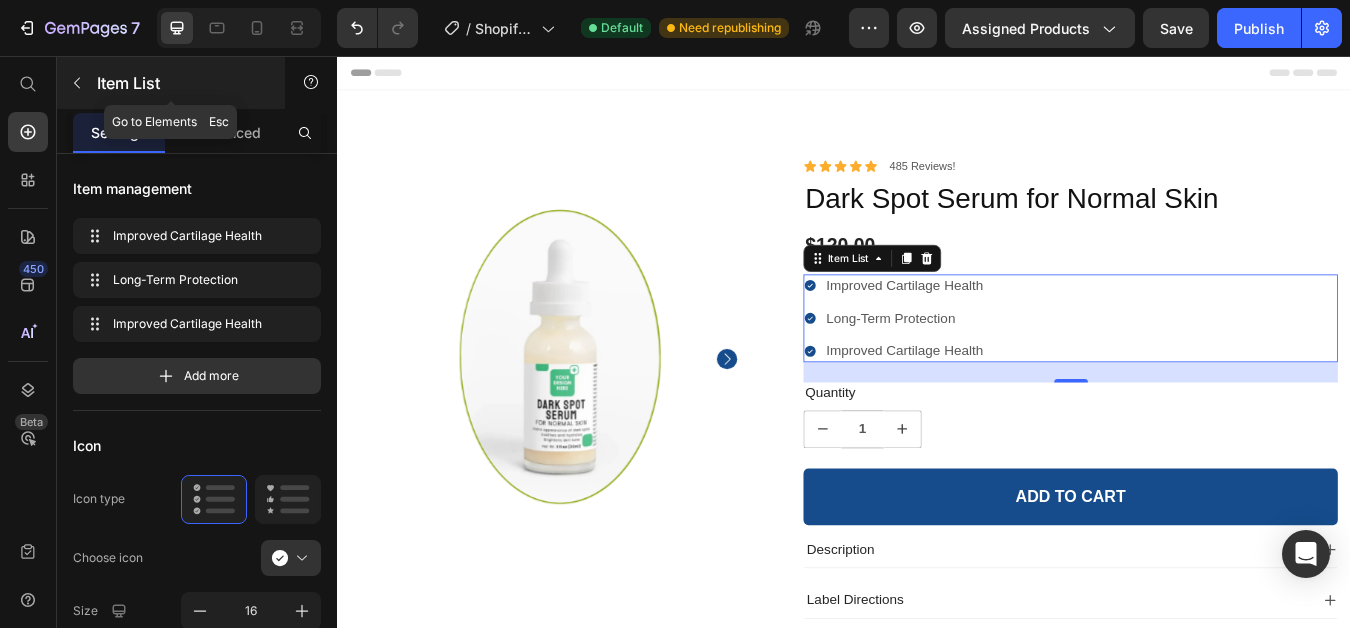 click 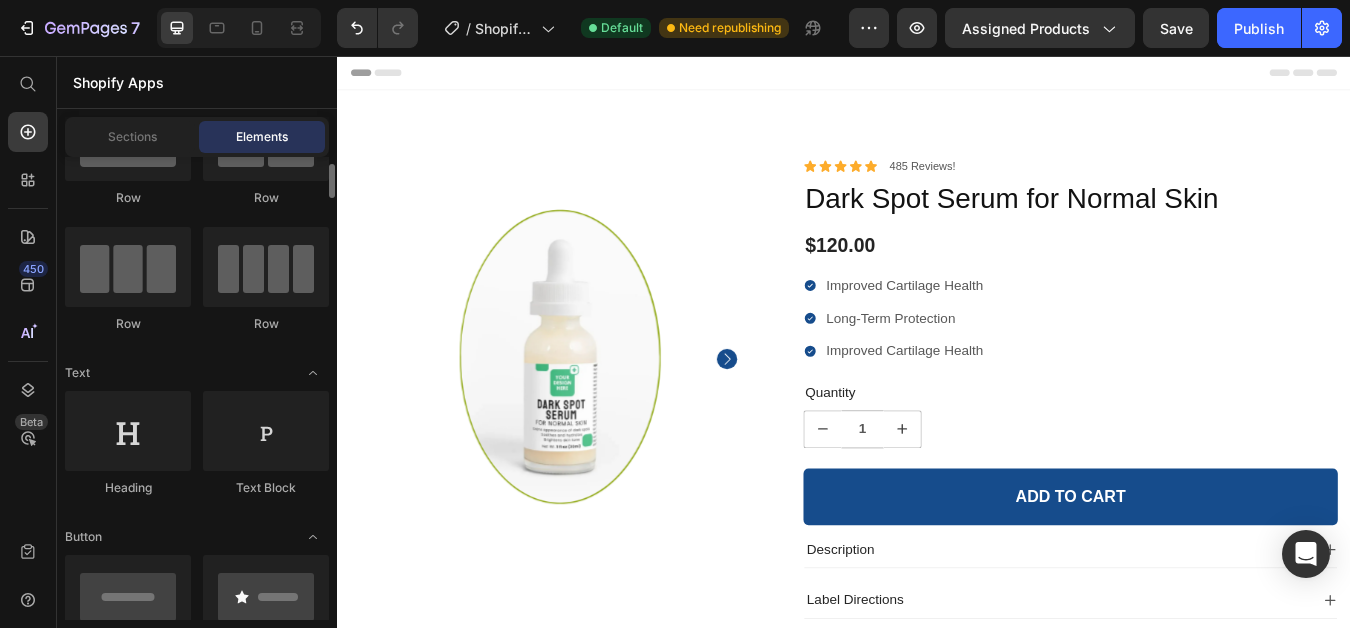 scroll, scrollTop: 200, scrollLeft: 0, axis: vertical 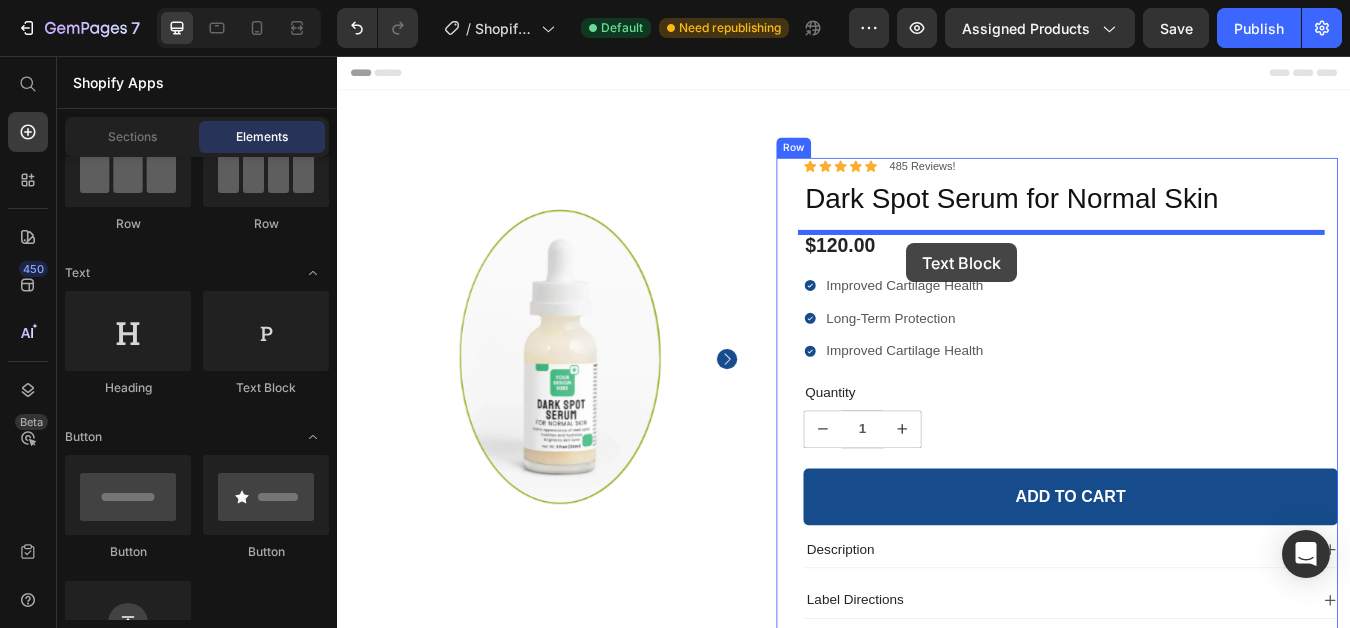 drag, startPoint x: 624, startPoint y: 394, endPoint x: 1011, endPoint y: 278, distance: 404.01114 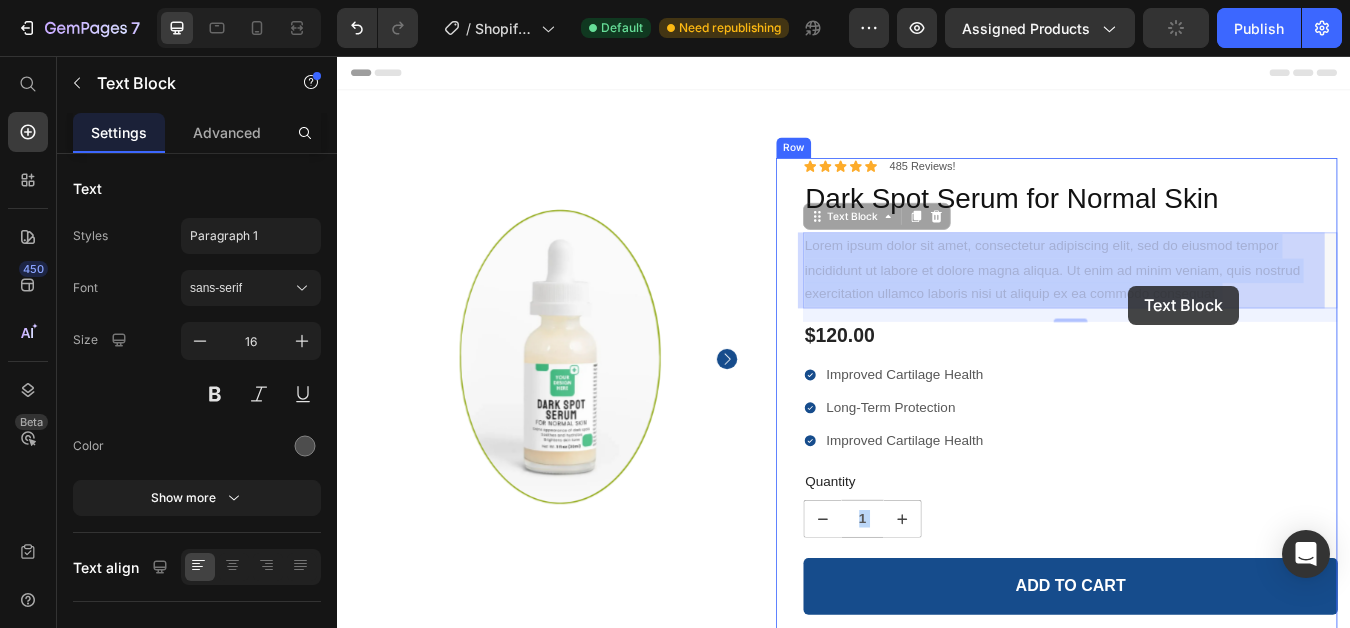 drag, startPoint x: 1378, startPoint y: 329, endPoint x: 1358, endPoint y: 321, distance: 21.540659 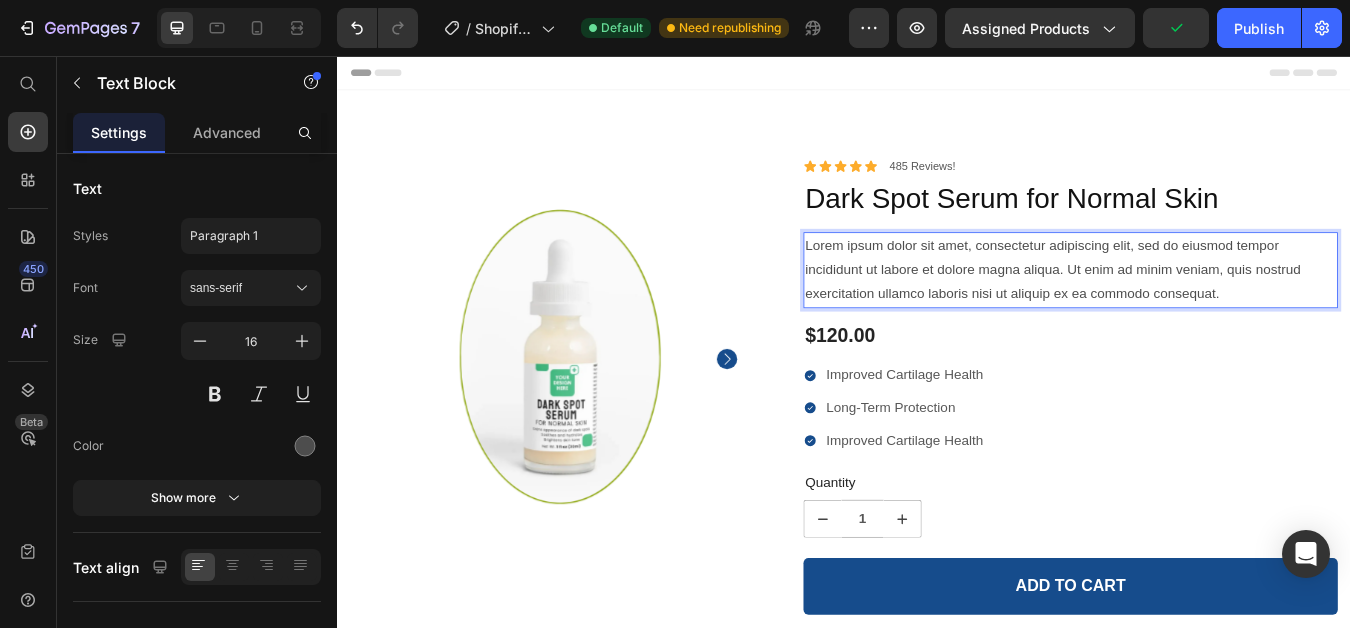 click on "Lorem ipsum dolor sit amet, consectetur adipiscing elit, sed do eiusmod tempor incididunt ut labore et dolore magna aliqua. Ut enim ad minim veniam, quis nostrud exercitation ullamco laboris nisi ut aliquip ex ea commodo consequat." at bounding box center (1205, 310) 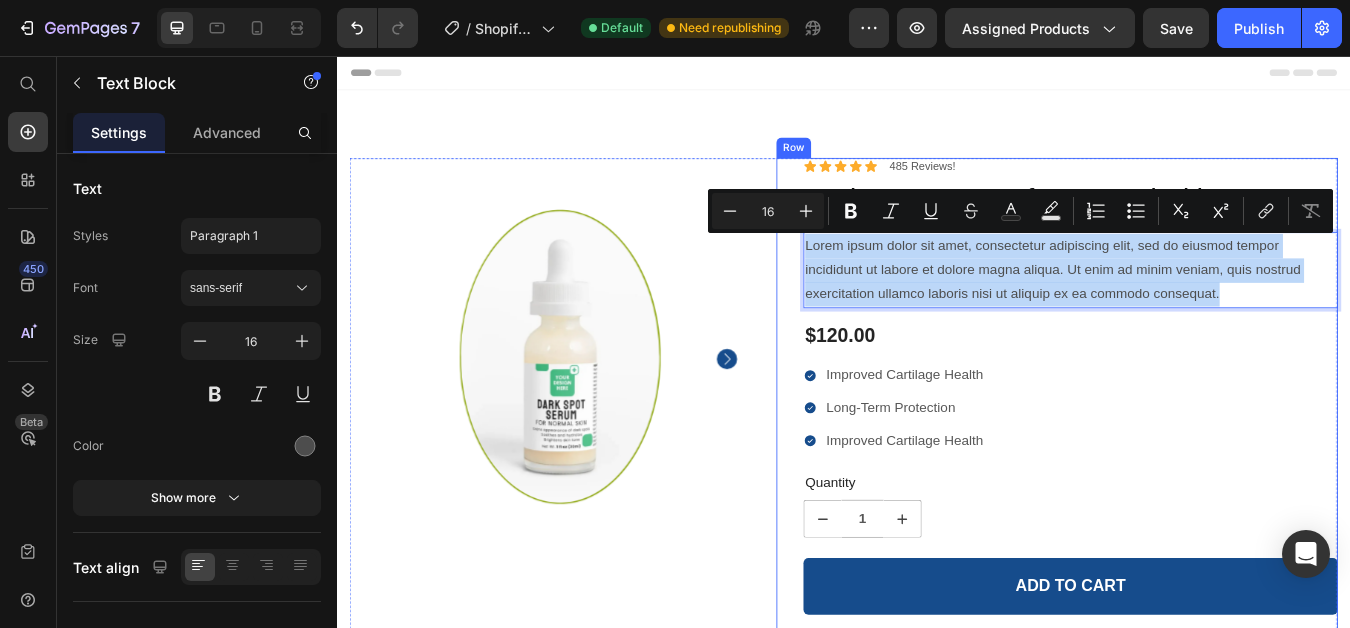 drag, startPoint x: 1378, startPoint y: 330, endPoint x: 873, endPoint y: 272, distance: 508.3198 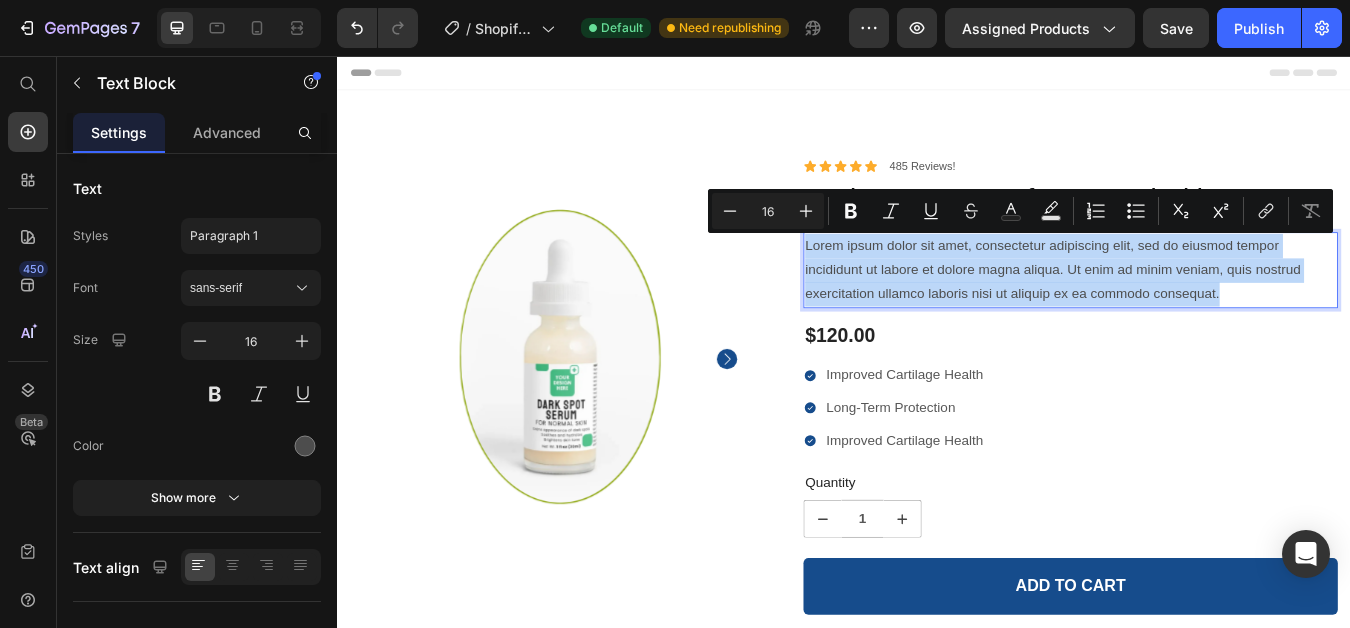 copy on "Lorem ipsum dolor sit amet, consectetur adipiscing elit, sed do eiusmod tempor incididunt ut labore et dolore magna aliqua. Ut enim ad minim veniam, quis nostrud exercitation ullamco laboris nisi ut aliquip ex ea commodo consequat." 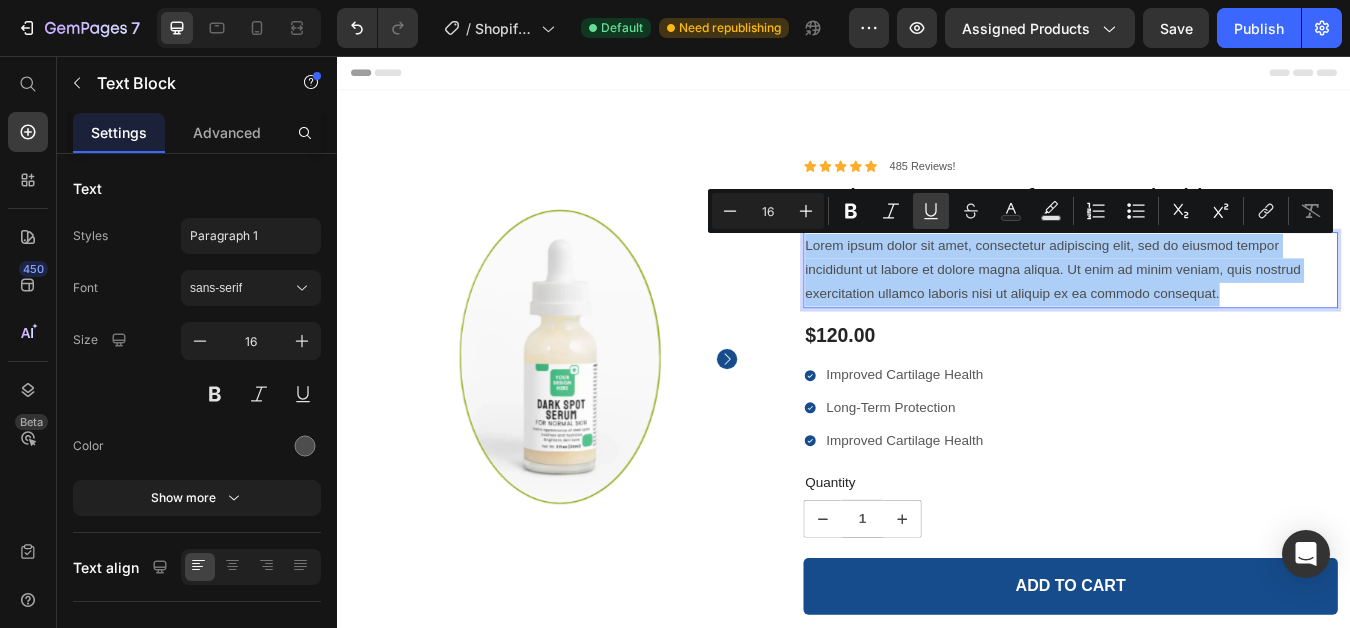 click 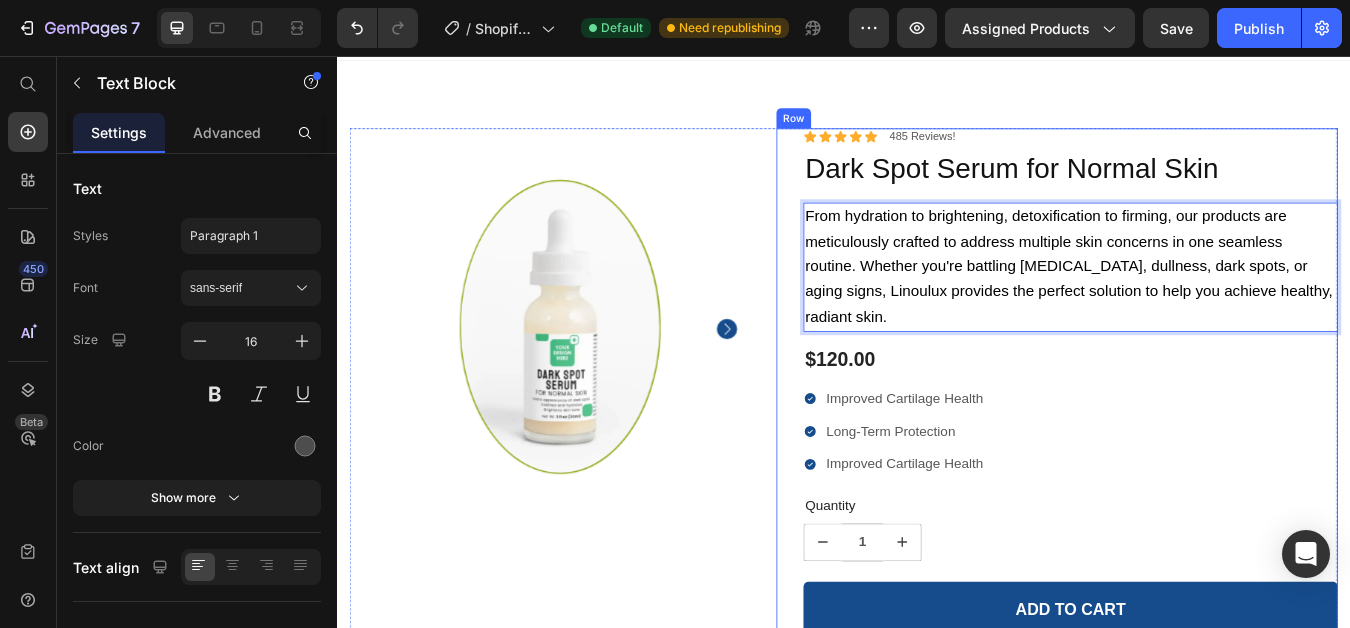 scroll, scrollTop: 0, scrollLeft: 0, axis: both 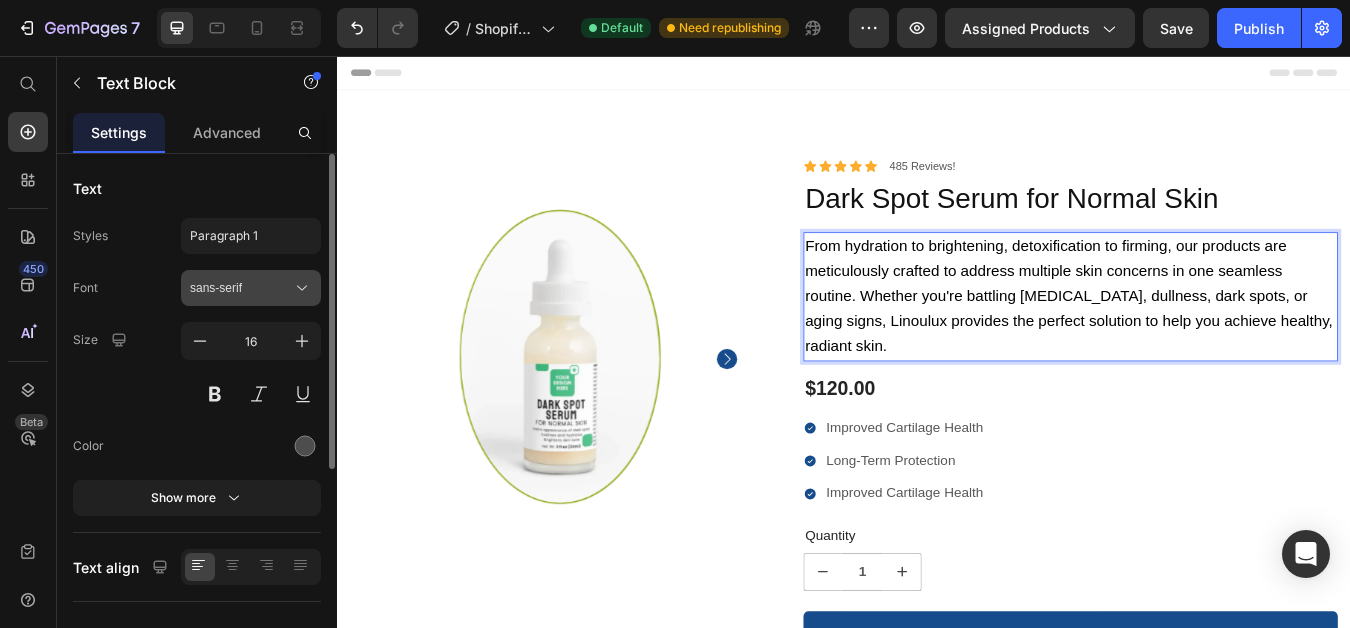 click 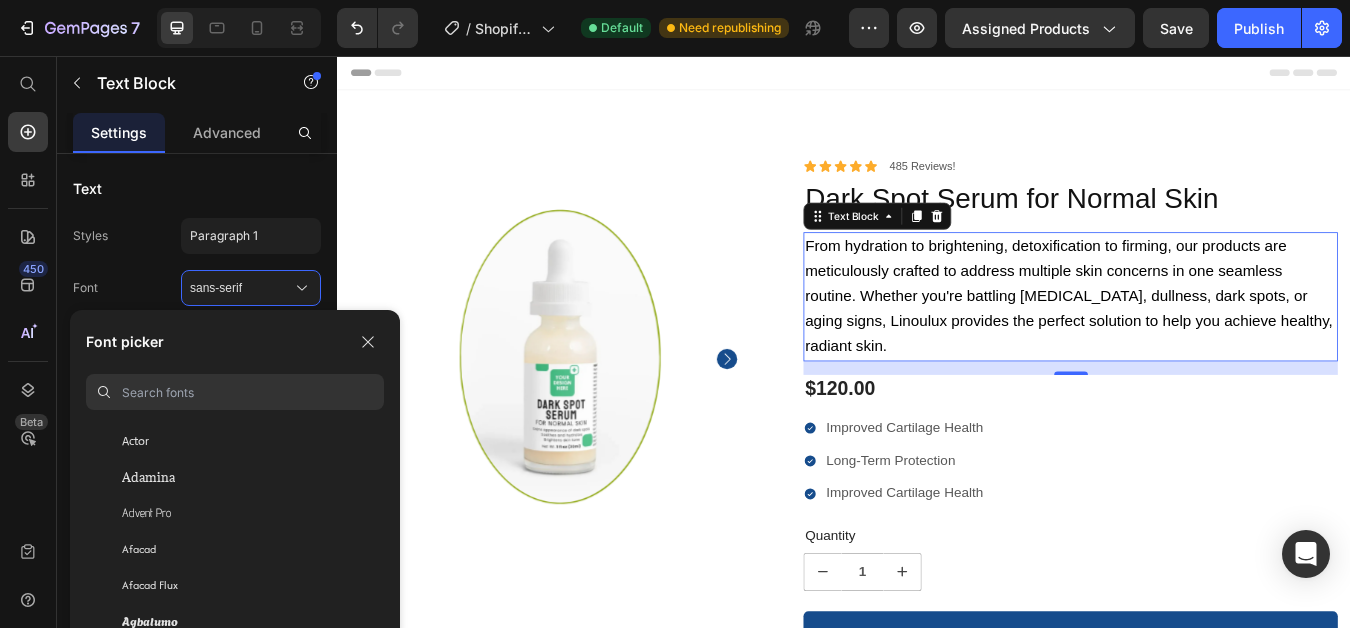 scroll, scrollTop: 500, scrollLeft: 0, axis: vertical 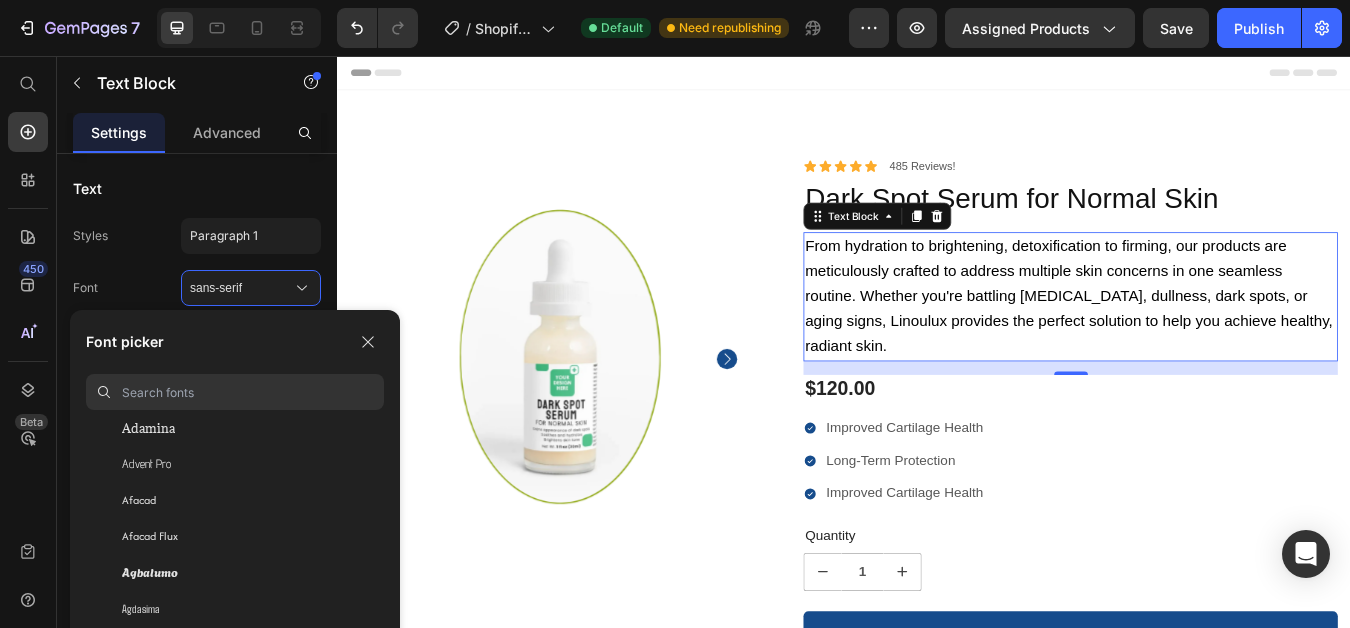 click at bounding box center (253, 392) 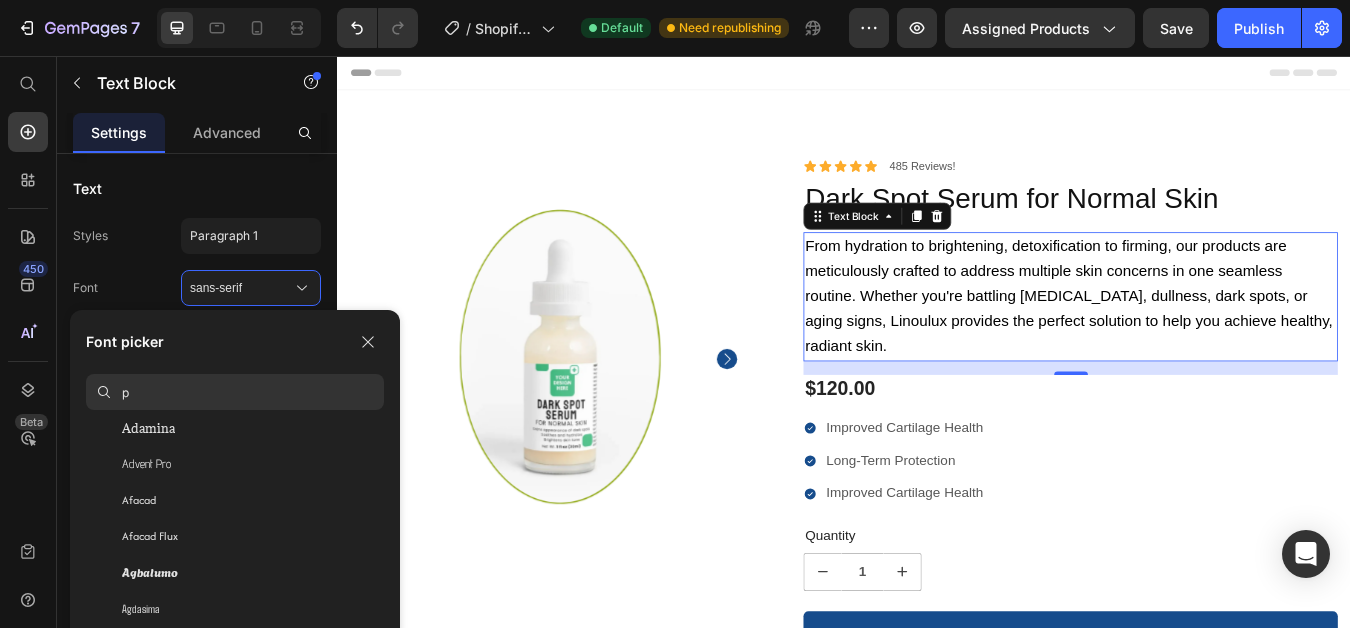 scroll, scrollTop: 0, scrollLeft: 0, axis: both 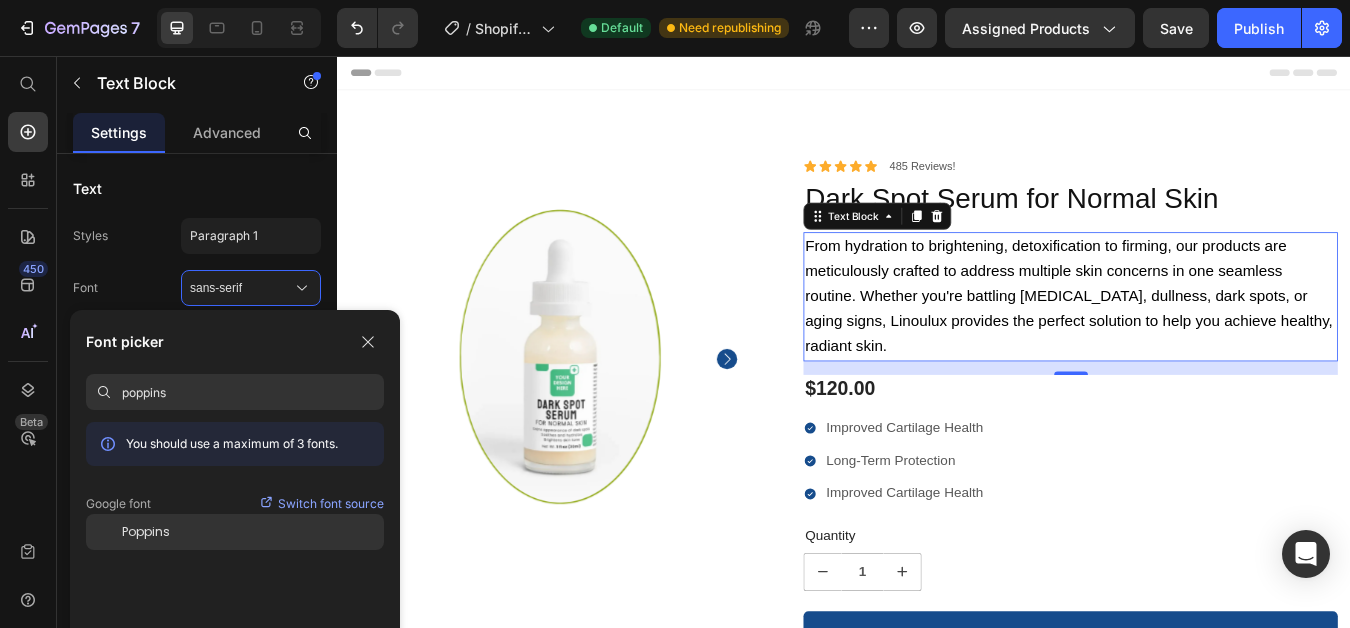 type on "poppins" 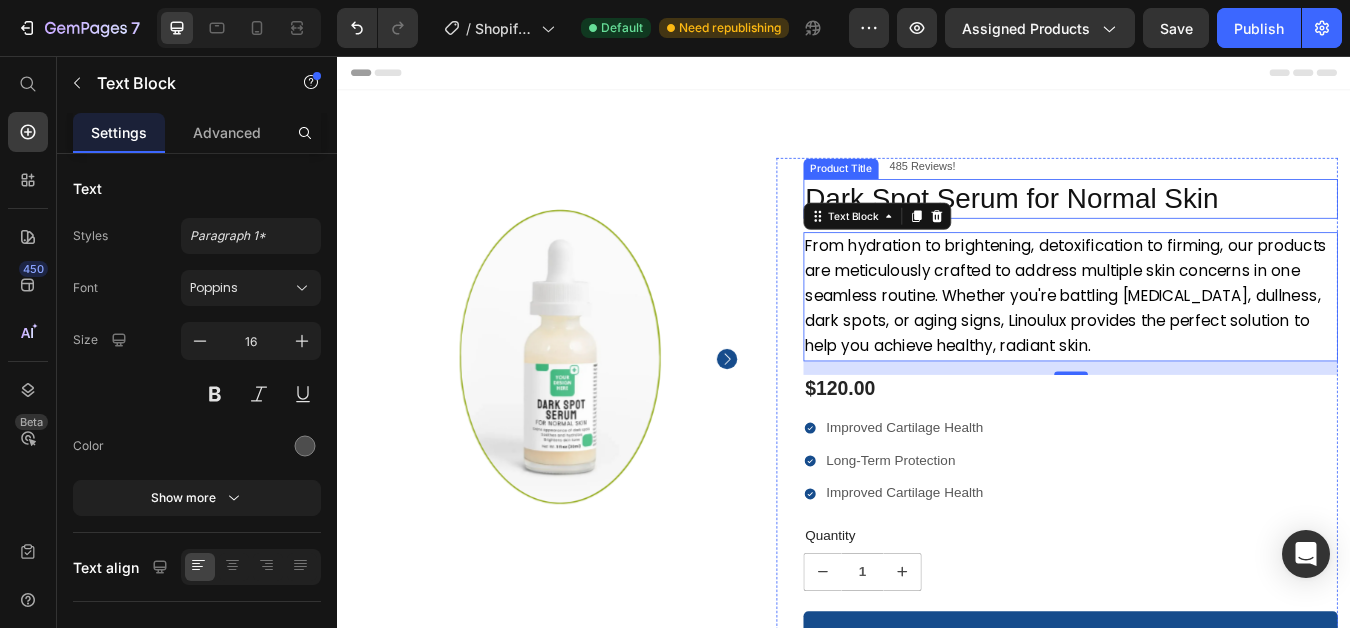 click on "Dark Spot Serum for Normal Skin" at bounding box center (1205, 225) 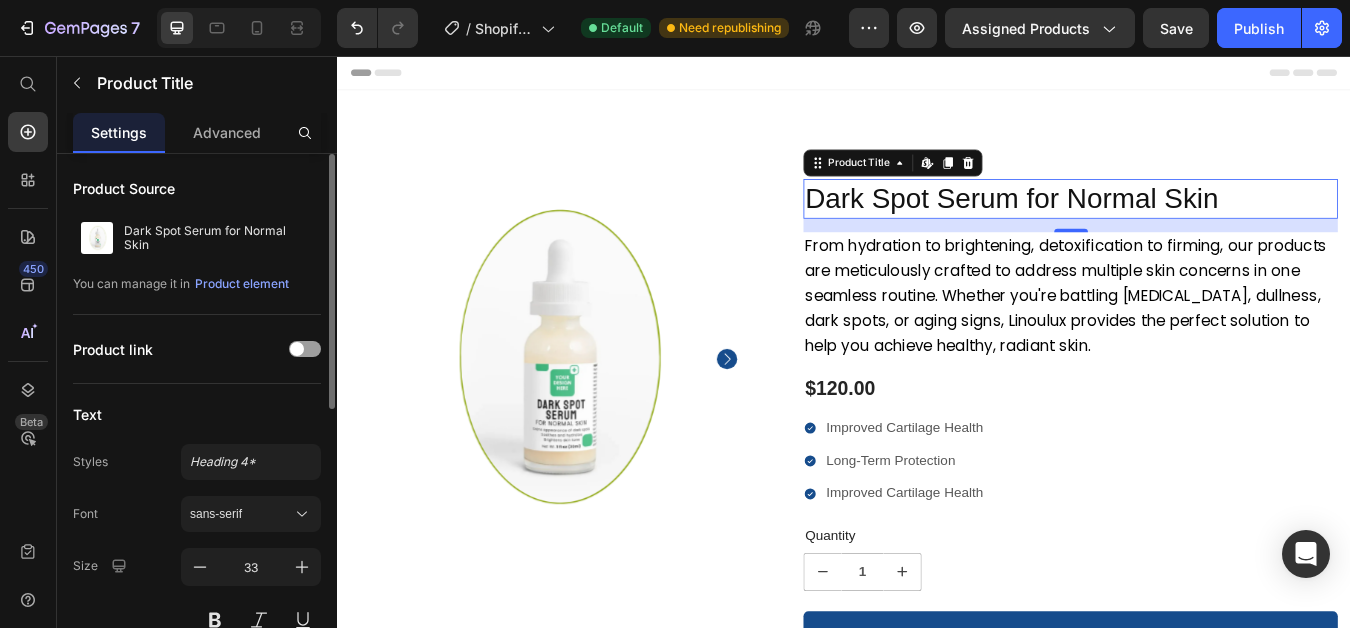 scroll, scrollTop: 100, scrollLeft: 0, axis: vertical 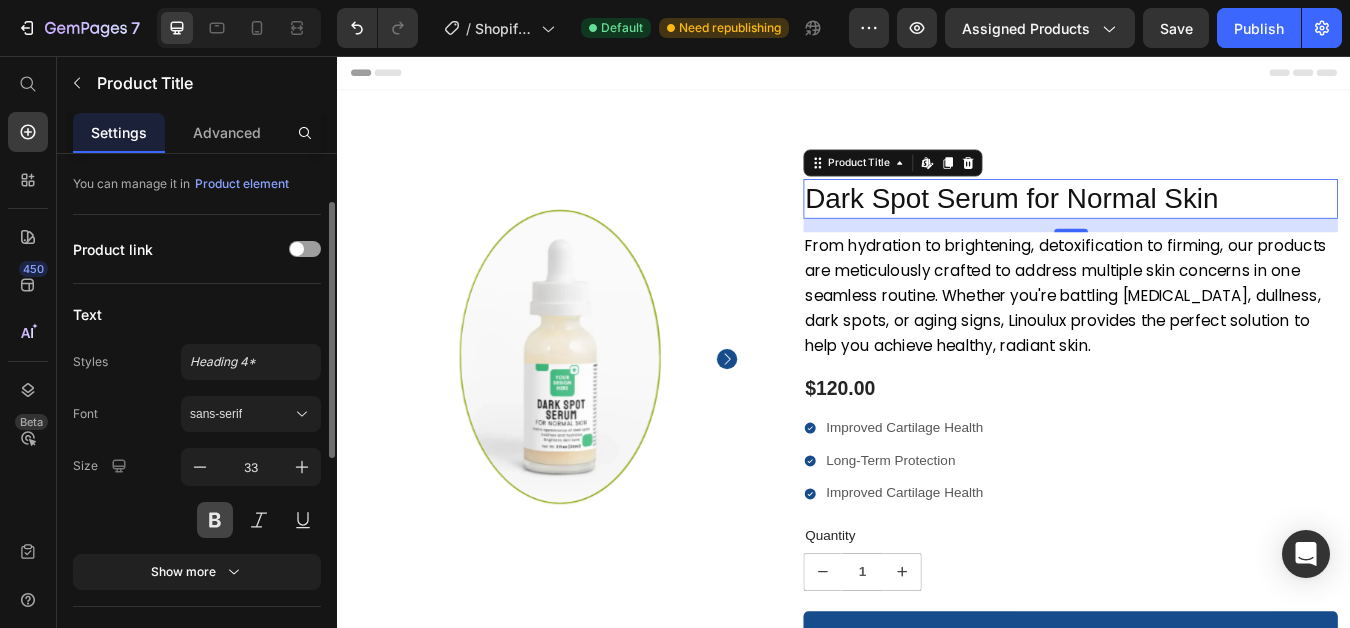 click at bounding box center (215, 520) 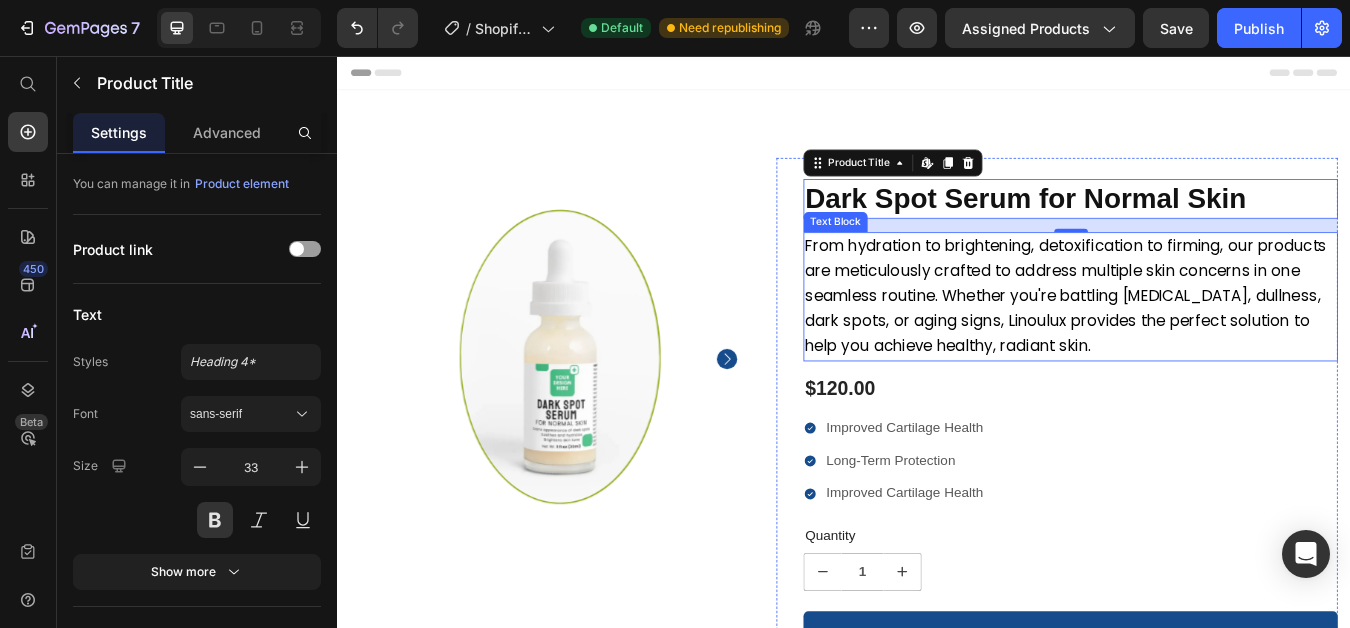 click on "From hydration to brightening, detoxification to firming, our products are meticulously crafted to address multiple skin concerns in one seamless routine. Whether you're battling [MEDICAL_DATA], dullness, dark spots, or aging signs, Linoulux provides the perfect solution to help you achieve healthy, radiant skin." at bounding box center (1200, 340) 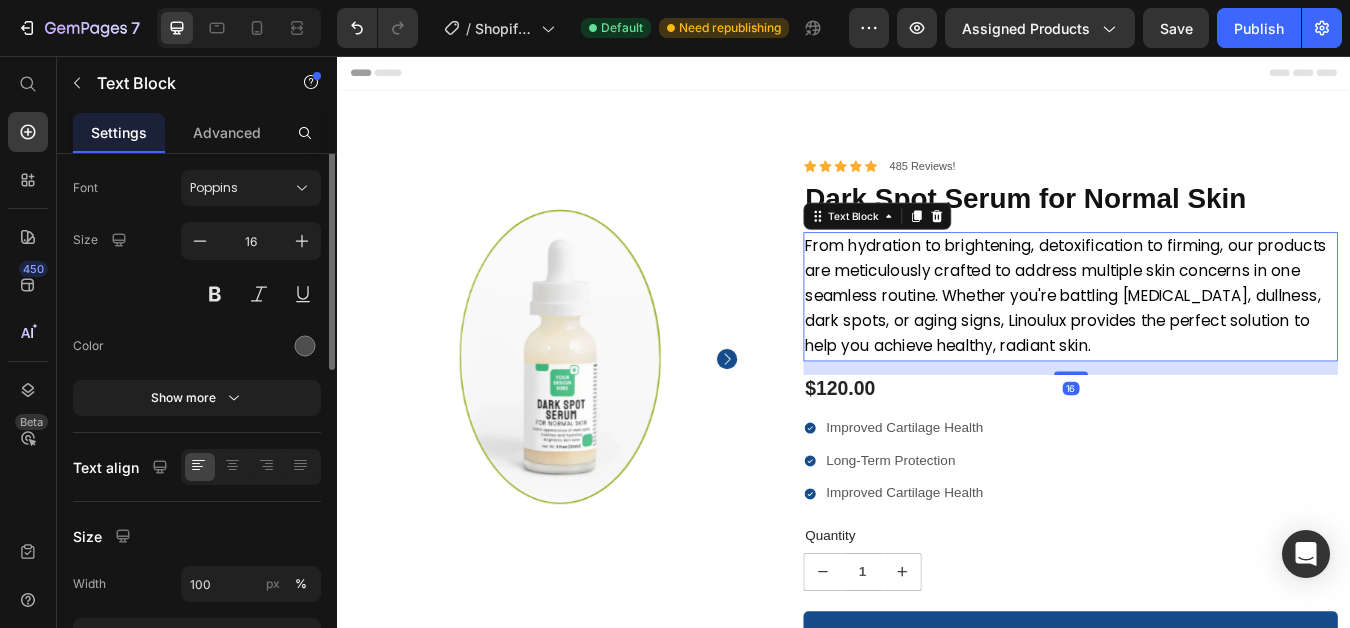 scroll, scrollTop: 0, scrollLeft: 0, axis: both 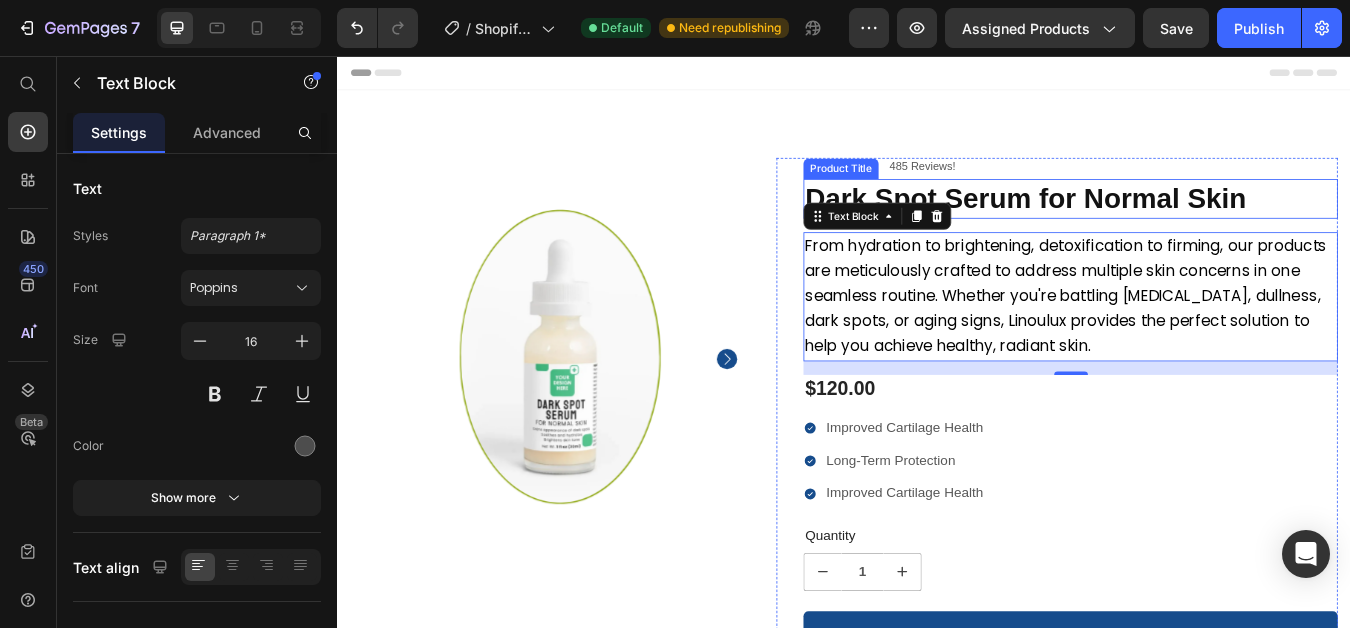 click on "Dark Spot Serum for Normal Skin" at bounding box center [1205, 225] 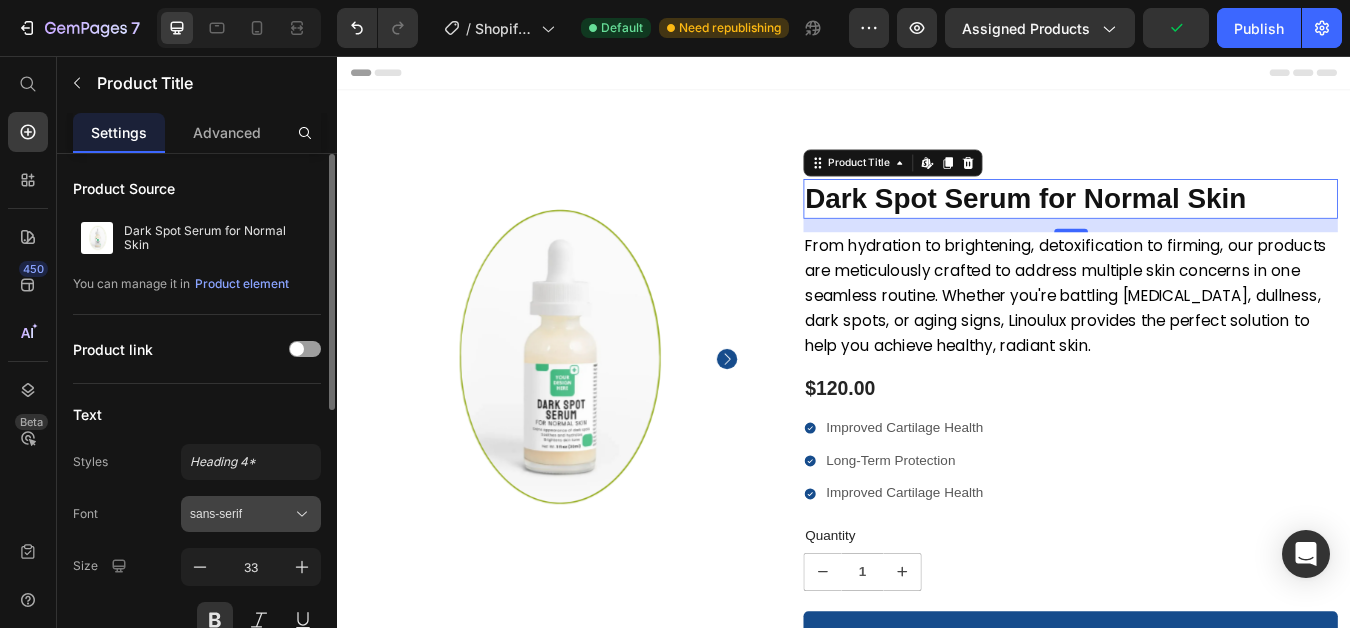 click 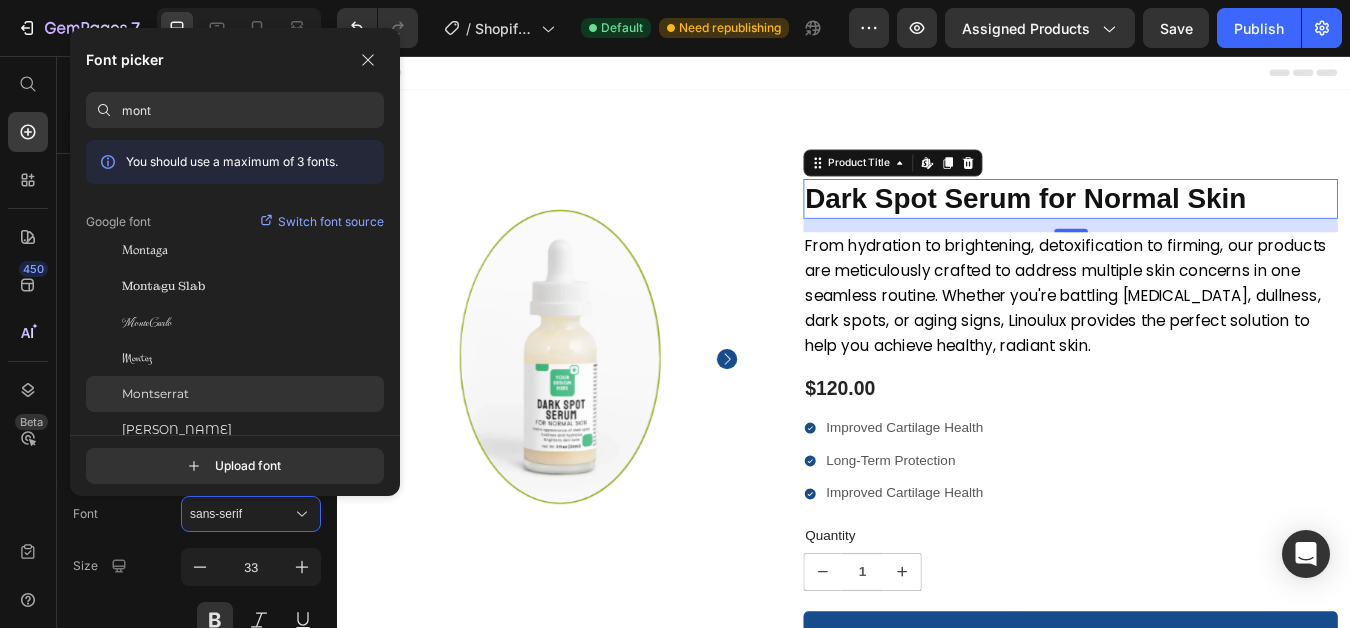 click on "Montserrat" at bounding box center (155, 394) 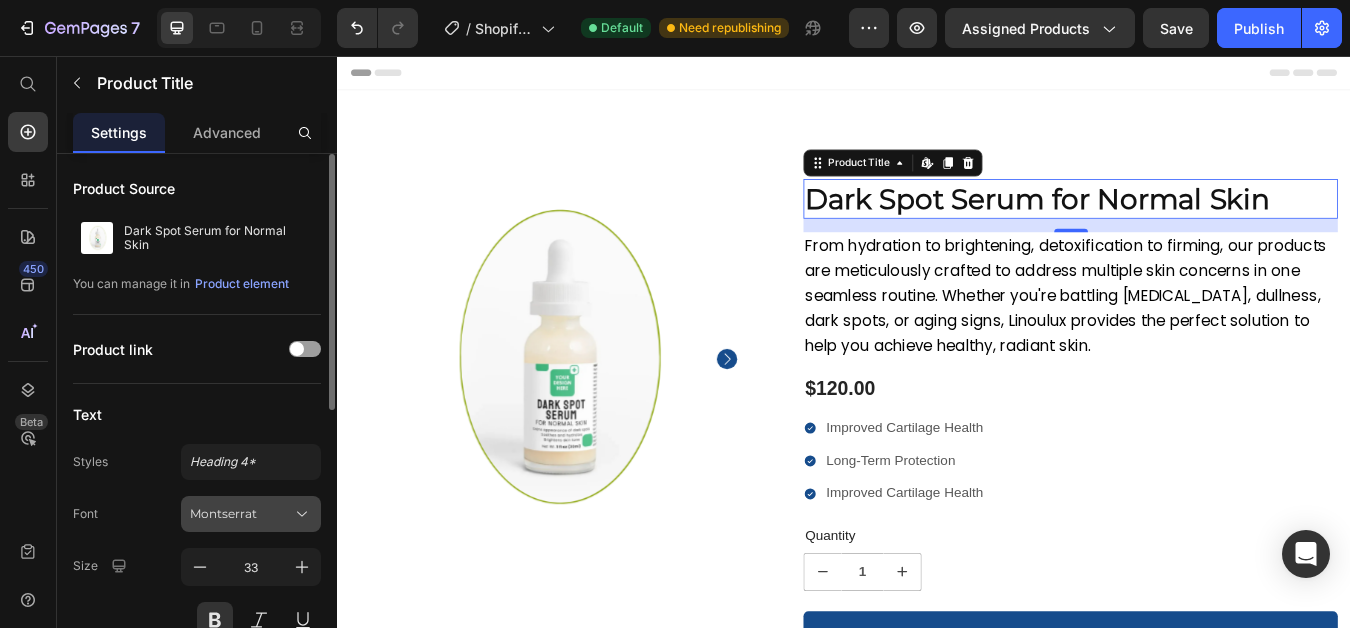 scroll, scrollTop: 200, scrollLeft: 0, axis: vertical 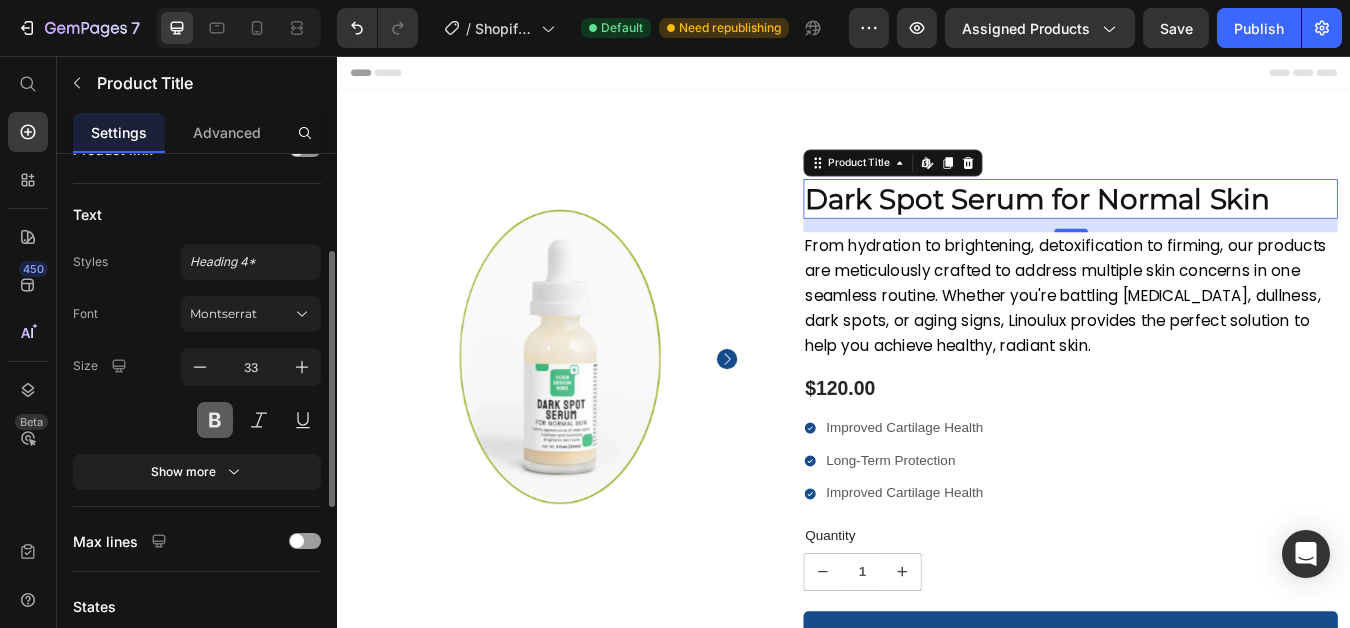 click at bounding box center [215, 420] 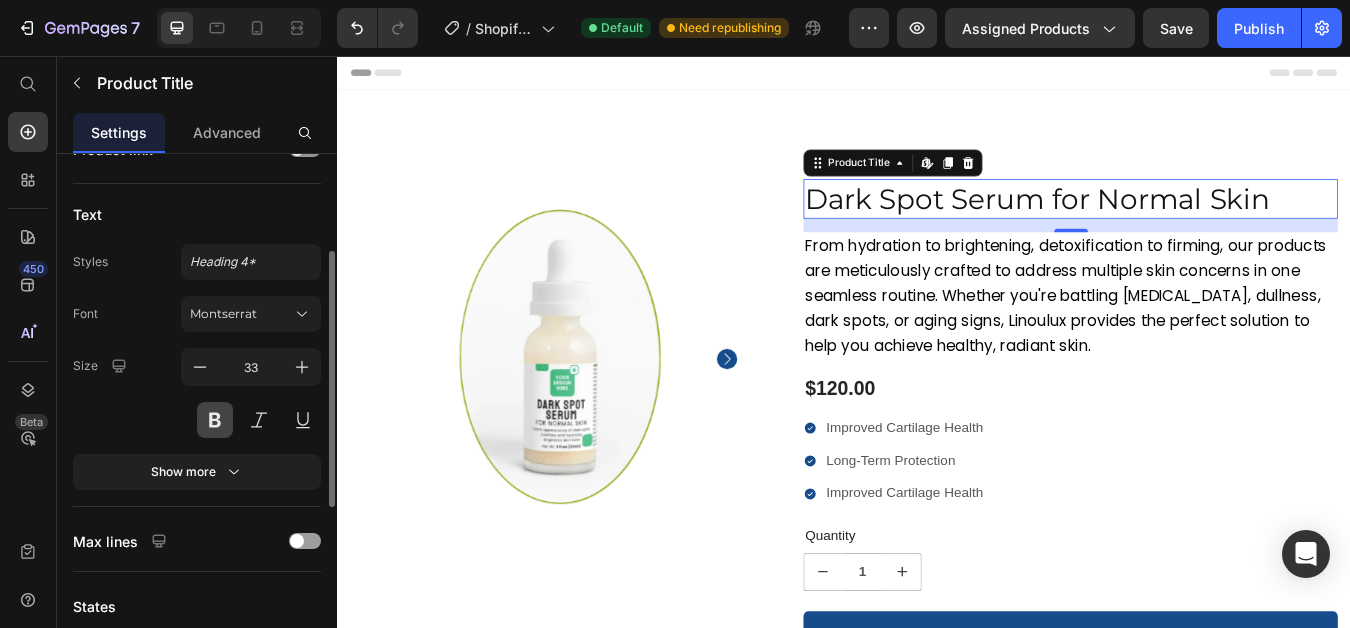 click at bounding box center (215, 420) 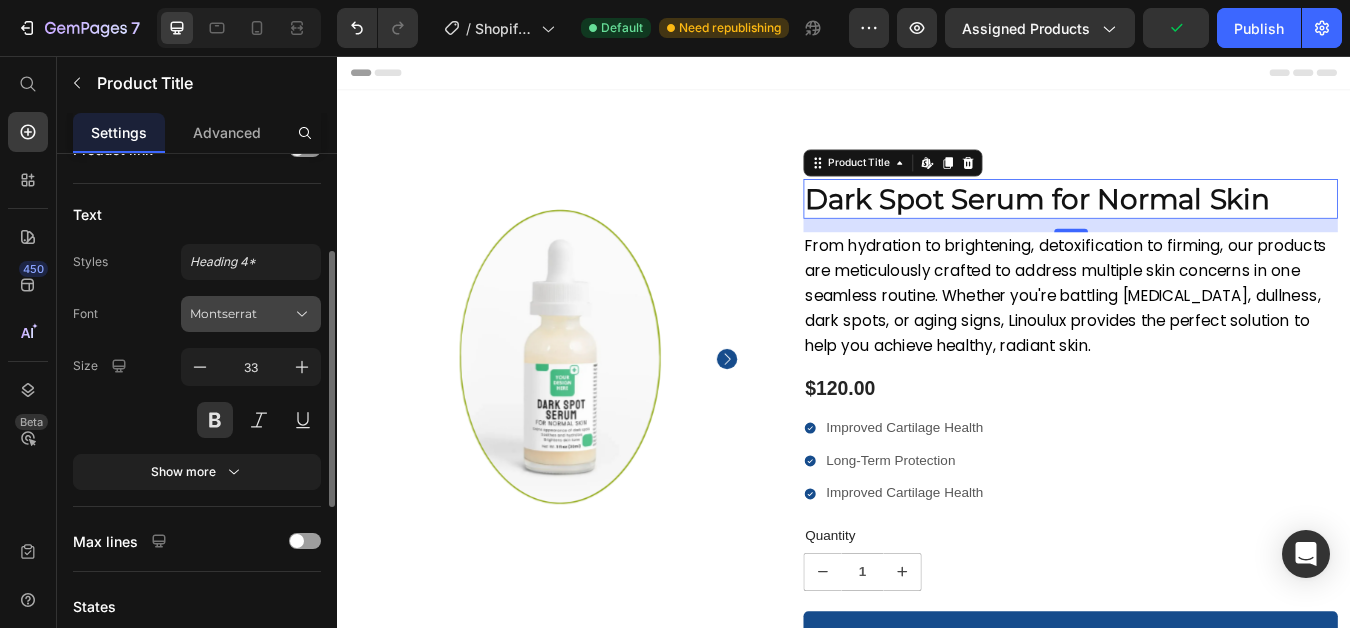click 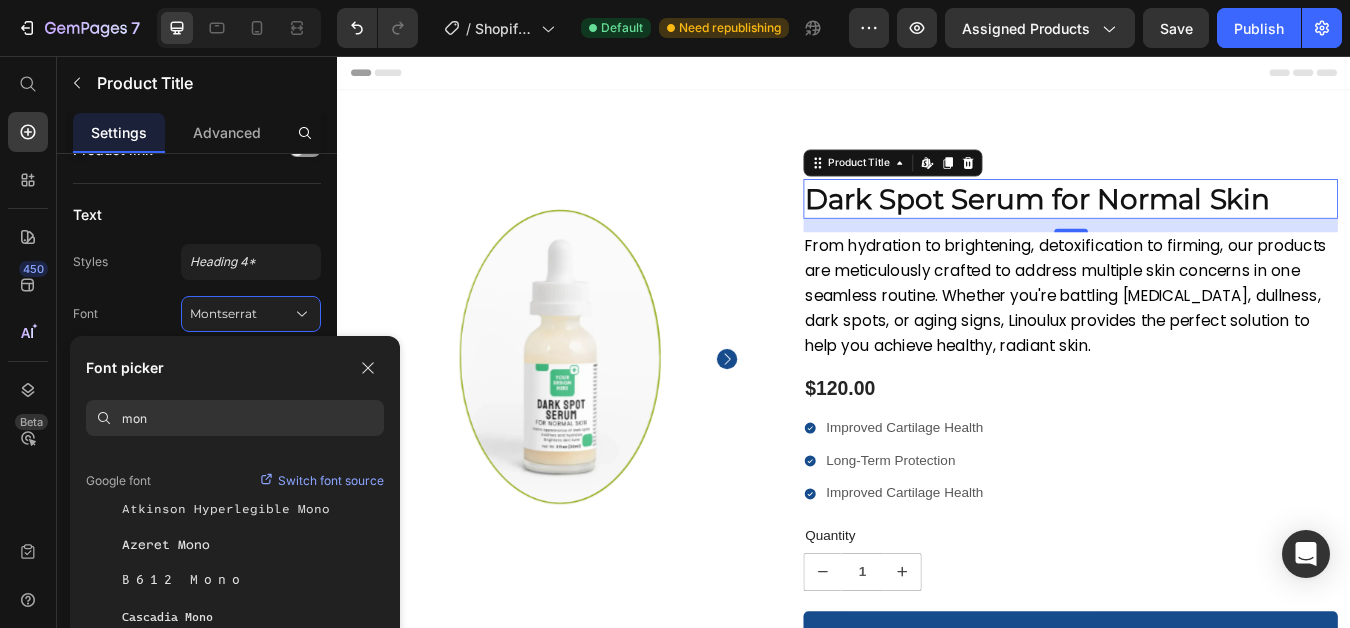 scroll, scrollTop: 0, scrollLeft: 0, axis: both 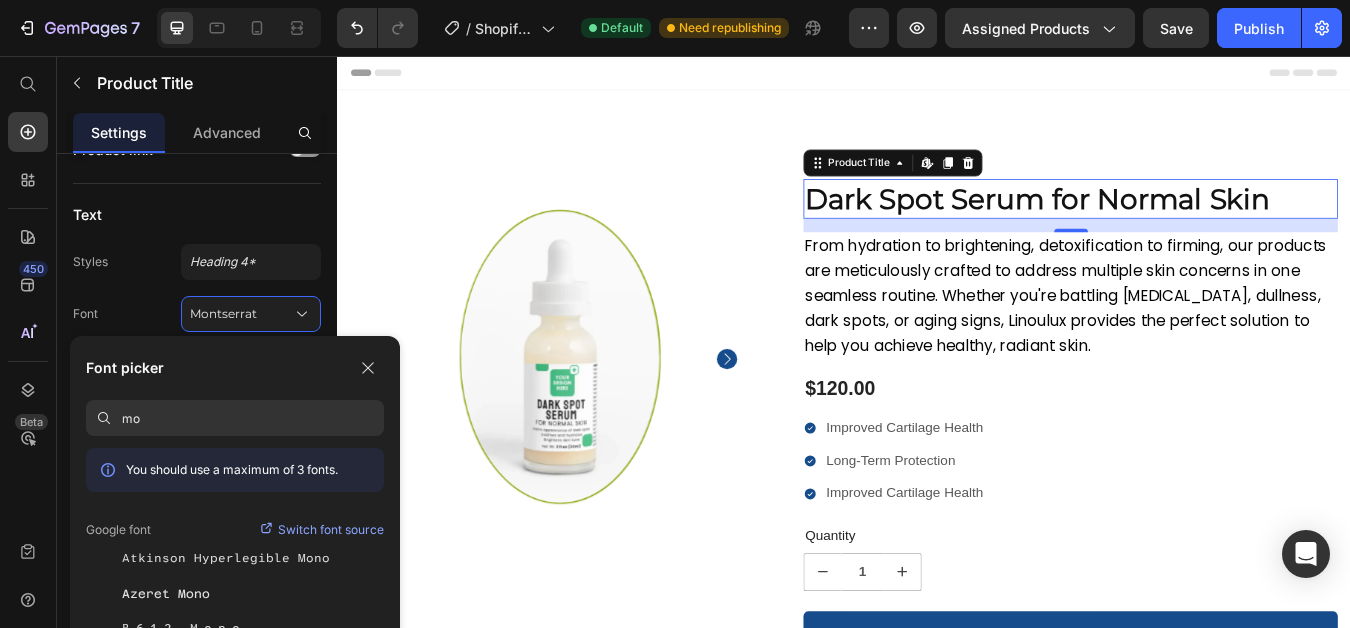 type on "m" 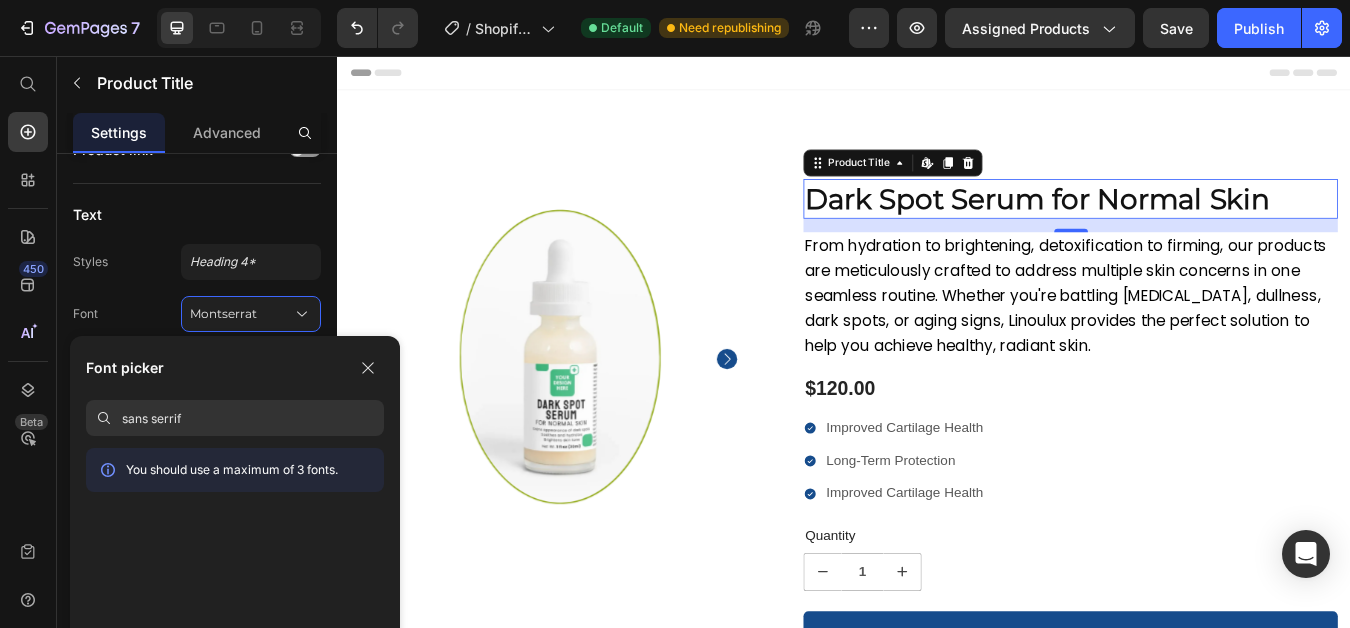 click on "sans serrif" at bounding box center [253, 418] 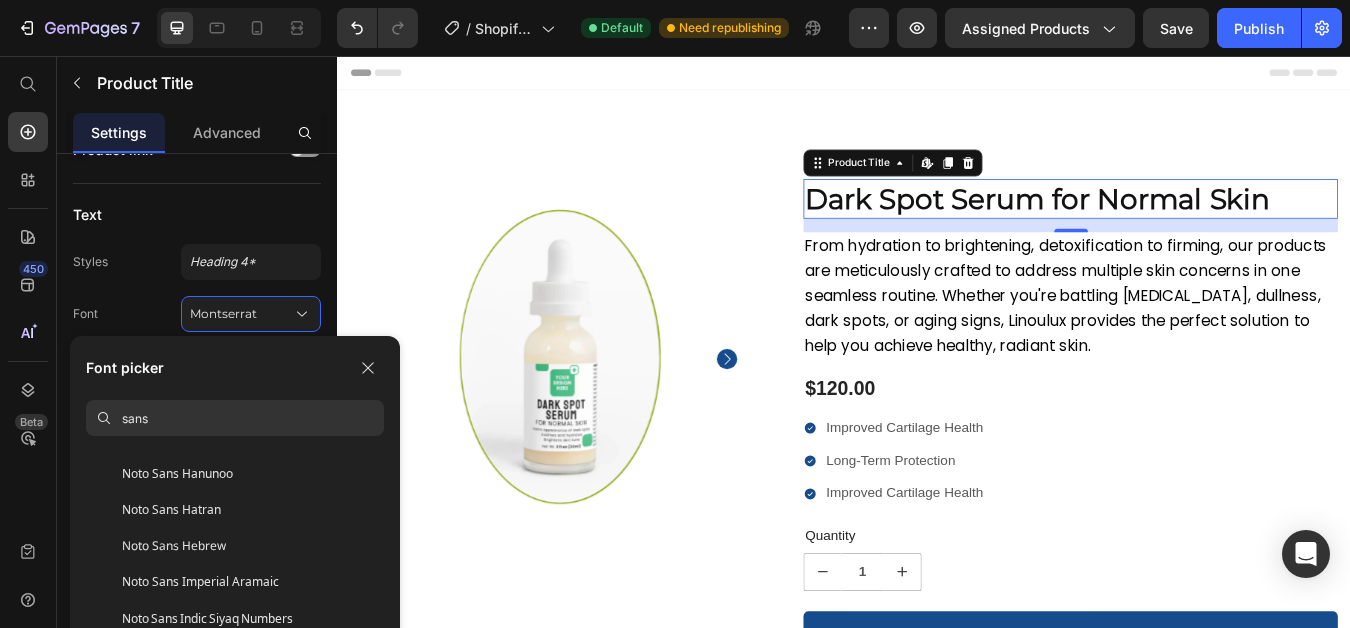 scroll, scrollTop: 3600, scrollLeft: 0, axis: vertical 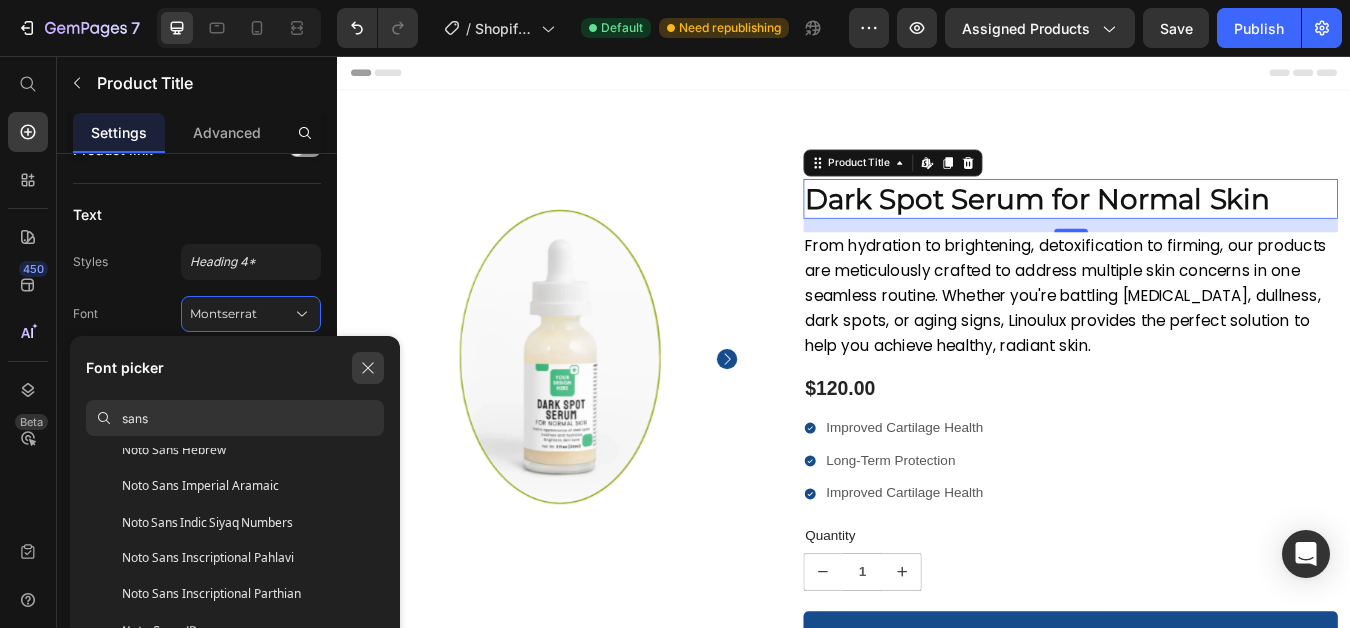 type on "sans" 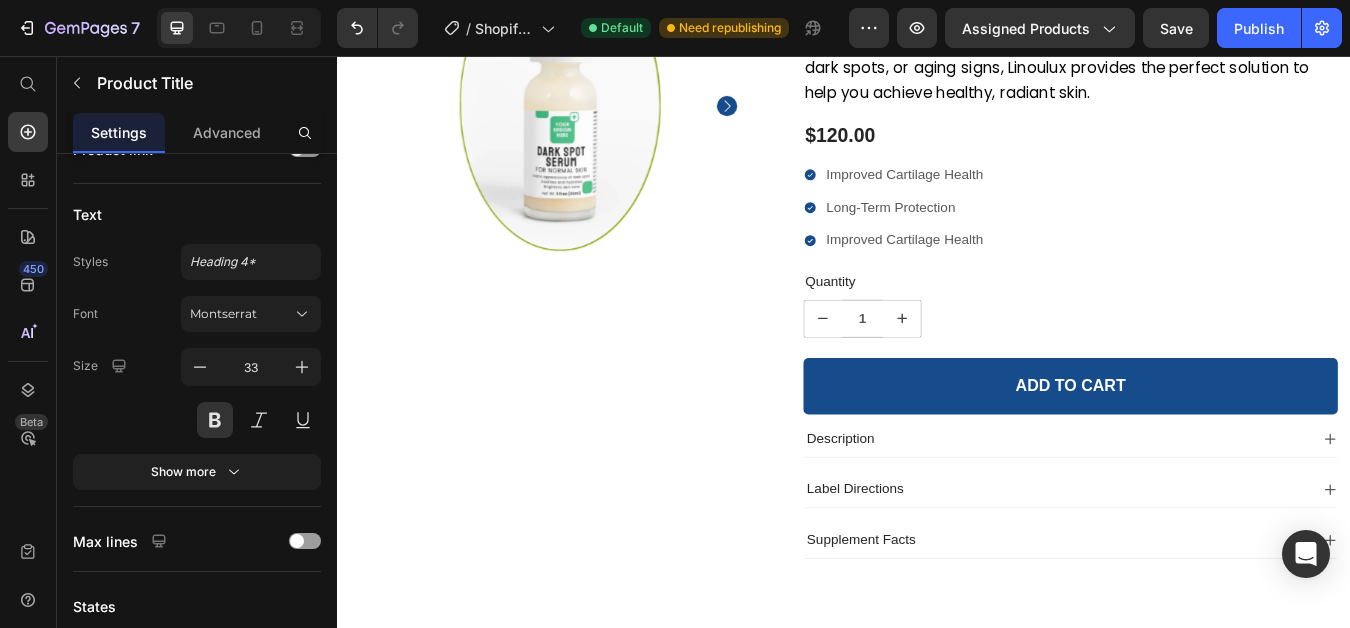 scroll, scrollTop: 800, scrollLeft: 0, axis: vertical 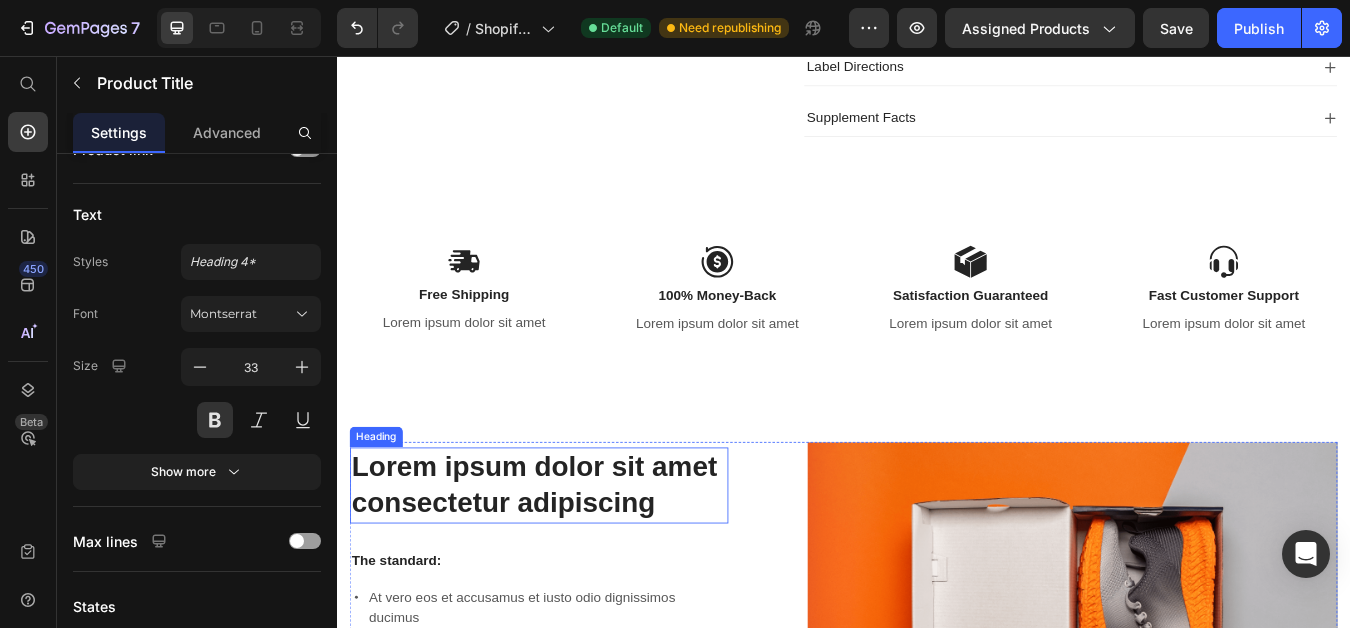 click on "Lorem ipsum dolor sit amet consectetur adipiscing" at bounding box center [576, 565] 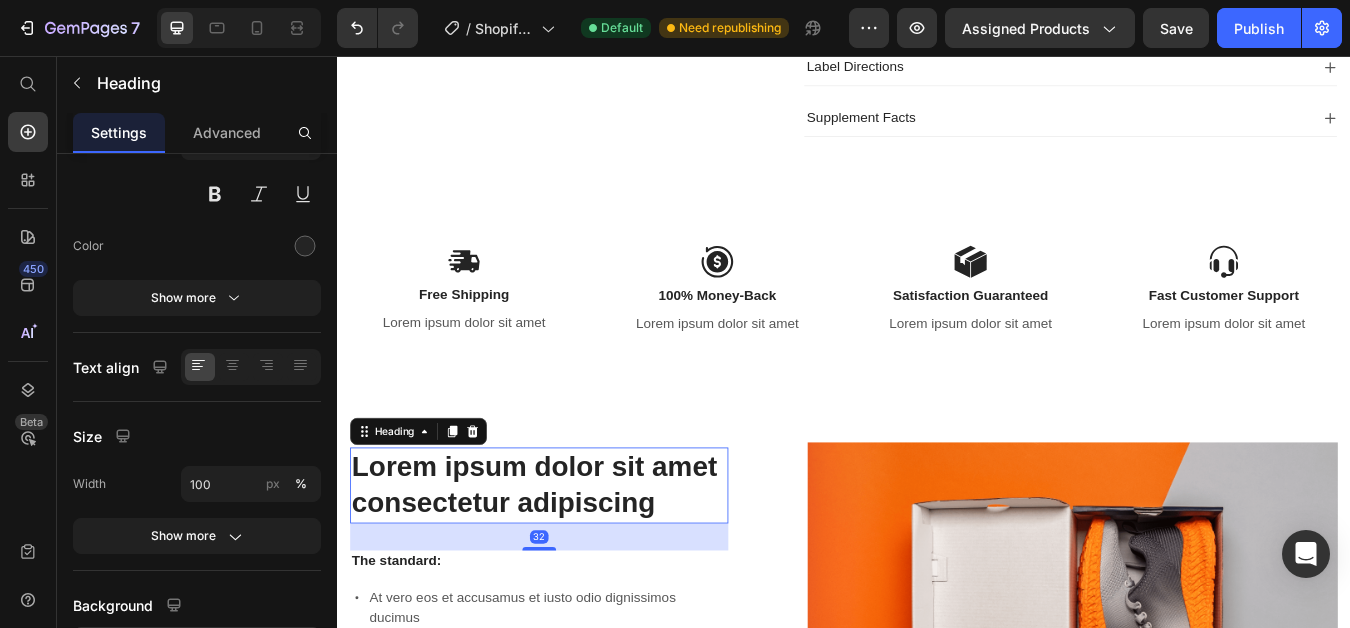 scroll, scrollTop: 0, scrollLeft: 0, axis: both 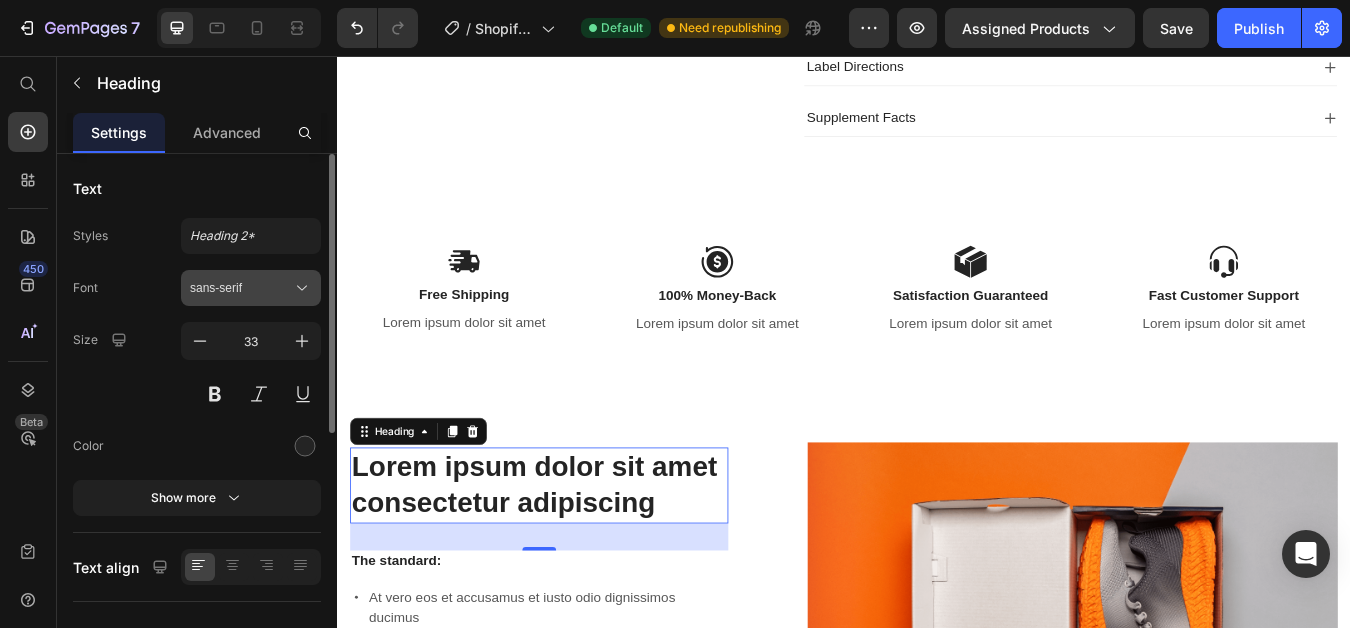 click 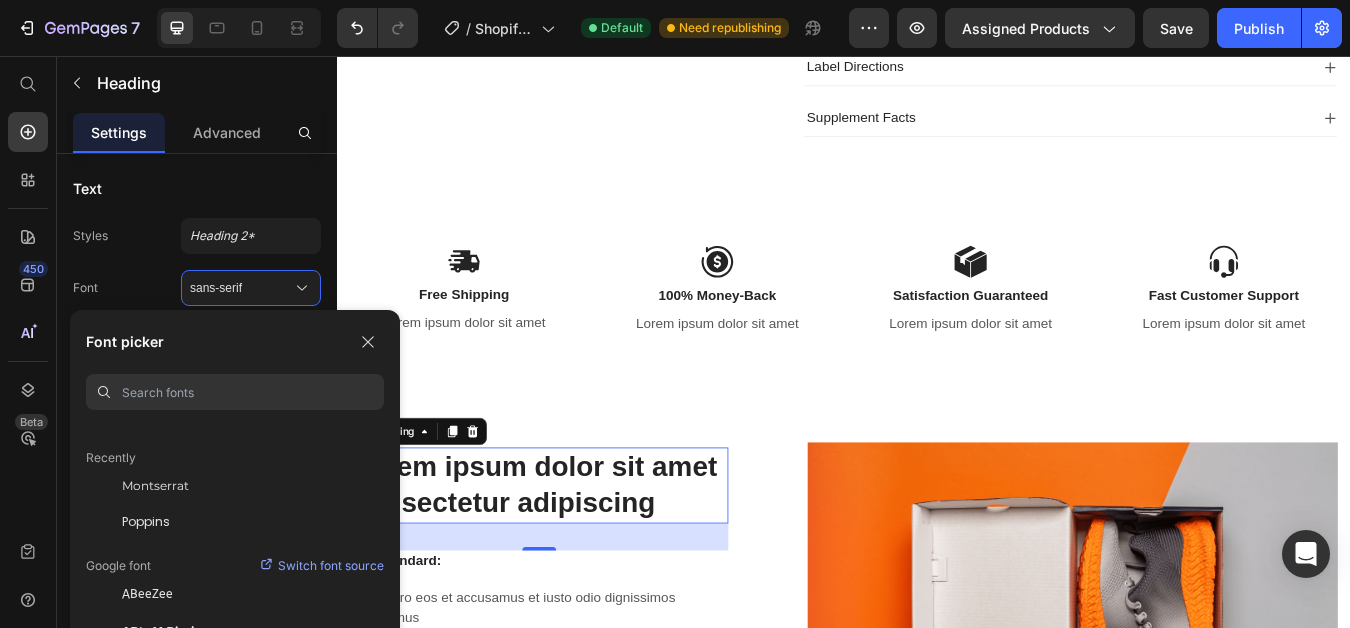 scroll, scrollTop: 0, scrollLeft: 0, axis: both 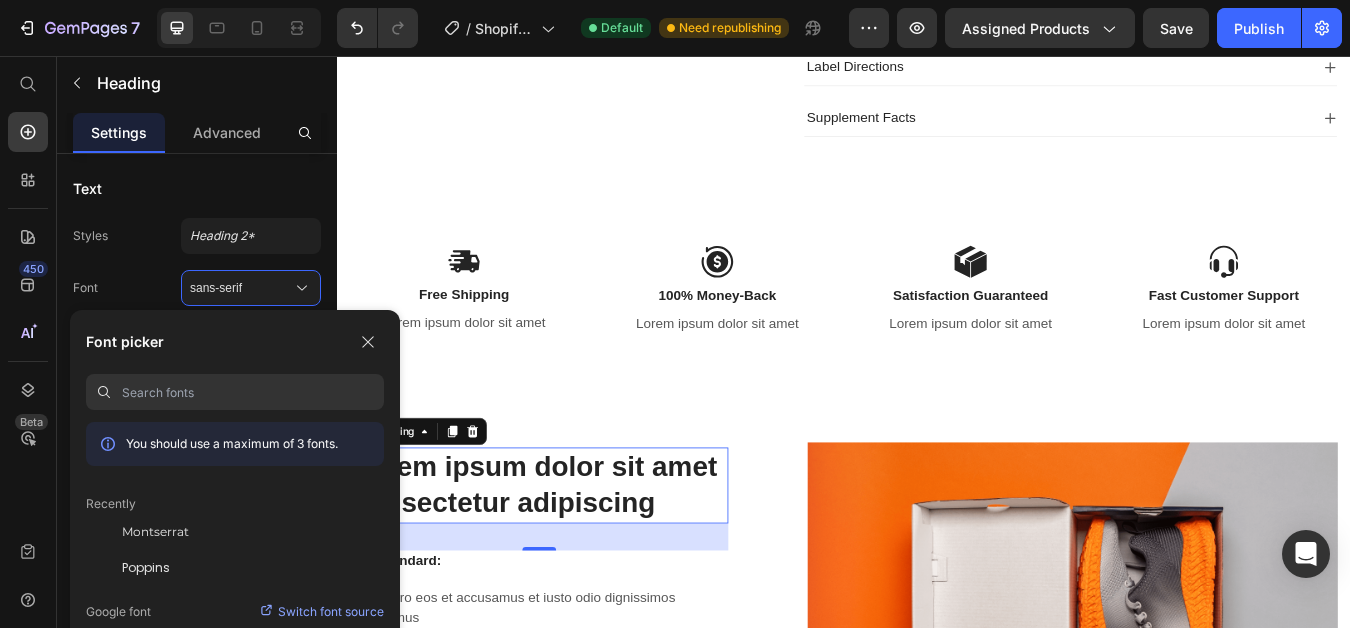 click at bounding box center [253, 392] 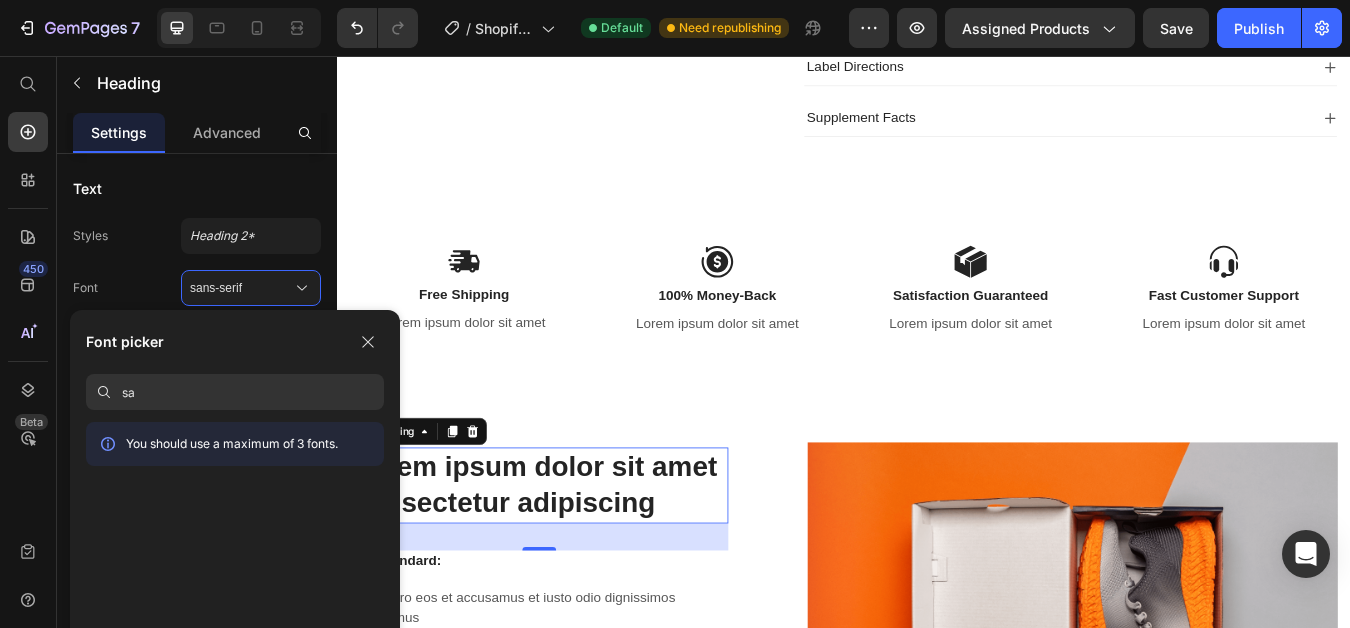 type on "s" 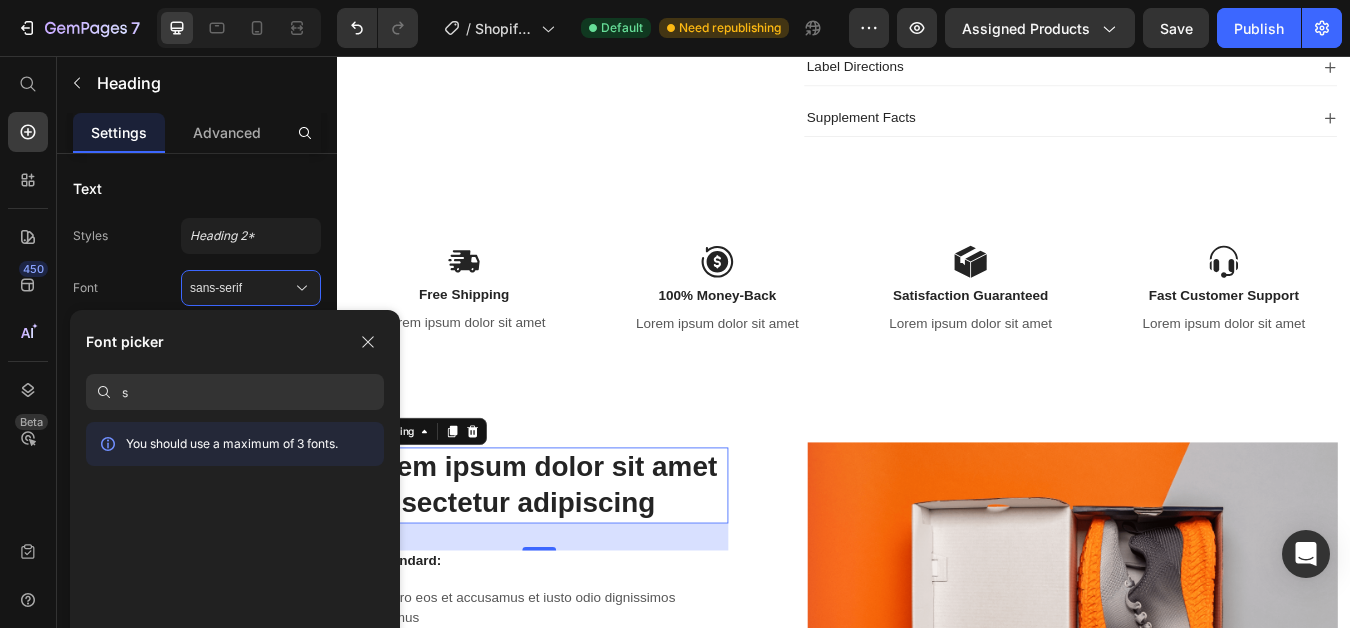 type 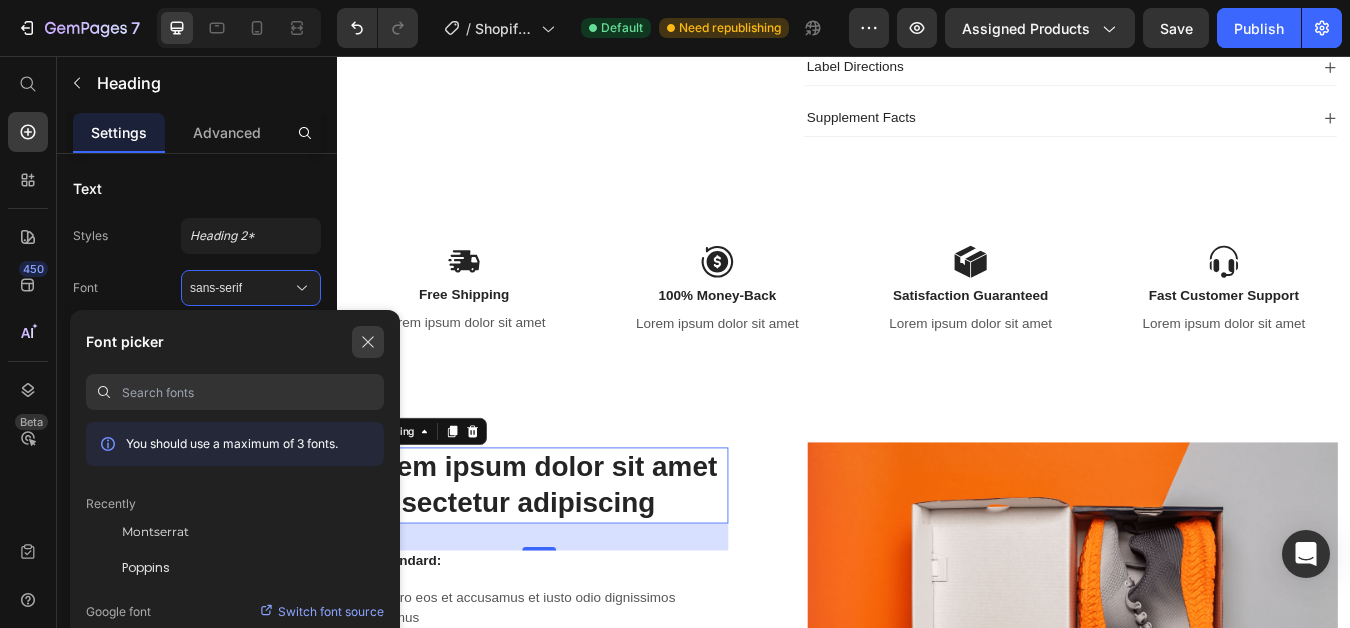 drag, startPoint x: 363, startPoint y: 333, endPoint x: 37, endPoint y: 382, distance: 329.66196 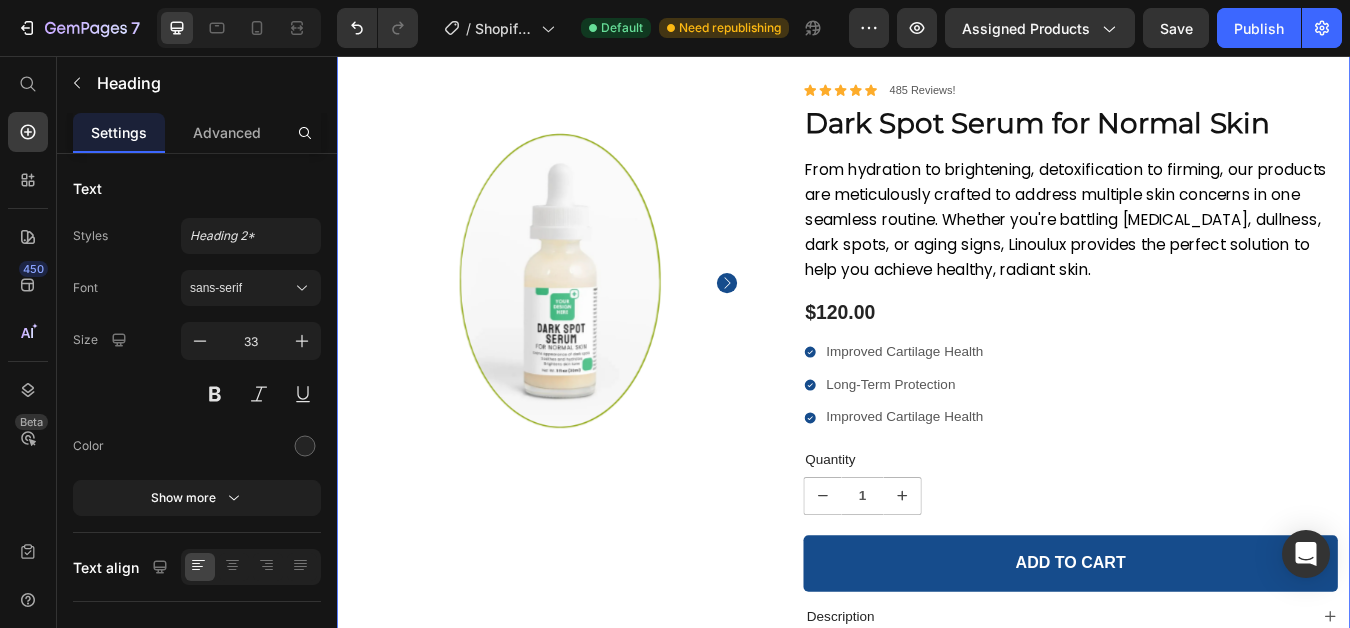 scroll, scrollTop: 0, scrollLeft: 0, axis: both 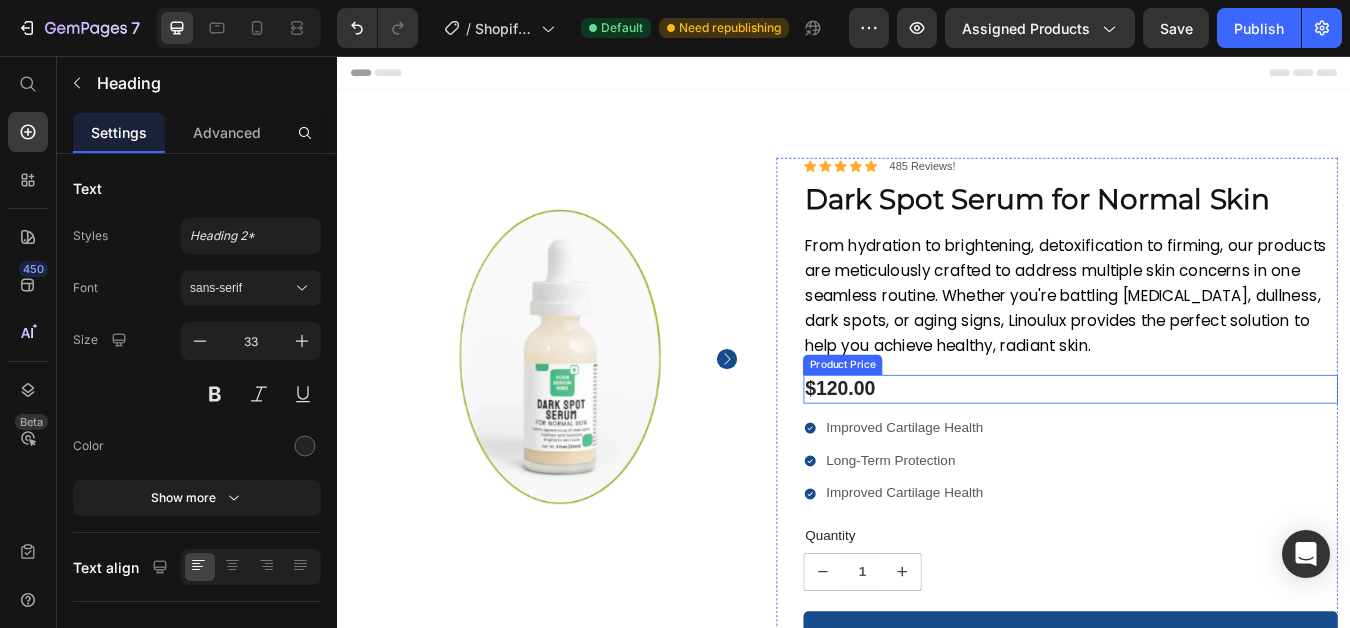 click on "$120.00" at bounding box center (1205, 451) 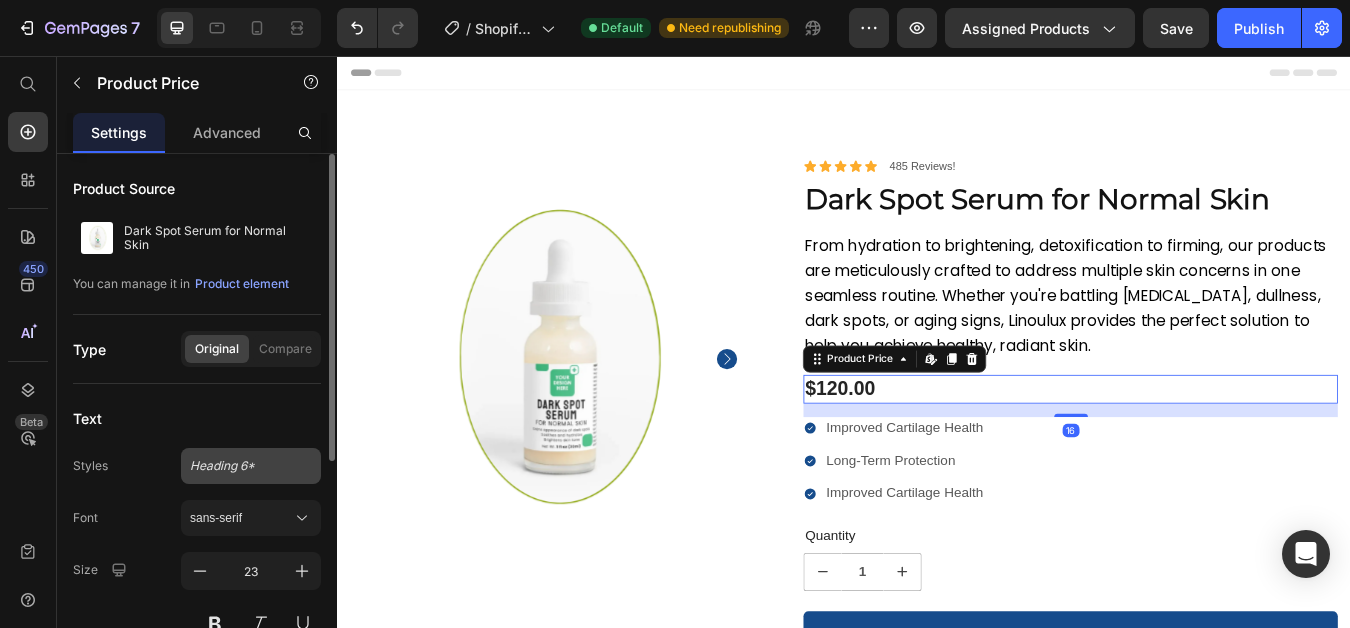 scroll, scrollTop: 100, scrollLeft: 0, axis: vertical 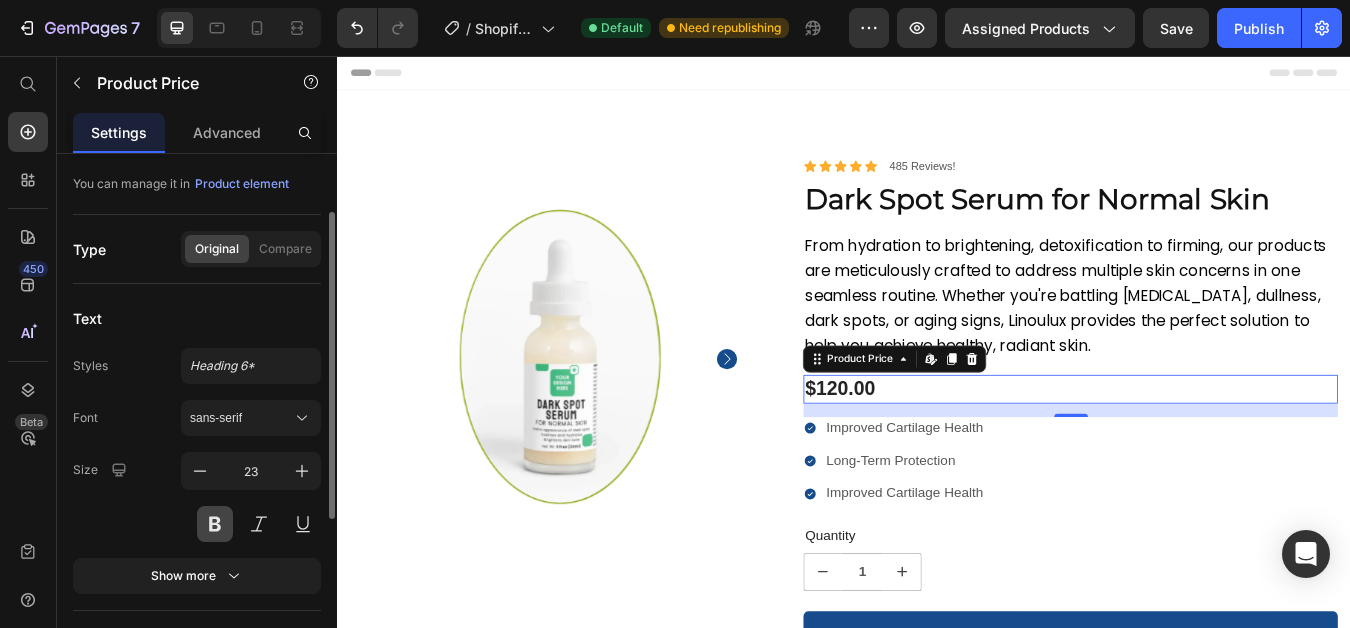 click at bounding box center [215, 524] 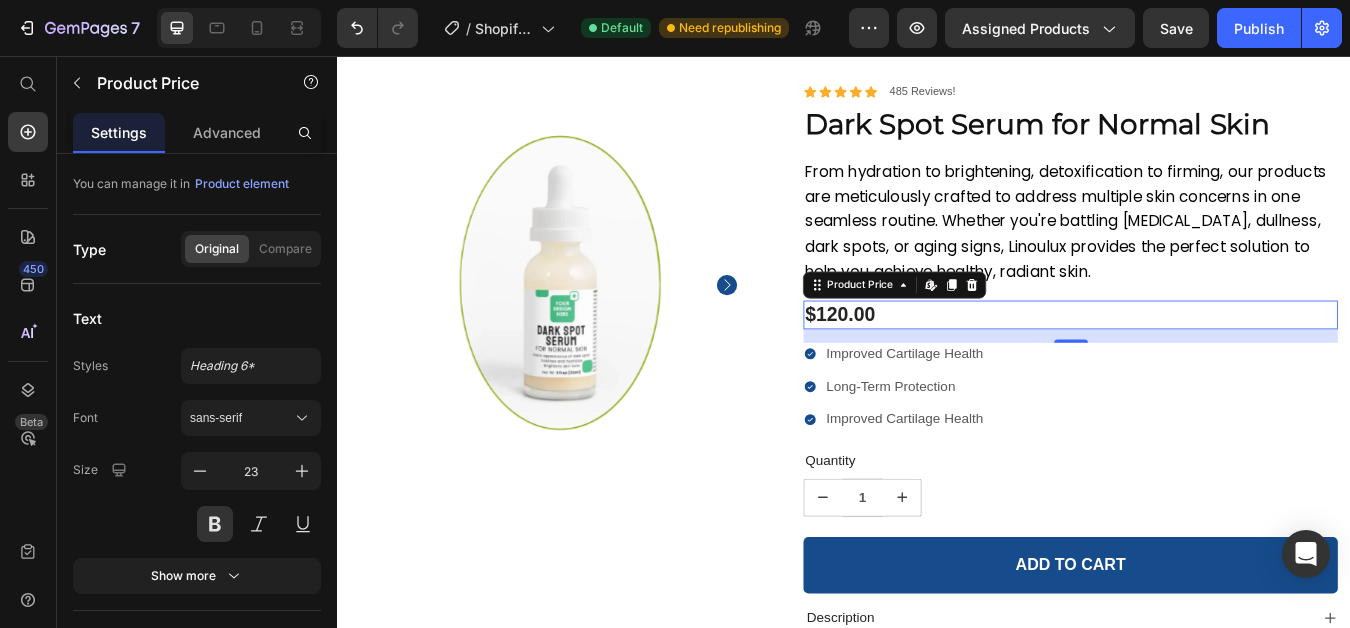 scroll, scrollTop: 100, scrollLeft: 0, axis: vertical 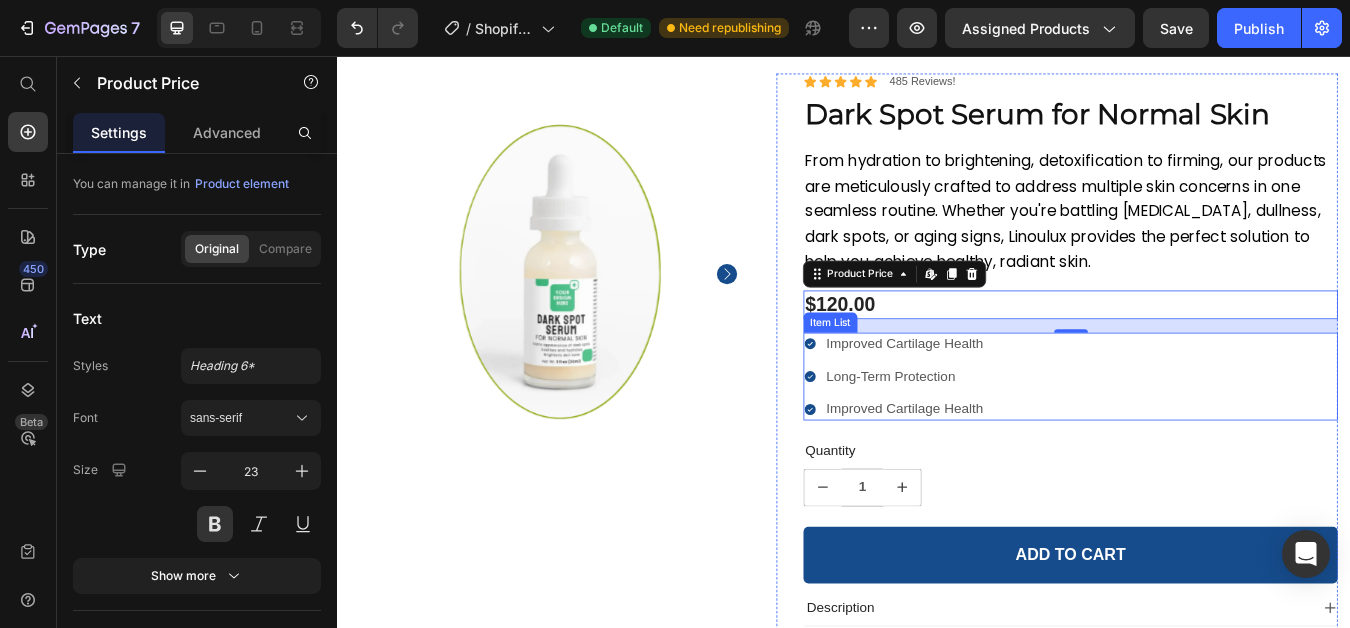 click on "Improved Cartilage Health" at bounding box center (1009, 397) 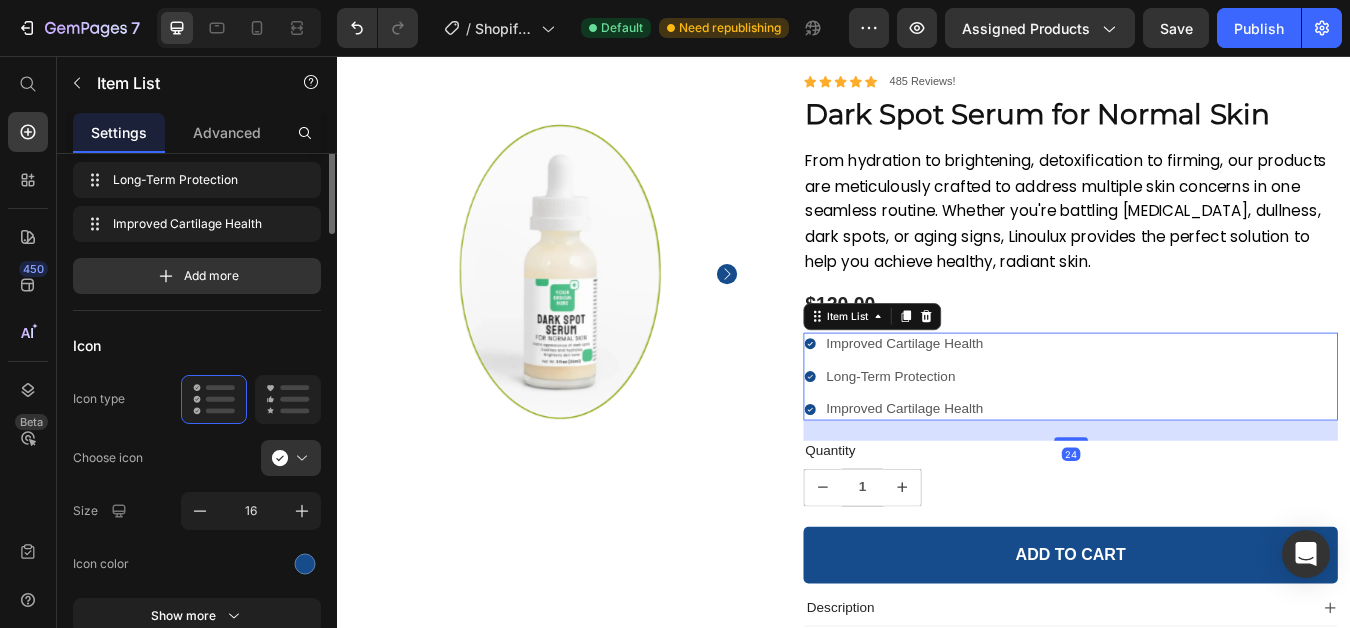 scroll, scrollTop: 0, scrollLeft: 0, axis: both 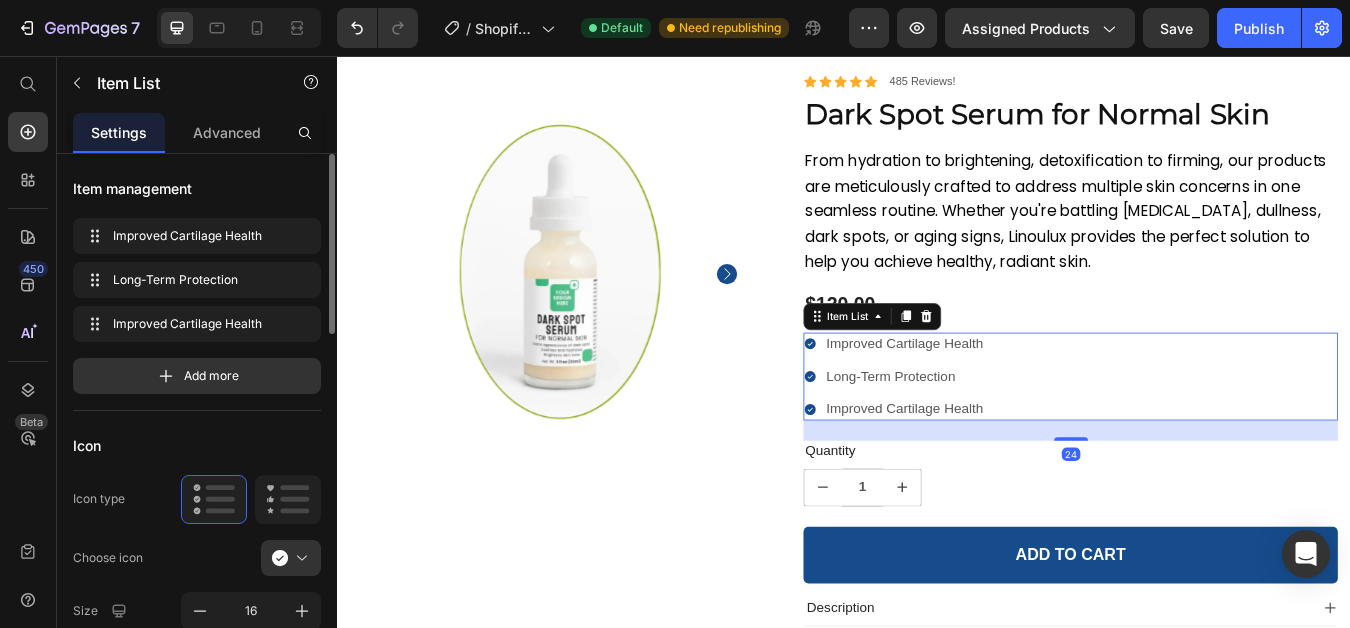 click on "Improved Cartilage Health" at bounding box center (1009, 397) 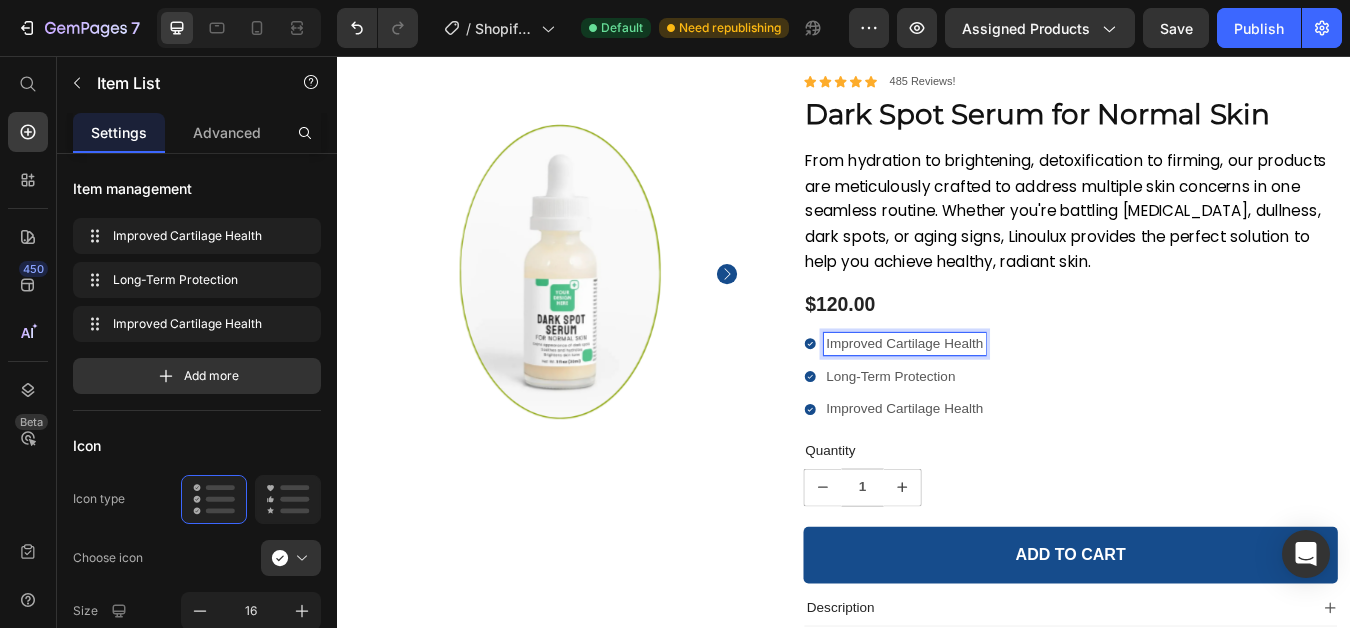 click on "Improved Cartilage Health" at bounding box center [1009, 397] 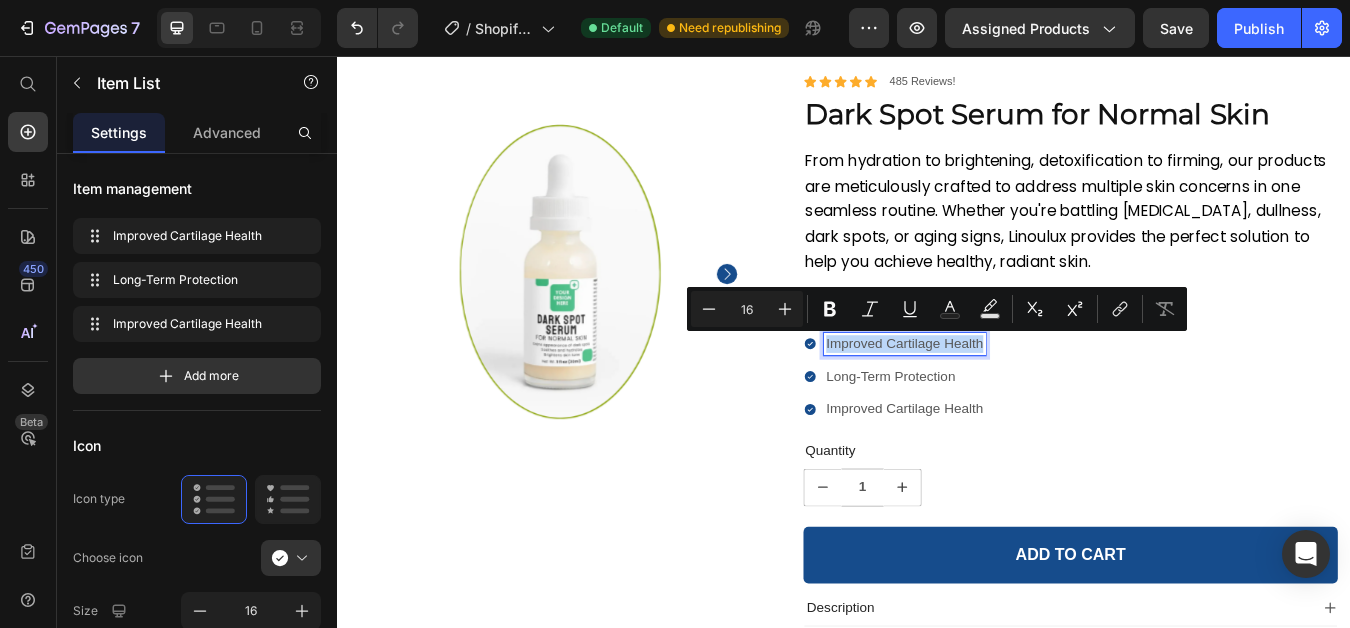 drag, startPoint x: 1093, startPoint y: 391, endPoint x: 909, endPoint y: 387, distance: 184.04347 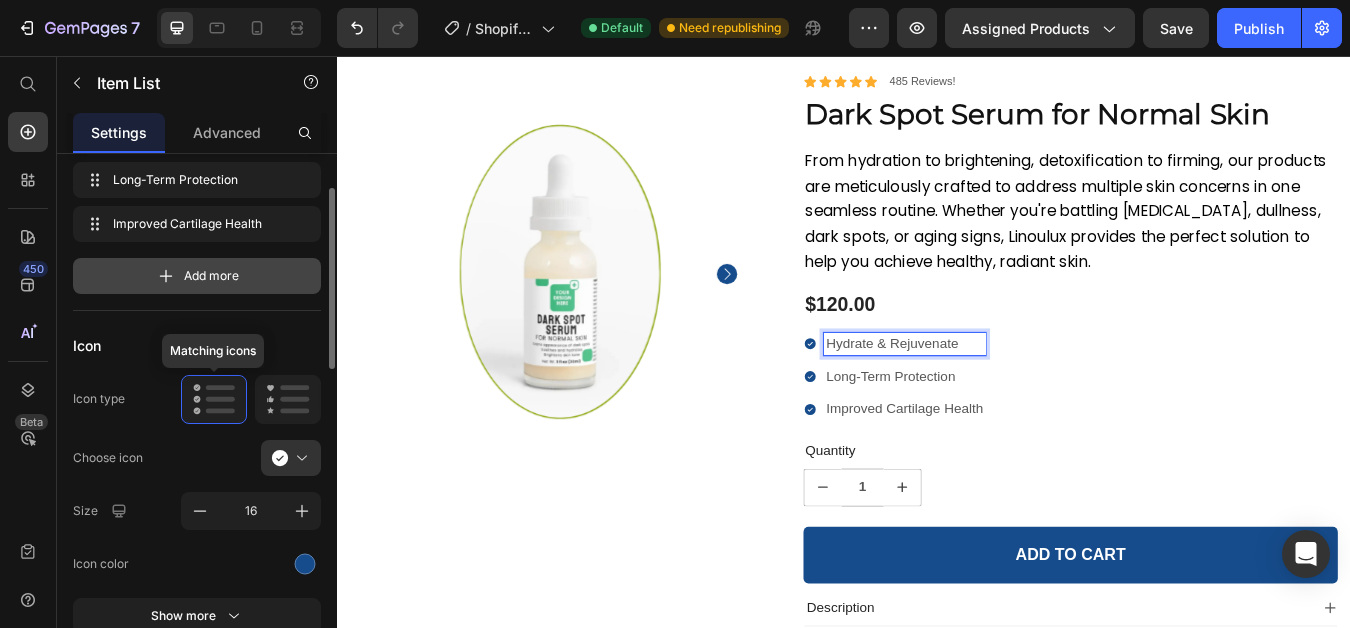 scroll, scrollTop: 0, scrollLeft: 0, axis: both 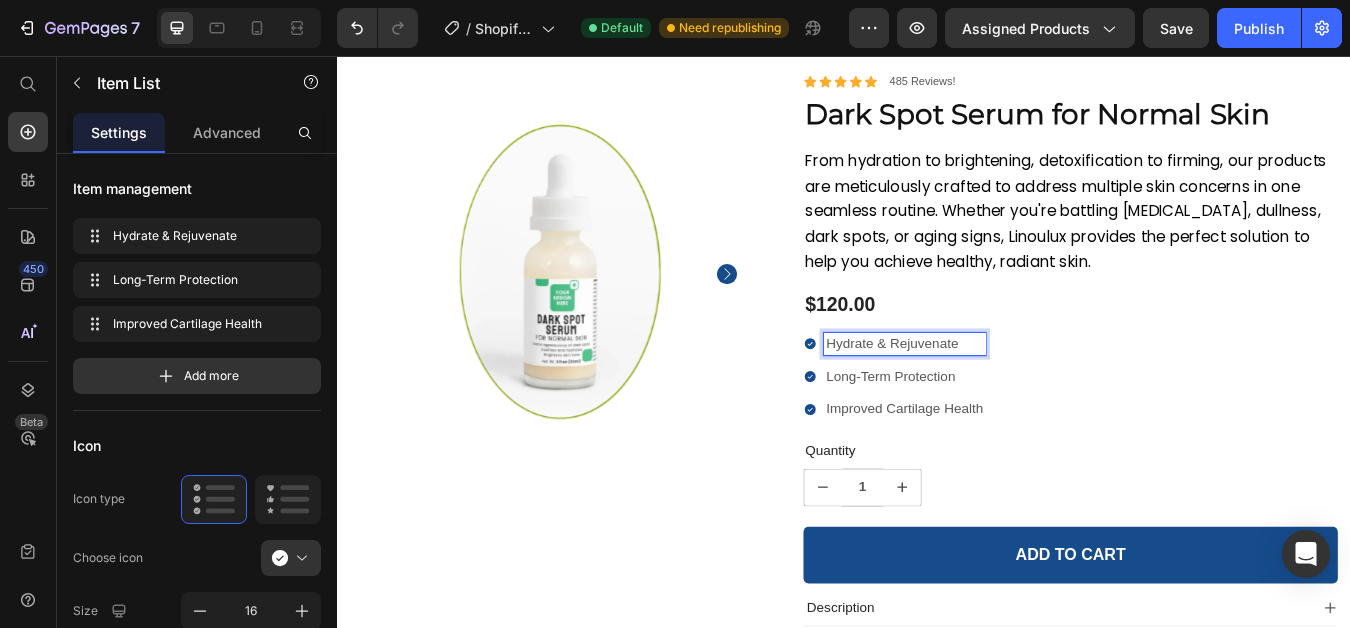 click on "Long-Term Protection" at bounding box center (1009, 436) 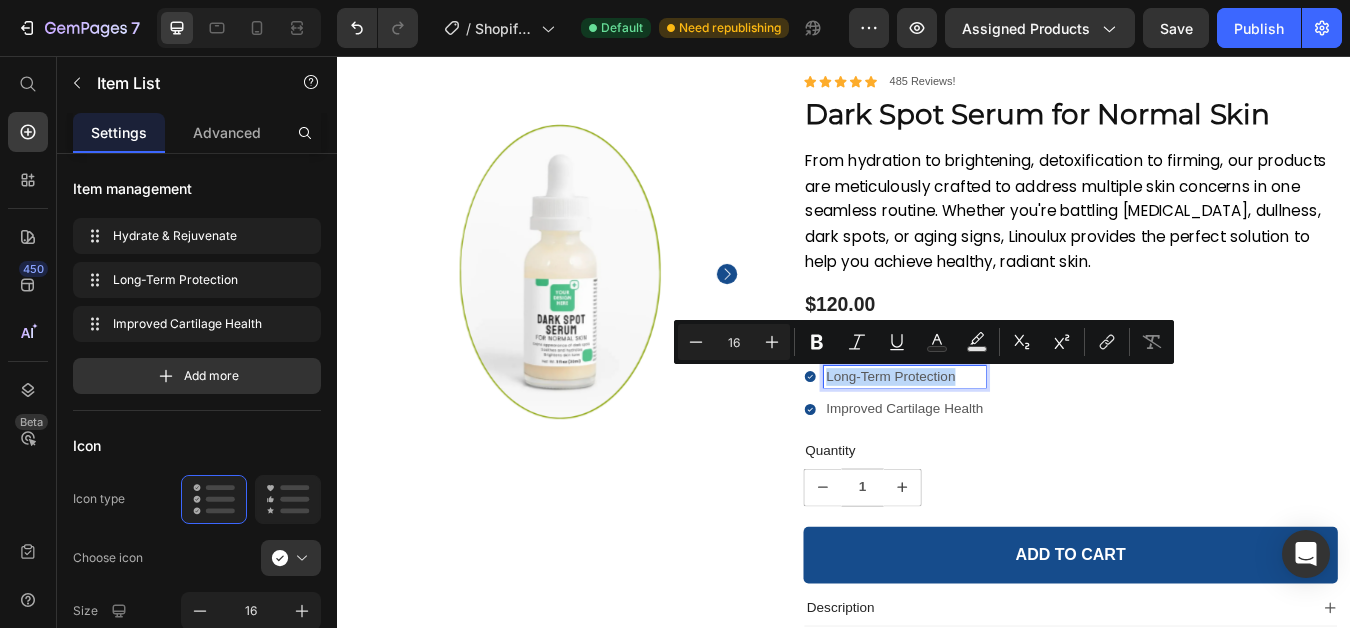 drag, startPoint x: 1075, startPoint y: 432, endPoint x: 910, endPoint y: 435, distance: 165.02727 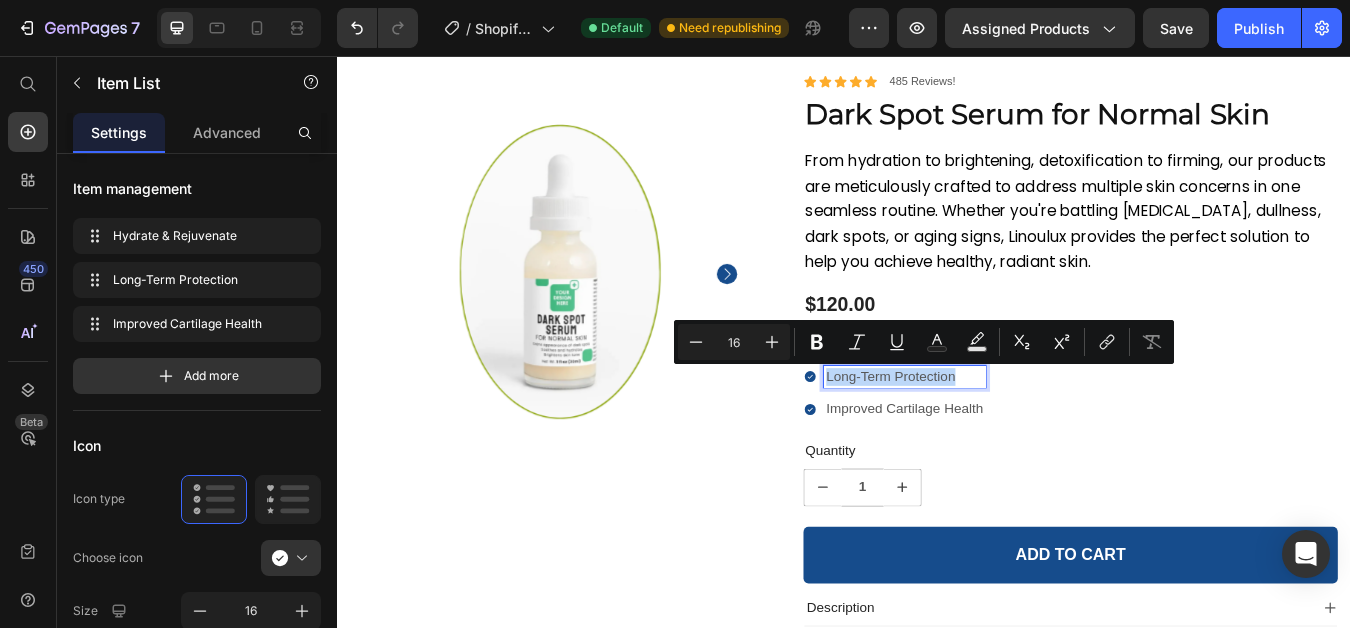 click on "Long-Term Protection" at bounding box center [1009, 436] 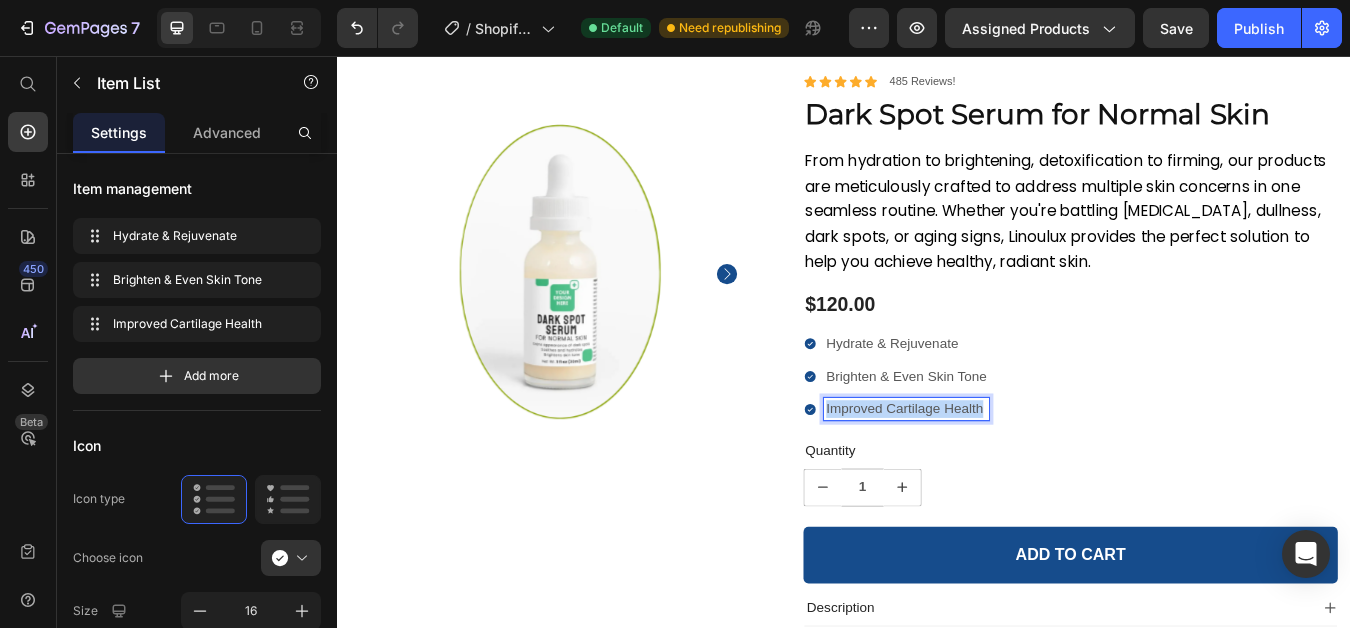 drag, startPoint x: 1101, startPoint y: 462, endPoint x: 900, endPoint y: 450, distance: 201.3579 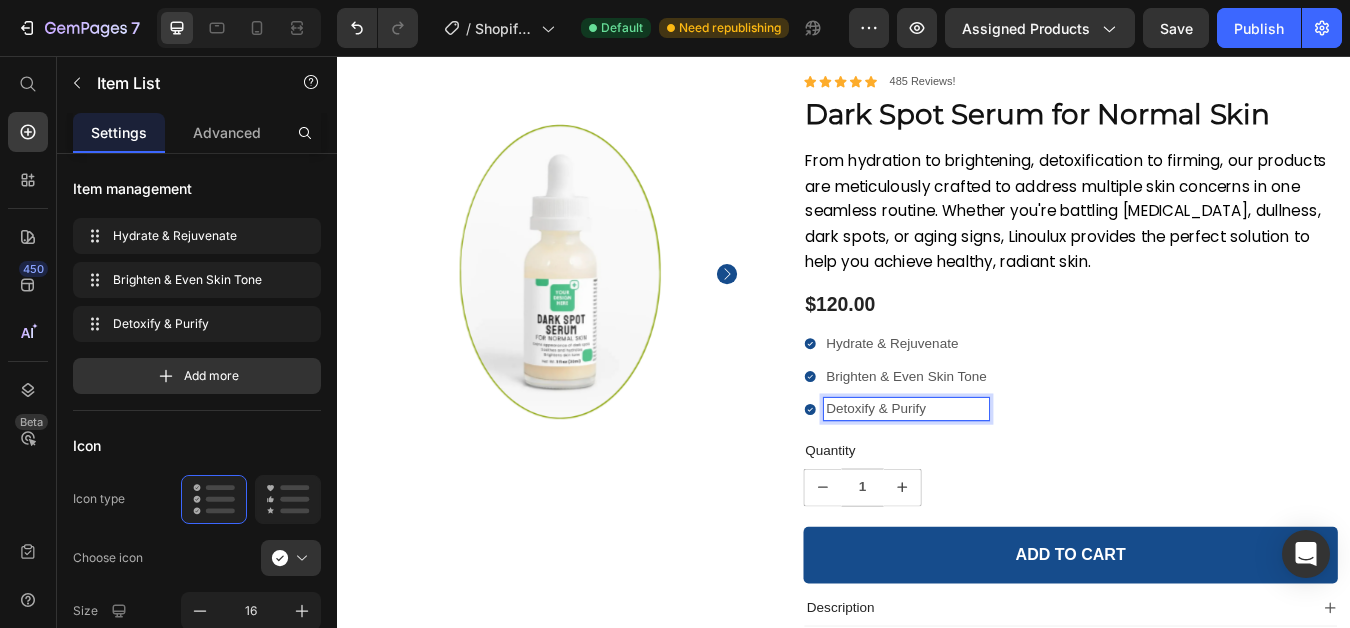 click on "Detoxify & Purify" at bounding box center (1011, 474) 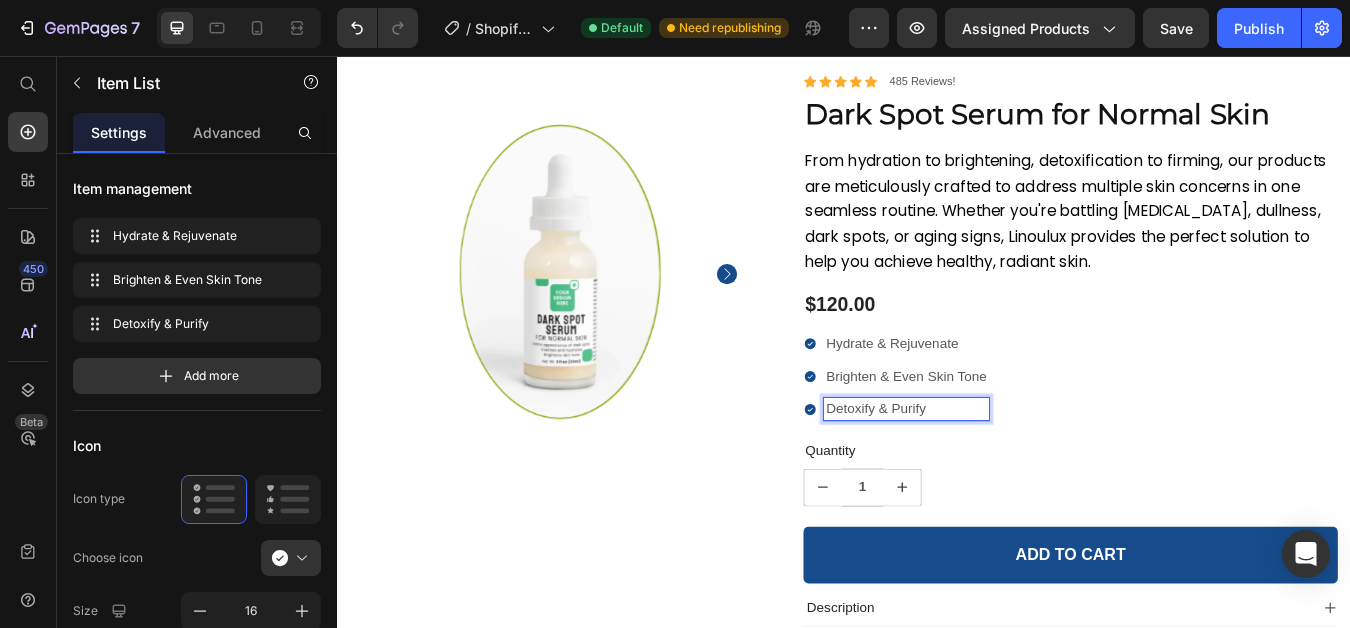 click 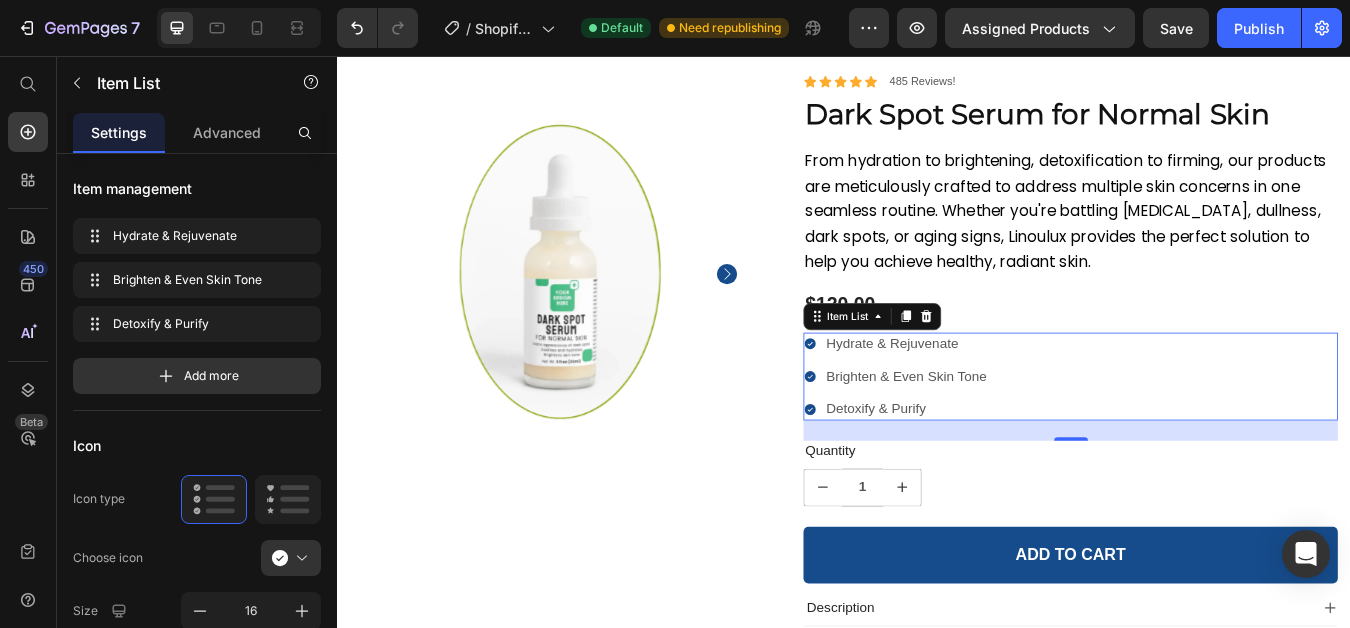 click 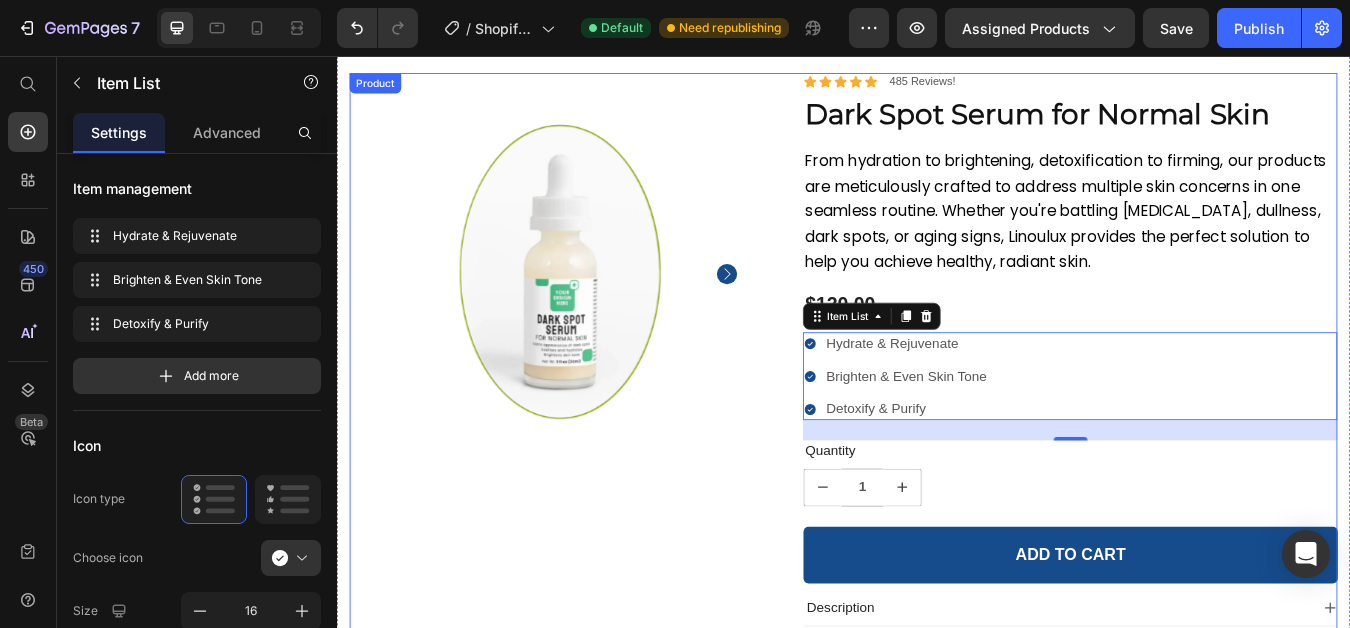 click on "100% Money-Back Guarantee Item List
60-Day Easy Returns Item List Row
Product Images Icon Icon Icon Icon Icon Icon List 485 Reviews! Text Block Row Dark Spot Serum for Normal Skin Product Title From hydration to brightening, detoxification to firming, our products are meticulously crafted to address multiple skin concerns in one seamless routine. Whether you're battling [MEDICAL_DATA], dullness, dark spots, or aging signs, Linoulux provides the perfect solution to help you achieve healthy, radiant skin. Text Block $120.00 Product Price Hydrate & Rejuvenate Brighten & Even Skin Tone Detoxify & Purify Item List   24 Quantity Text Block 1 Product Quantity 1 Product Quantity Add to cart Add to Cart Row
Description
Label Directions
Supplement Facts Accordion Row Product" at bounding box center (937, 472) 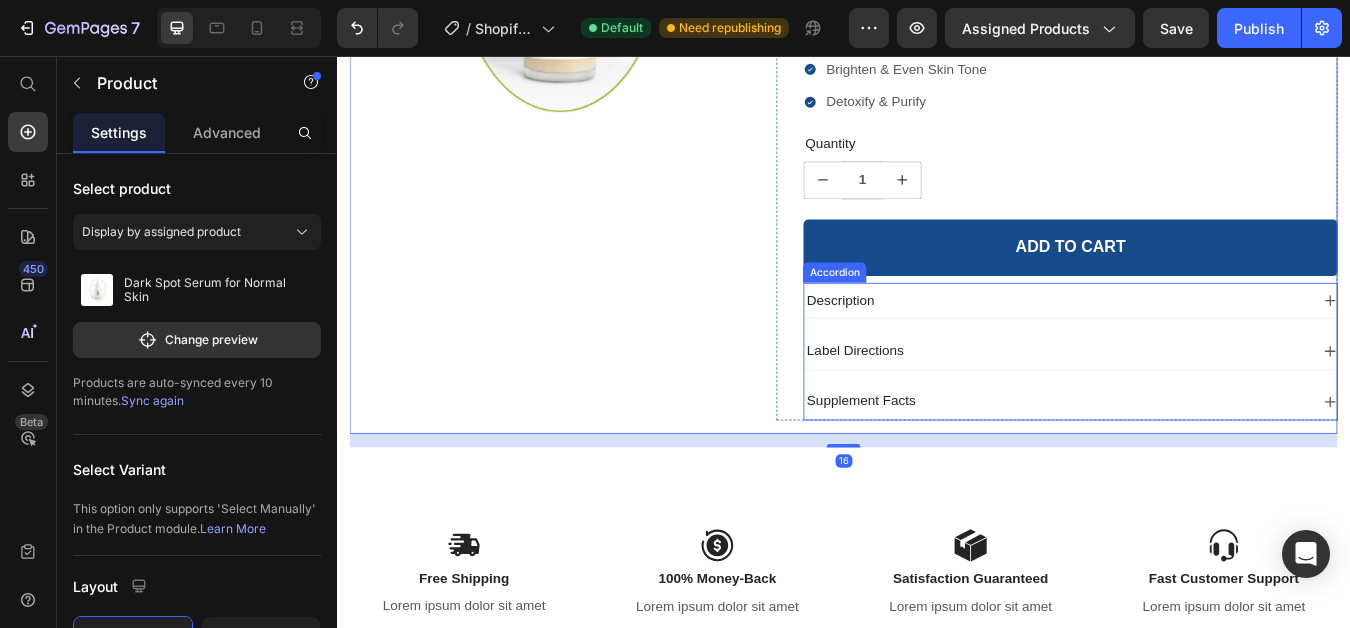 scroll, scrollTop: 500, scrollLeft: 0, axis: vertical 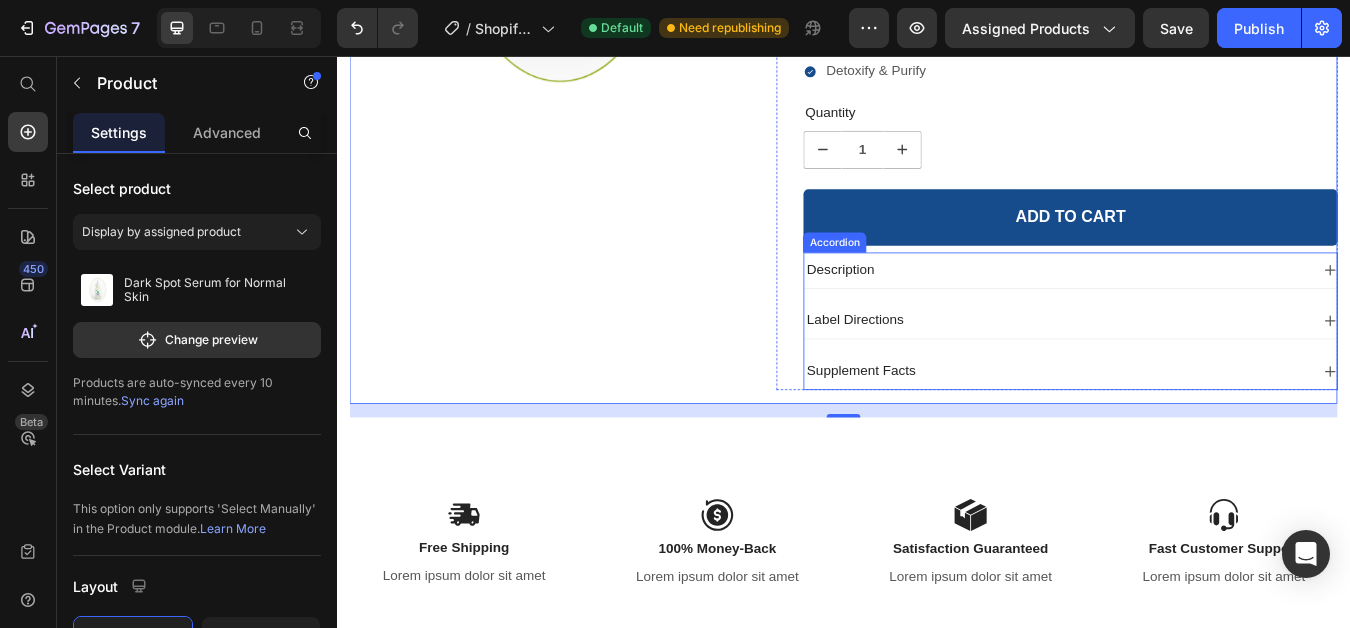 click on "Description" at bounding box center [1189, 310] 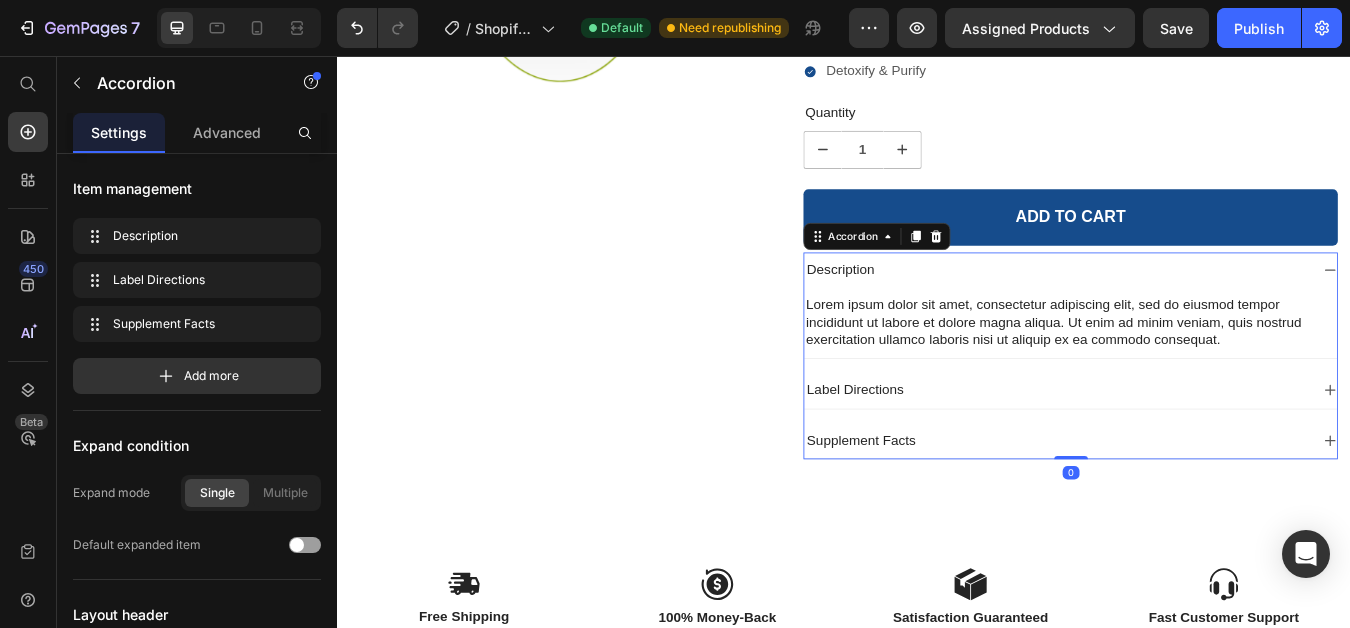 click on "Description" at bounding box center [1189, 310] 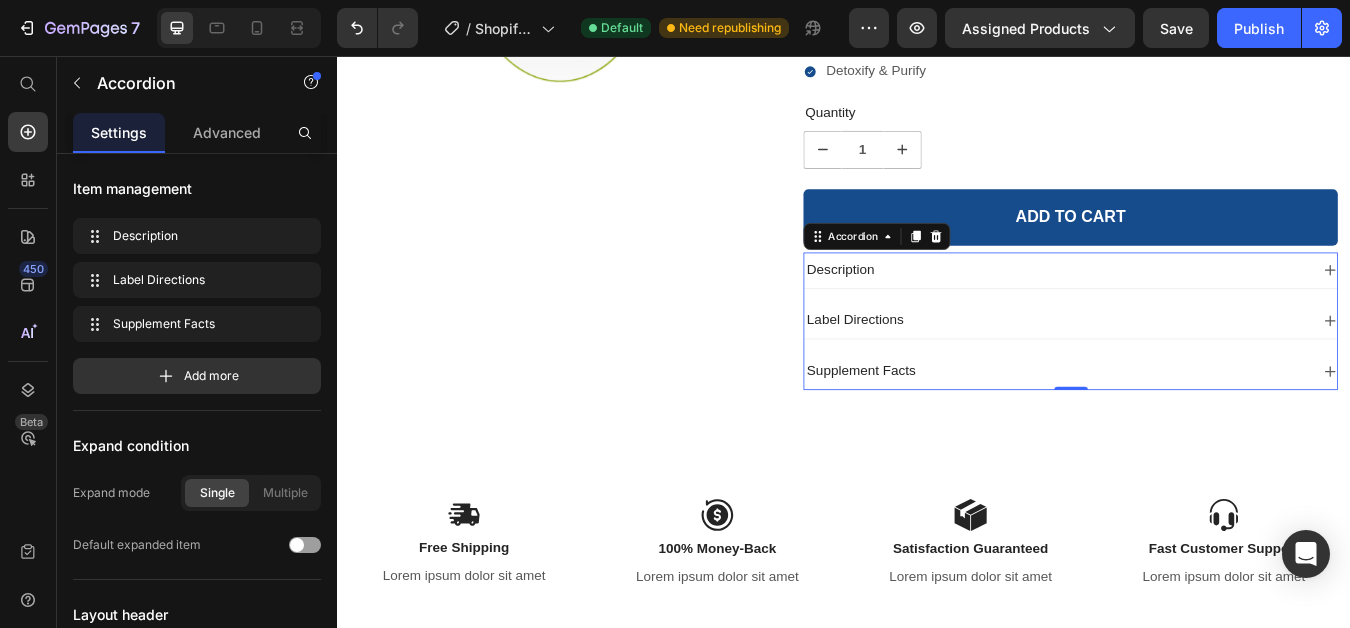 click on "Description" at bounding box center (1189, 310) 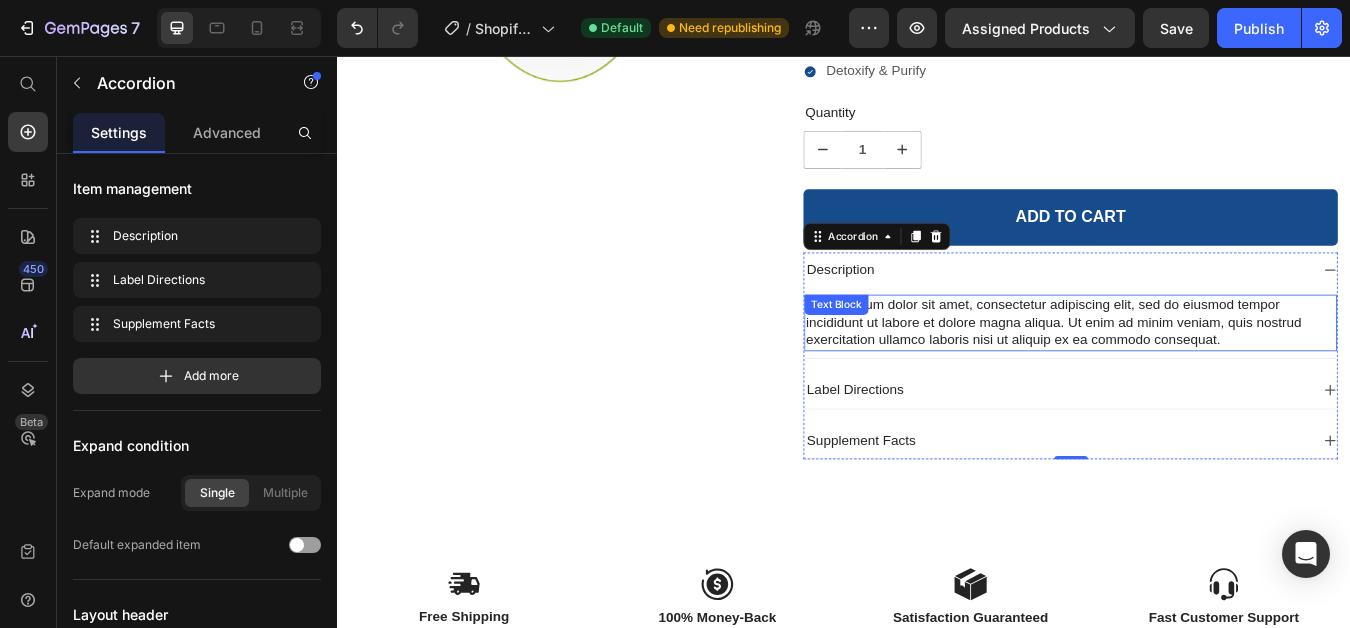 click on "Lorem ipsum dolor sit amet, consectetur adipiscing elit, sed do eiusmod tempor incididunt ut labore et dolore magna aliqua. Ut enim ad minim veniam, quis nostrud exercitation ullamco laboris nisi ut aliquip ex ea commodo consequat." at bounding box center (1205, 372) 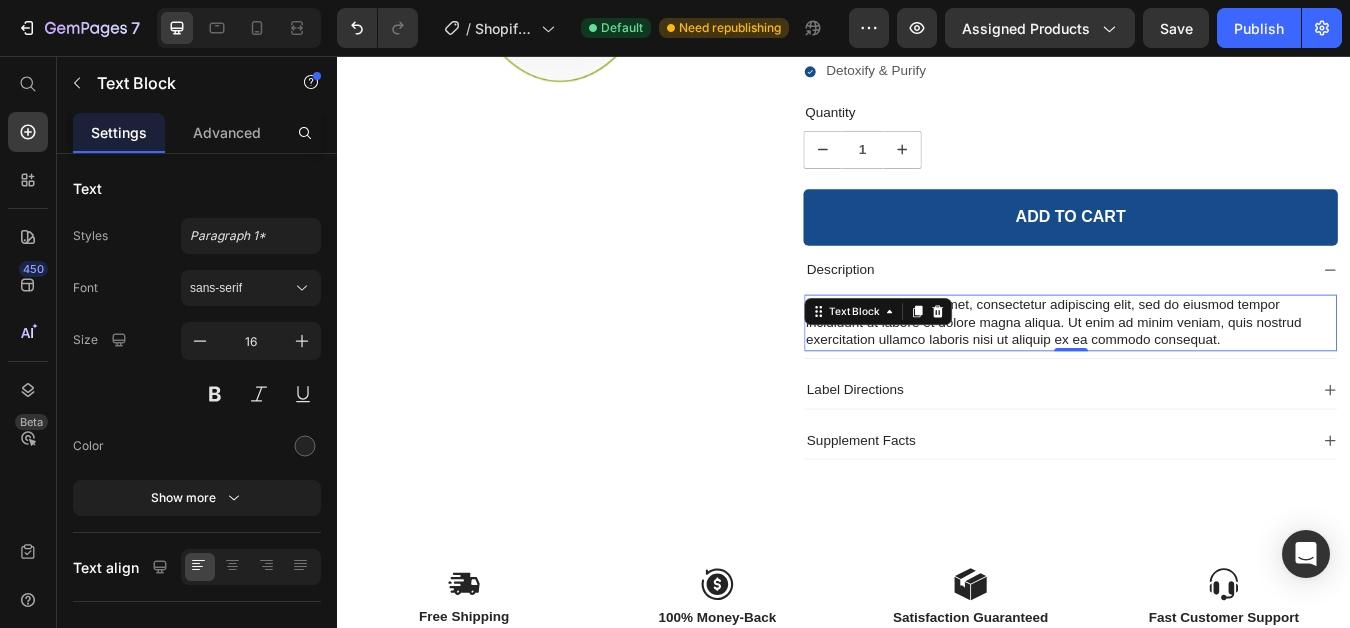 click on "Lorem ipsum dolor sit amet, consectetur adipiscing elit, sed do eiusmod tempor incididunt ut labore et dolore magna aliqua. Ut enim ad minim veniam, quis nostrud exercitation ullamco laboris nisi ut aliquip ex ea commodo consequat." at bounding box center (1205, 372) 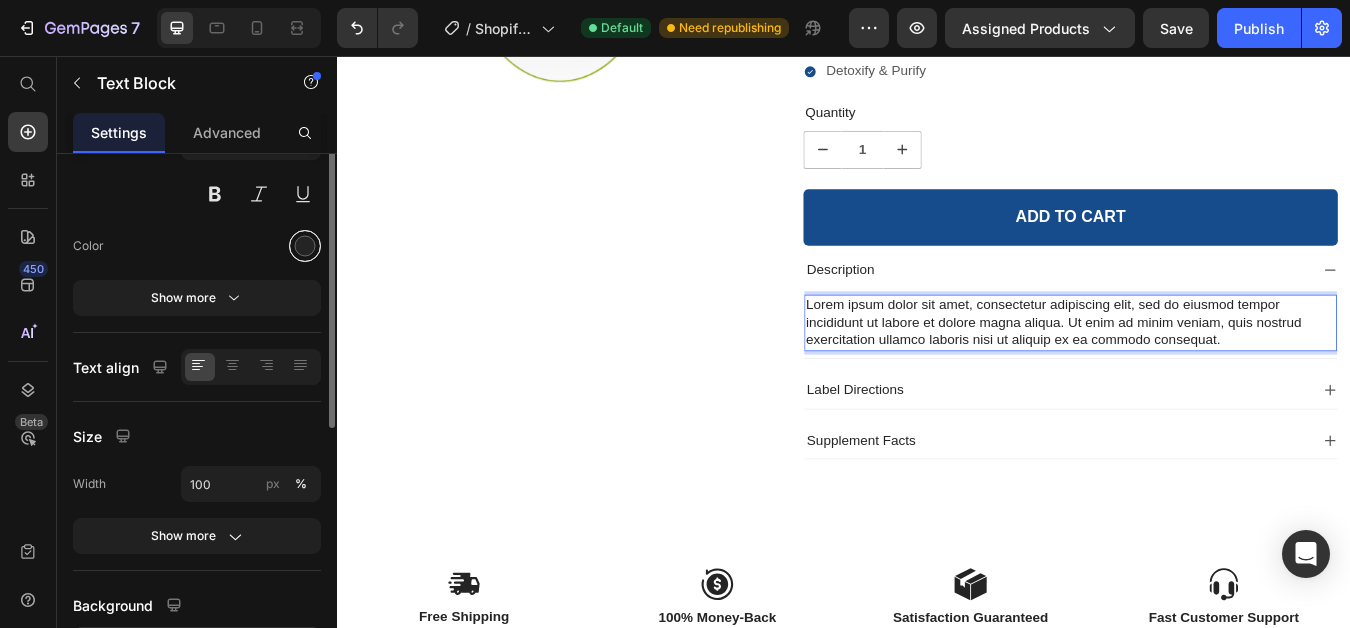 scroll, scrollTop: 100, scrollLeft: 0, axis: vertical 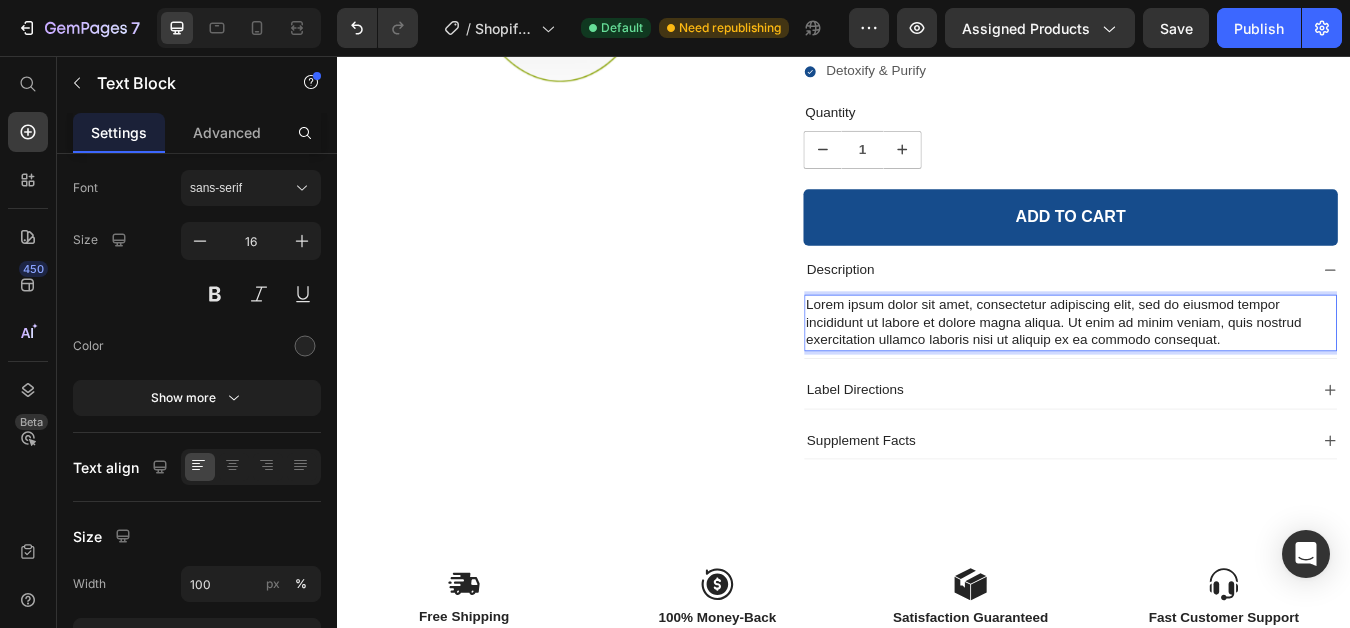 click on "Lorem ipsum dolor sit amet, consectetur adipiscing elit, sed do eiusmod tempor incididunt ut labore et dolore magna aliqua. Ut enim ad minim veniam, quis nostrud exercitation ullamco laboris nisi ut aliquip ex ea commodo consequat." at bounding box center (1205, 372) 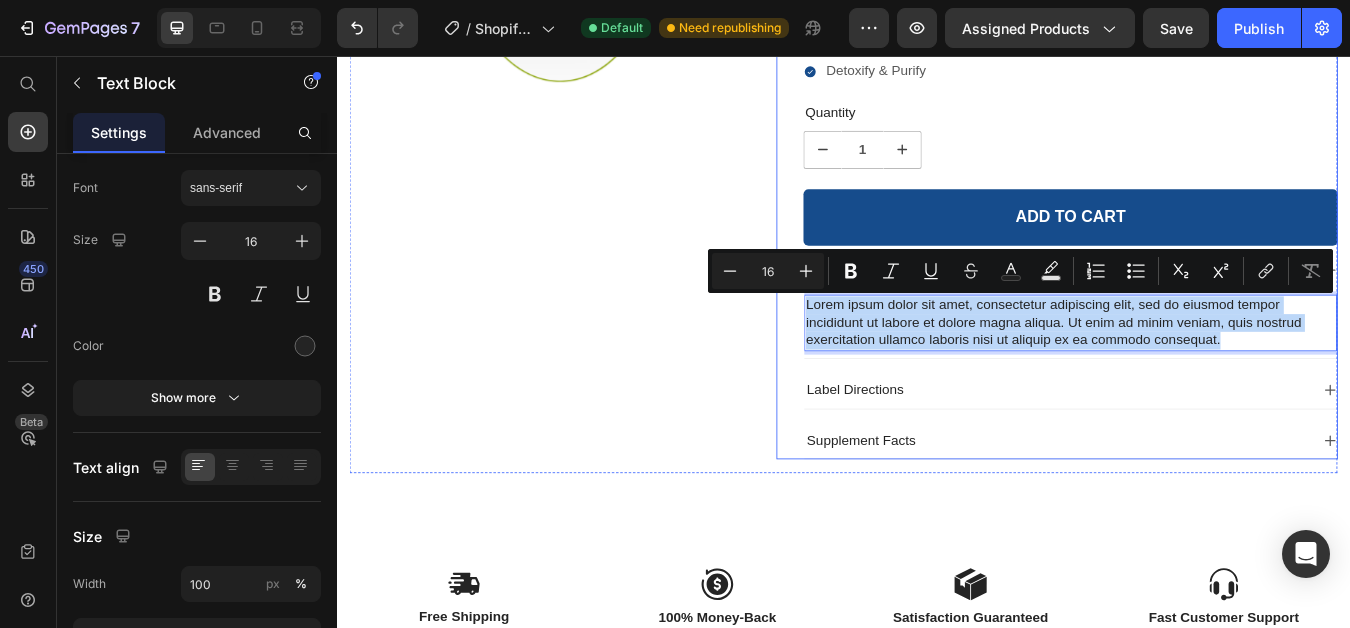 drag, startPoint x: 1380, startPoint y: 395, endPoint x: 874, endPoint y: 322, distance: 511.23868 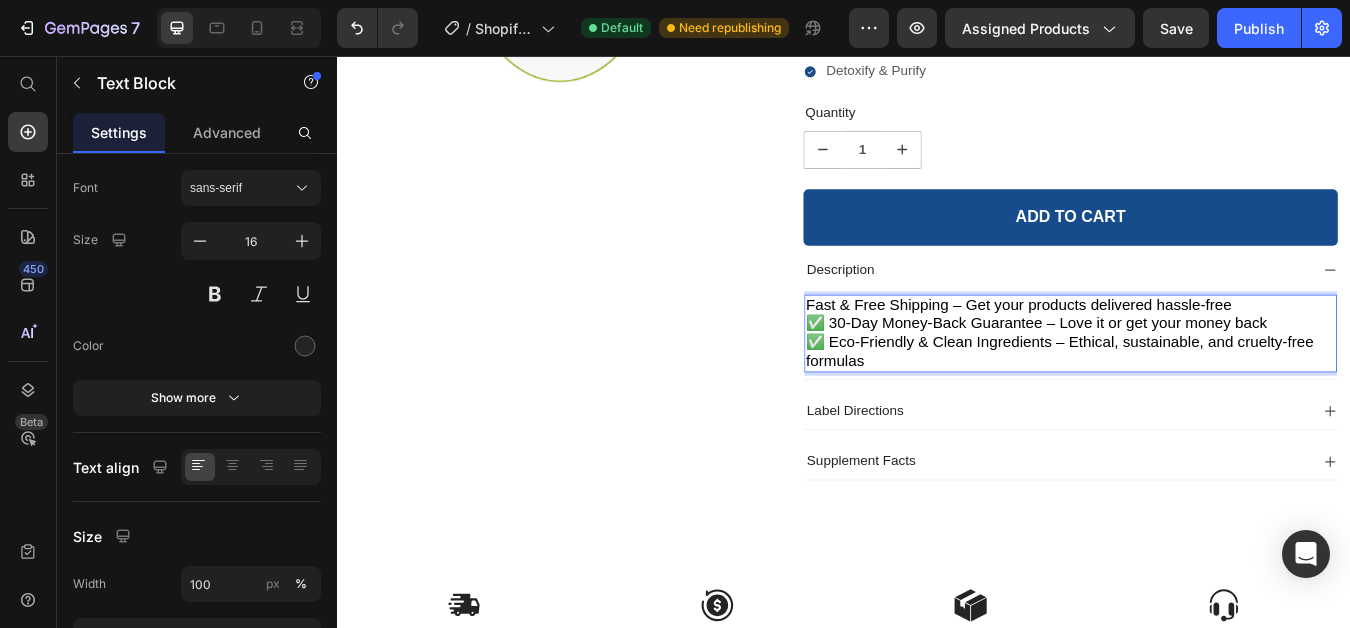click on "✅ 30-Day Money-Back Guarantee – Love it or get your money back" at bounding box center (1165, 373) 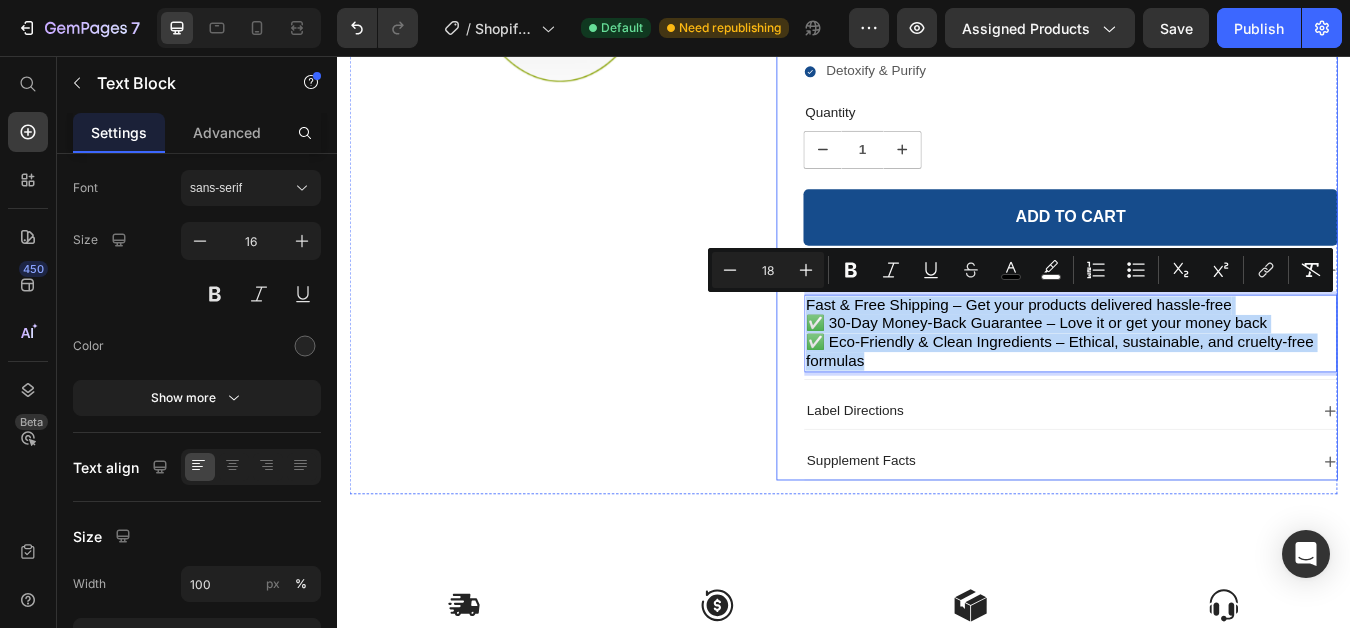 drag, startPoint x: 962, startPoint y: 410, endPoint x: 885, endPoint y: 350, distance: 97.6166 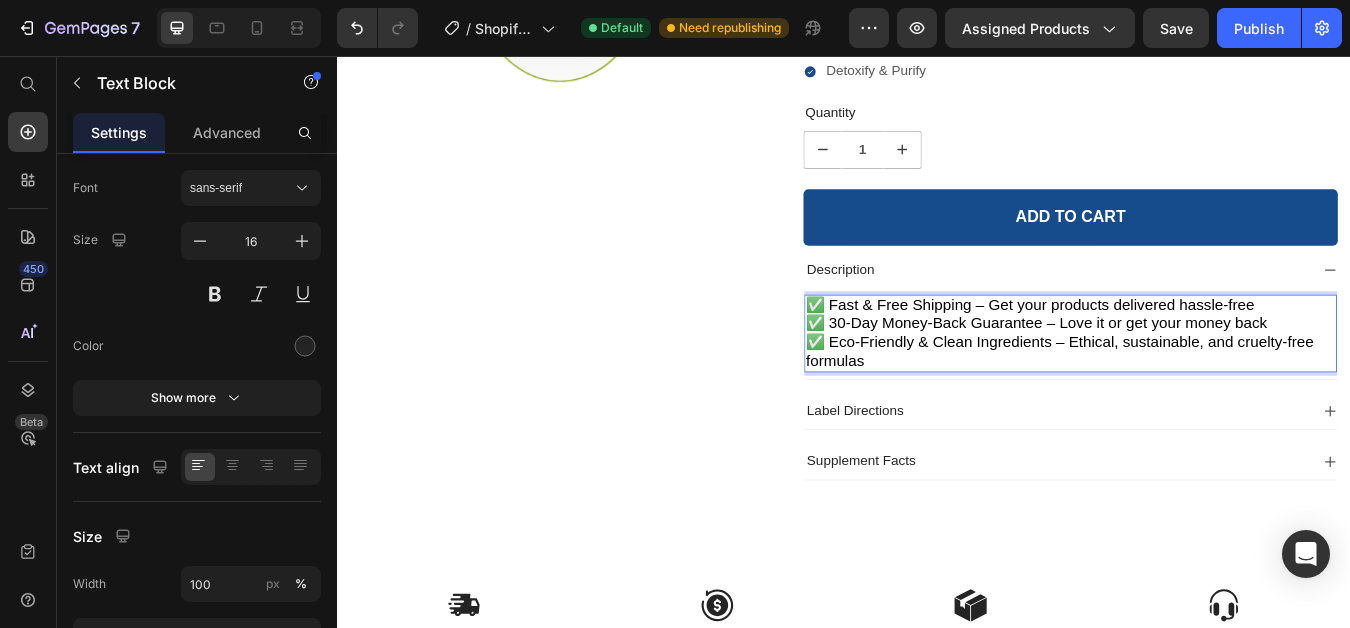 click on "✅ Fast & Free Shipping – Get your products delivered hassle-free ✅ 30-Day Money-Back Guarantee – Love it or get your money back ✅ Eco-Friendly & Clean Ingredients – Ethical, sustainable, and cruelty-free formulas" at bounding box center [1205, 384] 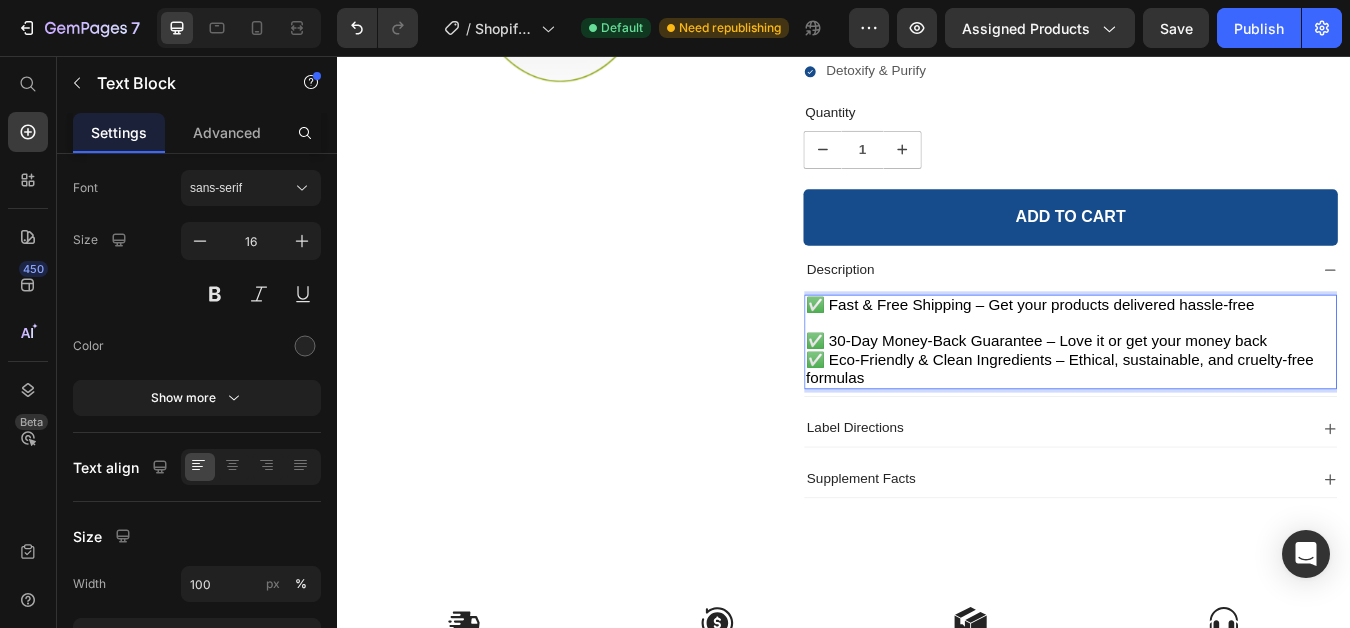 click on "✅ 30-Day Money-Back Guarantee – Love it or get your money back ✅ Eco-Friendly & Clean Ingredients – Ethical, sustainable, and cruelty-free formulas" at bounding box center (1205, 406) 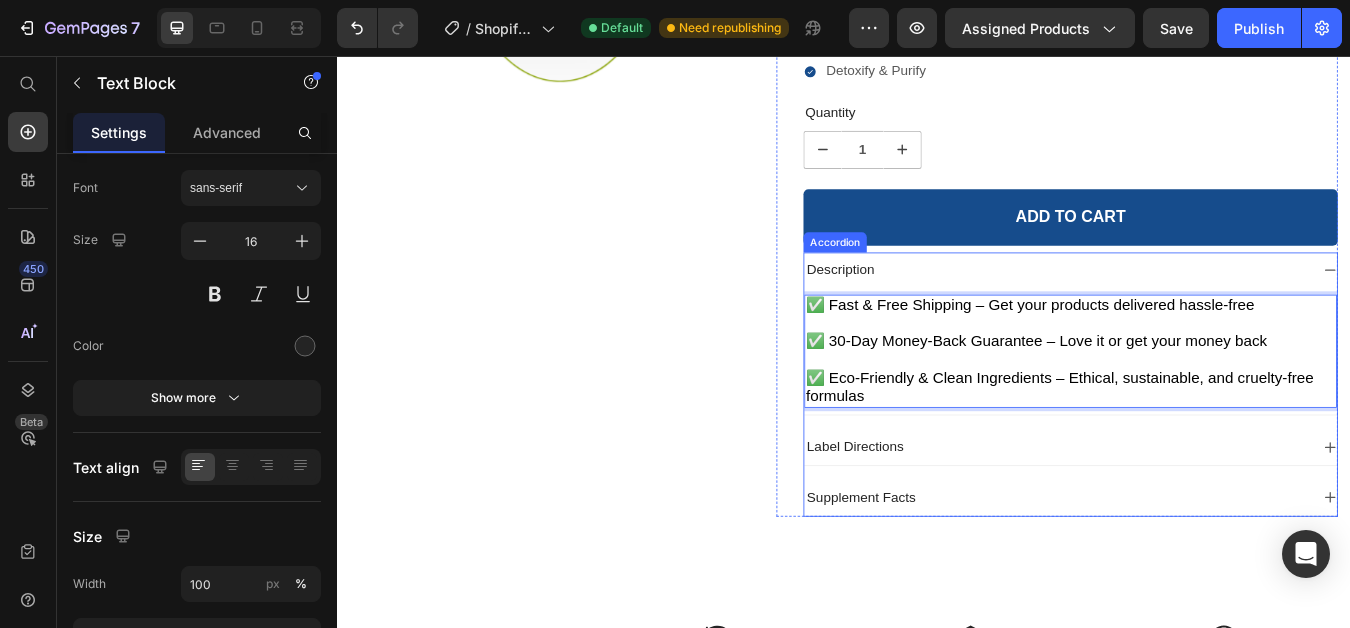 click on "Description" at bounding box center (1189, 310) 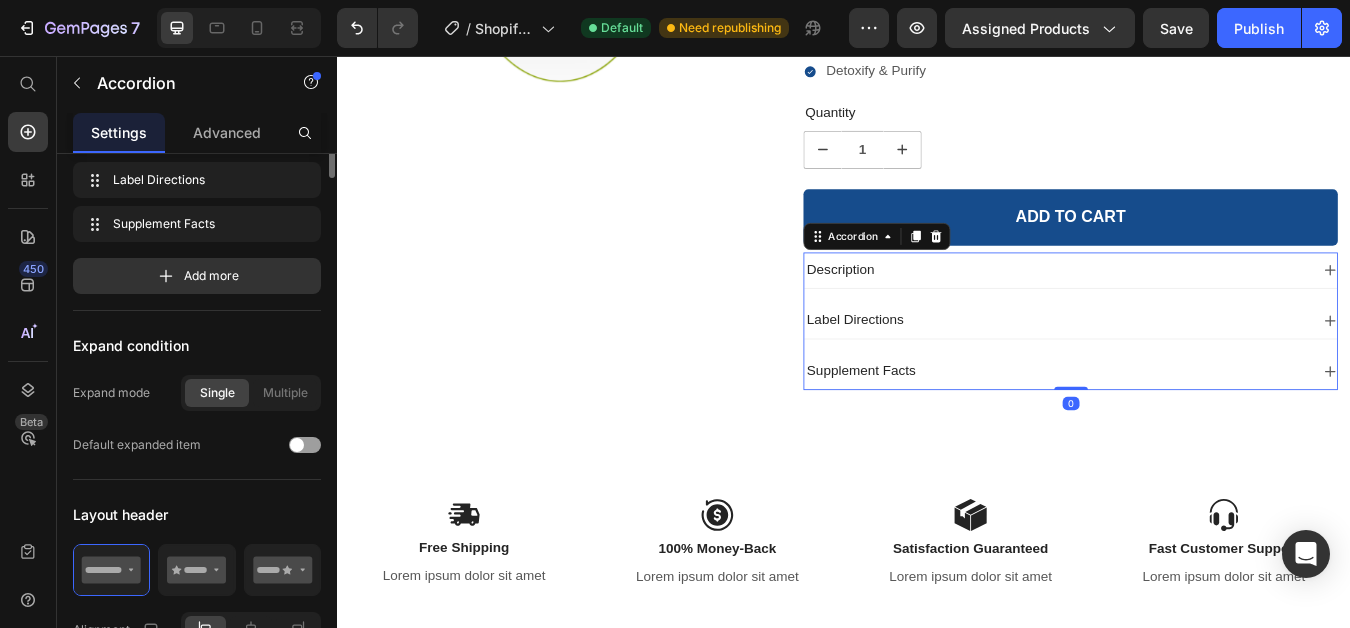 scroll, scrollTop: 0, scrollLeft: 0, axis: both 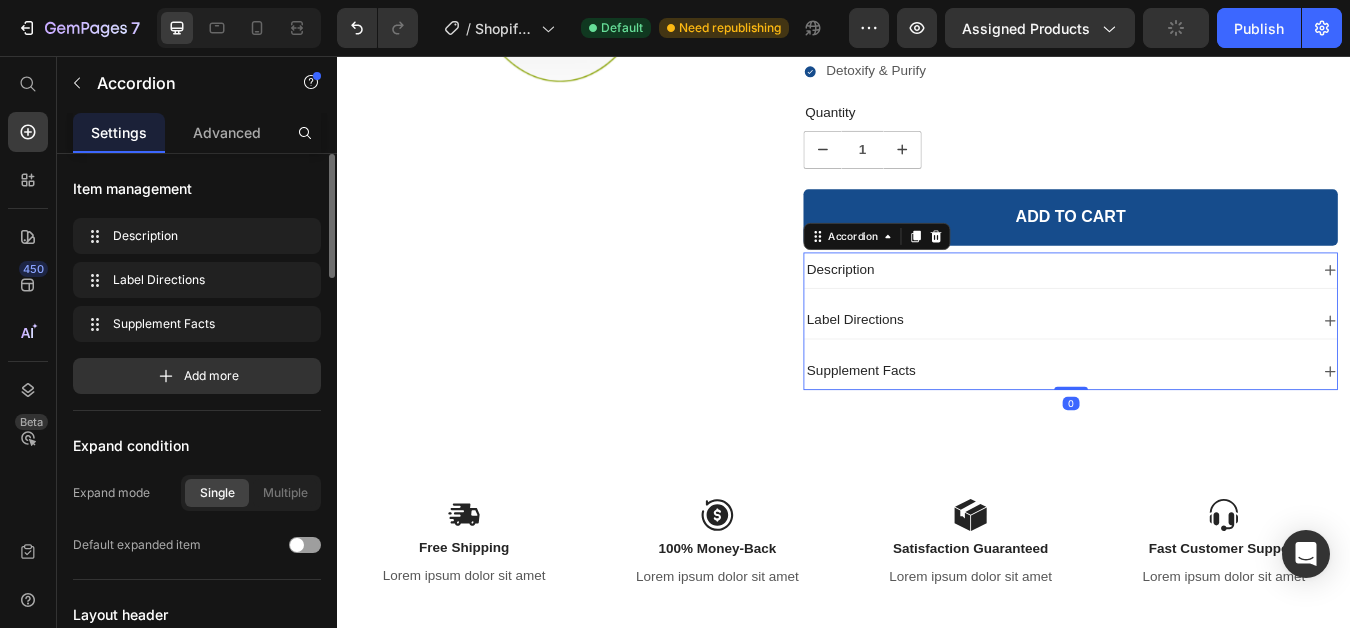 click on "Description" at bounding box center (933, 310) 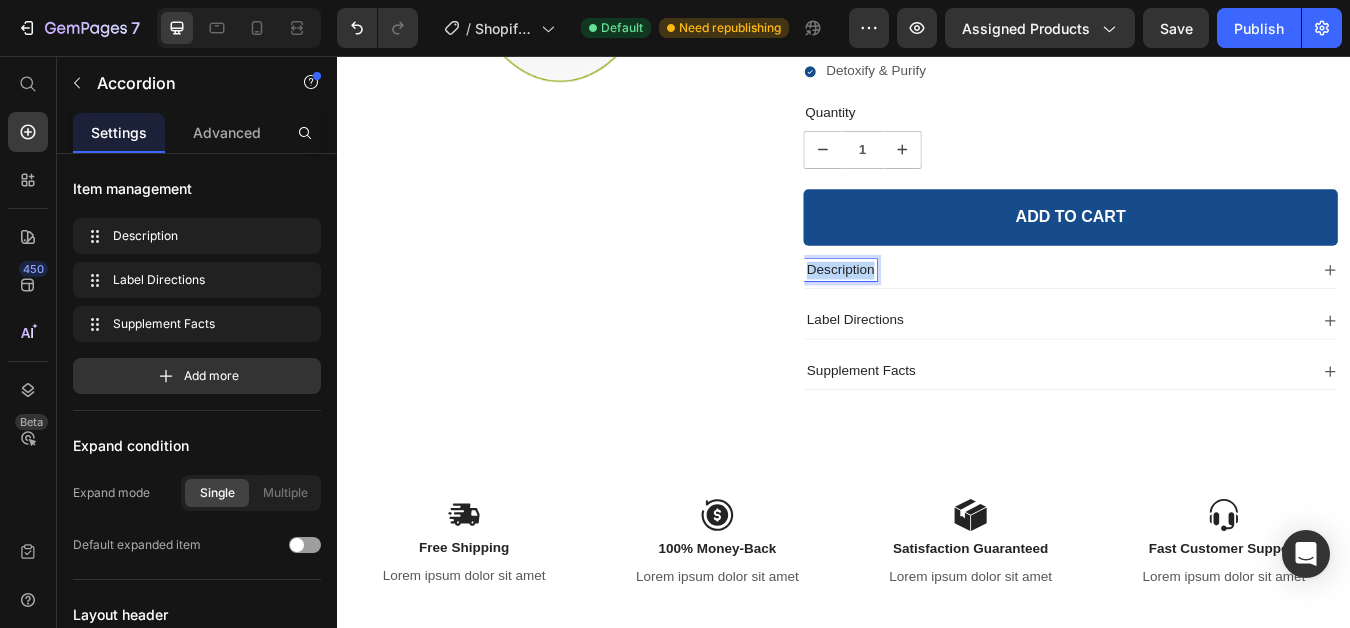 drag, startPoint x: 966, startPoint y: 308, endPoint x: 889, endPoint y: 307, distance: 77.00649 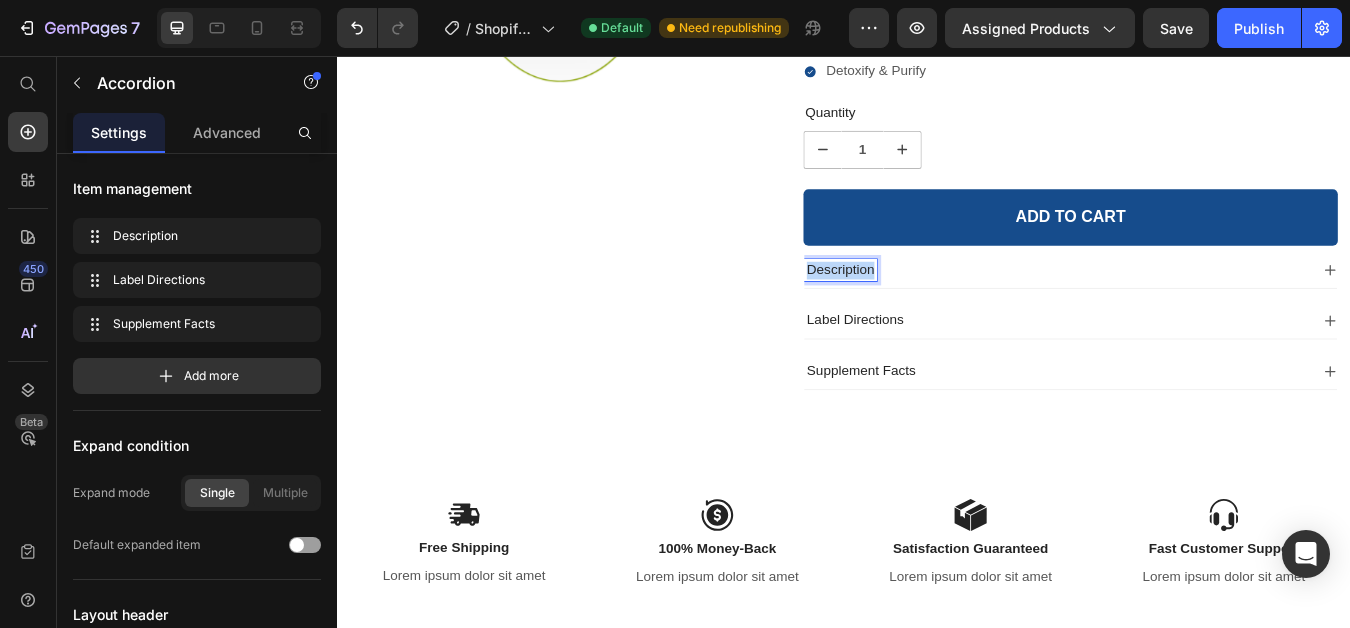 click on "Description" at bounding box center (933, 310) 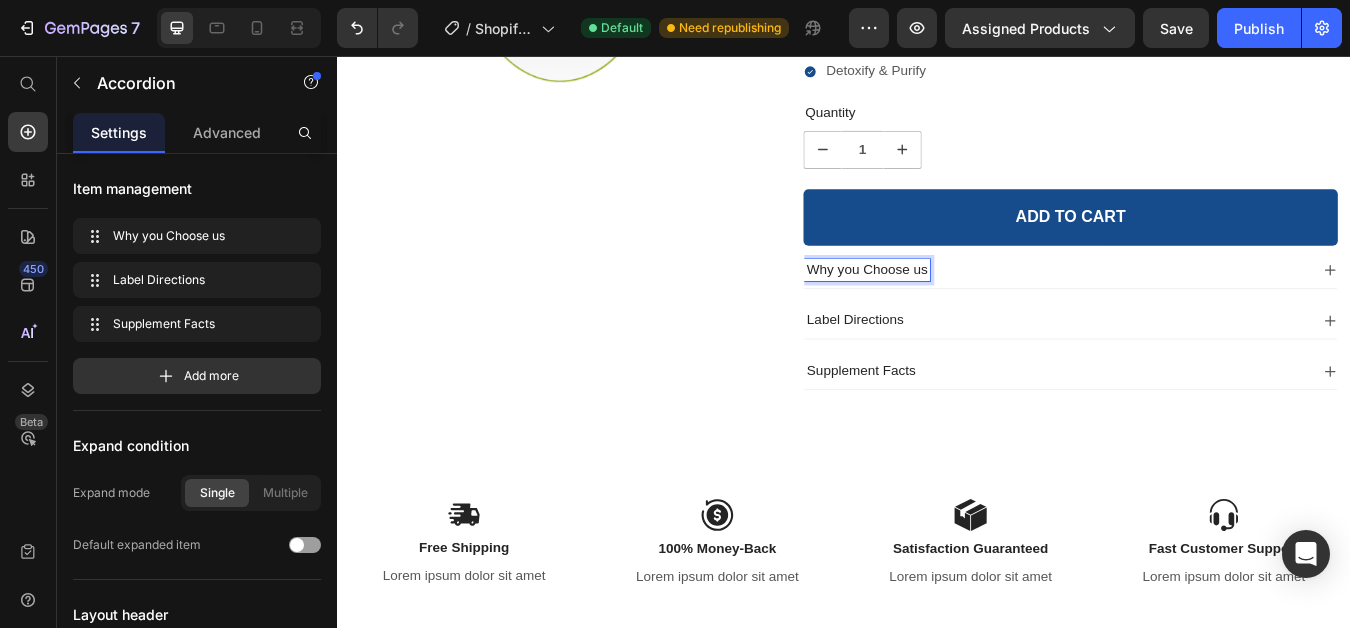 click on "Why you Choose us" at bounding box center (964, 310) 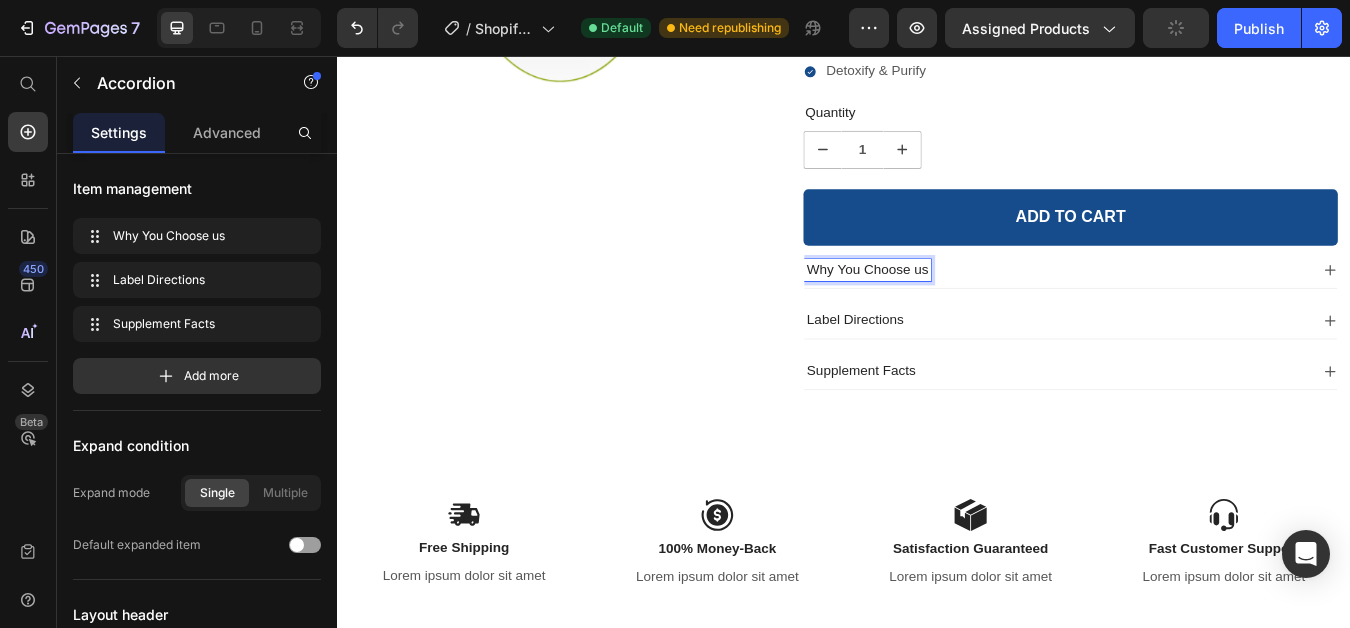 click on "Label Directions" at bounding box center [950, 369] 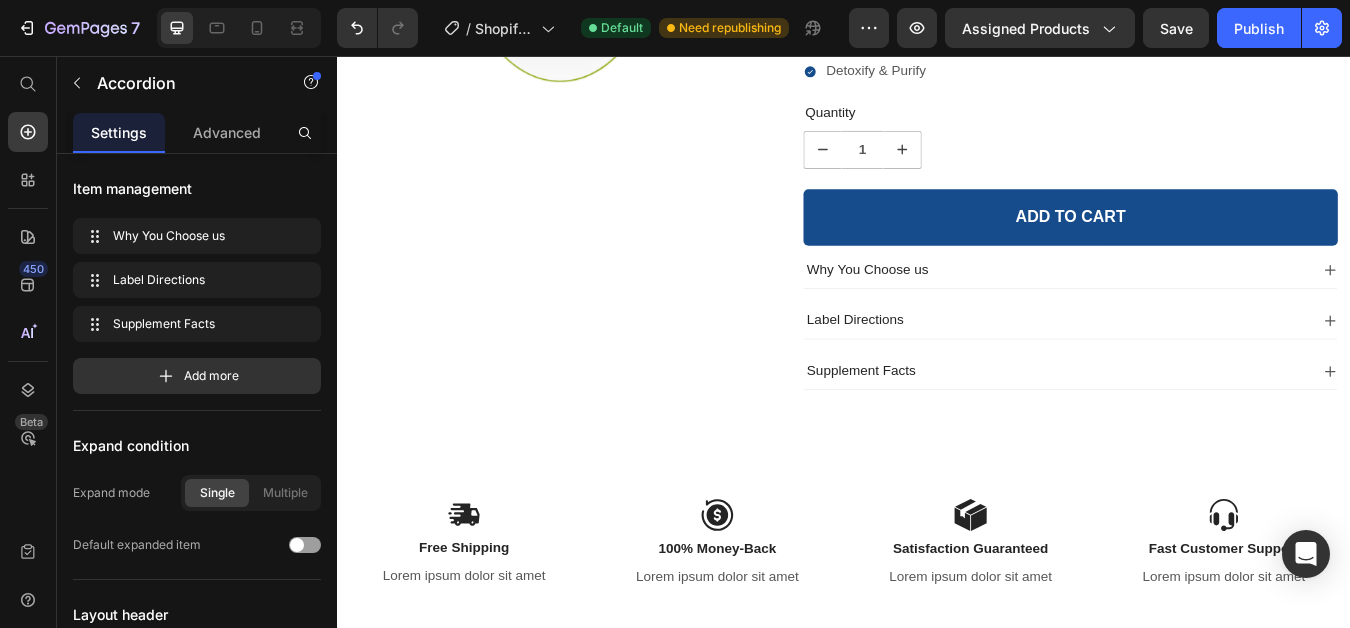click on "Label Directions" at bounding box center (1205, 369) 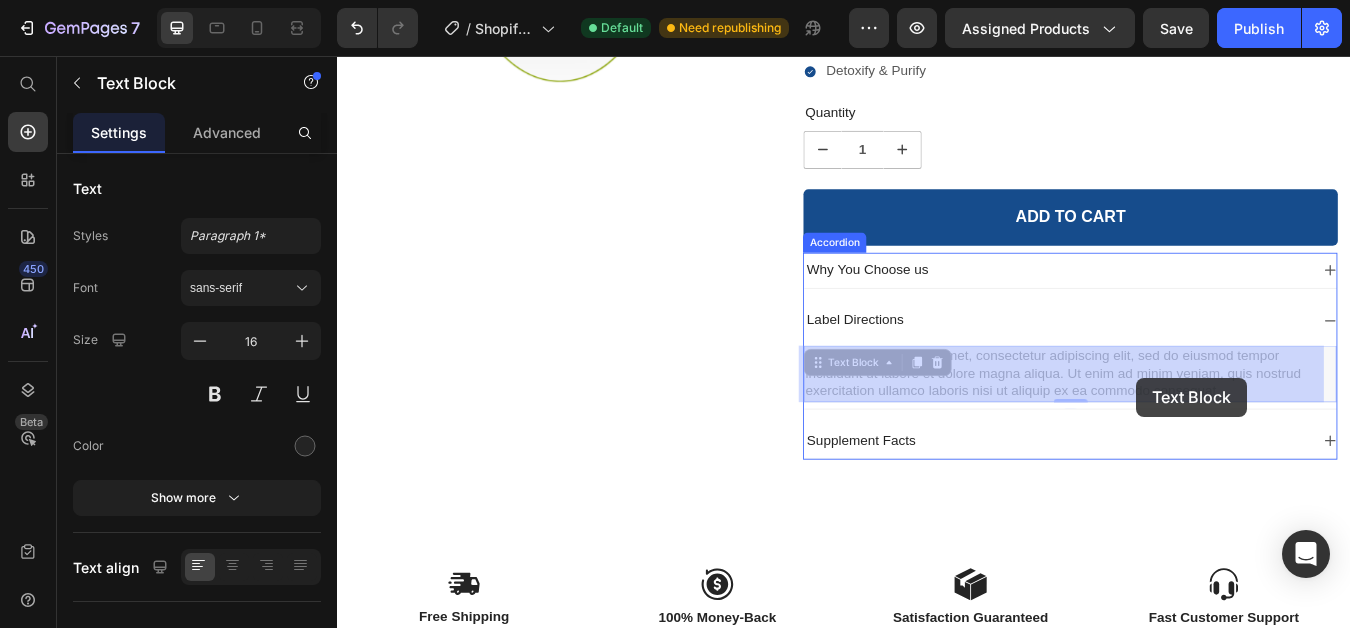 drag, startPoint x: 1379, startPoint y: 451, endPoint x: 1321, endPoint y: 433, distance: 60.728905 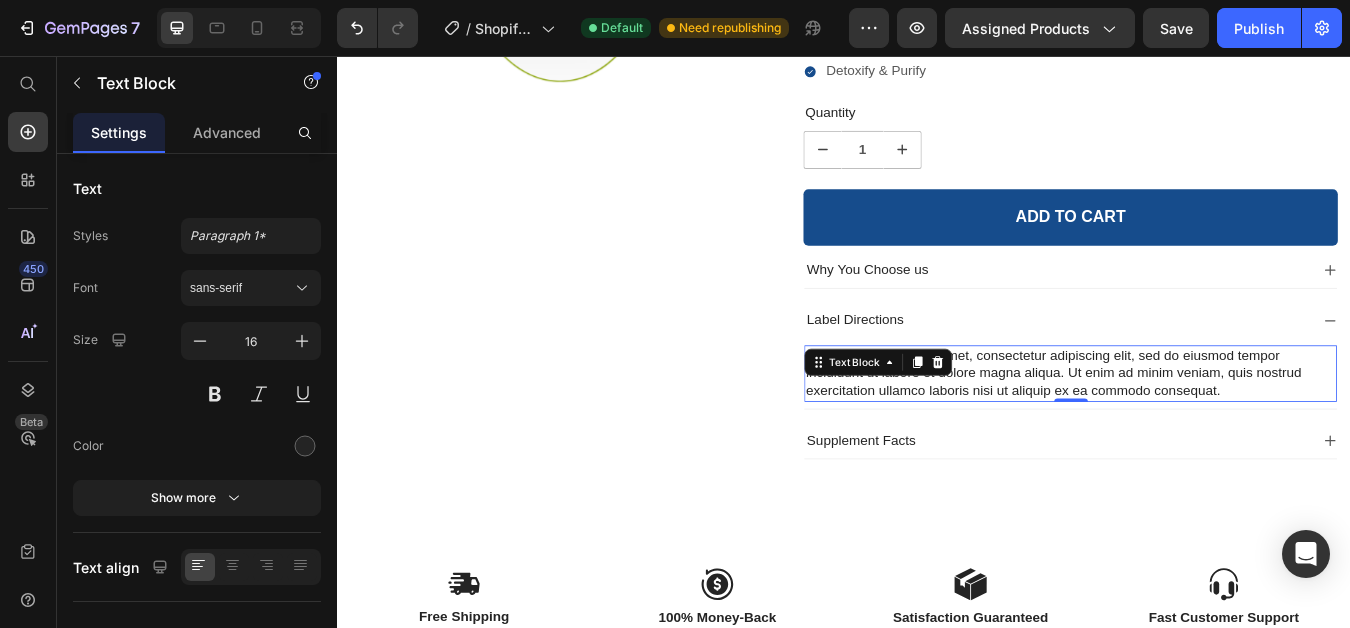 click on "Lorem ipsum dolor sit amet, consectetur adipiscing elit, sed do eiusmod tempor incididunt ut labore et dolore magna aliqua. Ut enim ad minim veniam, quis nostrud exercitation ullamco laboris nisi ut aliquip ex ea commodo consequat." at bounding box center (1205, 432) 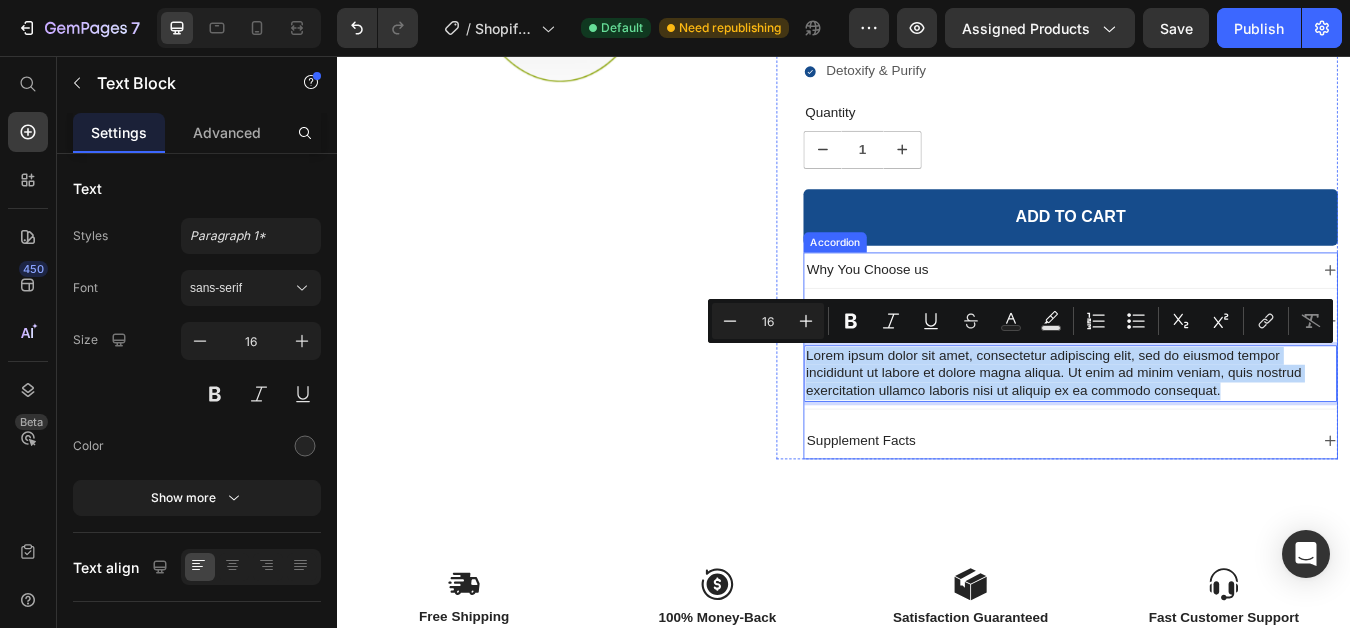 drag, startPoint x: 1377, startPoint y: 446, endPoint x: 885, endPoint y: 390, distance: 495.17673 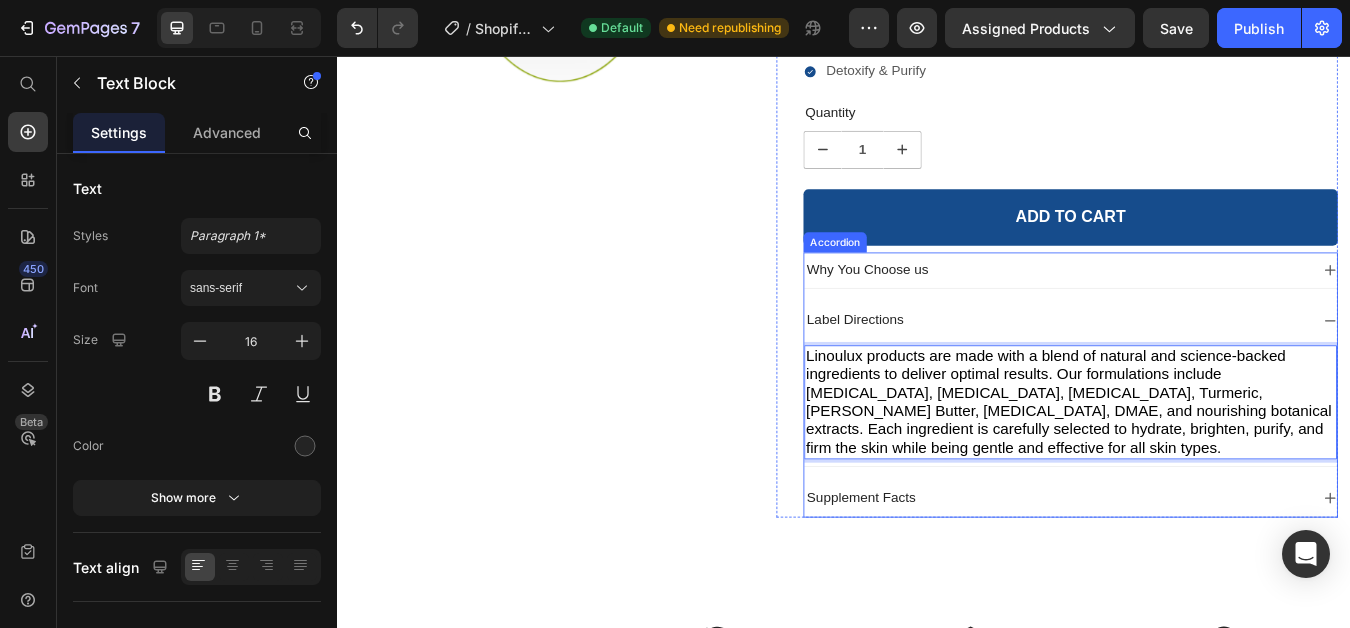 click on "Label Directions" at bounding box center (950, 369) 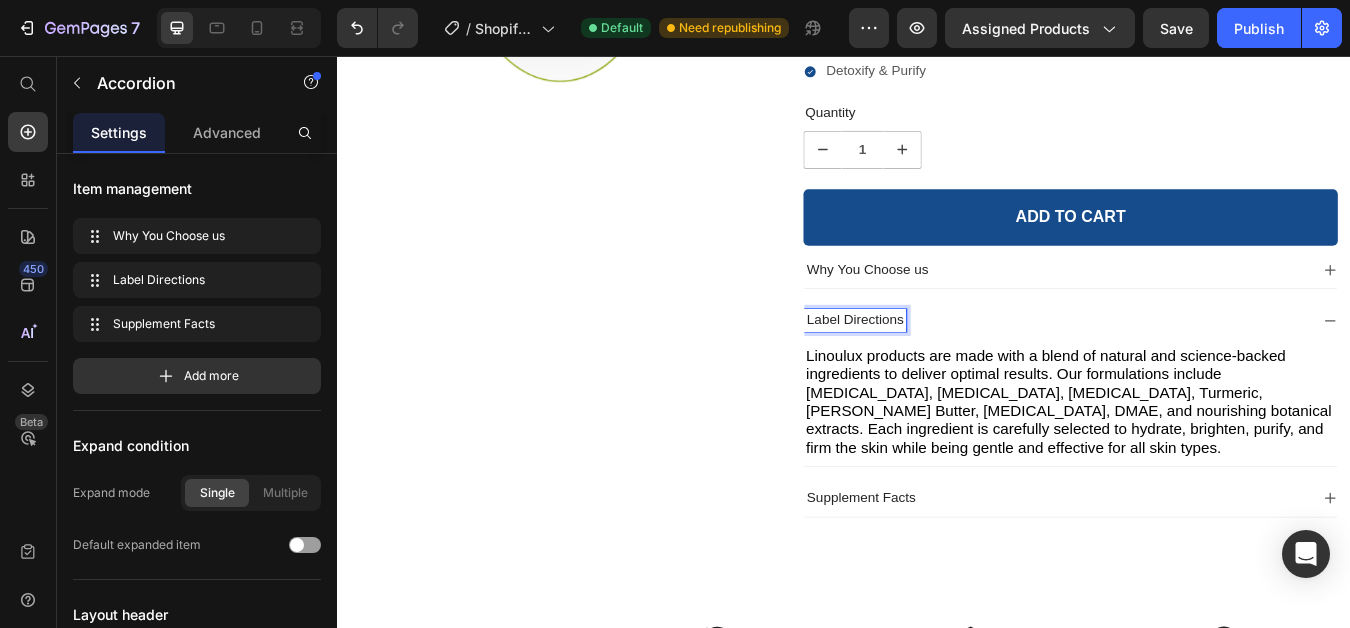click on "Label Directions" at bounding box center [950, 369] 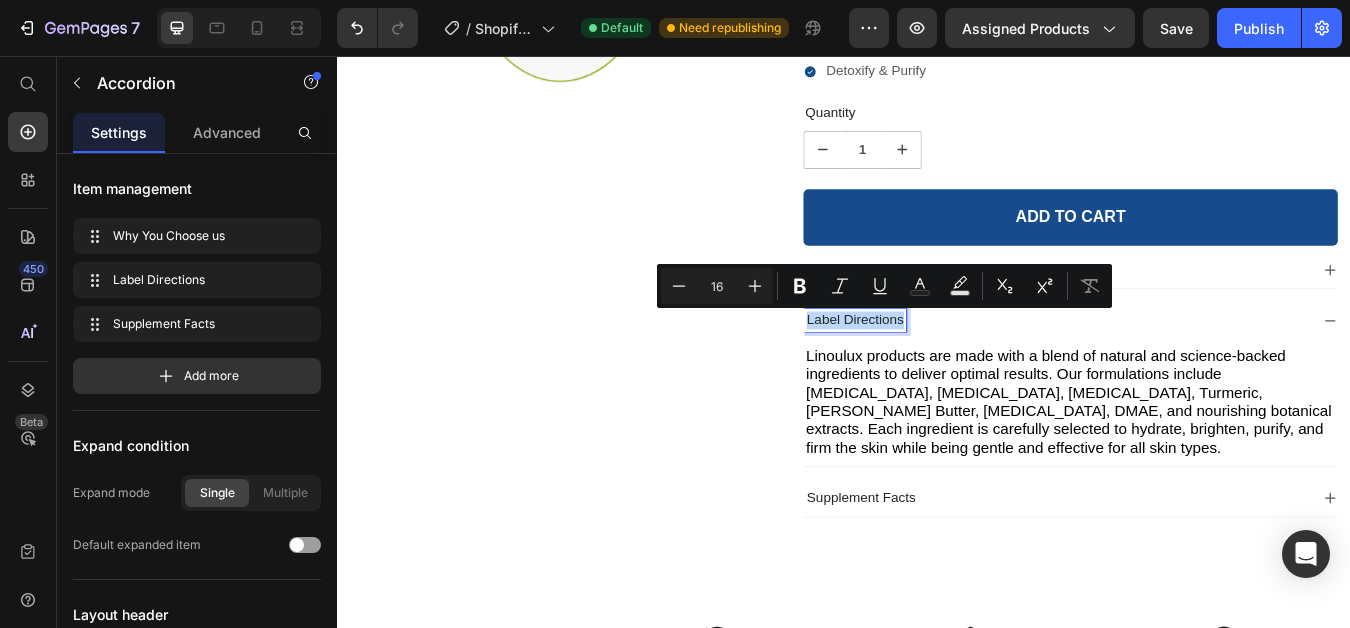 drag, startPoint x: 1000, startPoint y: 368, endPoint x: 884, endPoint y: 367, distance: 116.00431 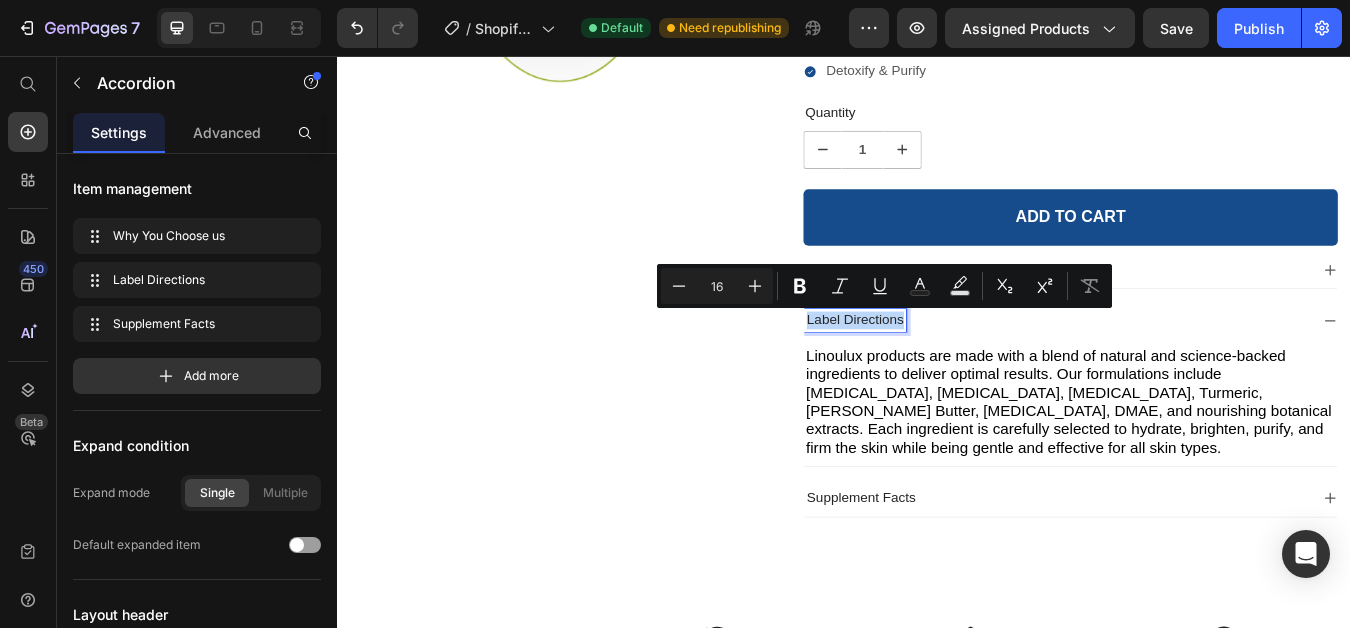 click on "Label Directions" at bounding box center [950, 369] 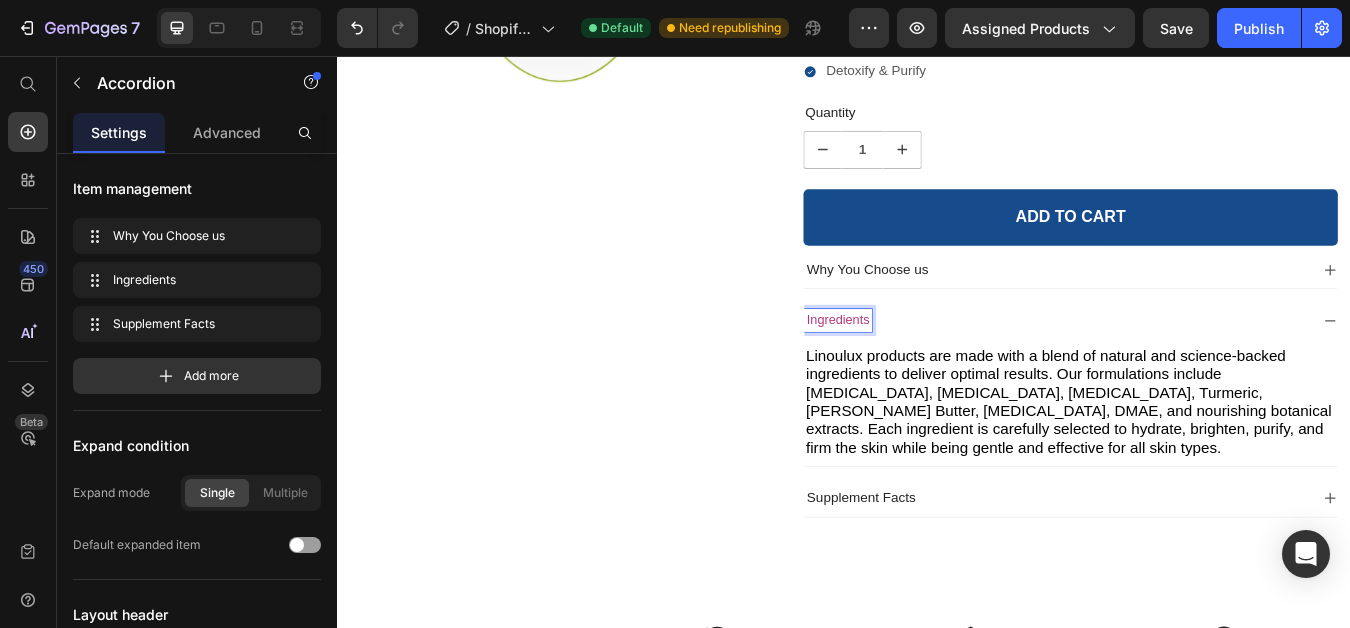 click on "Ingredients" at bounding box center (1189, 369) 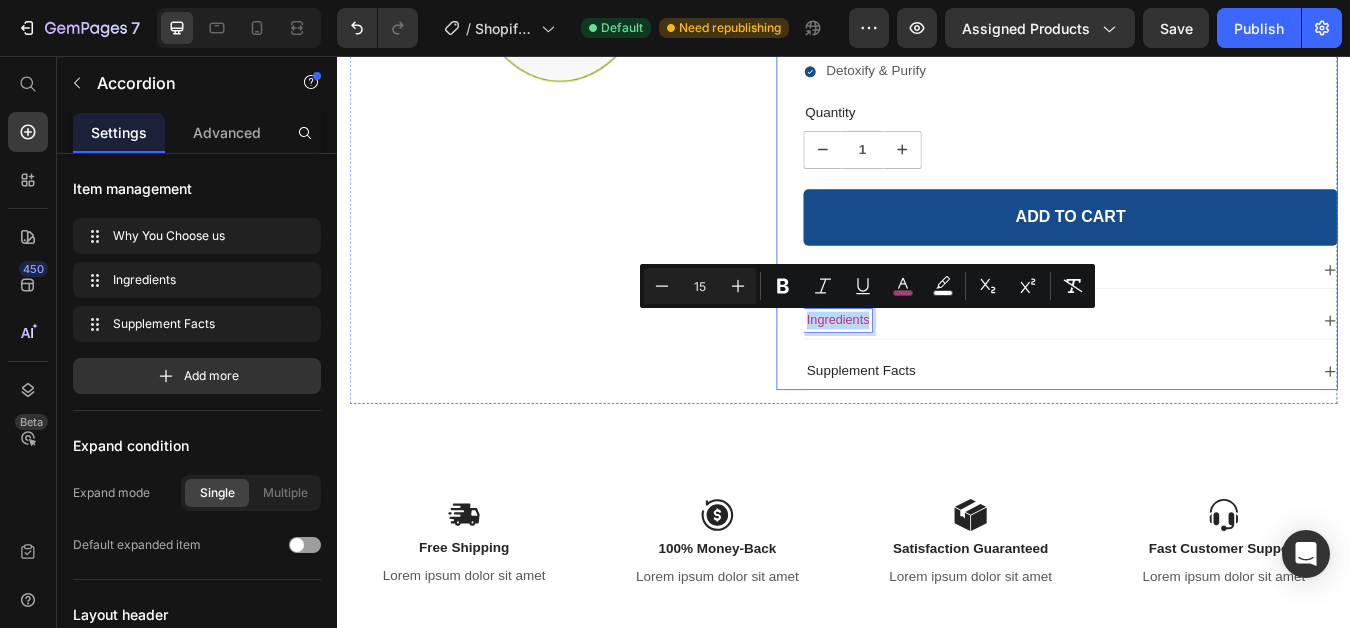drag, startPoint x: 962, startPoint y: 368, endPoint x: 879, endPoint y: 372, distance: 83.09633 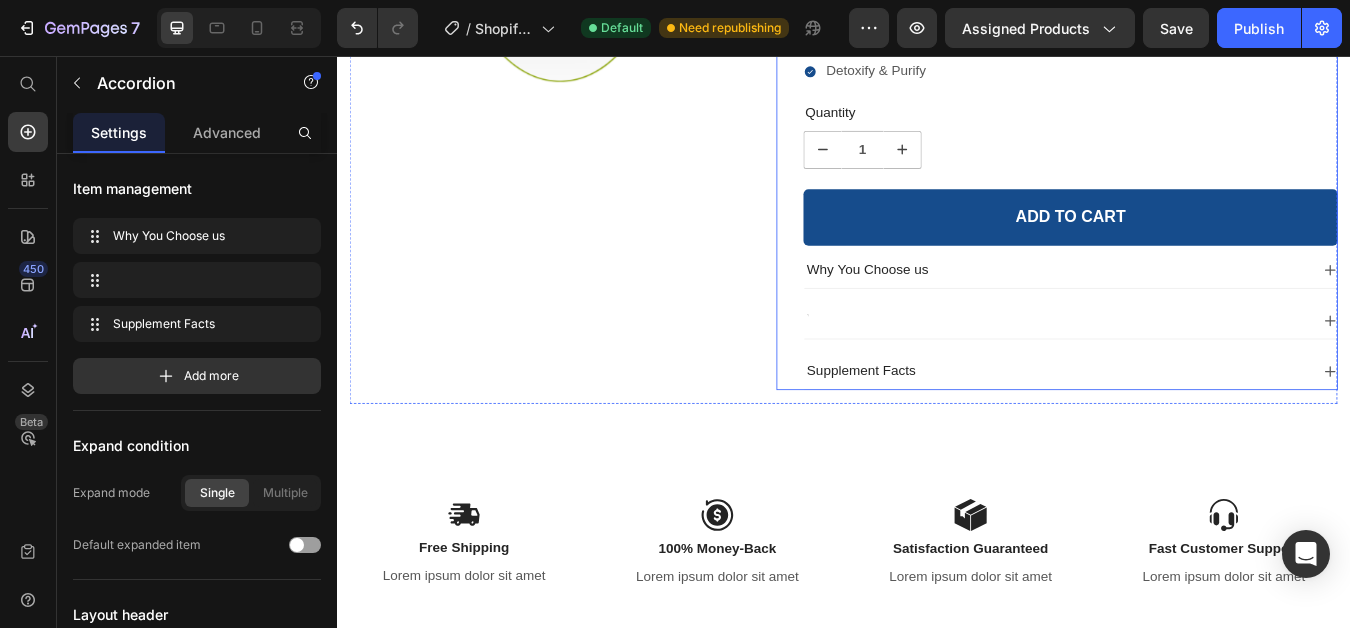 scroll, scrollTop: 495, scrollLeft: 0, axis: vertical 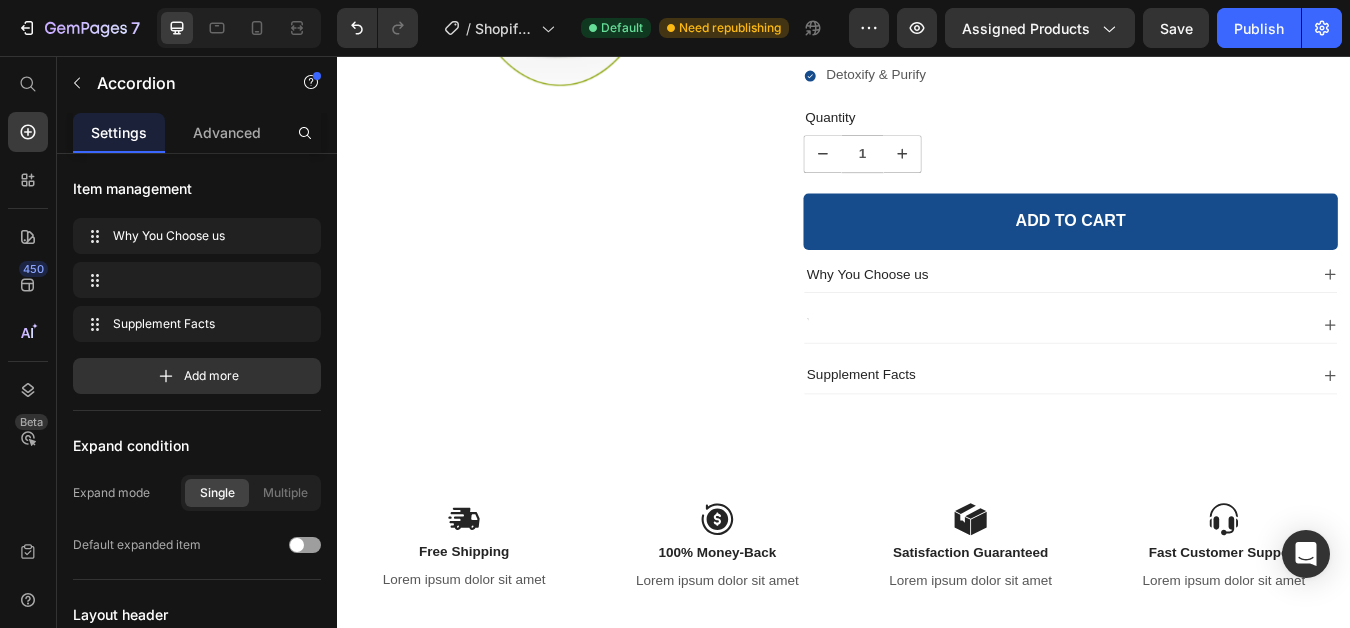 click on "Why You Choose us
Supplement Facts" at bounding box center [1205, 375] 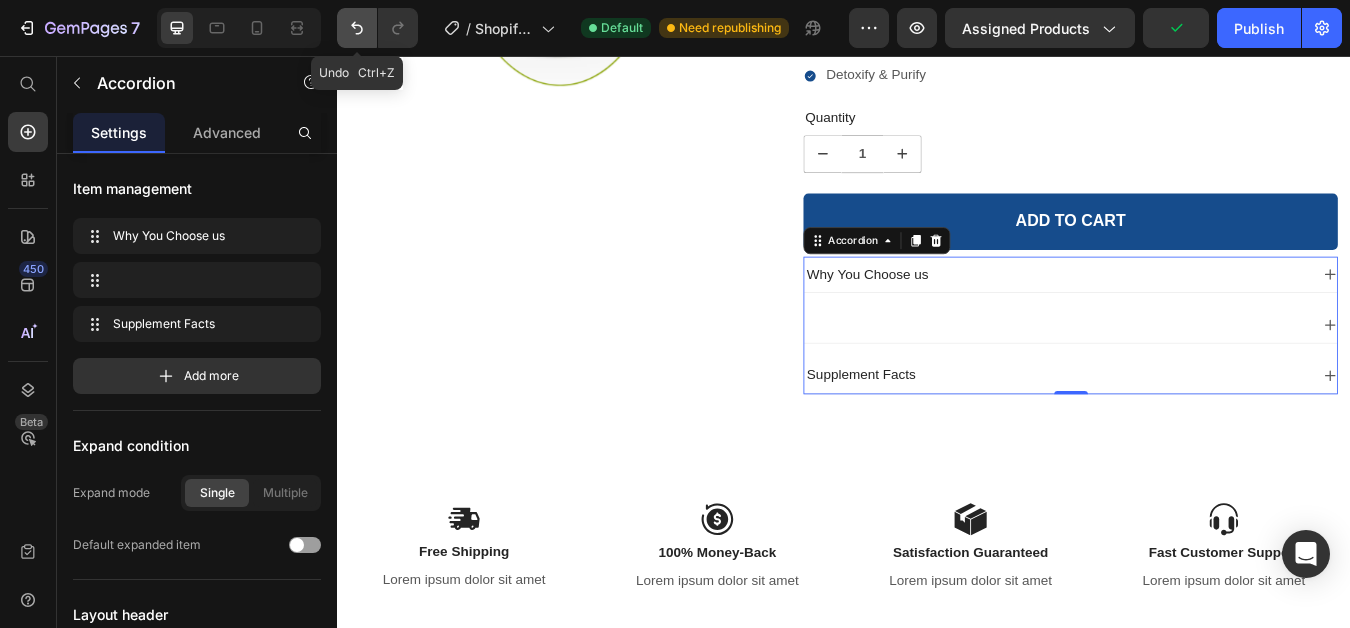 click 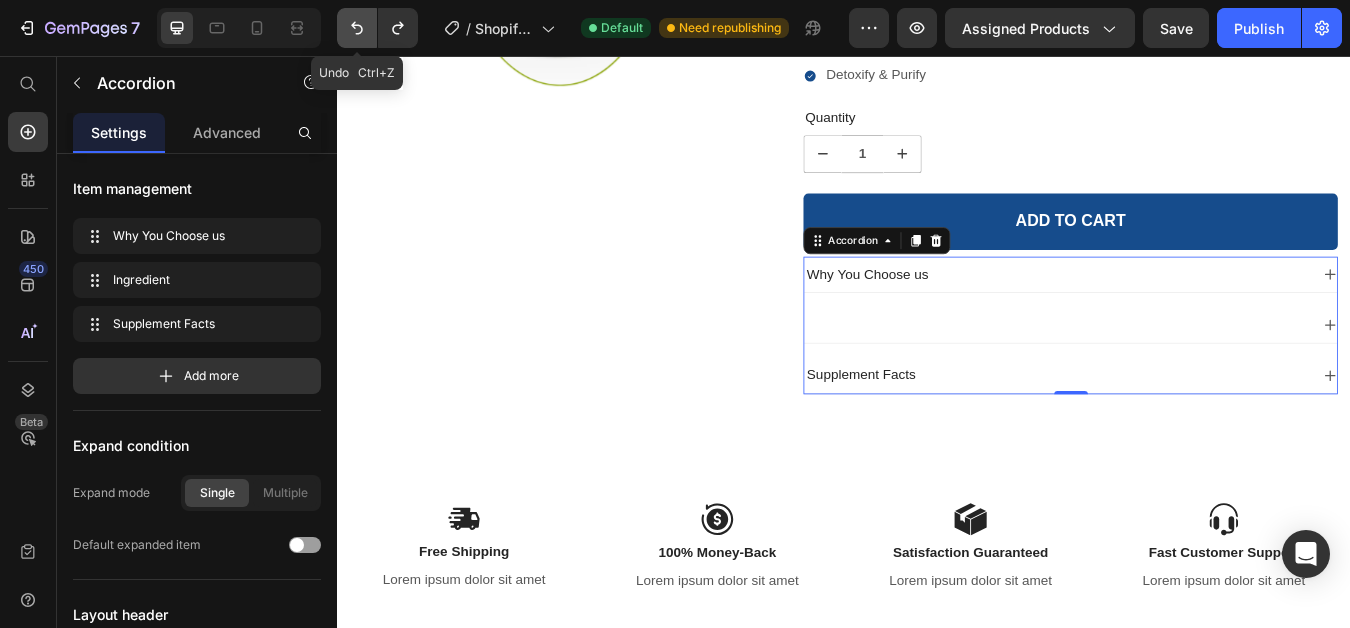 click 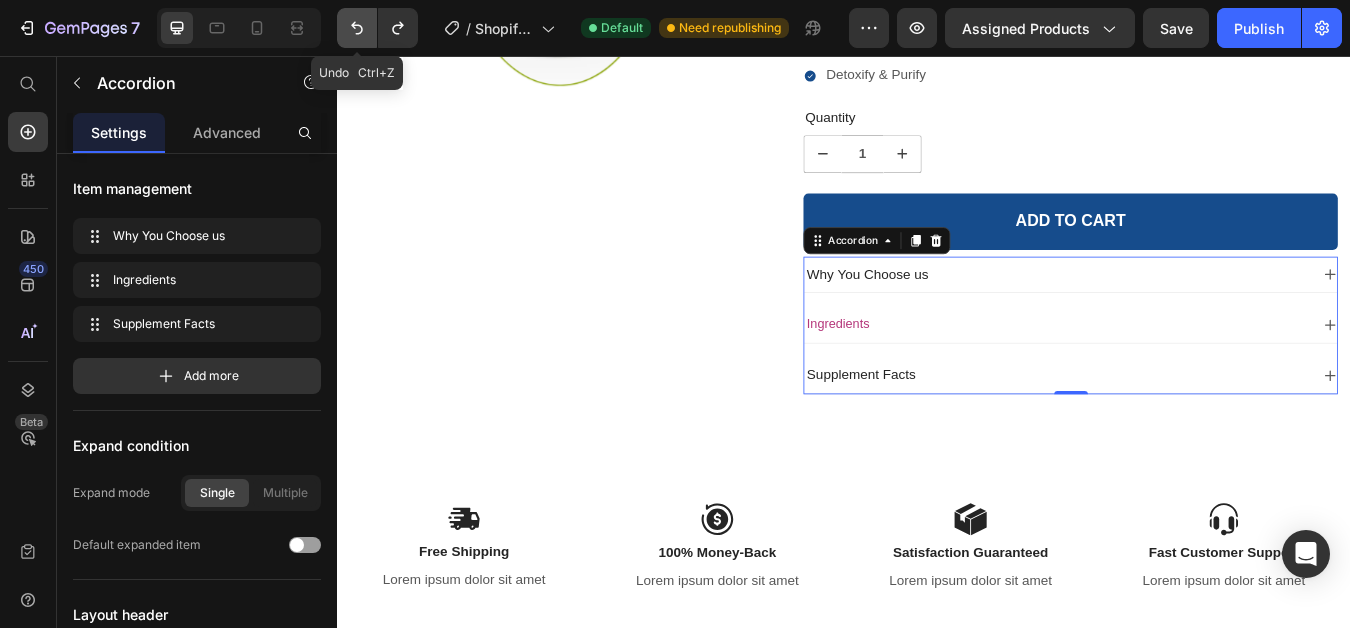 click 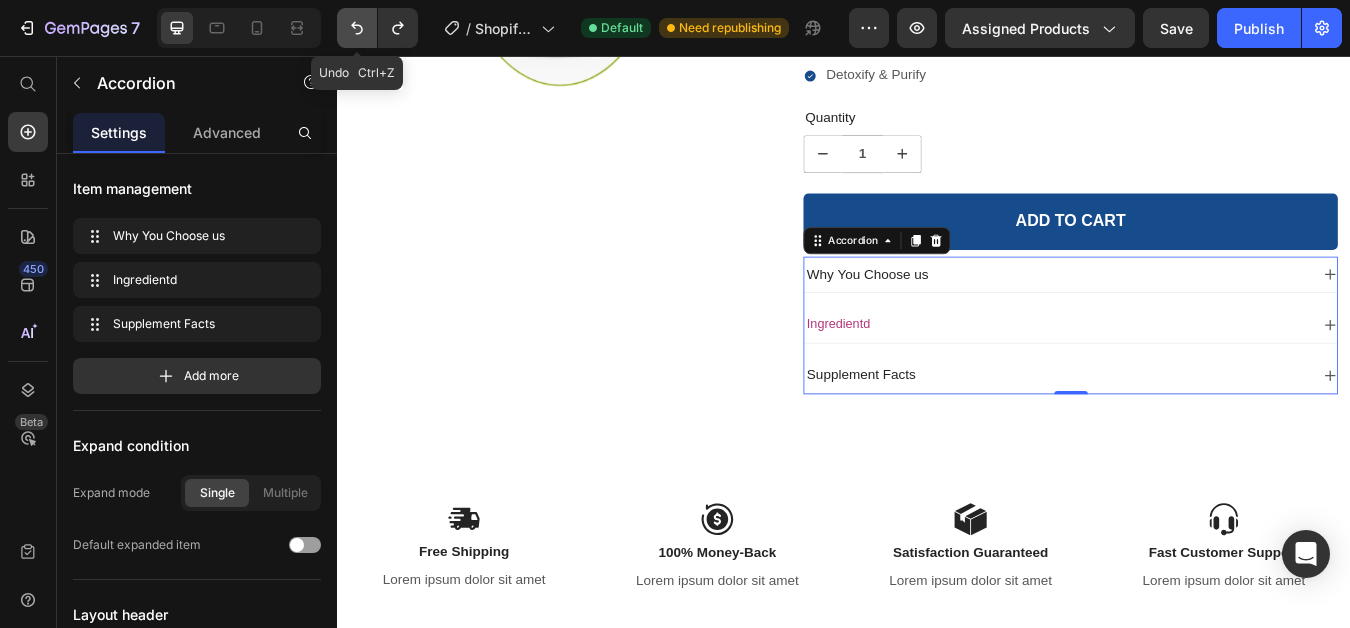 click 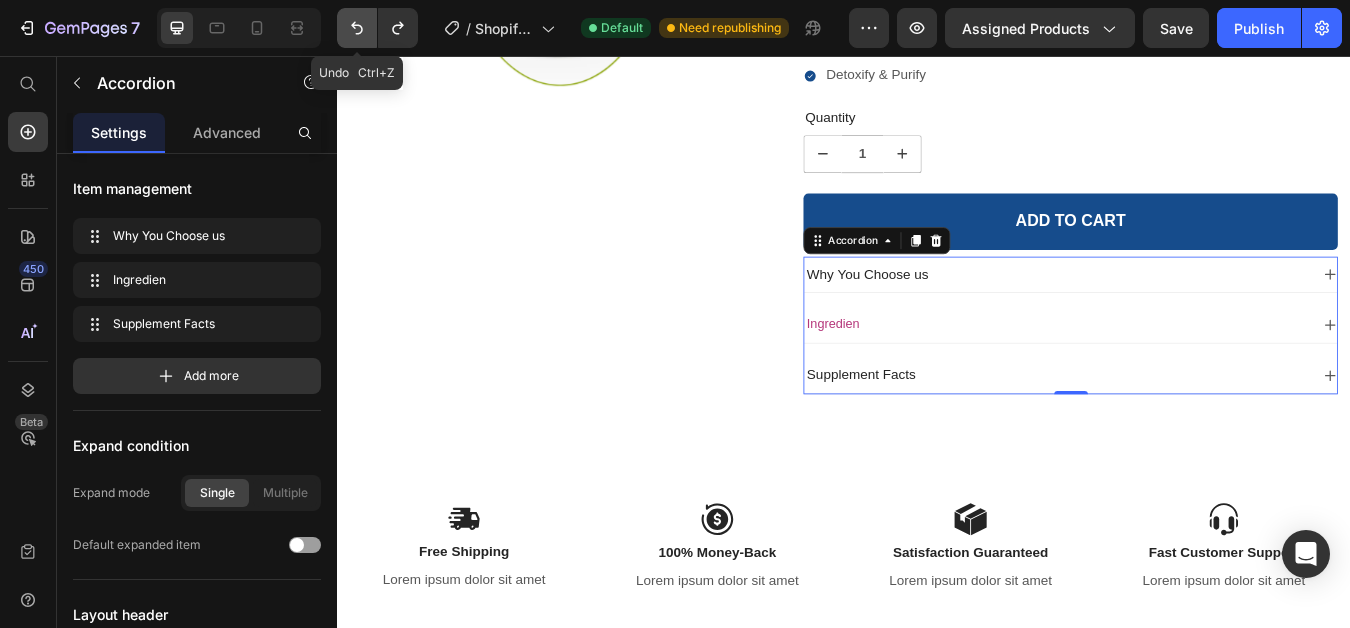 click 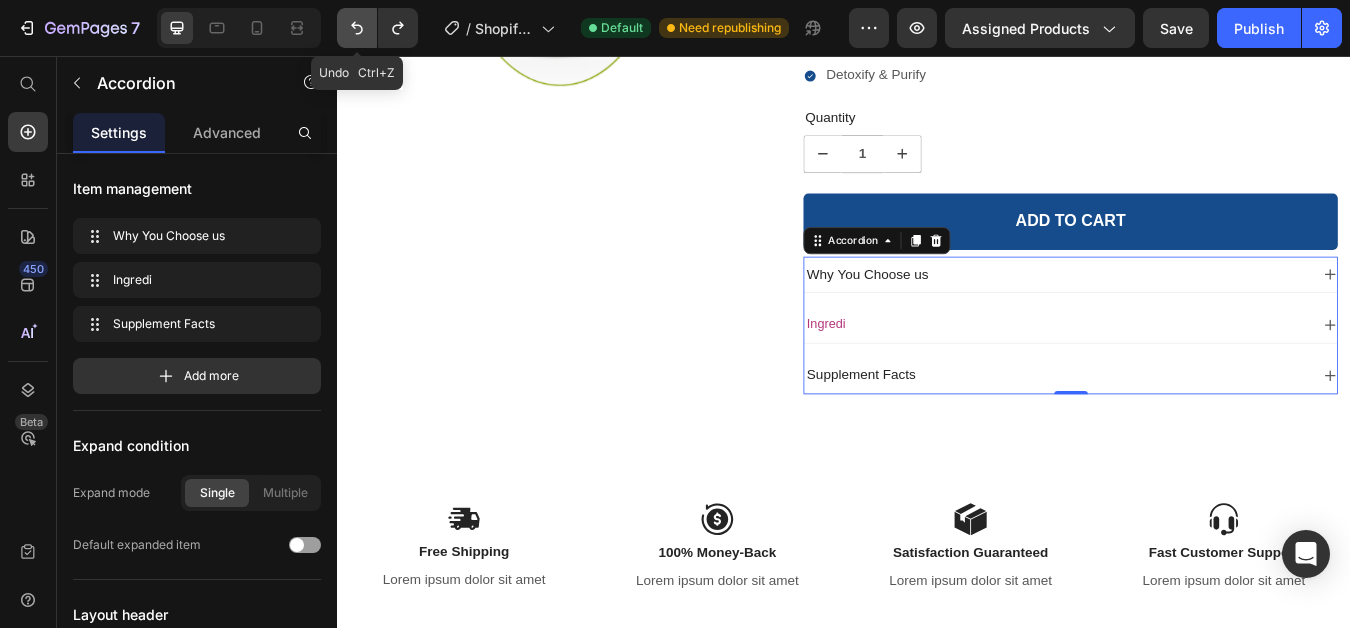 click 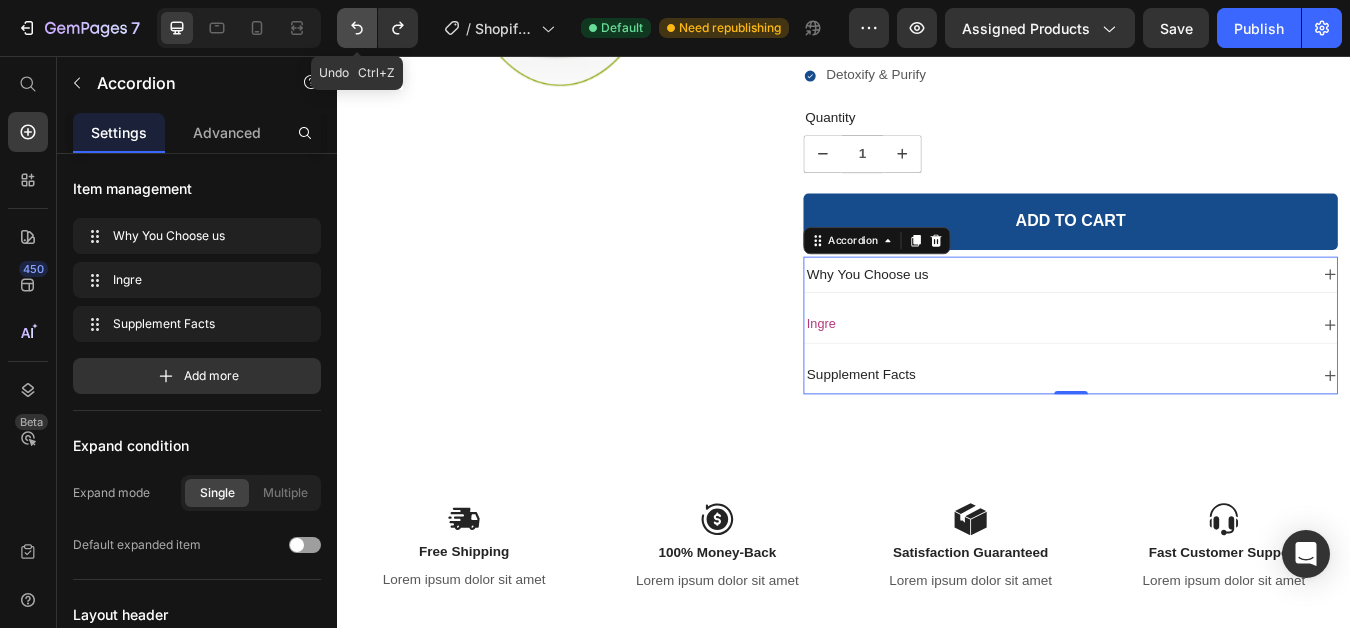 click 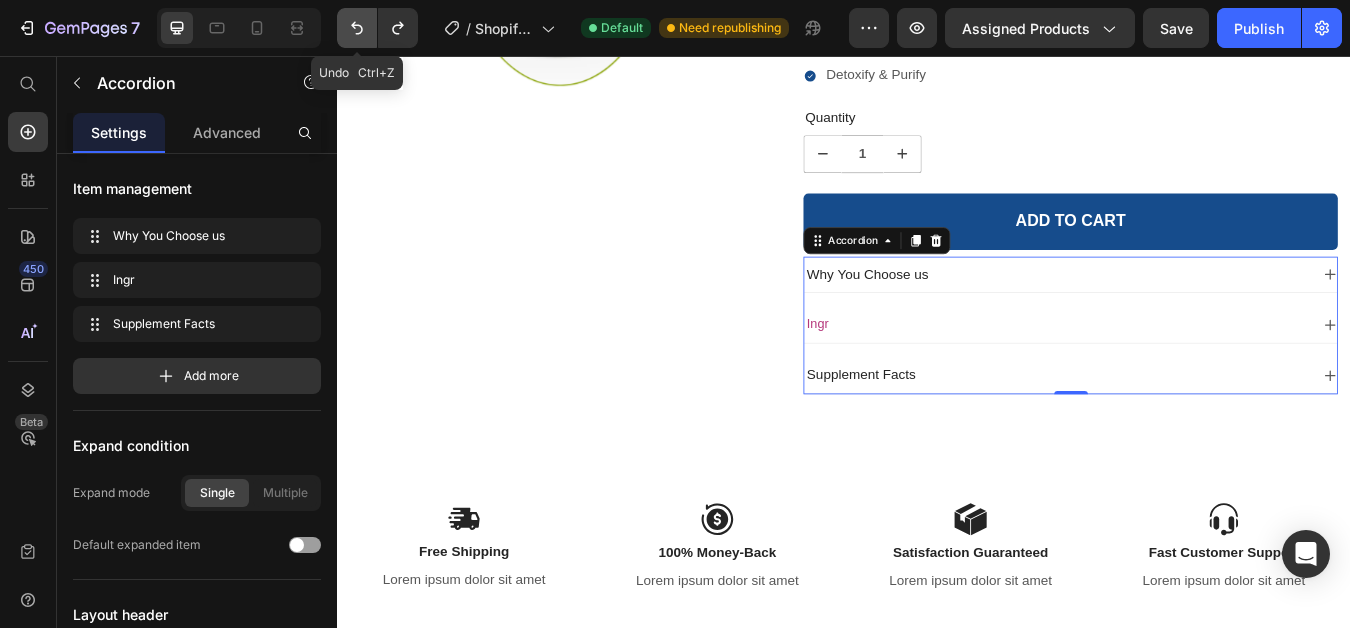 click 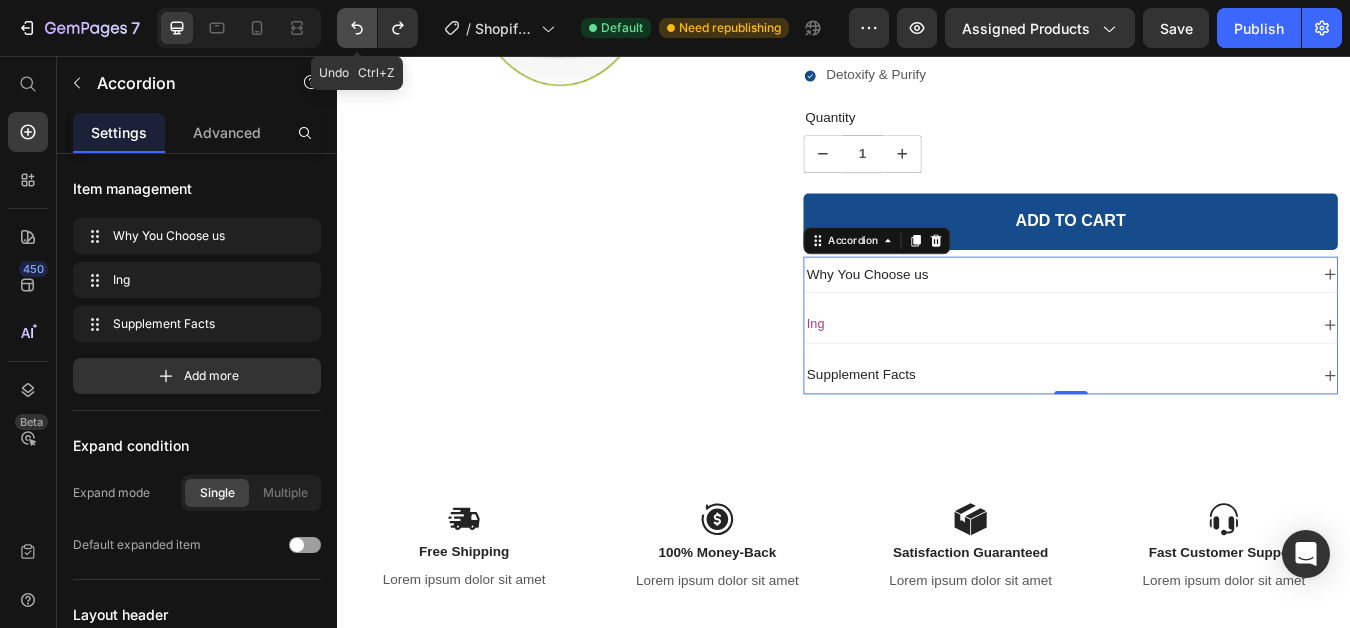 click 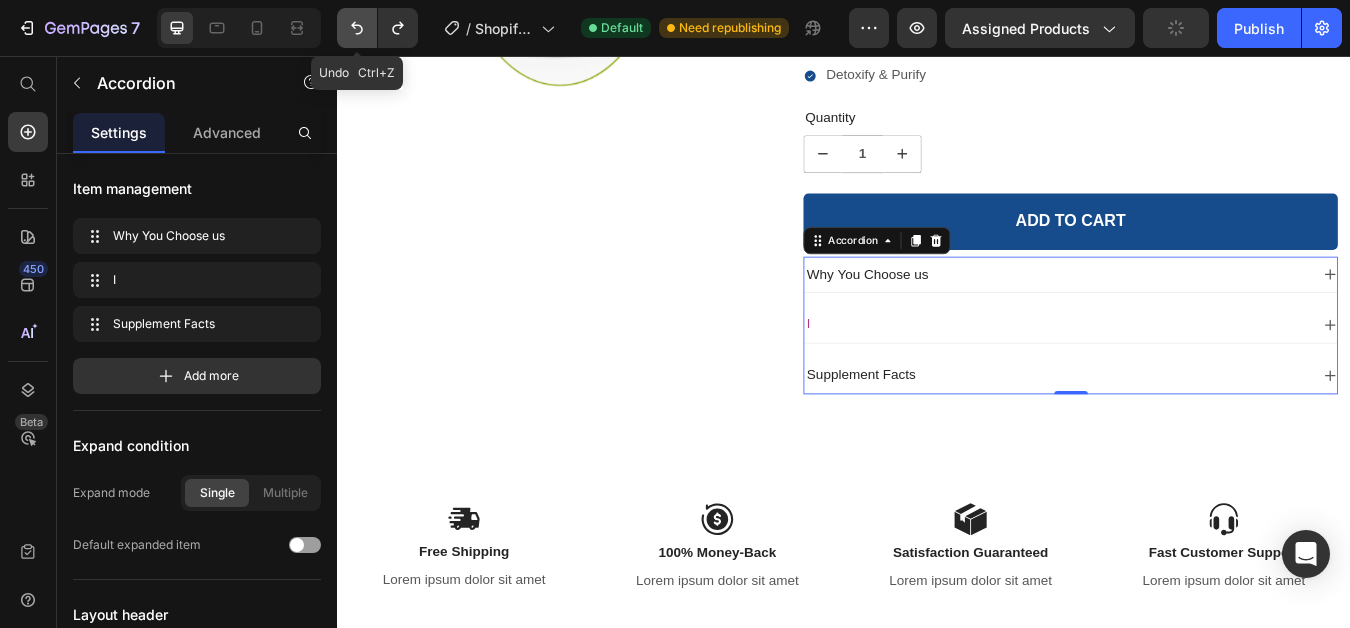 click 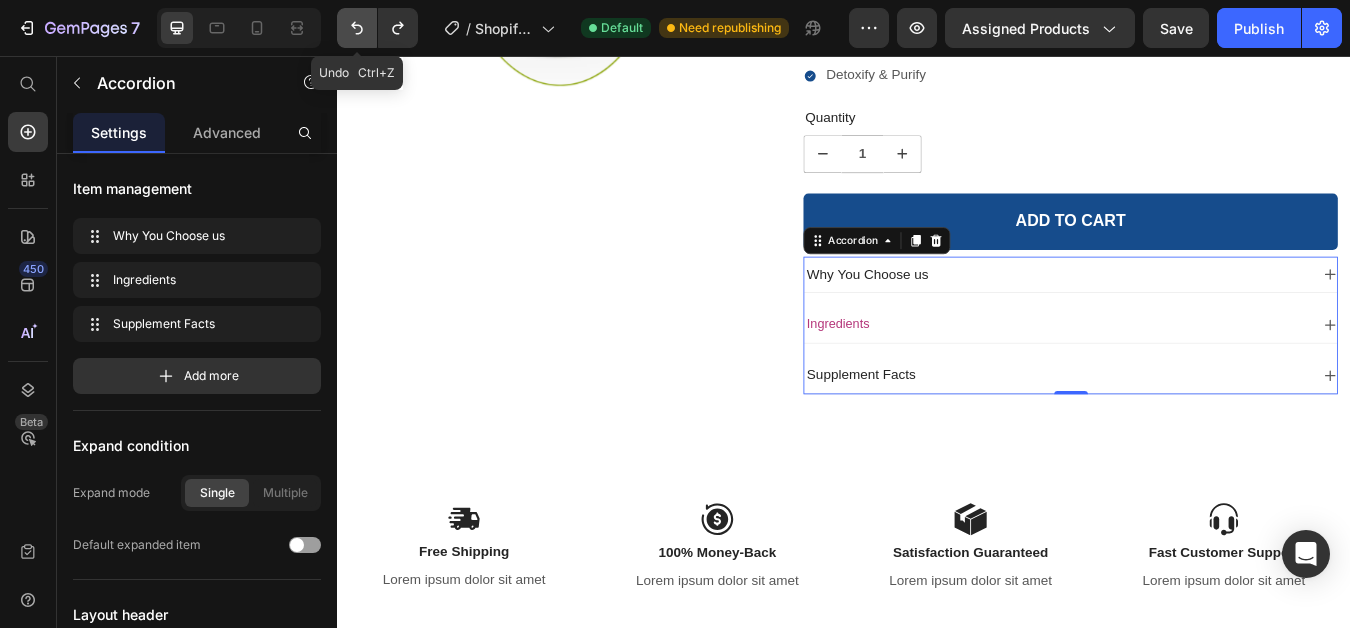 click 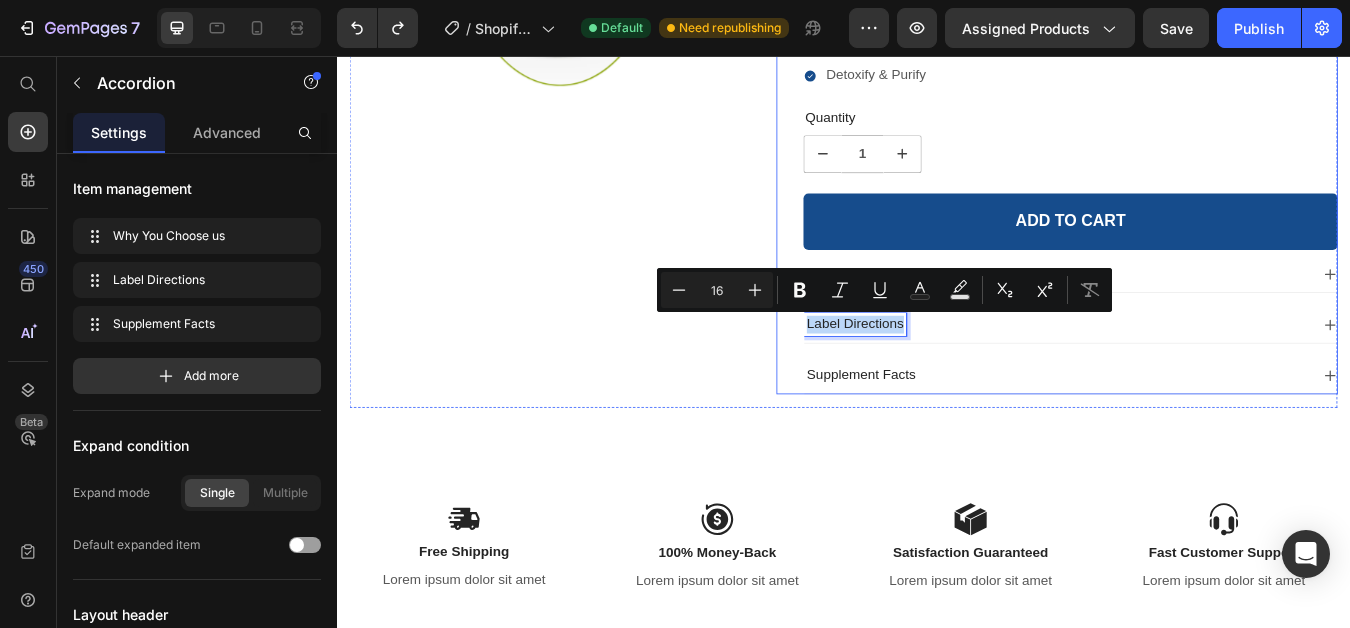 drag, startPoint x: 1000, startPoint y: 369, endPoint x: 880, endPoint y: 374, distance: 120.10412 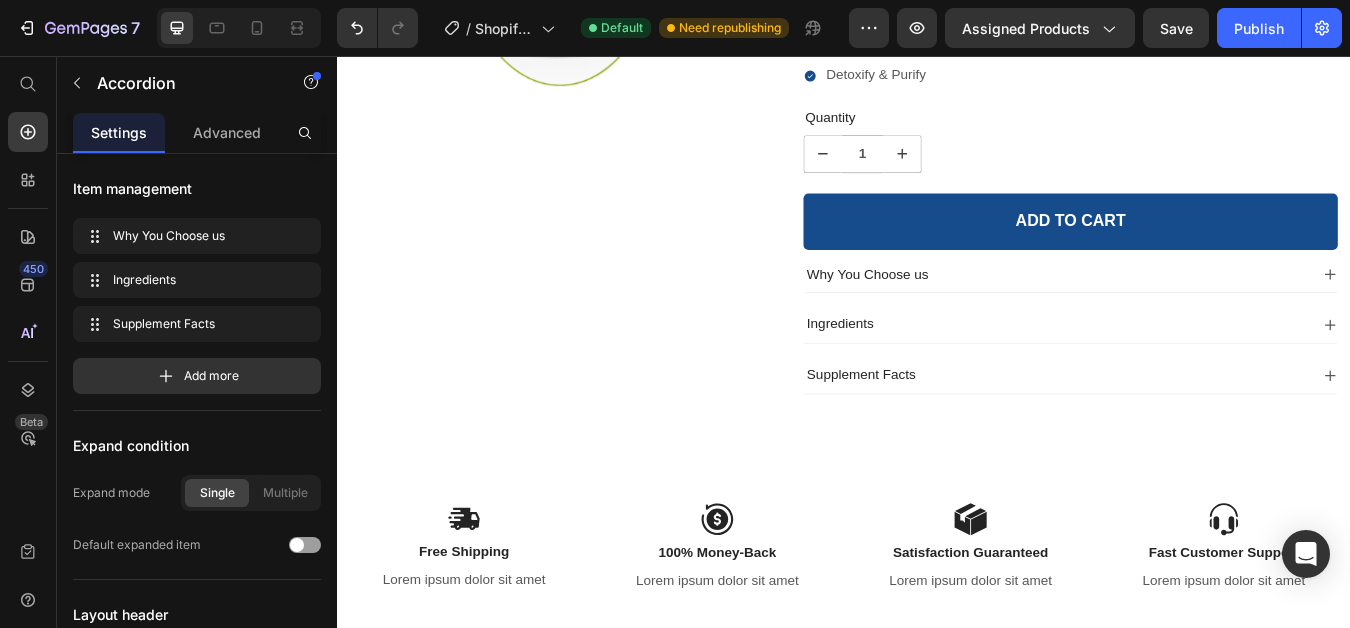 click on "Ingredients" at bounding box center (1189, 374) 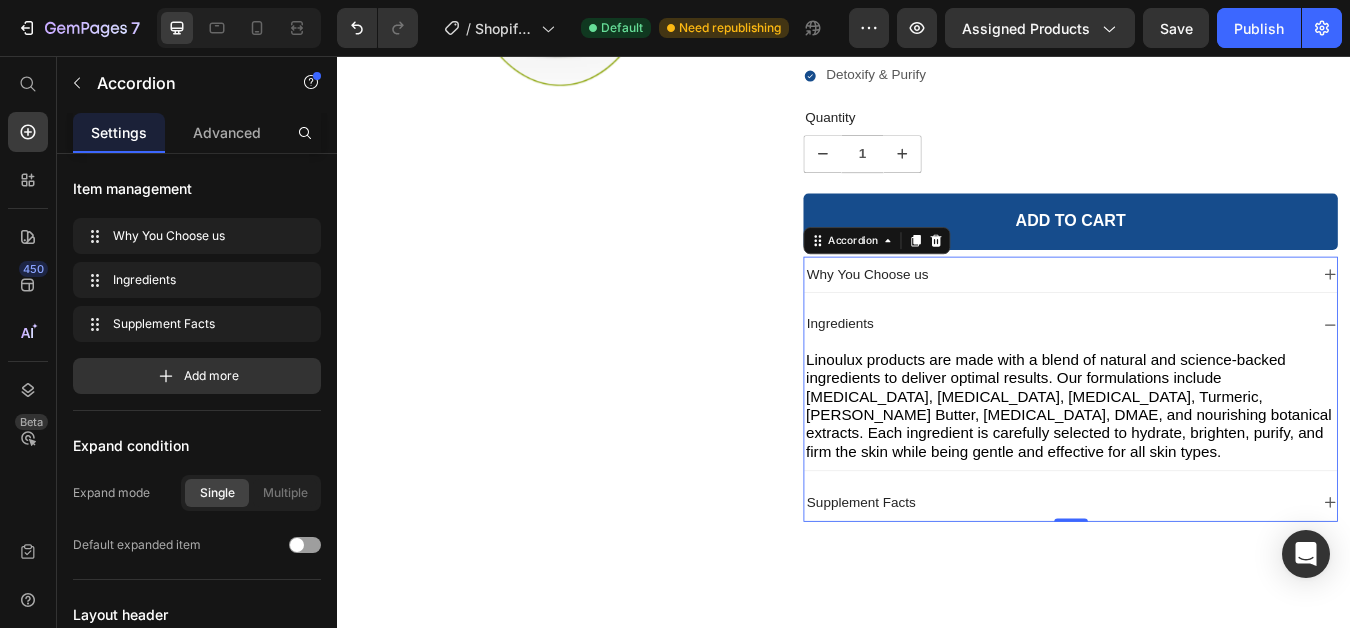 click on "Ingredients" at bounding box center [1189, 374] 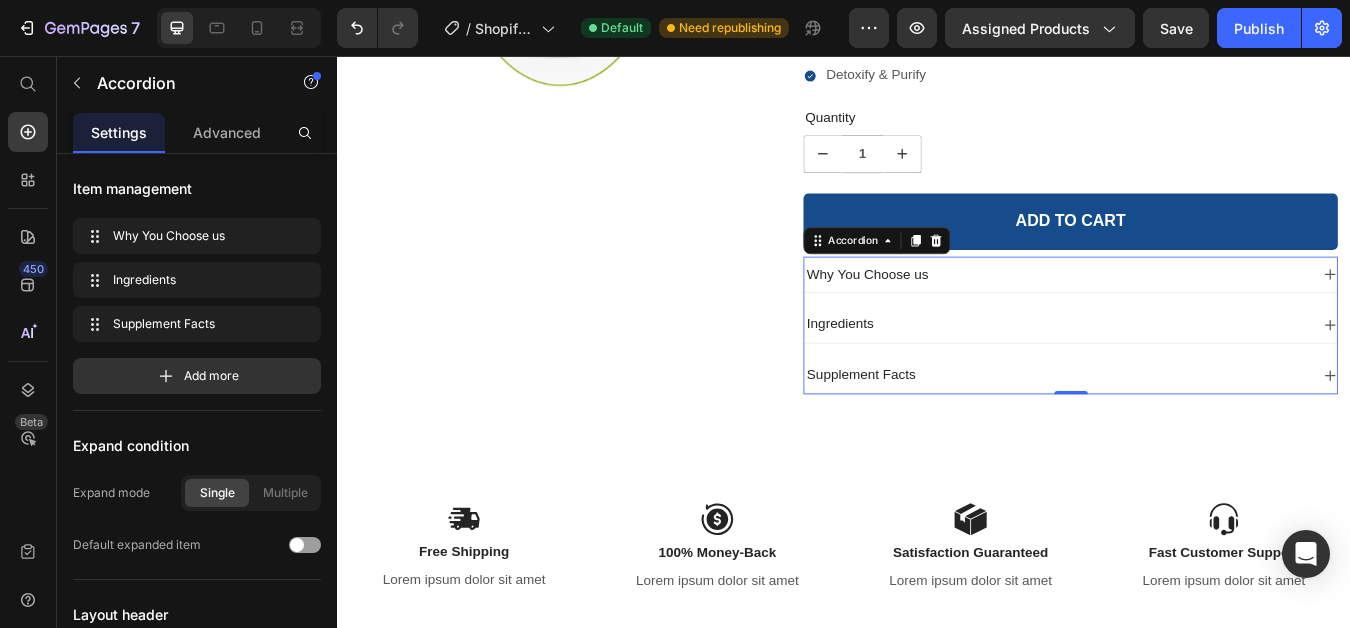 click on "Supplement Facts" at bounding box center [1189, 434] 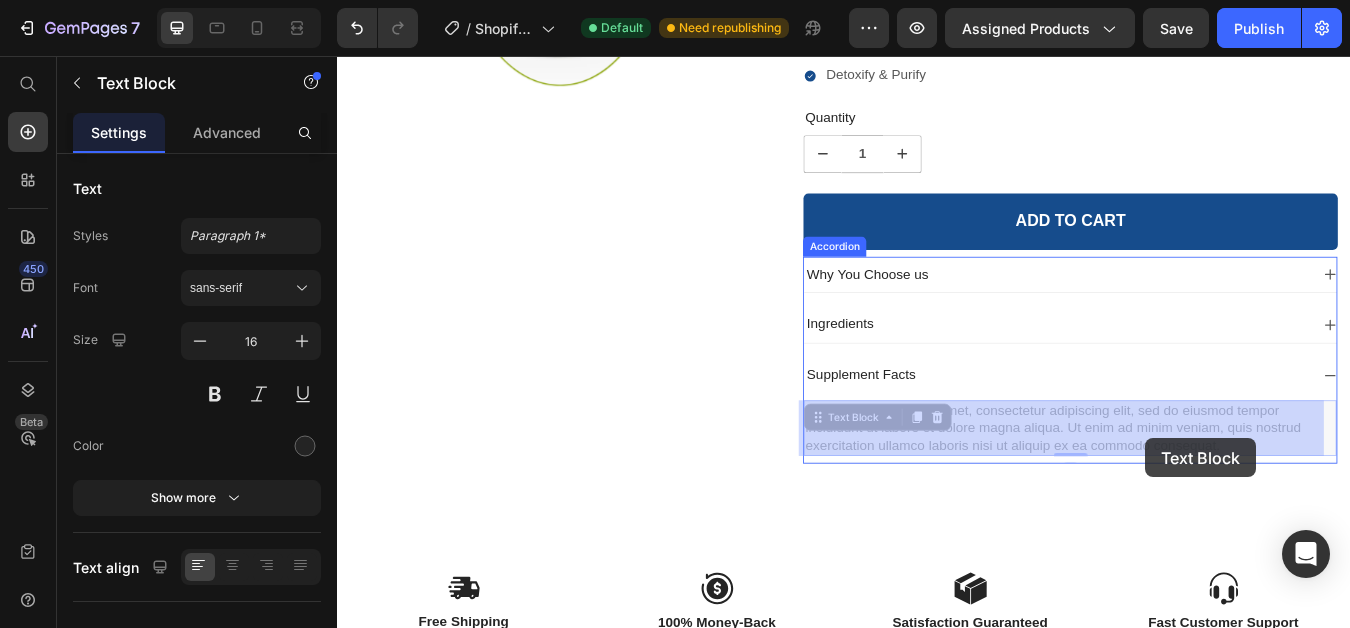 drag, startPoint x: 1377, startPoint y: 515, endPoint x: 1311, endPoint y: 504, distance: 66.910385 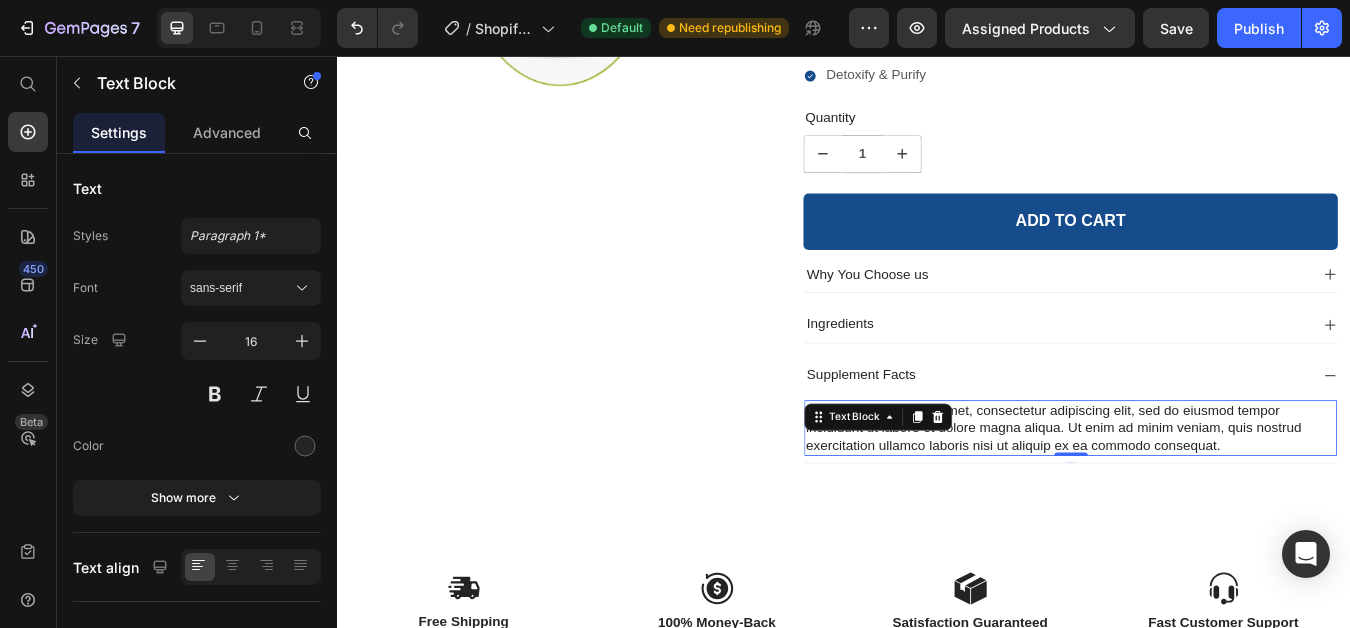 click on "Lorem ipsum dolor sit amet, consectetur adipiscing elit, sed do eiusmod tempor incididunt ut labore et dolore magna aliqua. Ut enim ad minim veniam, quis nostrud exercitation ullamco laboris nisi ut aliquip ex ea commodo consequat." at bounding box center (1205, 497) 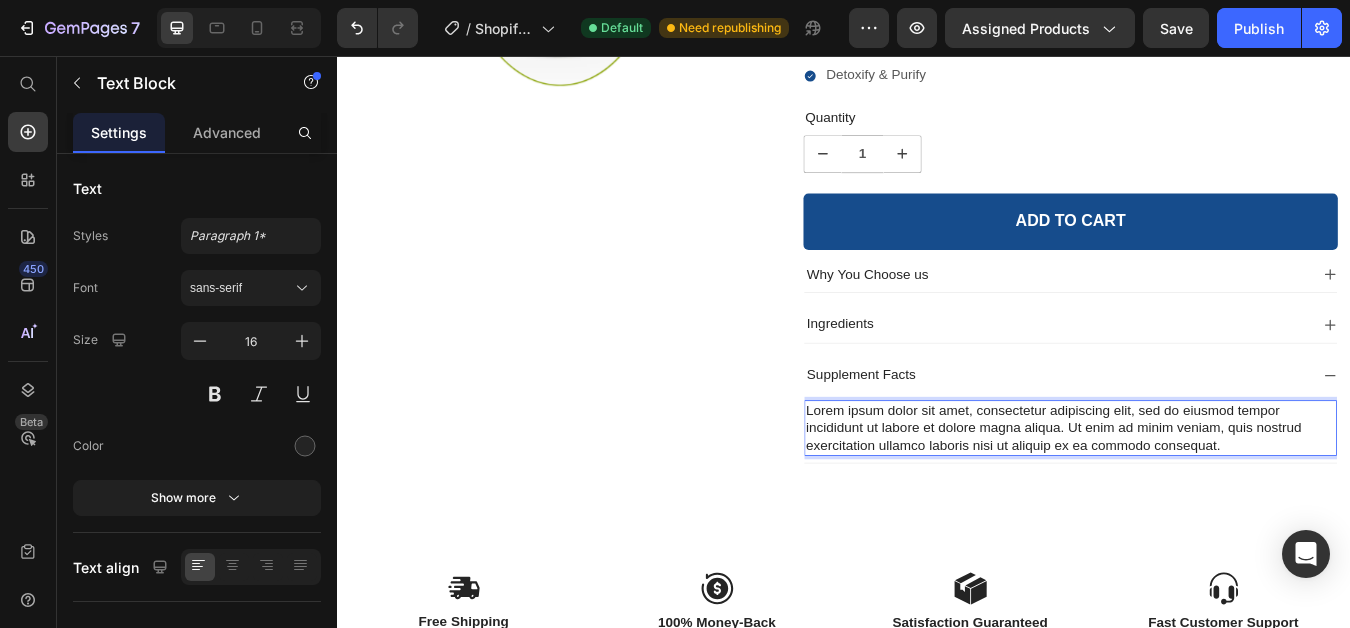 click on "Lorem ipsum dolor sit amet, consectetur adipiscing elit, sed do eiusmod tempor incididunt ut labore et dolore magna aliqua. Ut enim ad minim veniam, quis nostrud exercitation ullamco laboris nisi ut aliquip ex ea commodo consequat." at bounding box center (1205, 497) 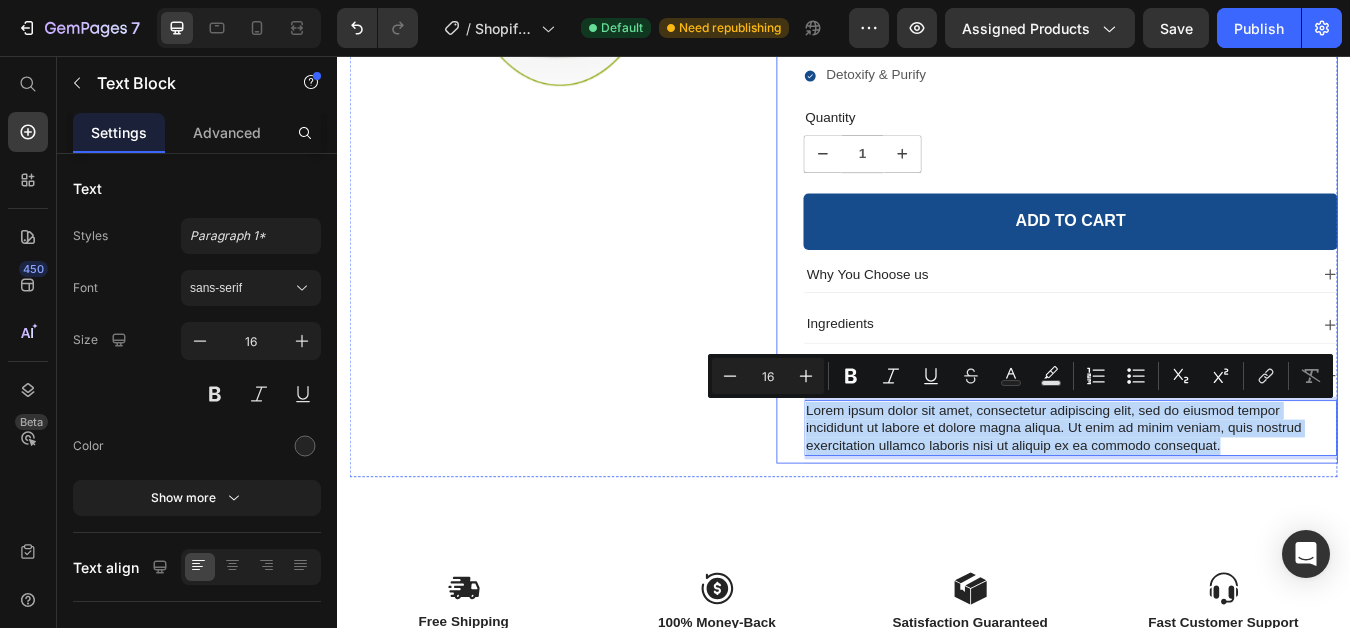drag, startPoint x: 1374, startPoint y: 515, endPoint x: 906, endPoint y: 478, distance: 469.46033 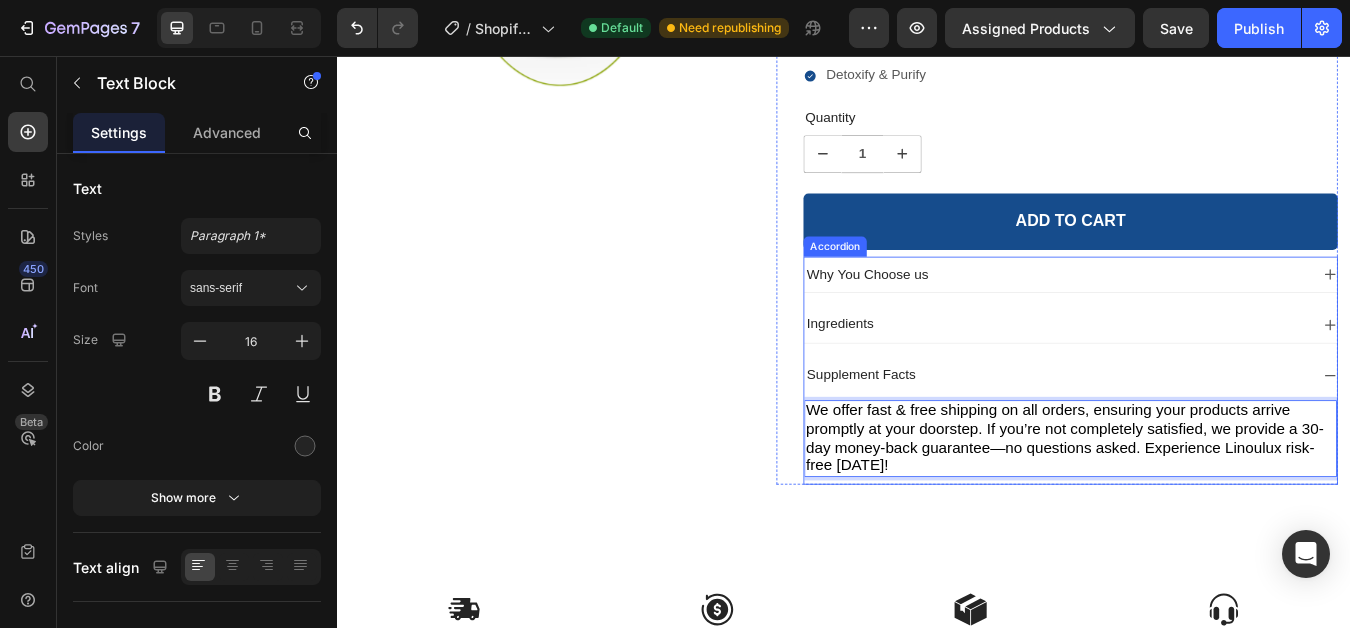 click on "Supplement Facts" at bounding box center [957, 434] 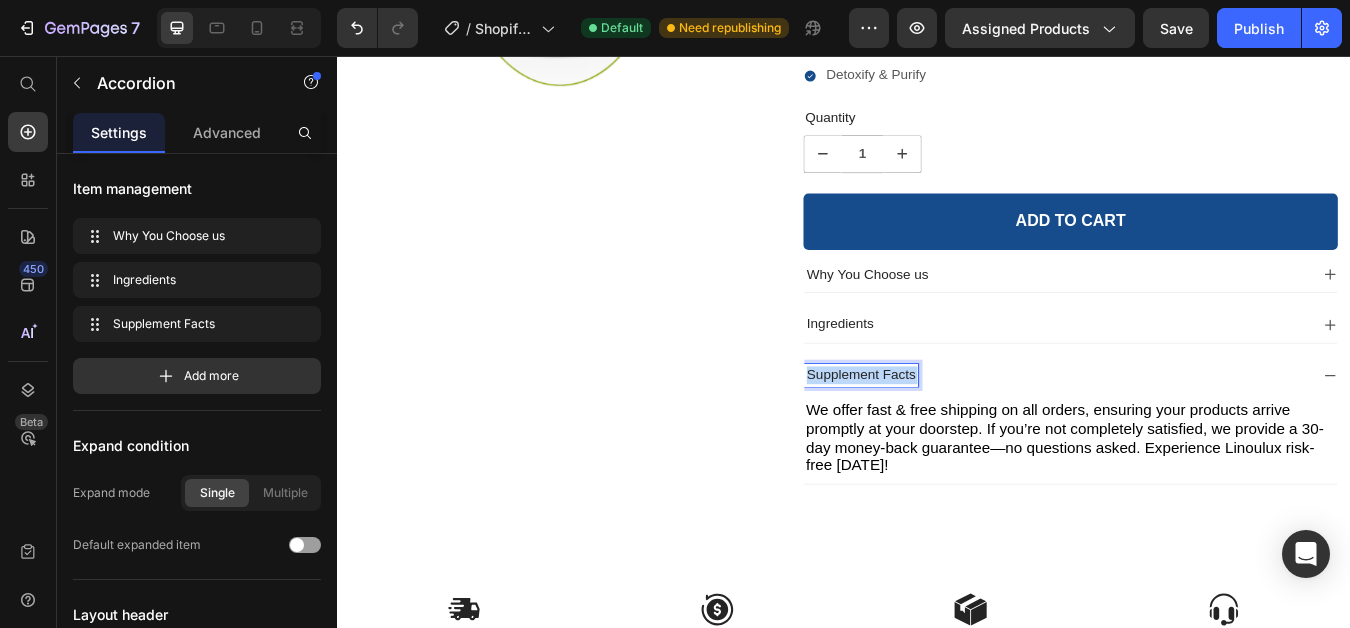 drag, startPoint x: 1013, startPoint y: 429, endPoint x: 887, endPoint y: 430, distance: 126.00397 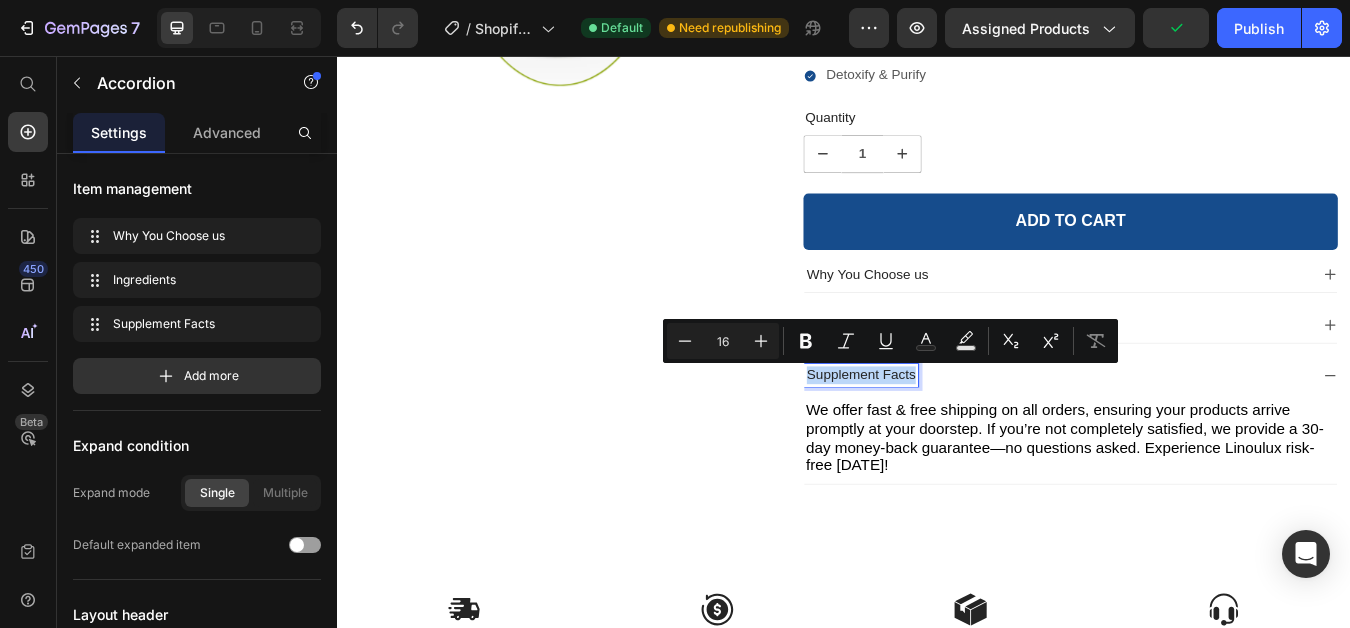 drag, startPoint x: 1015, startPoint y: 427, endPoint x: 886, endPoint y: 425, distance: 129.0155 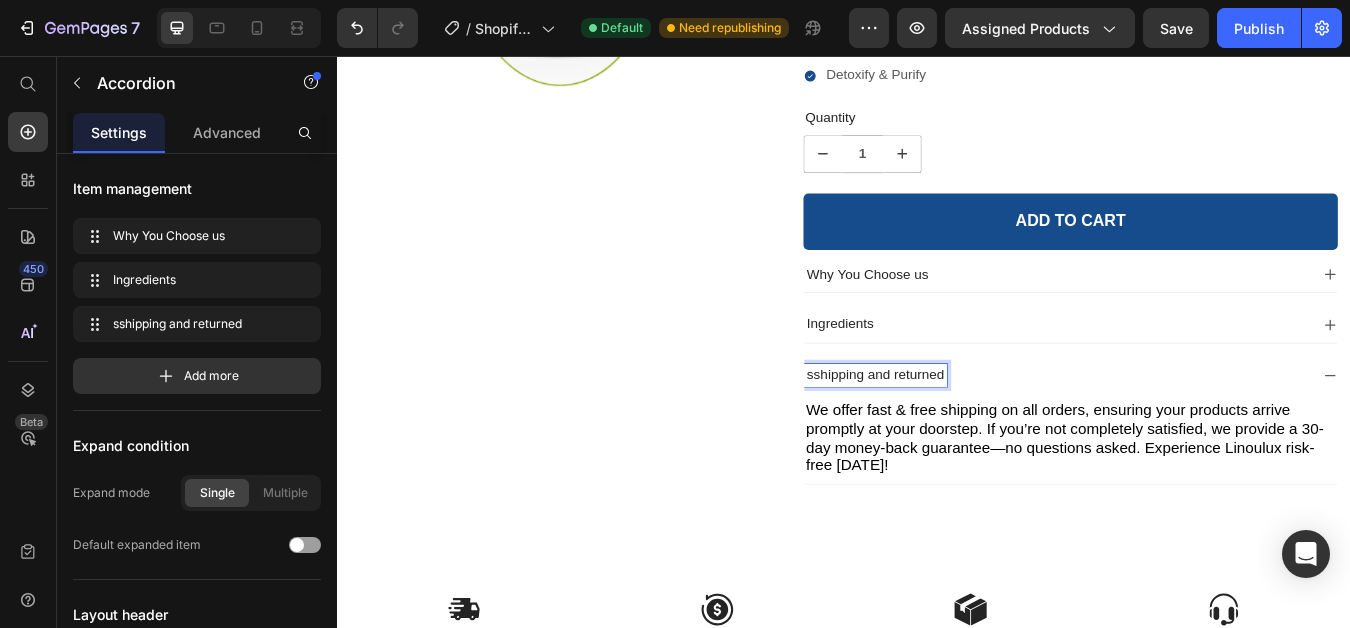 click on "sshipping and returned" at bounding box center [974, 434] 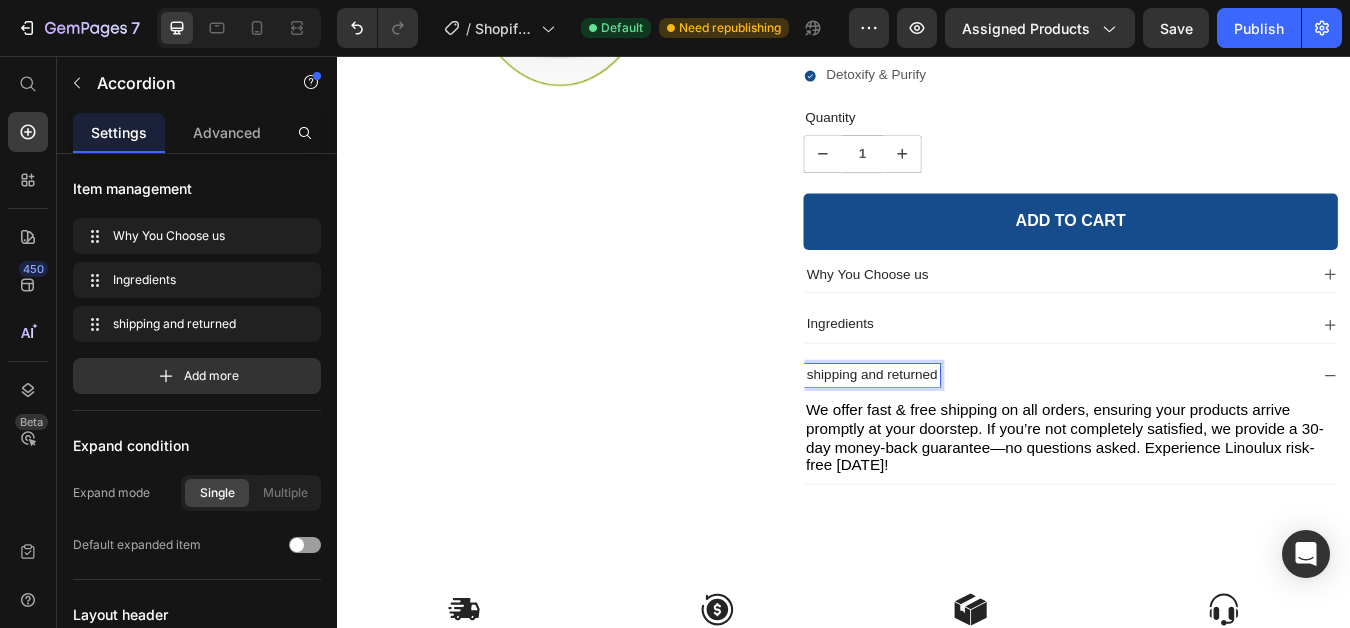 click on "shipping and returned" at bounding box center (970, 434) 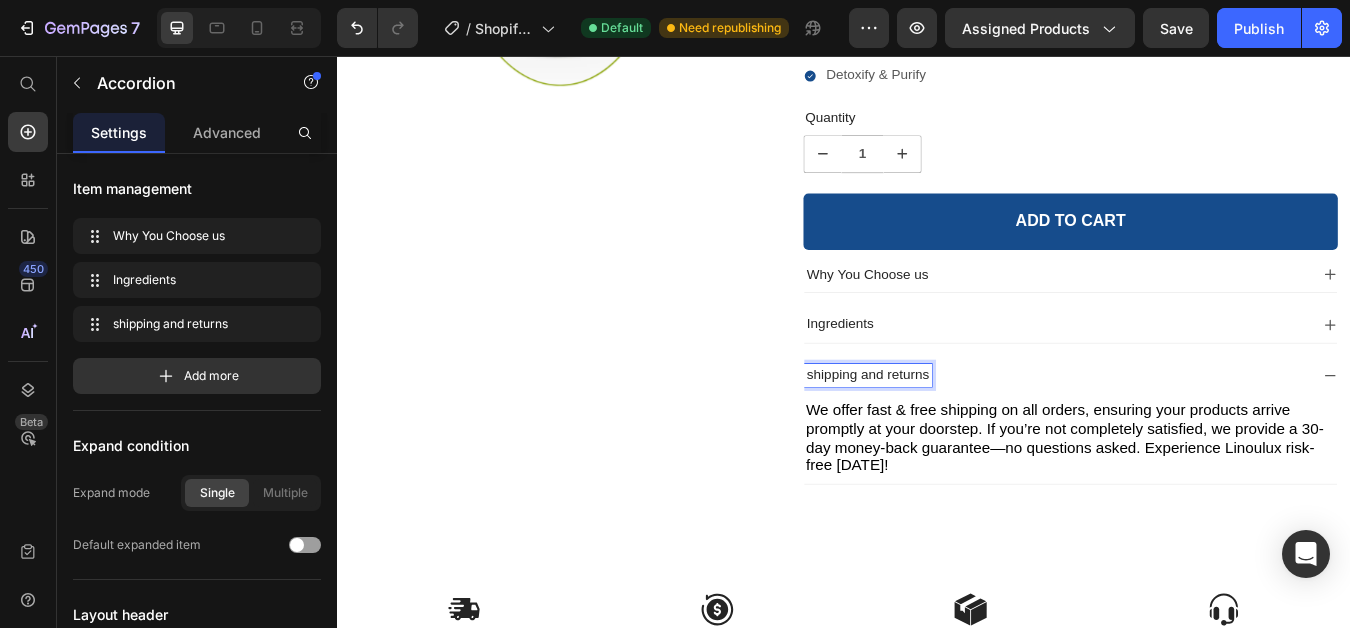 click on "shipping and returns" at bounding box center (1205, 434) 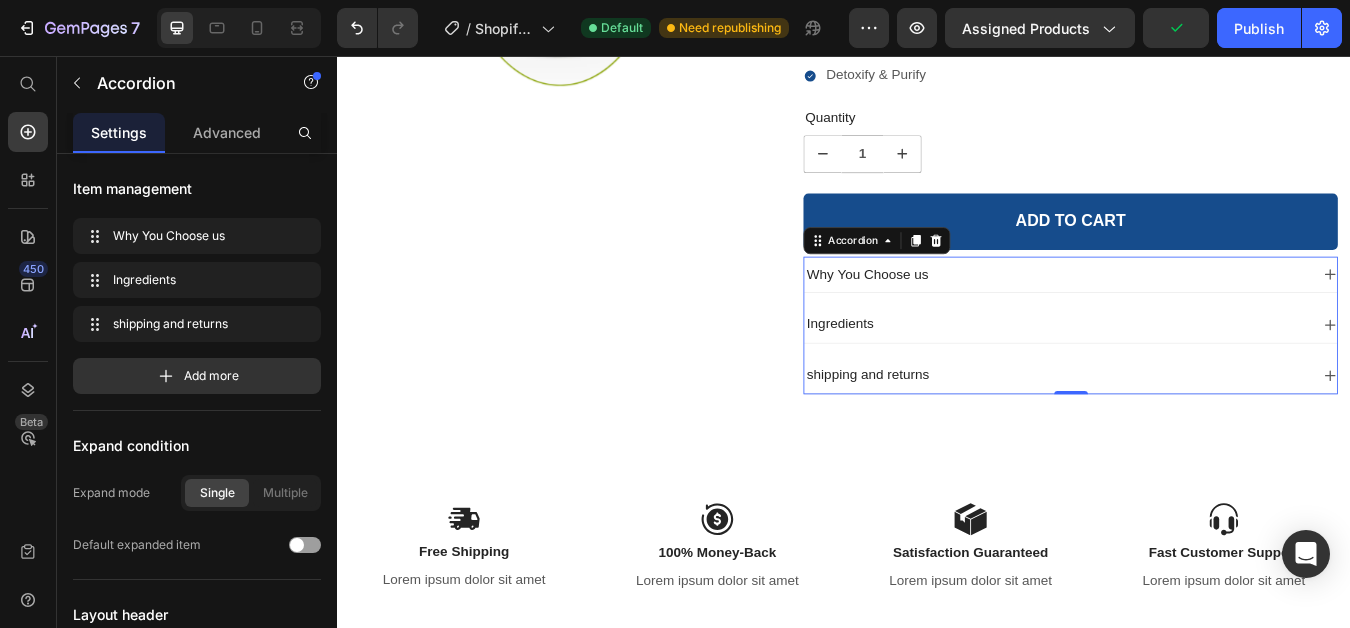 click on "shipping and returns" at bounding box center (1189, 434) 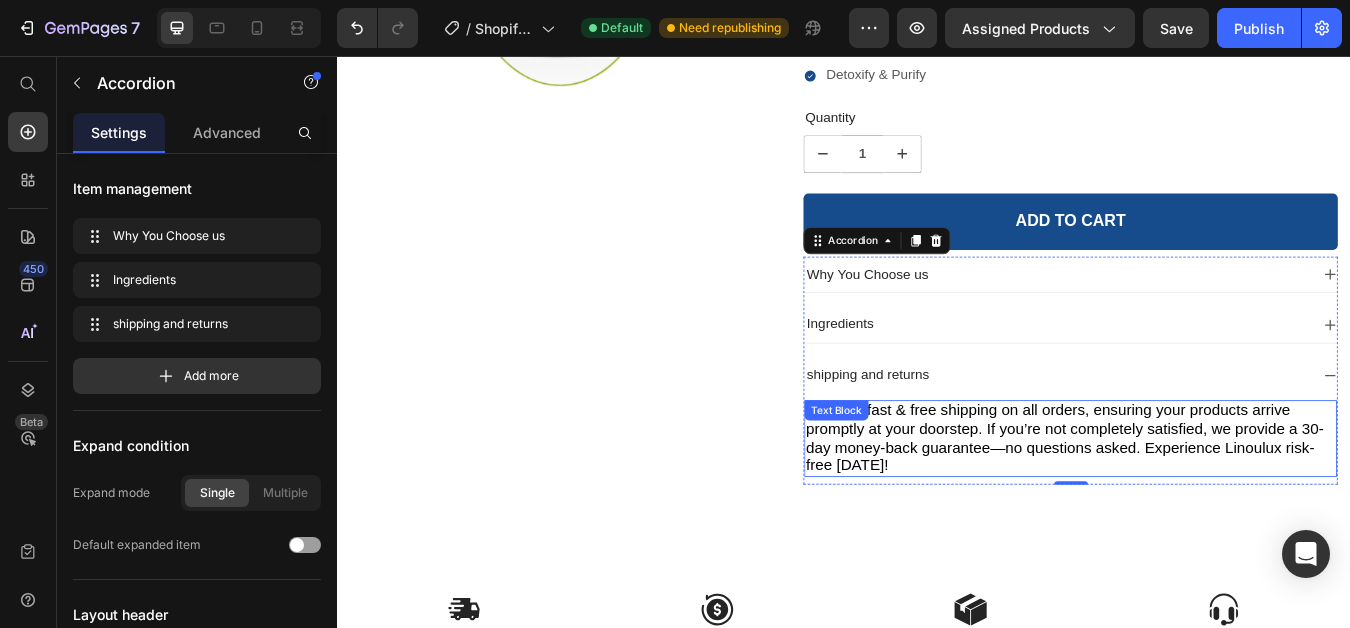 click on "We offer fast & free shipping on all orders, ensuring your products arrive promptly at your doorstep. If you’re not completely satisfied, we provide a 30-day money-back guarantee—no questions asked. Experience Linoulux risk-free [DATE]!" at bounding box center (1198, 508) 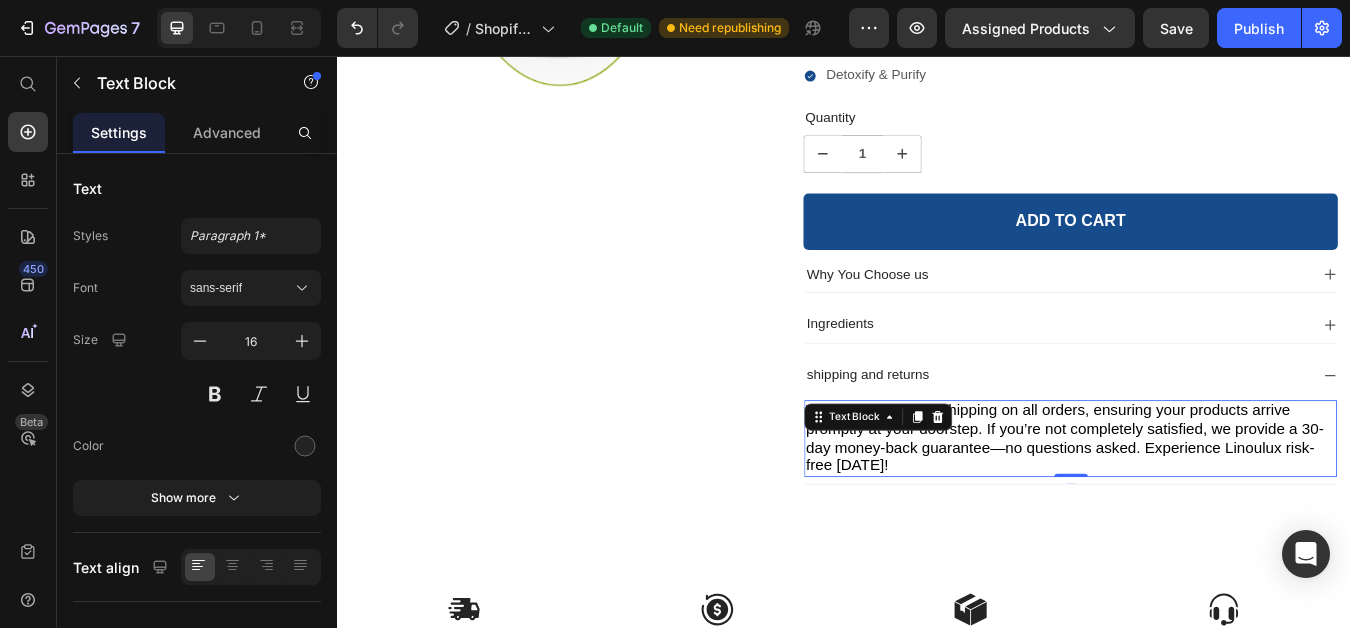 click on "We offer fast & free shipping on all orders, ensuring your products arrive promptly at your doorstep. If you’re not completely satisfied, we provide a 30-day money-back guarantee—no questions asked. Experience Linoulux risk-free [DATE]!" at bounding box center [1198, 508] 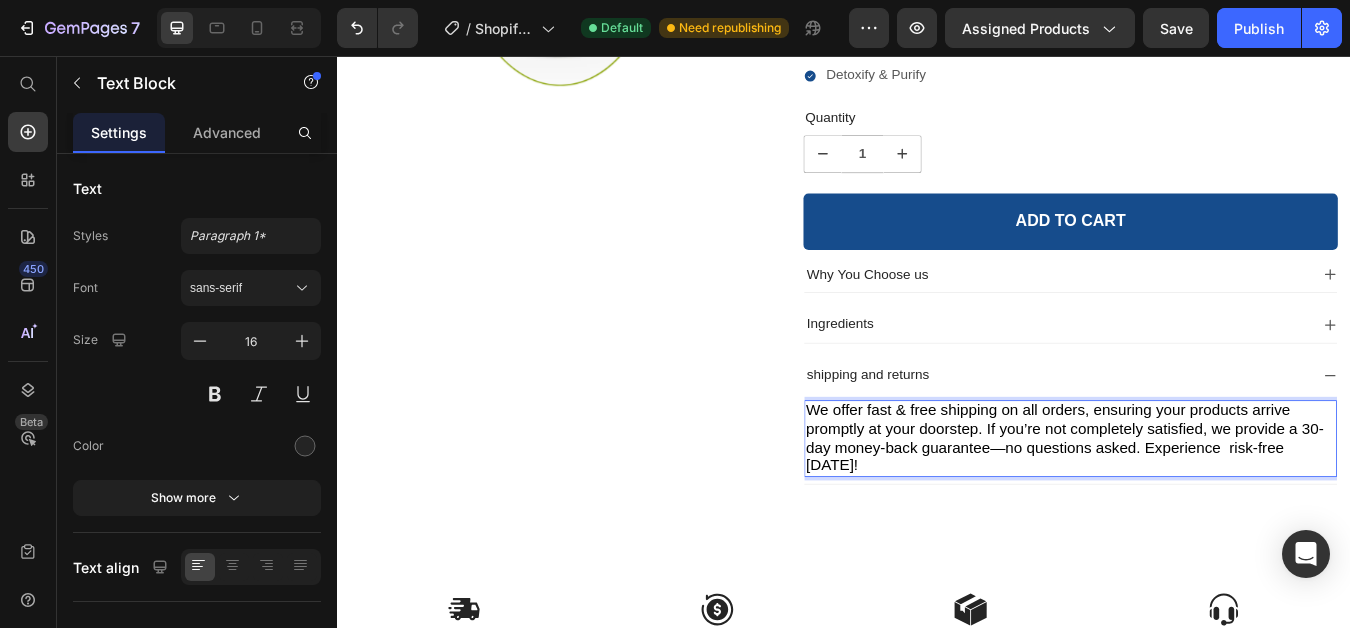 click on "We offer fast & free shipping on all orders, ensuring your products arrive promptly at your doorstep. If you’re not completely satisfied, we provide a 30-day money-back guarantee—no questions asked. Experience  risk-free [DATE]!" at bounding box center (1198, 508) 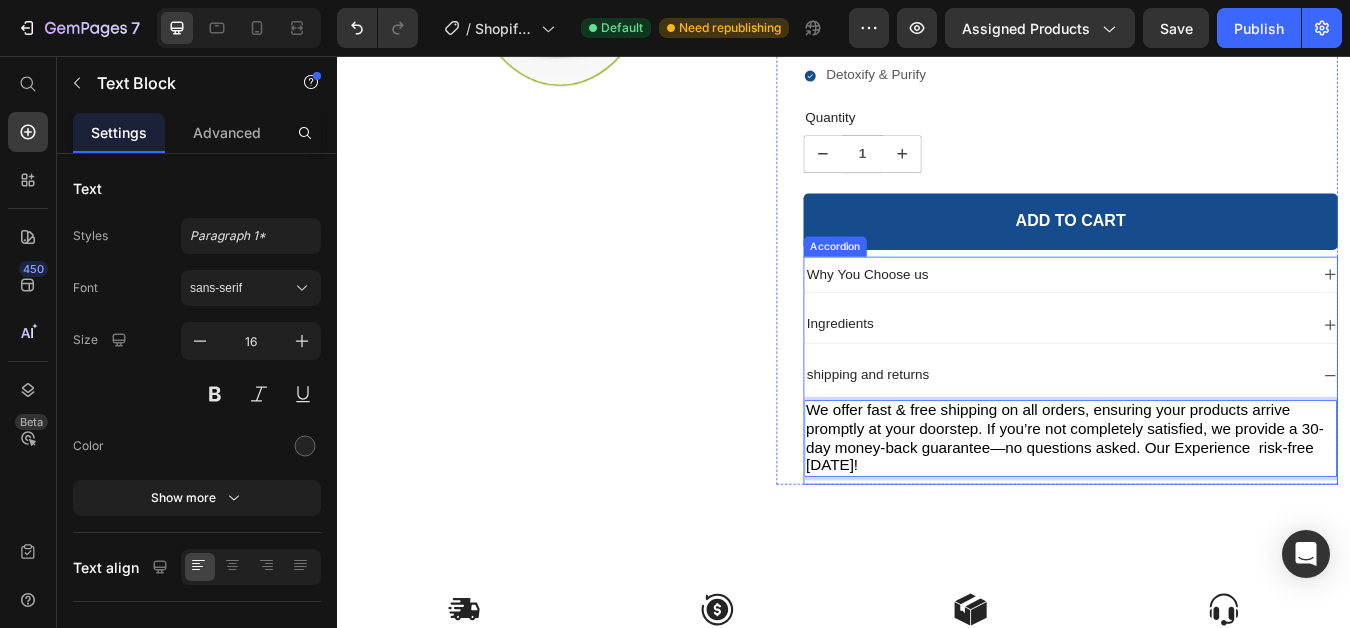click on "shipping and returns" at bounding box center (1205, 434) 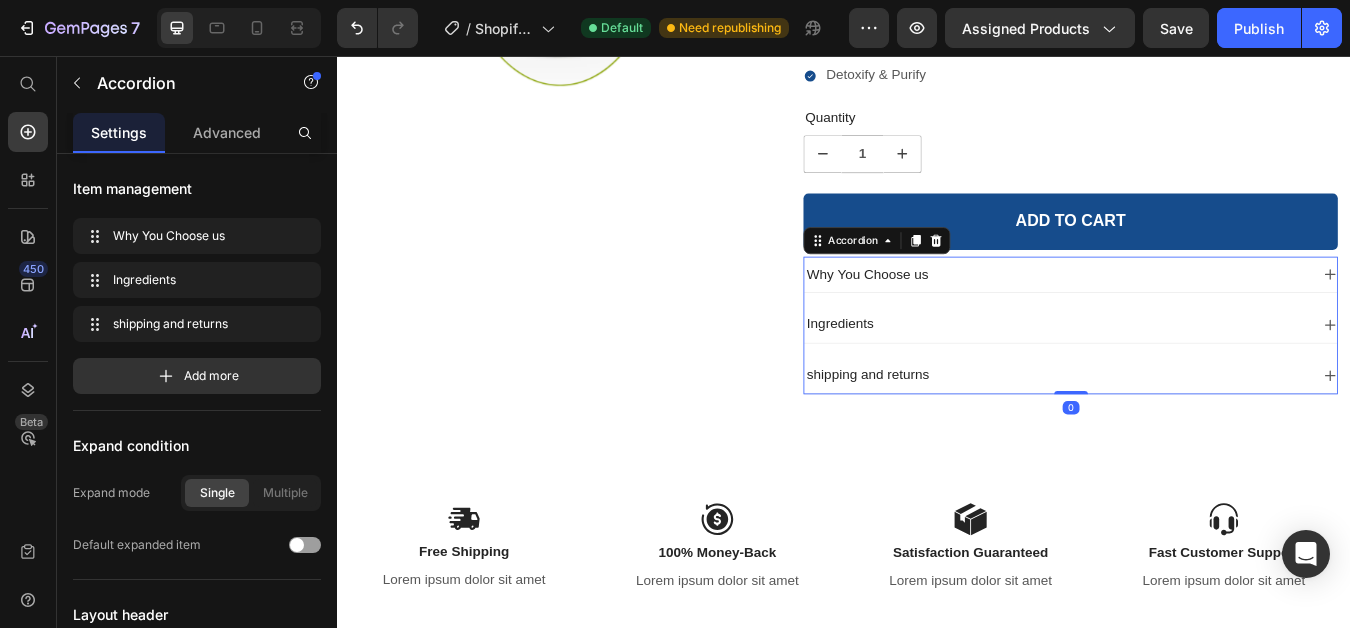 click on "Ingredients" at bounding box center [1189, 374] 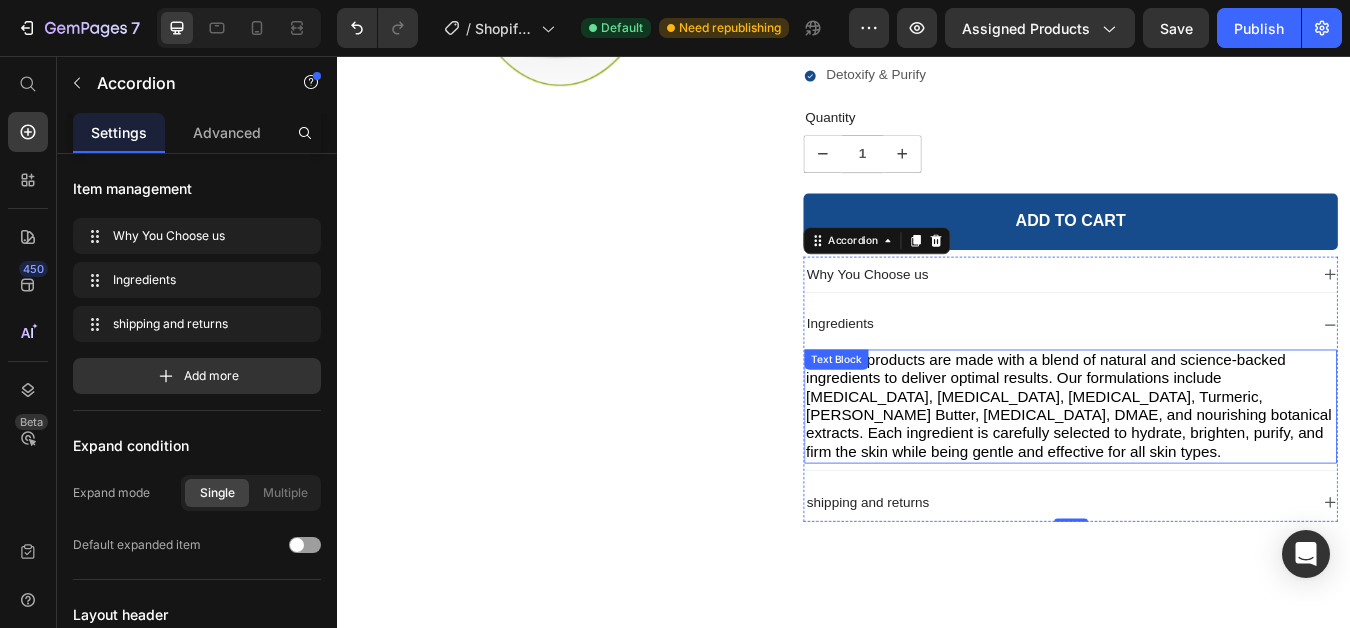 click on "Linoulux products are made with a blend of natural and science-backed ingredients to deliver optimal results. Our formulations include [MEDICAL_DATA], [MEDICAL_DATA], [MEDICAL_DATA], Turmeric, [PERSON_NAME] Butter, [MEDICAL_DATA], DMAE, and nourishing botanical extracts. Each ingredient is carefully selected to hydrate, brighten, purify, and firm the skin while being gentle and effective for all skin types. Text Block" at bounding box center [1205, 471] 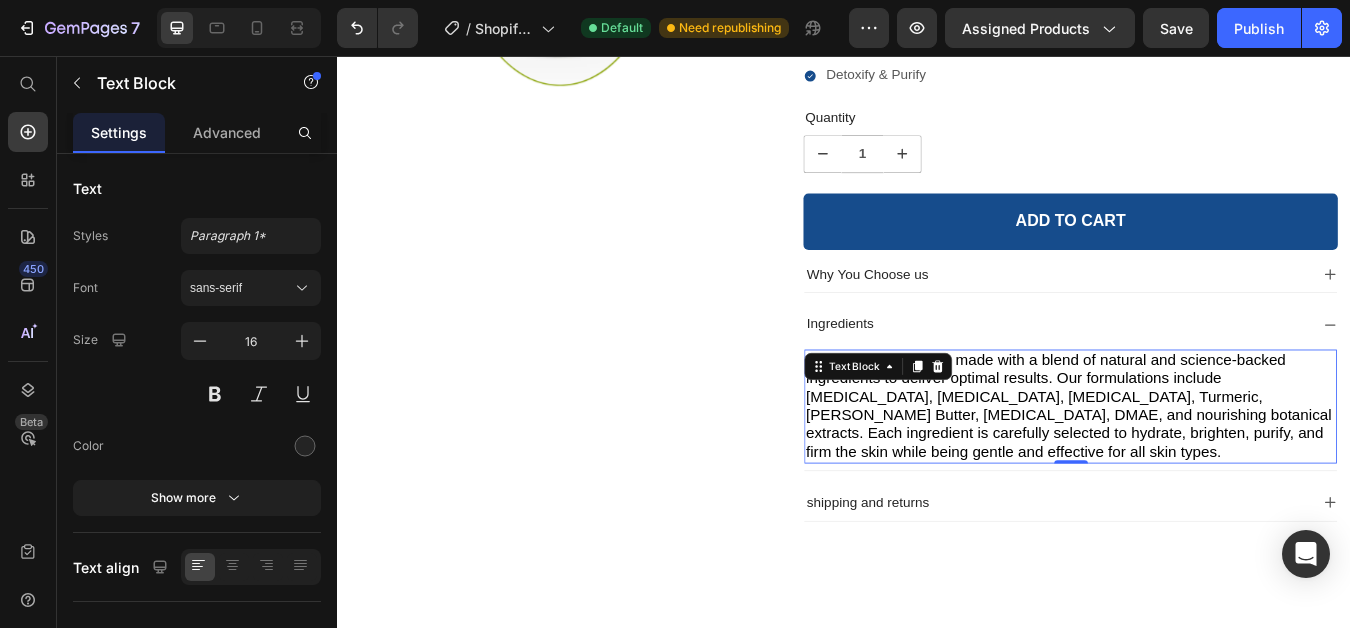 click on "Linoulux products are made with a blend of natural and science-backed ingredients to deliver optimal results. Our formulations include [MEDICAL_DATA], [MEDICAL_DATA], [MEDICAL_DATA], Turmeric, [PERSON_NAME] Butter, [MEDICAL_DATA], DMAE, and nourishing botanical extracts. Each ingredient is carefully selected to hydrate, brighten, purify, and firm the skin while being gentle and effective for all skin types." at bounding box center (1203, 470) 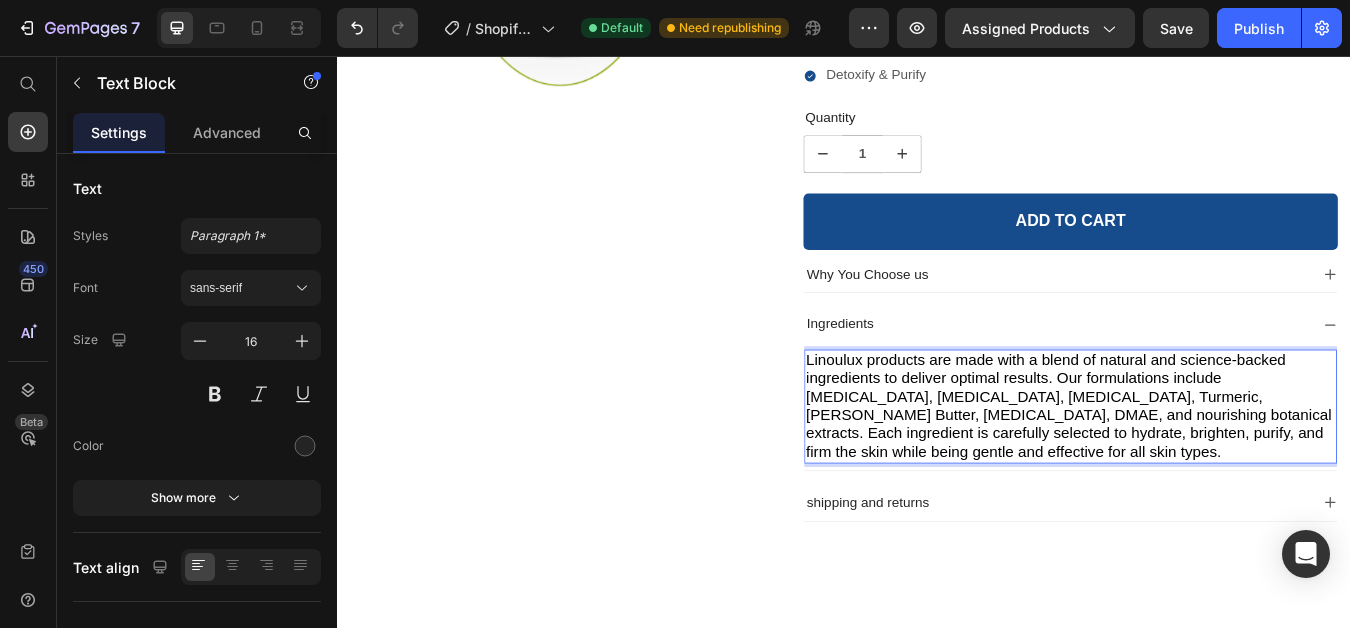 click on "Linoulux products are made with a blend of natural and science-backed ingredients to deliver optimal results. Our formulations include [MEDICAL_DATA], [MEDICAL_DATA], [MEDICAL_DATA], Turmeric, [PERSON_NAME] Butter, [MEDICAL_DATA], DMAE, and nourishing botanical extracts. Each ingredient is carefully selected to hydrate, brighten, purify, and firm the skin while being gentle and effective for all skin types." at bounding box center [1203, 470] 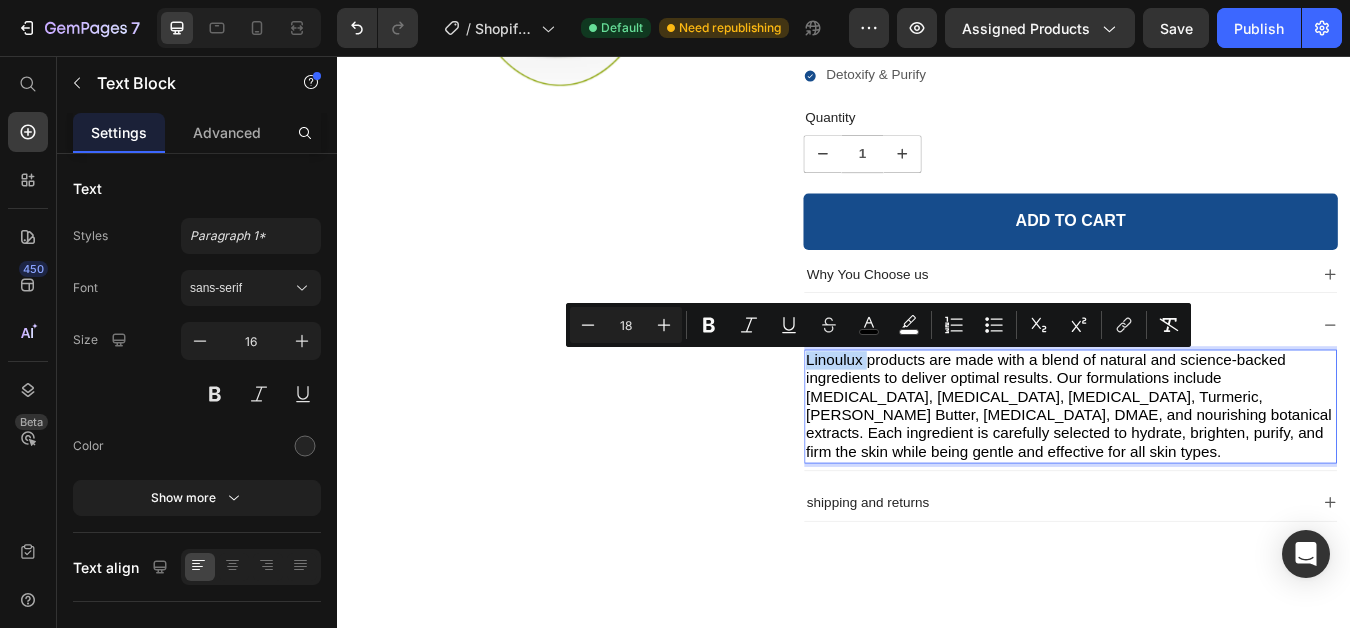 drag, startPoint x: 957, startPoint y: 413, endPoint x: 887, endPoint y: 426, distance: 71.19691 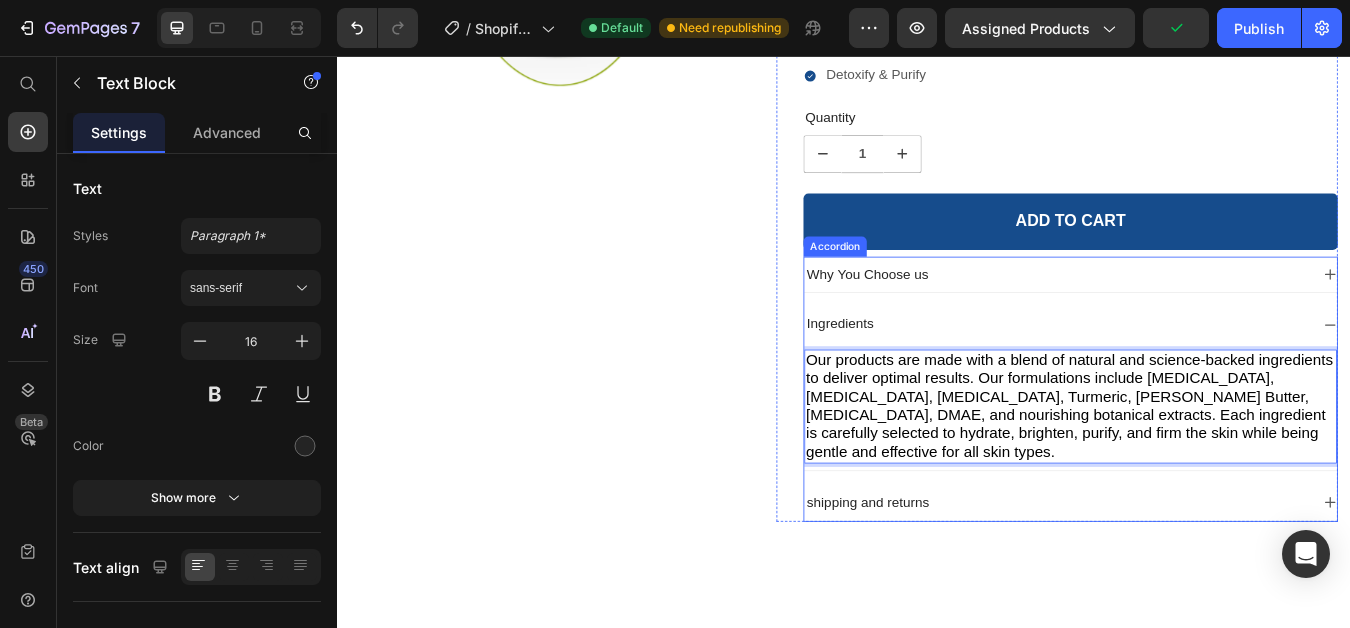 click on "Why You Choose us" at bounding box center (965, 315) 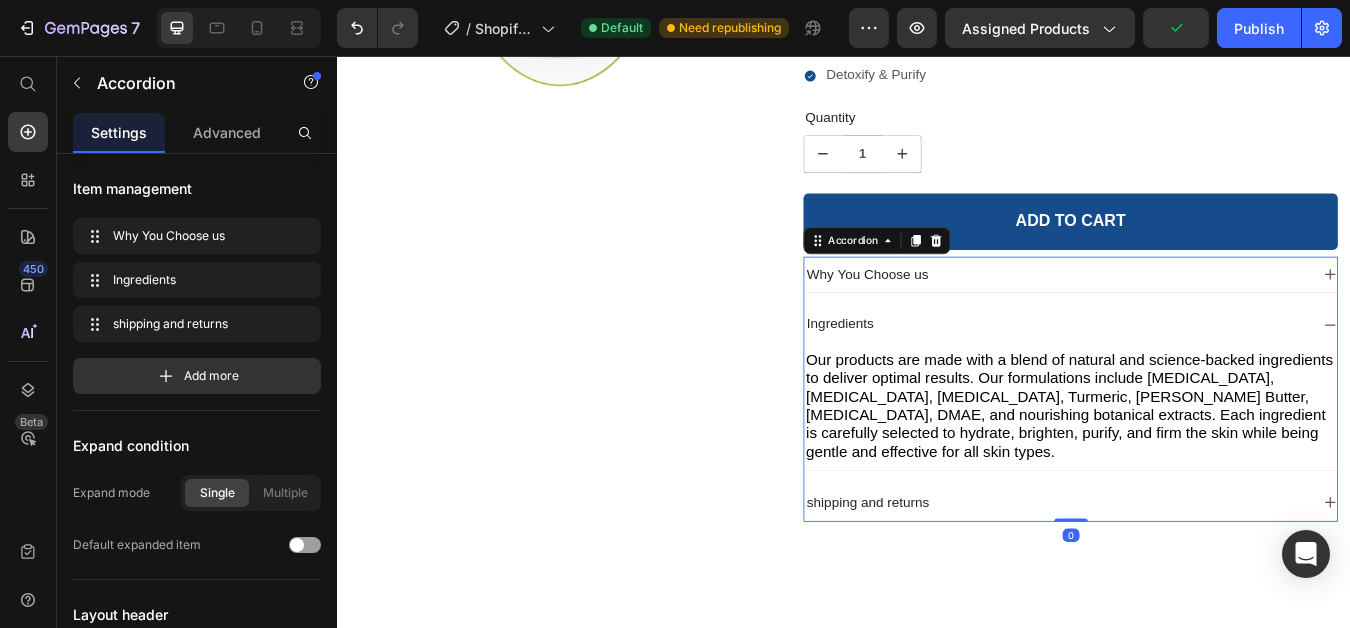 click on "Why You Choose us" at bounding box center [1189, 315] 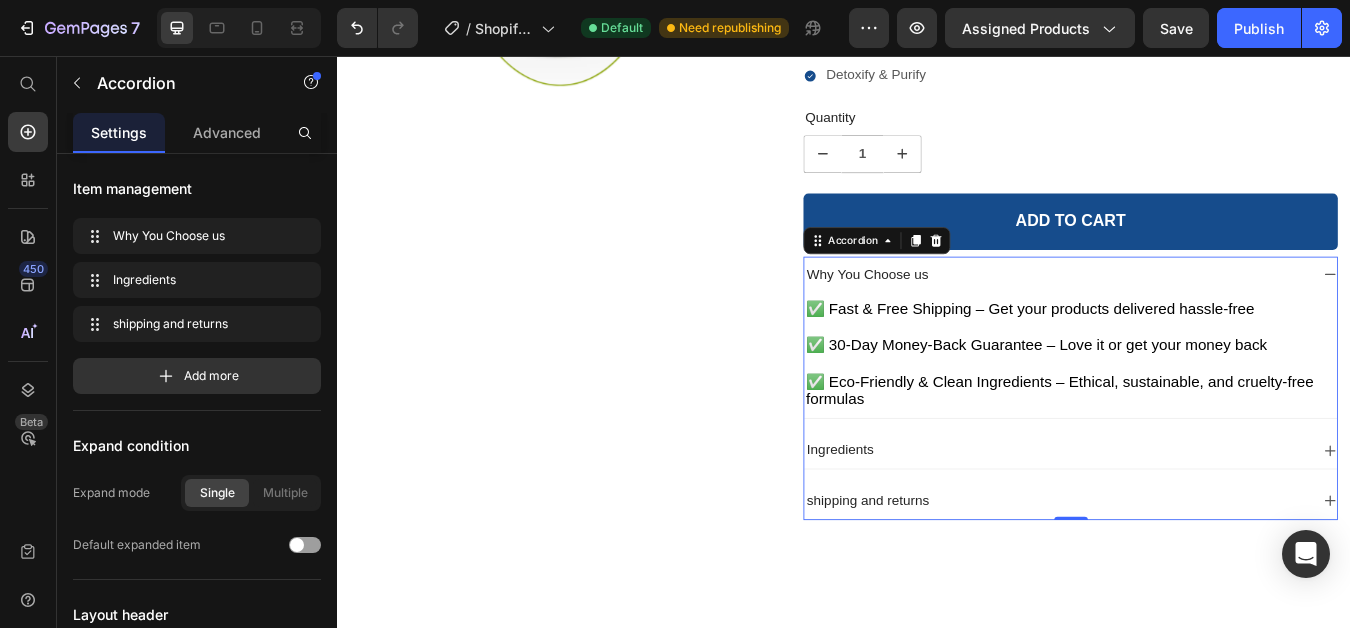 click on "Why You Choose us" at bounding box center [1189, 315] 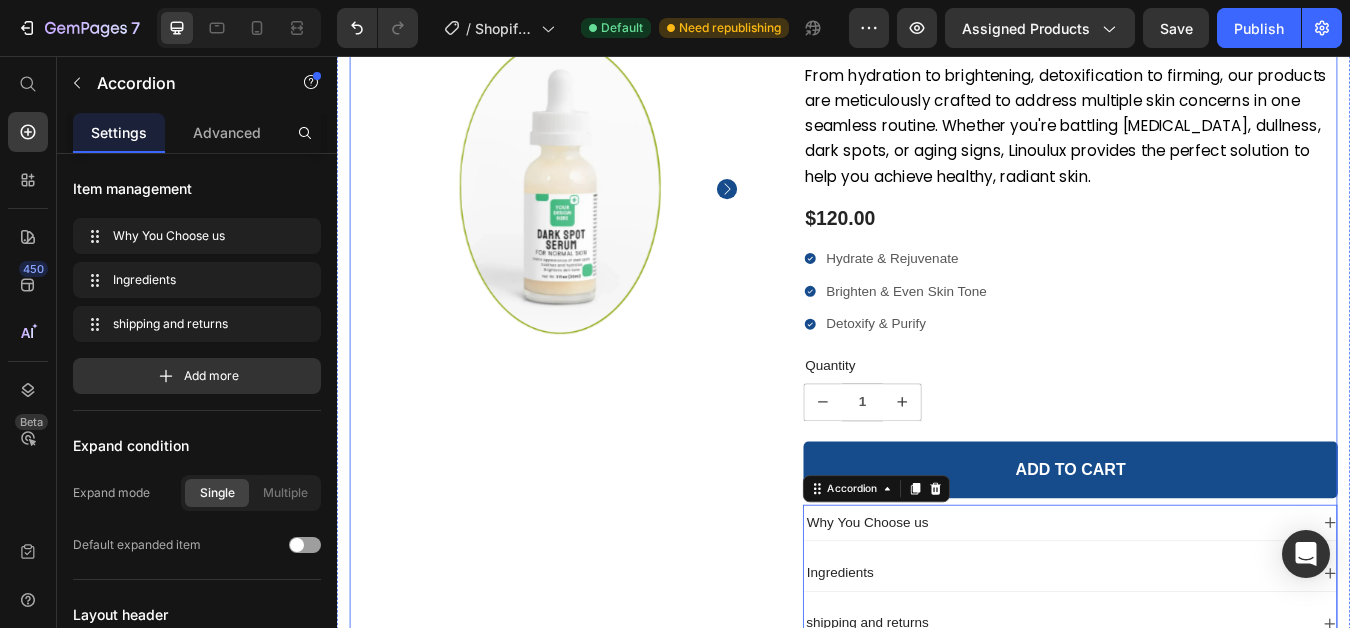 scroll, scrollTop: 200, scrollLeft: 0, axis: vertical 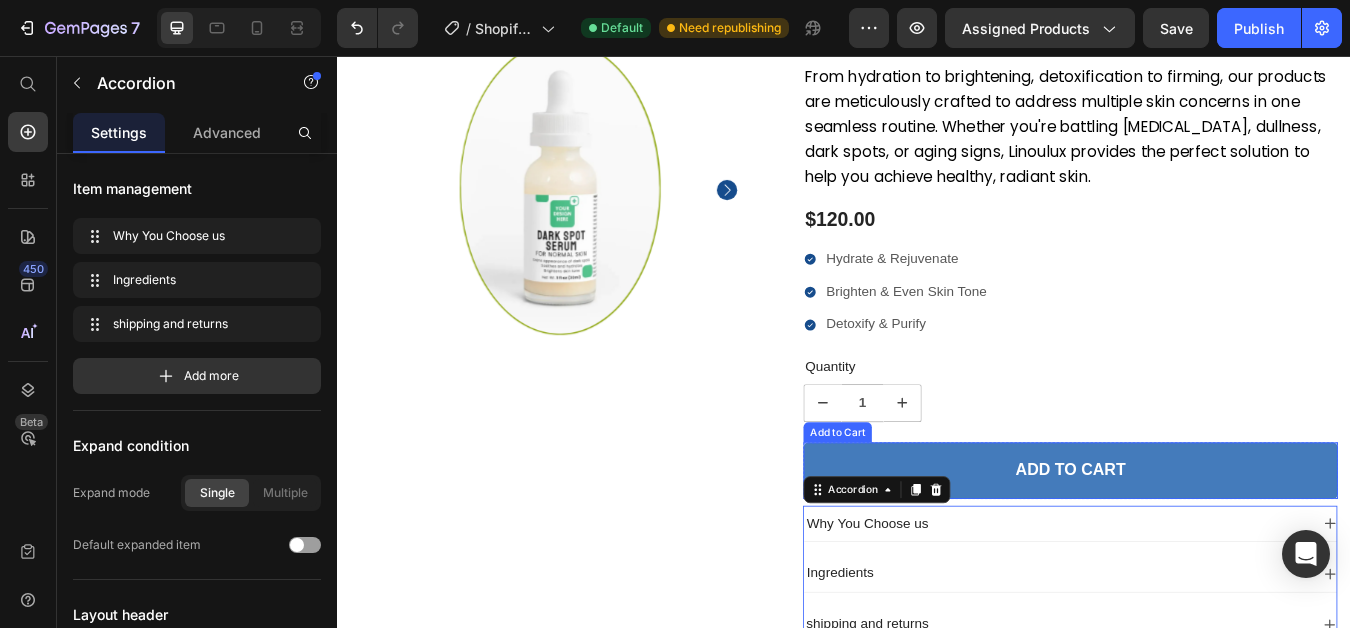 click on "Add to cart" at bounding box center [1205, 547] 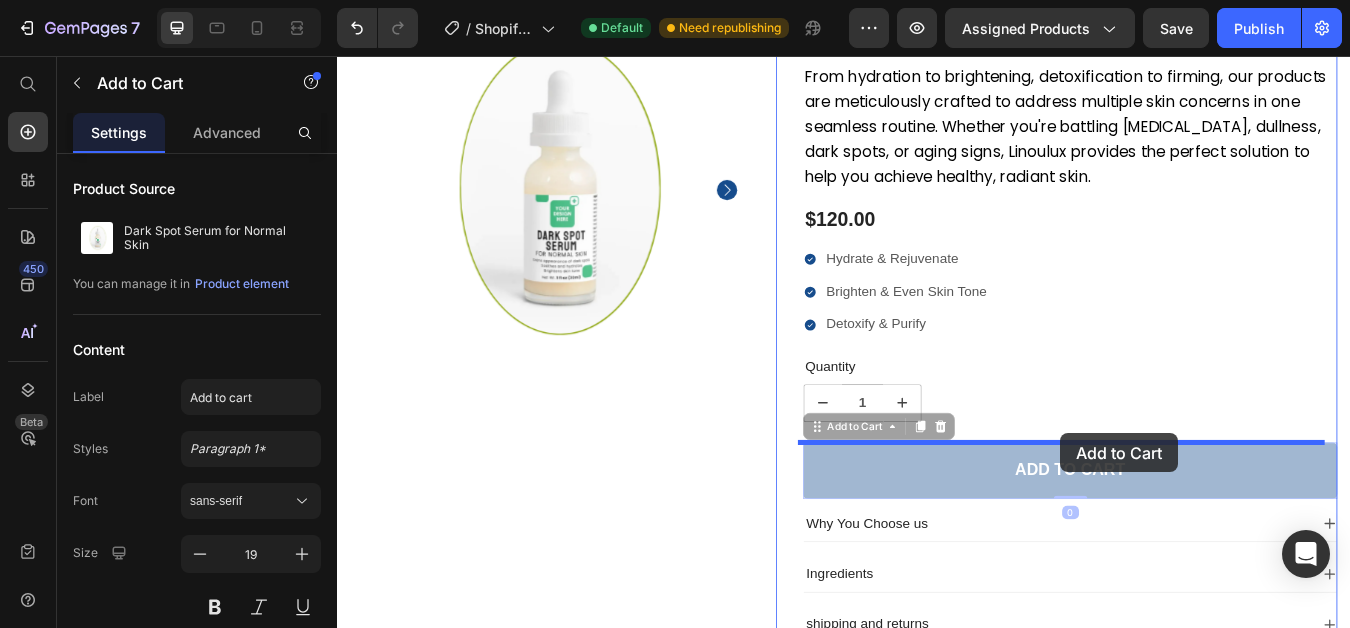 drag, startPoint x: 1093, startPoint y: 535, endPoint x: 1191, endPoint y: 507, distance: 101.92154 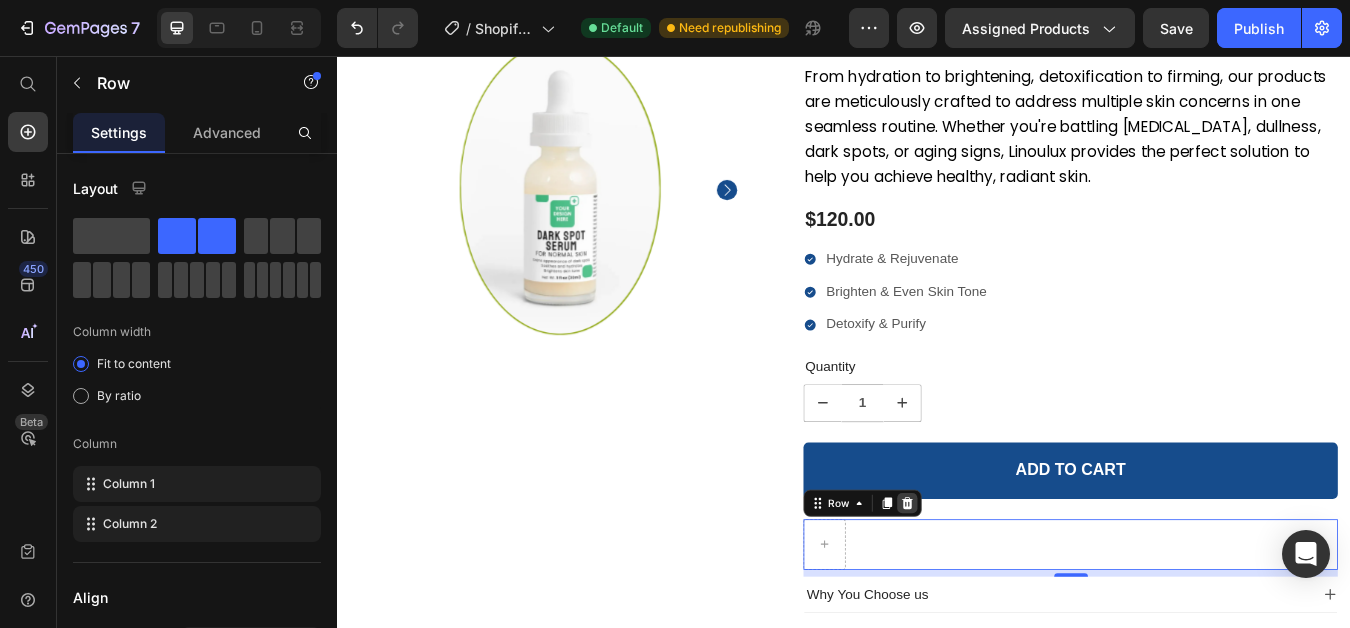 click 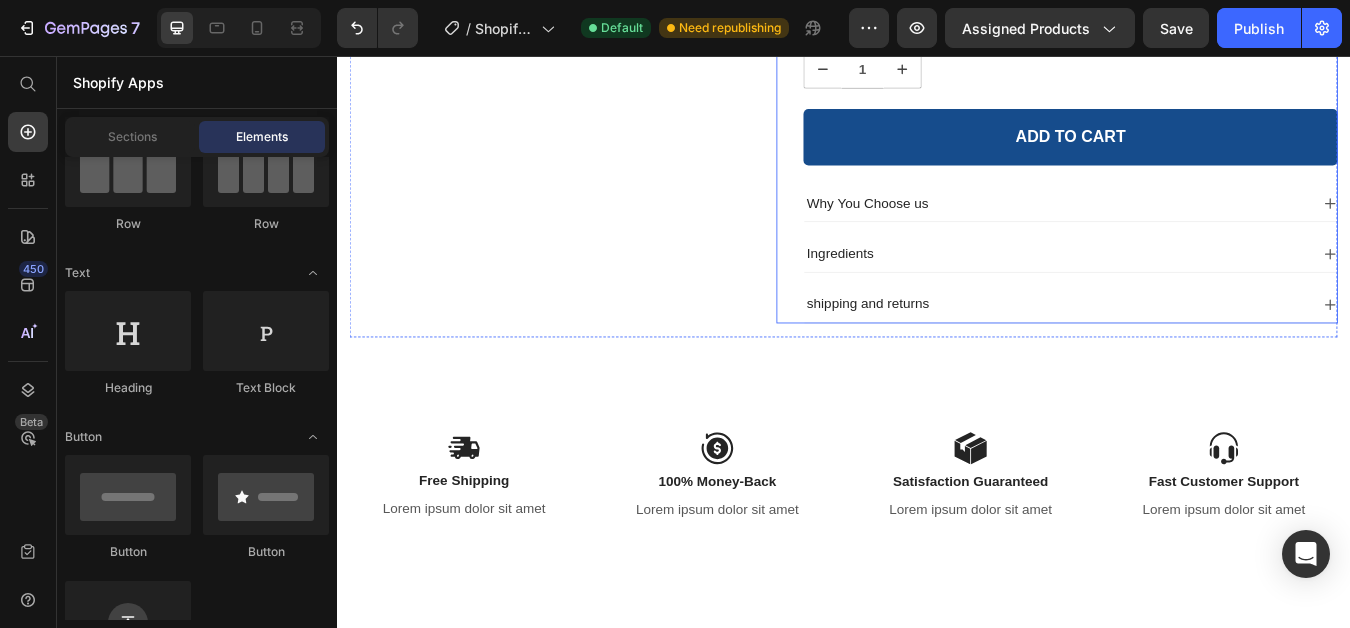 scroll, scrollTop: 600, scrollLeft: 0, axis: vertical 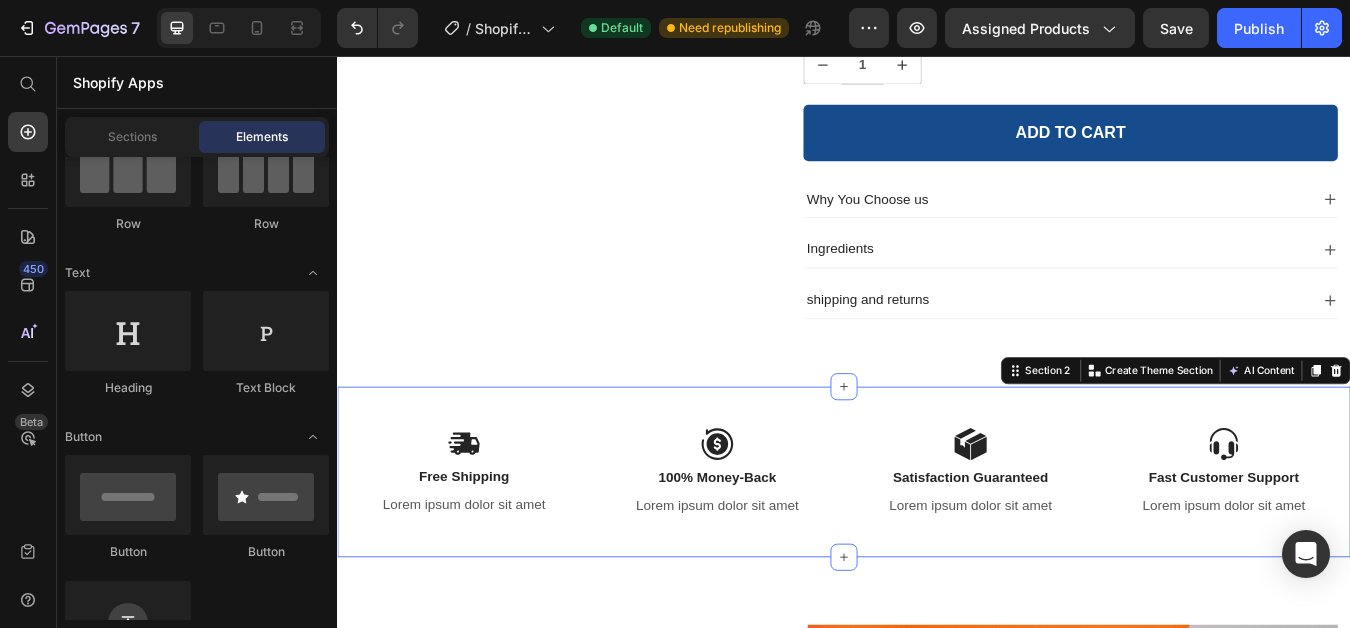 click on "Image Free Shipping Text Block Lorem ipsum dolor sit amet Text Block Image 100% Money-Back Text Block Lorem ipsum dolor sit amet Text Block Row Image Satisfaction Guaranteed Text Block Lorem ipsum dolor sit amet Text Block Image Fast Customer Support Text Block Lorem ipsum dolor sit amet Text Block Row Row Section 2   You can create reusable sections Create Theme Section AI Content Write with GemAI What would you like to describe here? Tone and Voice Persuasive Product Show more Generate" at bounding box center [937, 549] 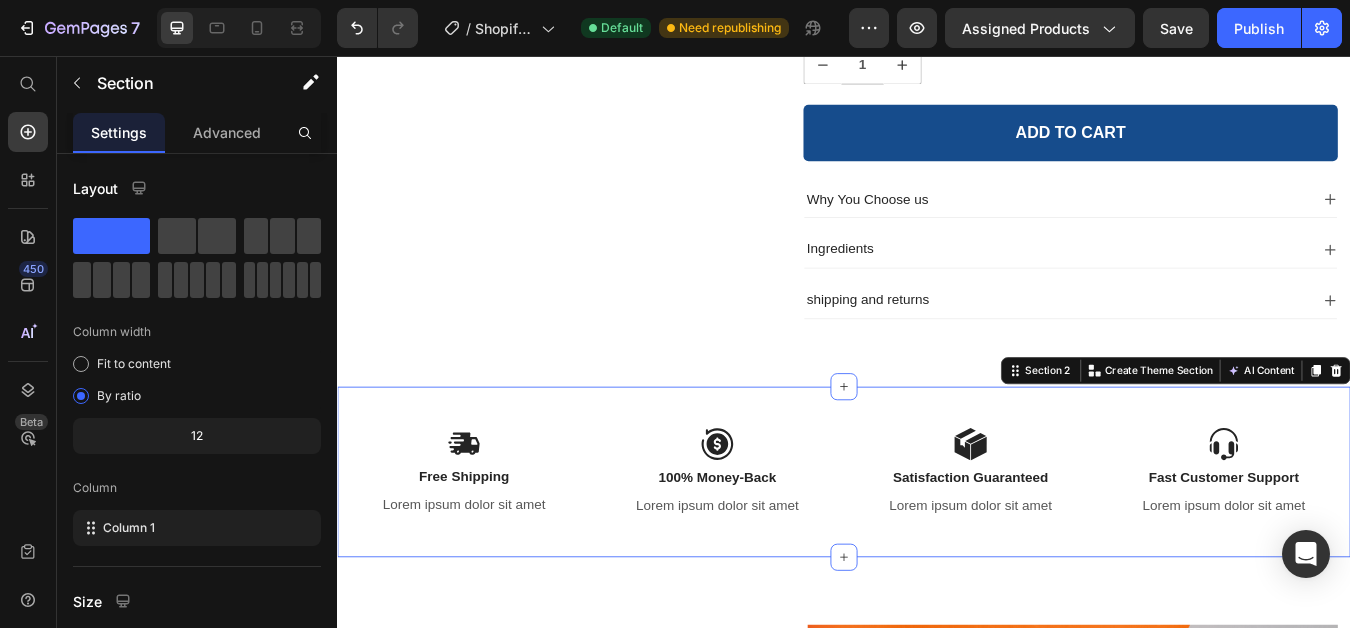 click on "Image Free Shipping Text Block Lorem ipsum dolor sit amet Text Block Image 100% Money-Back Text Block Lorem ipsum dolor sit amet Text Block Row Image Satisfaction Guaranteed Text Block Lorem ipsum dolor sit amet Text Block Image Fast Customer Support Text Block Lorem ipsum dolor sit amet Text Block Row Row Section 2   You can create reusable sections Create Theme Section AI Content Write with GemAI What would you like to describe here? Tone and Voice Persuasive Product [MEDICAL_DATA] & Turmeric Soap Show more Generate" at bounding box center (937, 549) 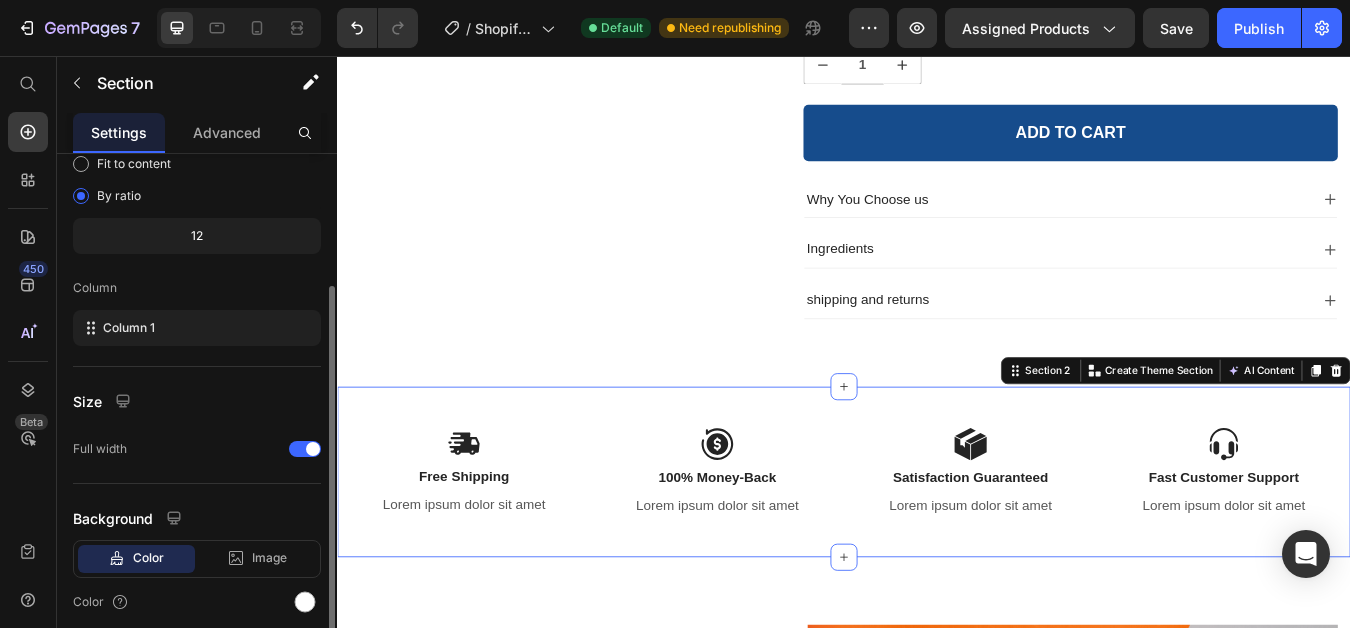 scroll, scrollTop: 277, scrollLeft: 0, axis: vertical 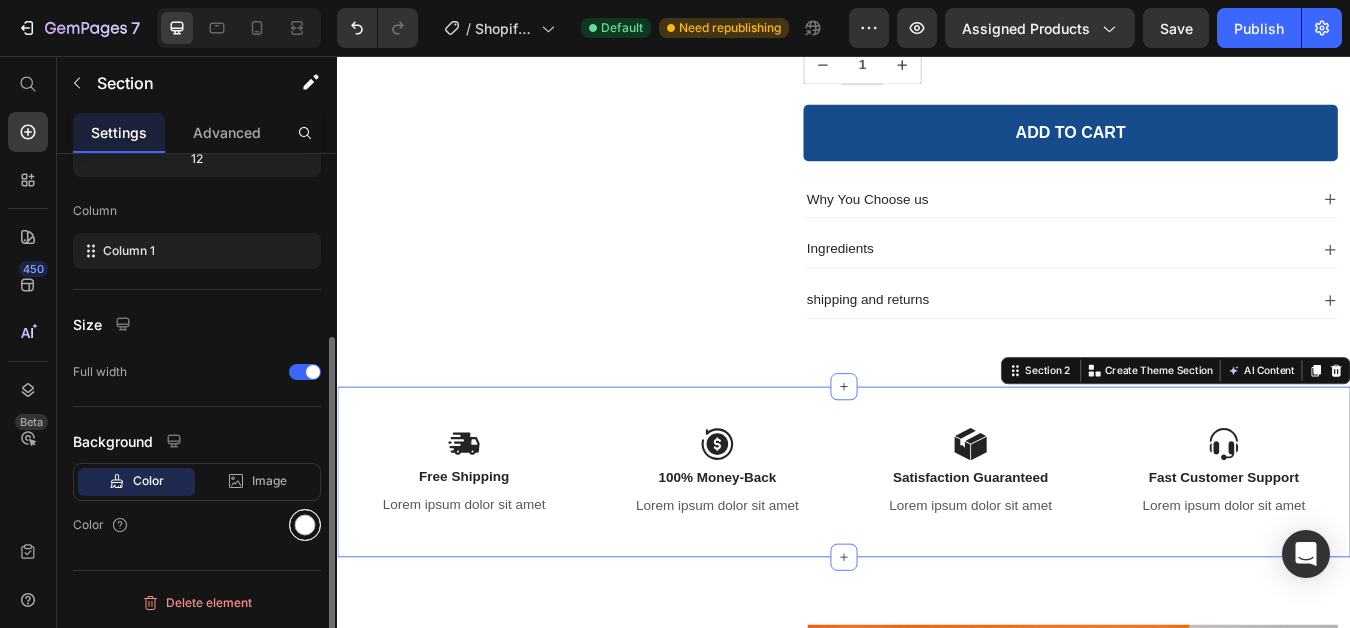 click at bounding box center [305, 525] 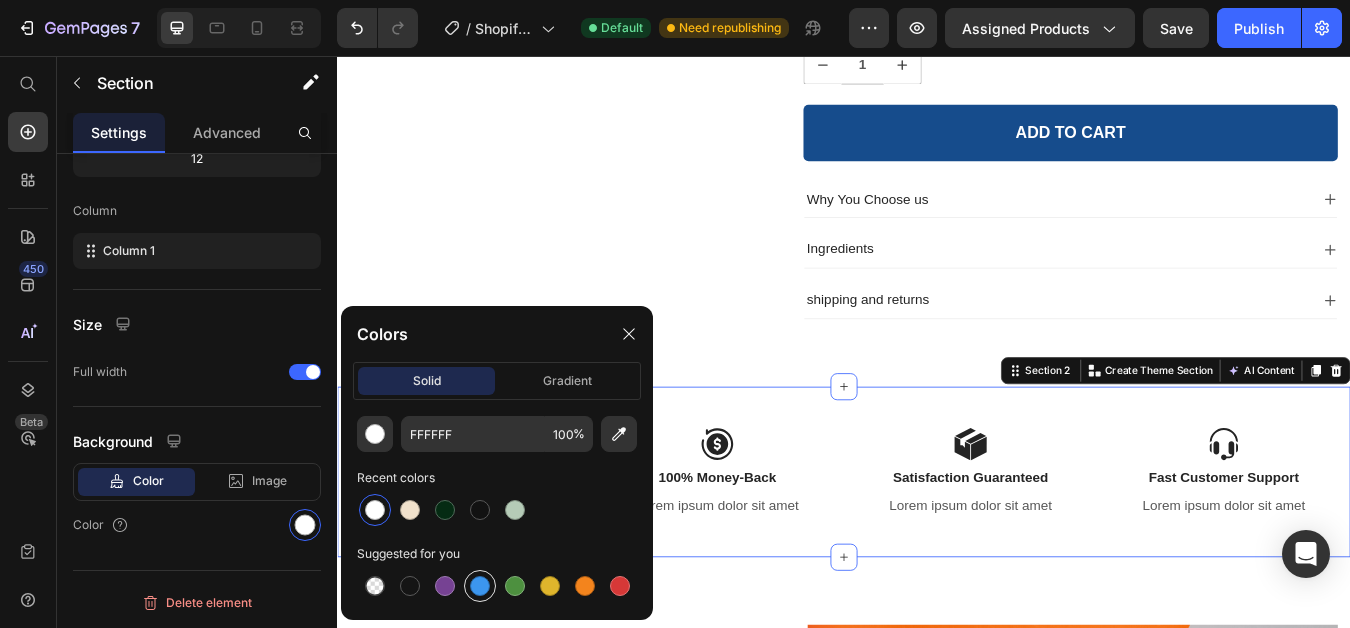 click at bounding box center (480, 586) 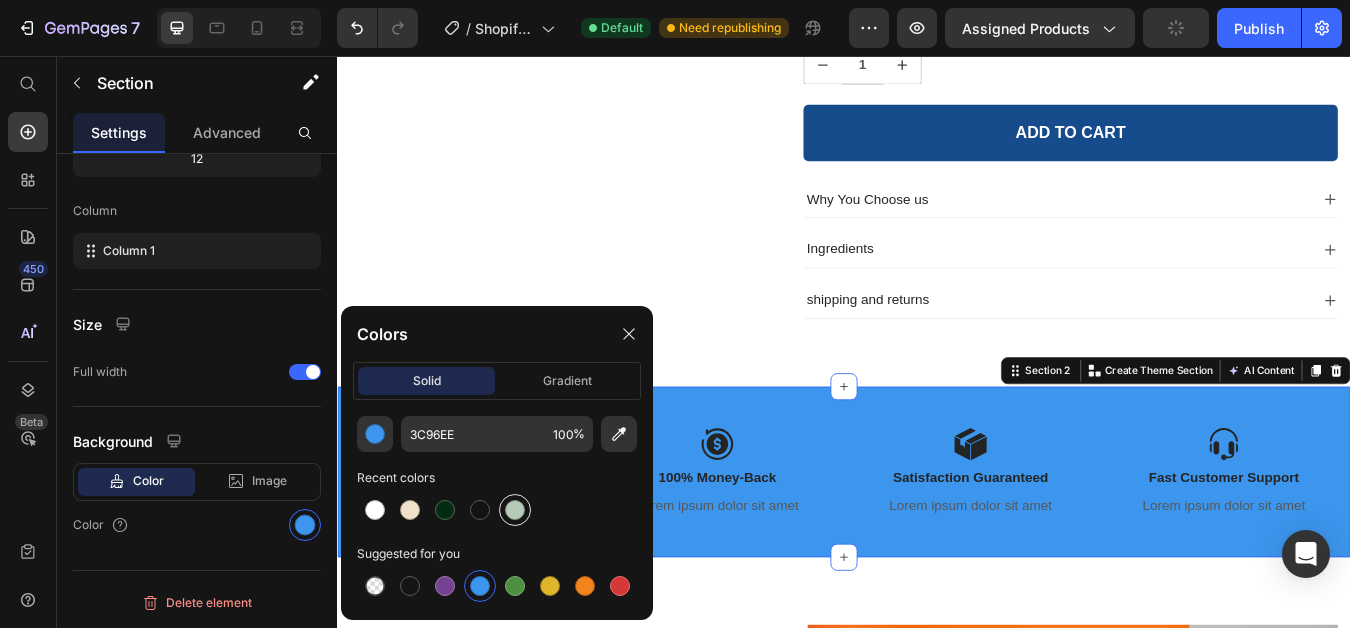 scroll, scrollTop: 500, scrollLeft: 0, axis: vertical 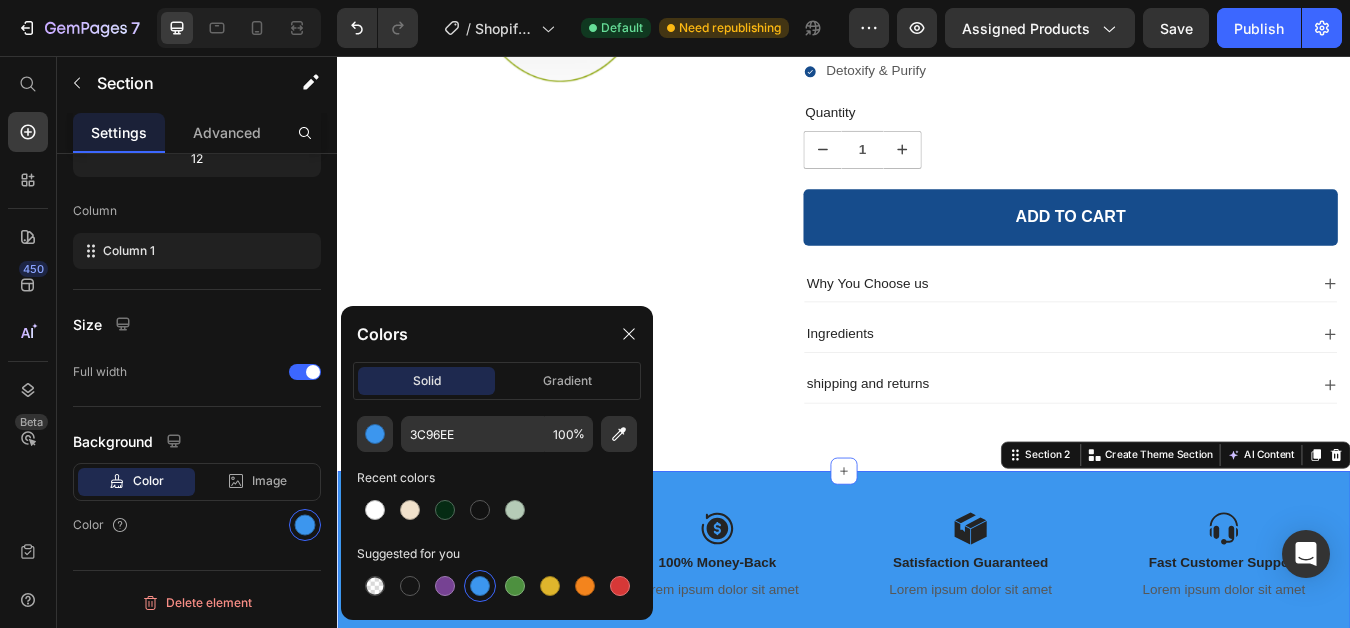 click on "7   /  Shopify Original Product Template Default Need republishing Preview Assigned Products  Save   Publish  450 Beta Shopify Apps Sections Elements Hero Section Product Detail Brands Trusted Badges Guarantee Product Breakdown How to use Testimonials Compare Bundle FAQs Social Proof Brand Story Product List Collection Blog List Contact Sticky Add to Cart Custom Footer Browse Library 450 Layout
Row
Row
Row
Row Text
Heading
Text Block Button
Button
Button
Sticky Back to top Media
Image" at bounding box center [675, 11] 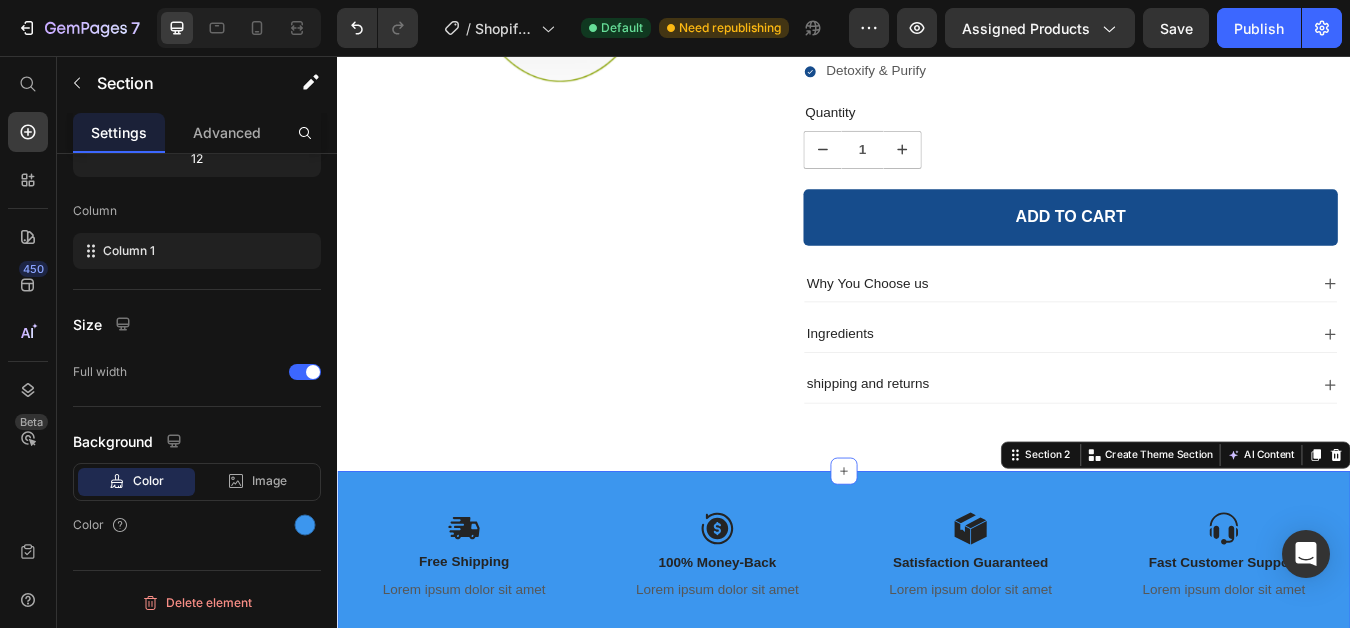 drag, startPoint x: 1125, startPoint y: 68, endPoint x: 1101, endPoint y: 72, distance: 24.33105 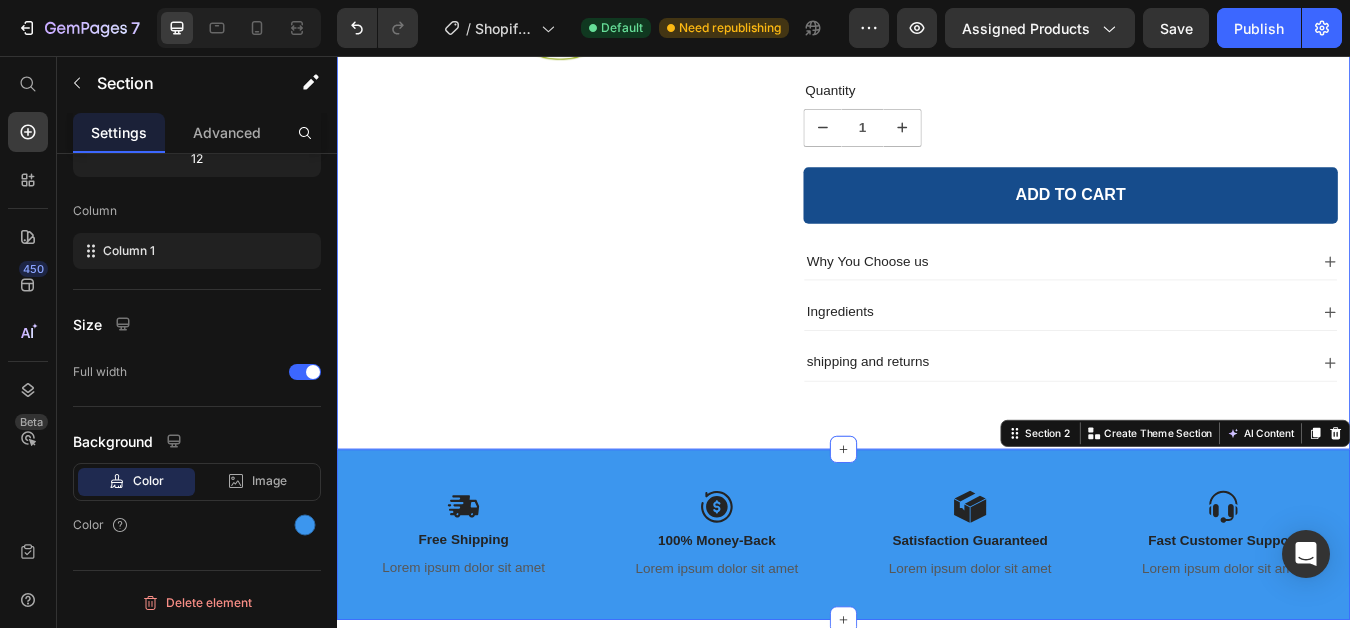 scroll, scrollTop: 600, scrollLeft: 0, axis: vertical 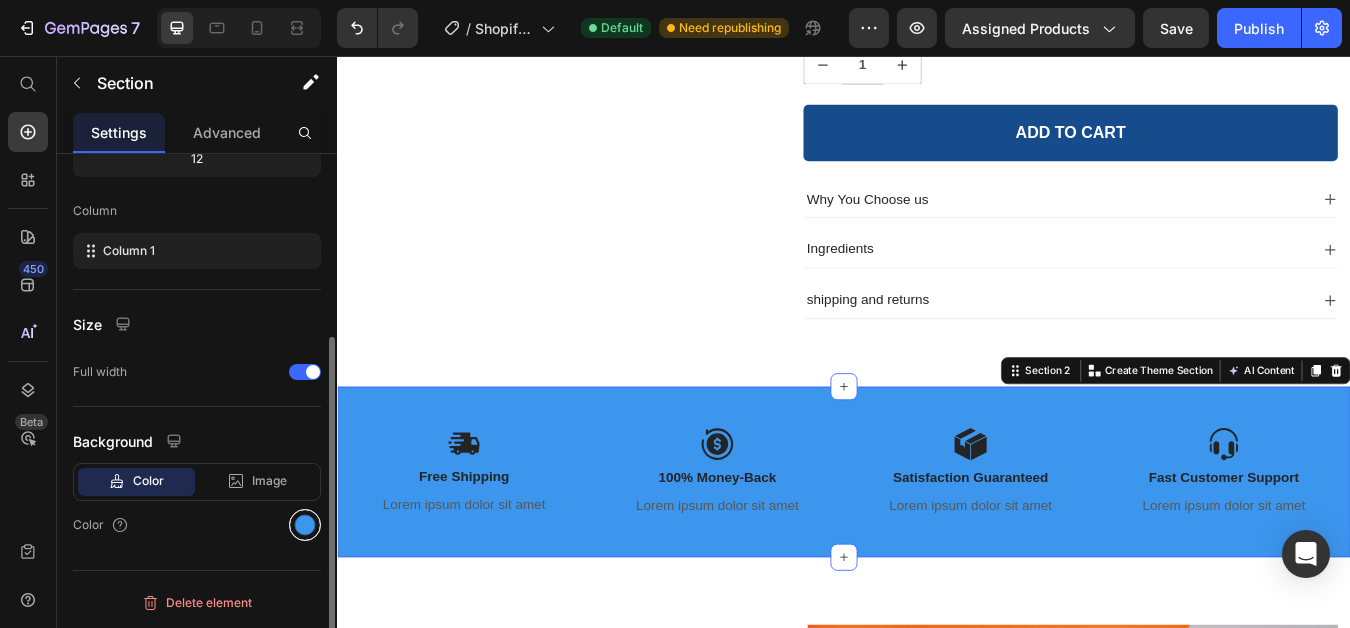 click at bounding box center (305, 525) 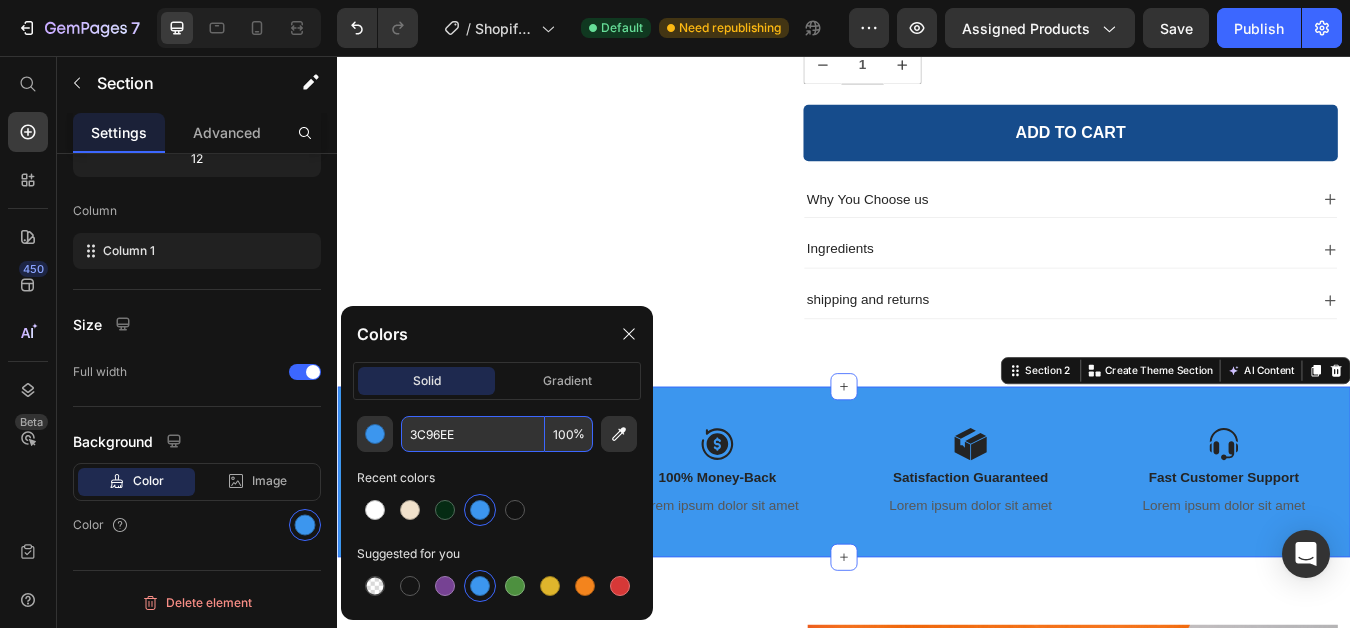 click on "3C96EE" at bounding box center [473, 434] 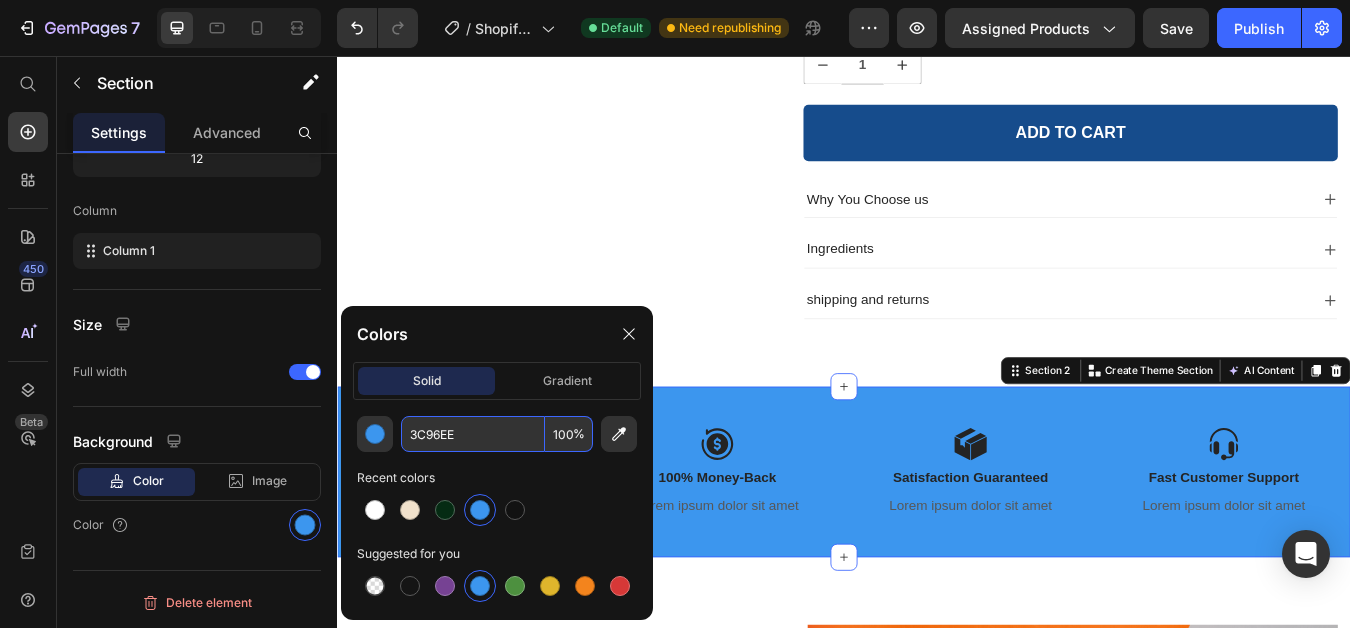 paste on "#164C8C" 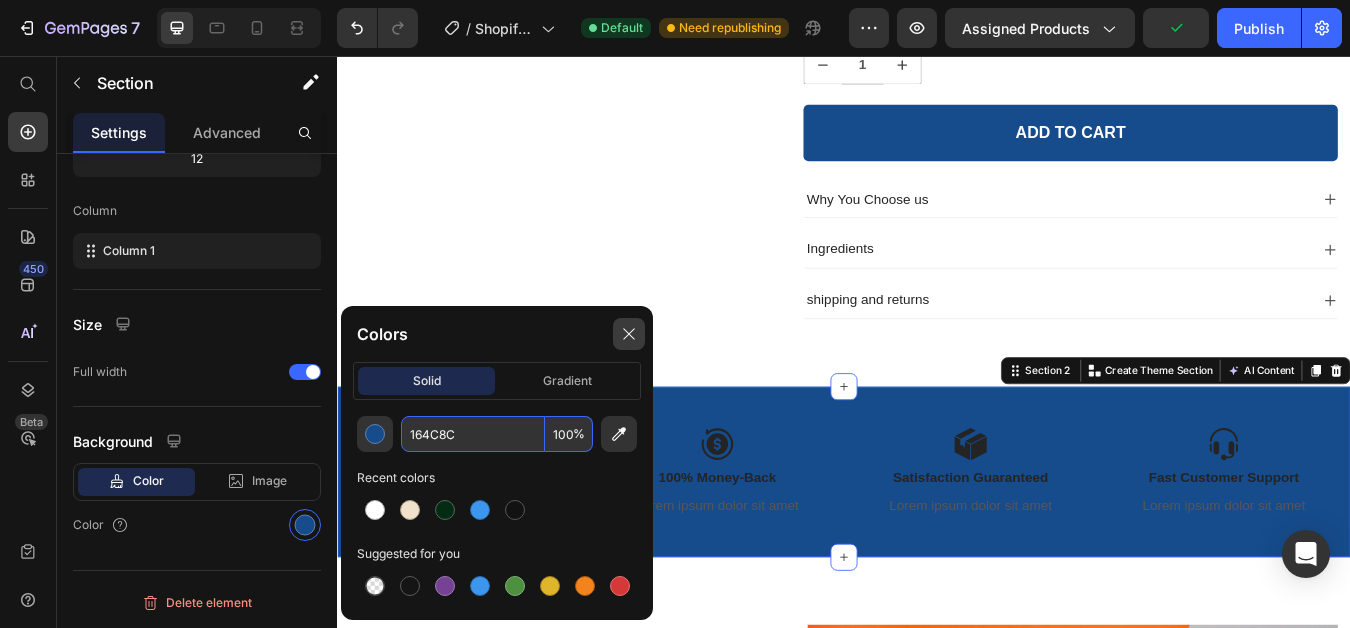 type on "164C8C" 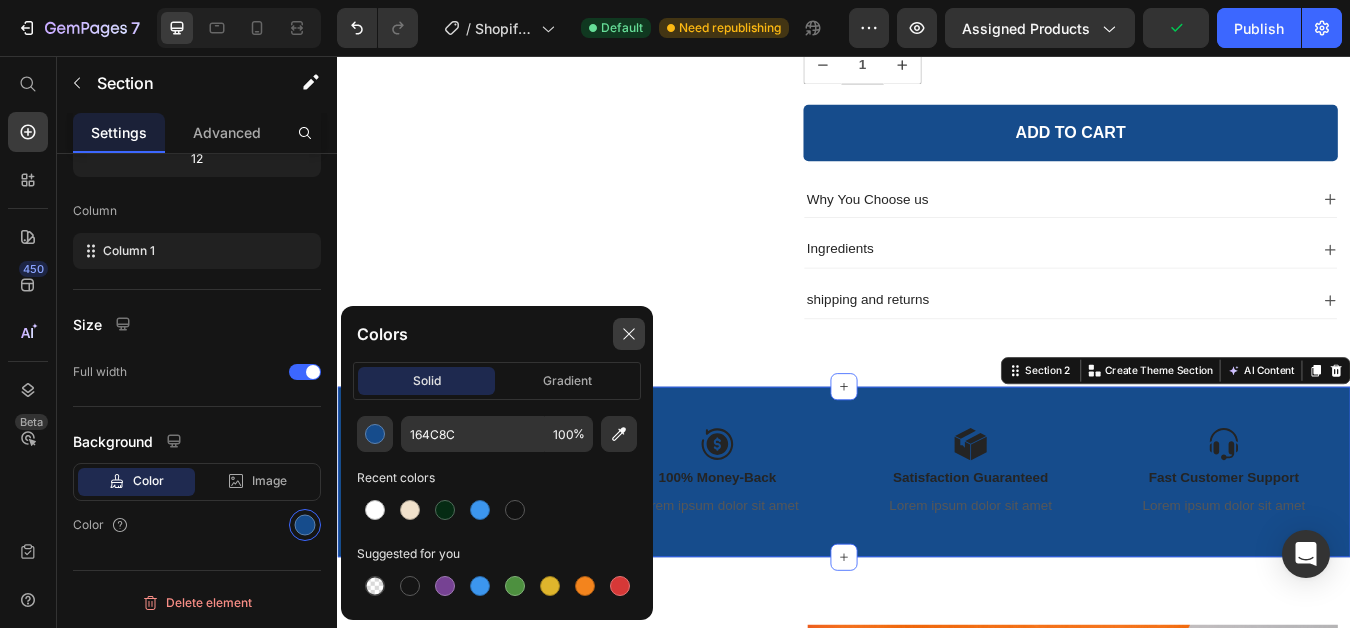 click 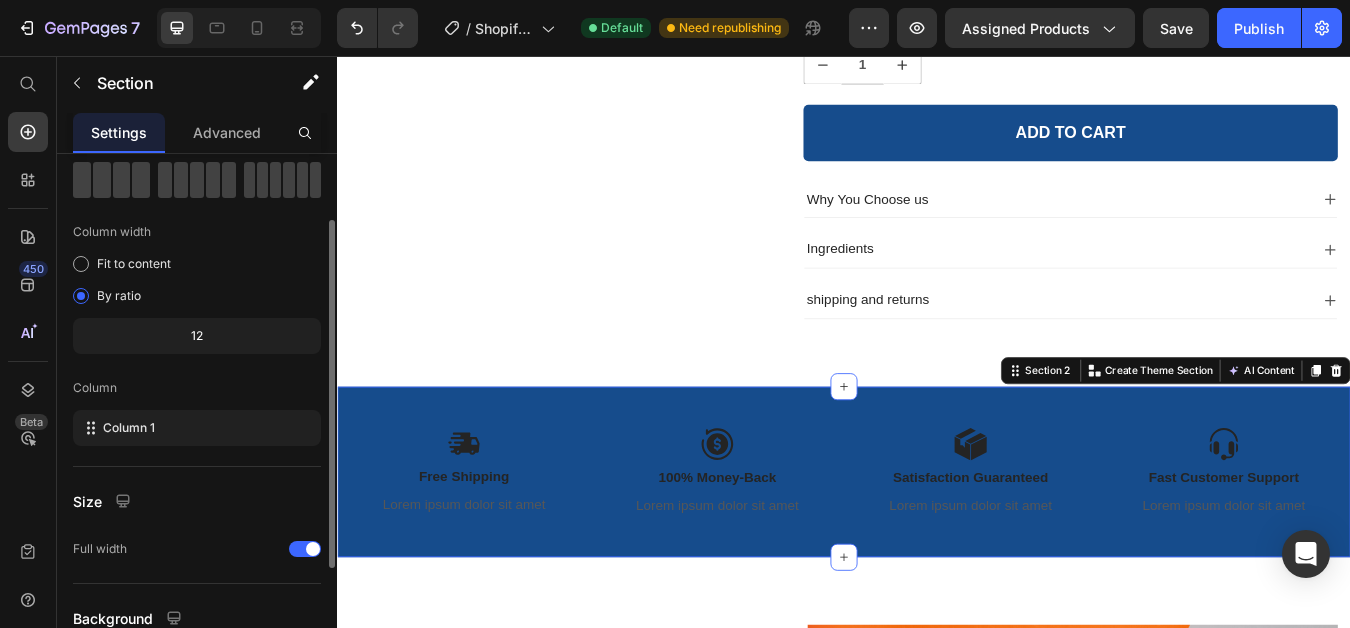 scroll, scrollTop: 200, scrollLeft: 0, axis: vertical 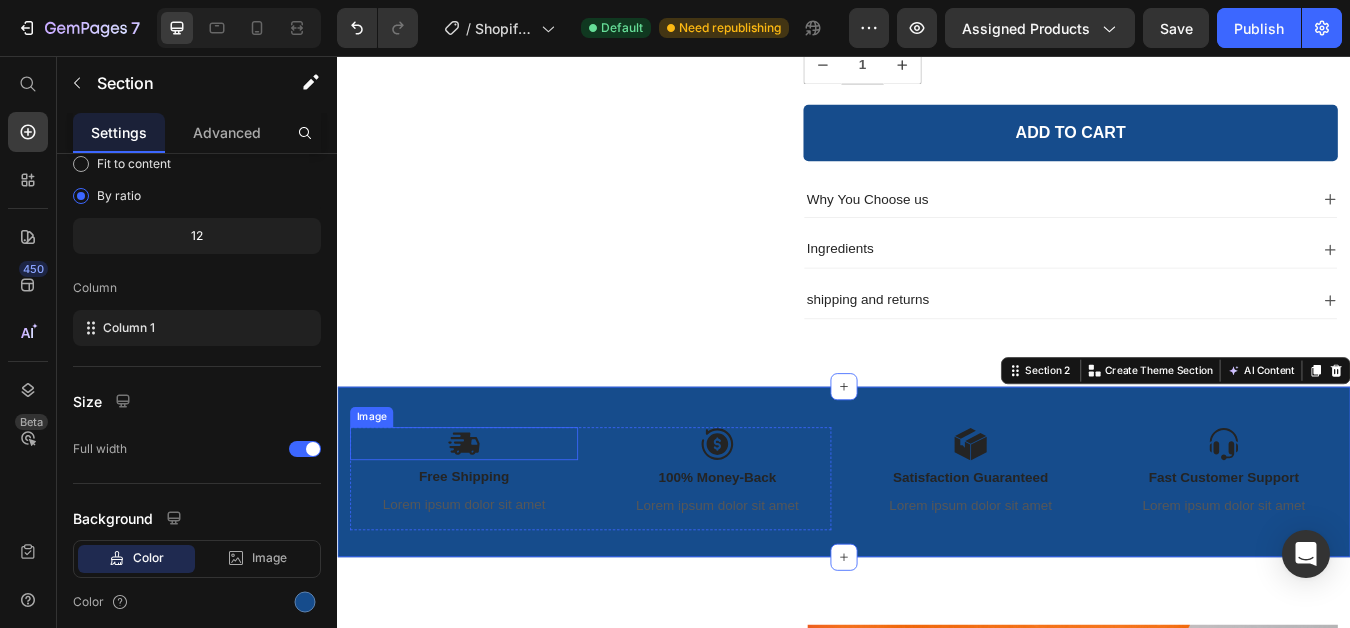 click at bounding box center [487, 515] 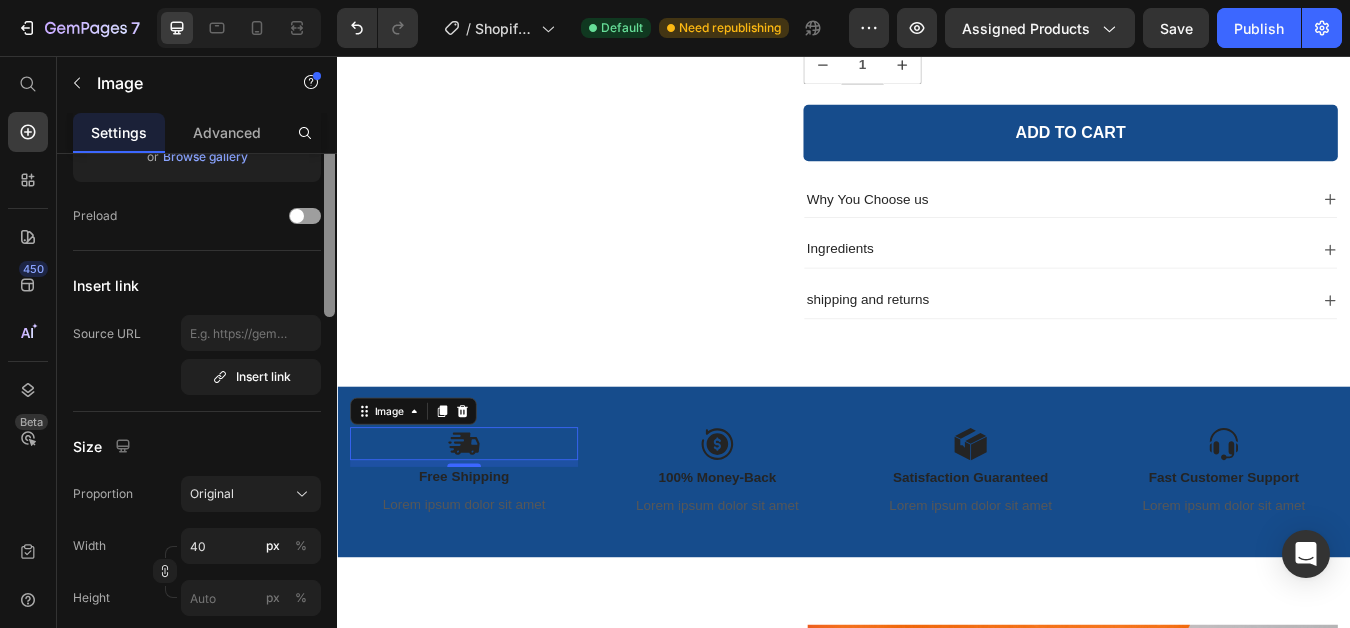 scroll, scrollTop: 0, scrollLeft: 0, axis: both 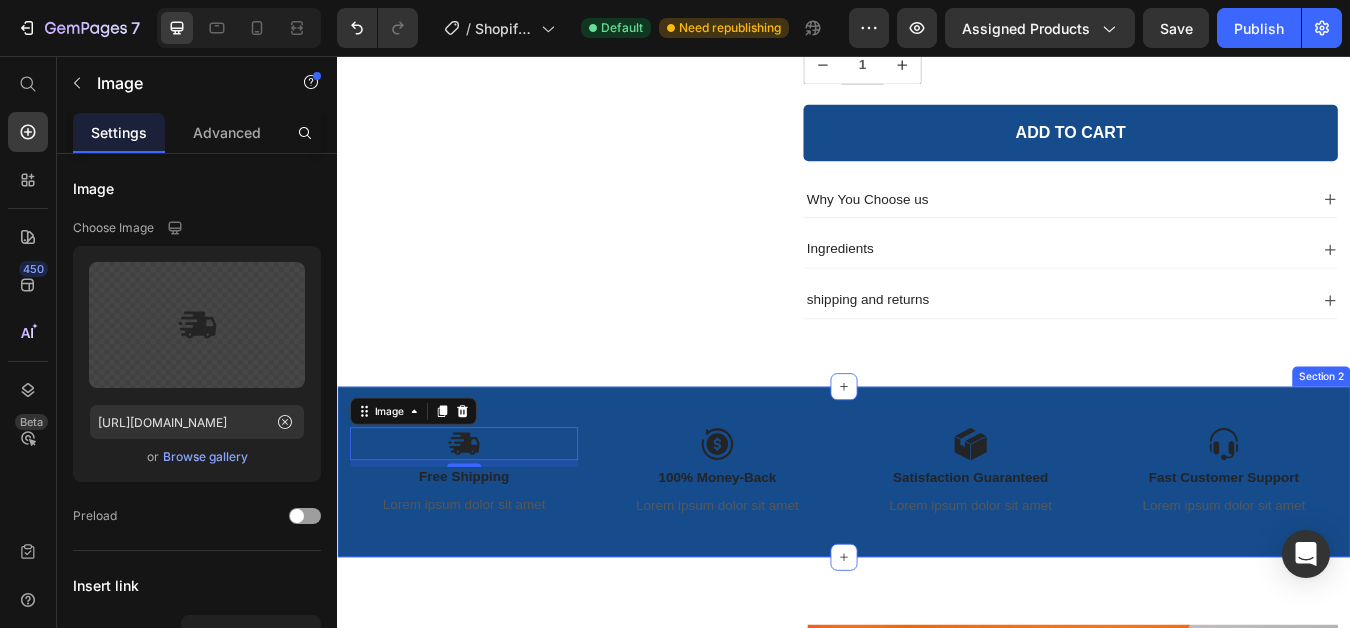 click on "Image   8 Free Shipping Text Block Lorem ipsum dolor sit amet Text Block Image 100% Money-Back Text Block Lorem ipsum dolor sit amet Text Block Row Image Satisfaction Guaranteed Text Block Lorem ipsum dolor sit amet Text Block Image Fast Customer Support Text Block Lorem ipsum dolor sit amet Text Block Row Row Section 2" at bounding box center (937, 549) 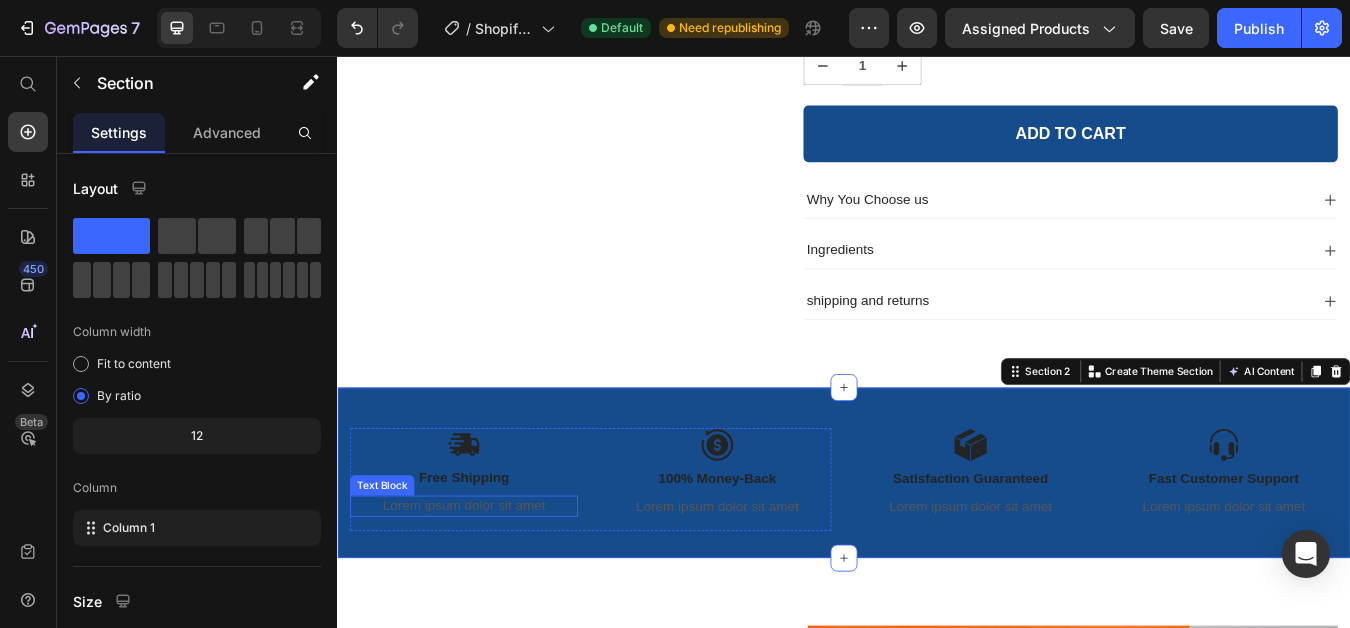 scroll, scrollTop: 600, scrollLeft: 0, axis: vertical 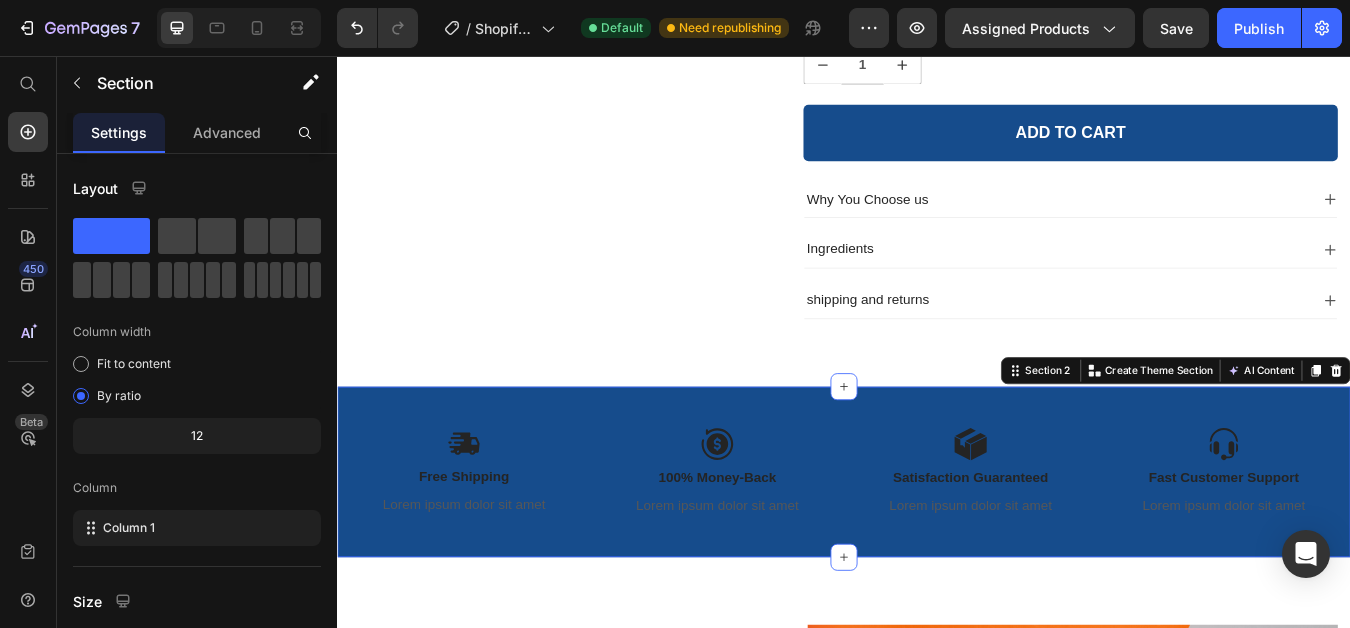 click on "Image Free Shipping Text Block Lorem ipsum dolor sit amet Text Block Image 100% Money-Back Text Block Lorem ipsum dolor sit amet Text Block Row Image Satisfaction Guaranteed Text Block Lorem ipsum dolor sit amet Text Block Image Fast Customer Support Text Block Lorem ipsum dolor sit amet Text Block Row Row Section 2   You can create reusable sections Create Theme Section AI Content Write with GemAI What would you like to describe here? Tone and Voice Persuasive Product [MEDICAL_DATA] & Turmeric Soap Show more Generate" at bounding box center [937, 549] 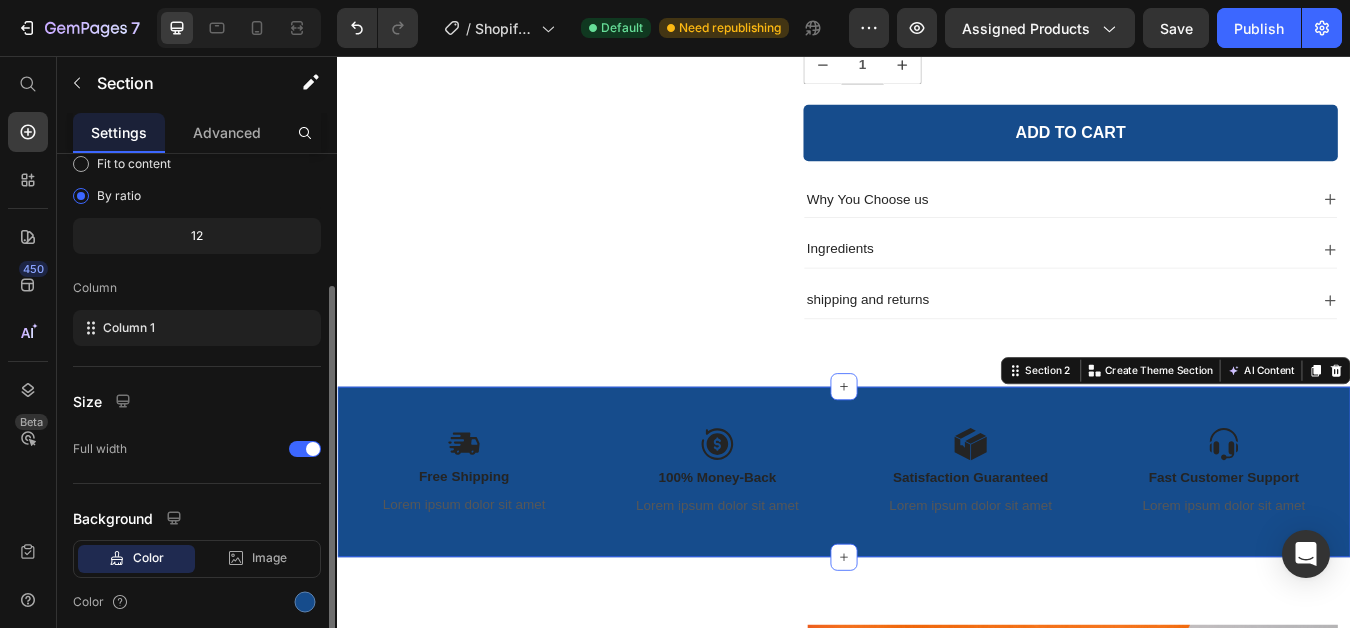 scroll, scrollTop: 277, scrollLeft: 0, axis: vertical 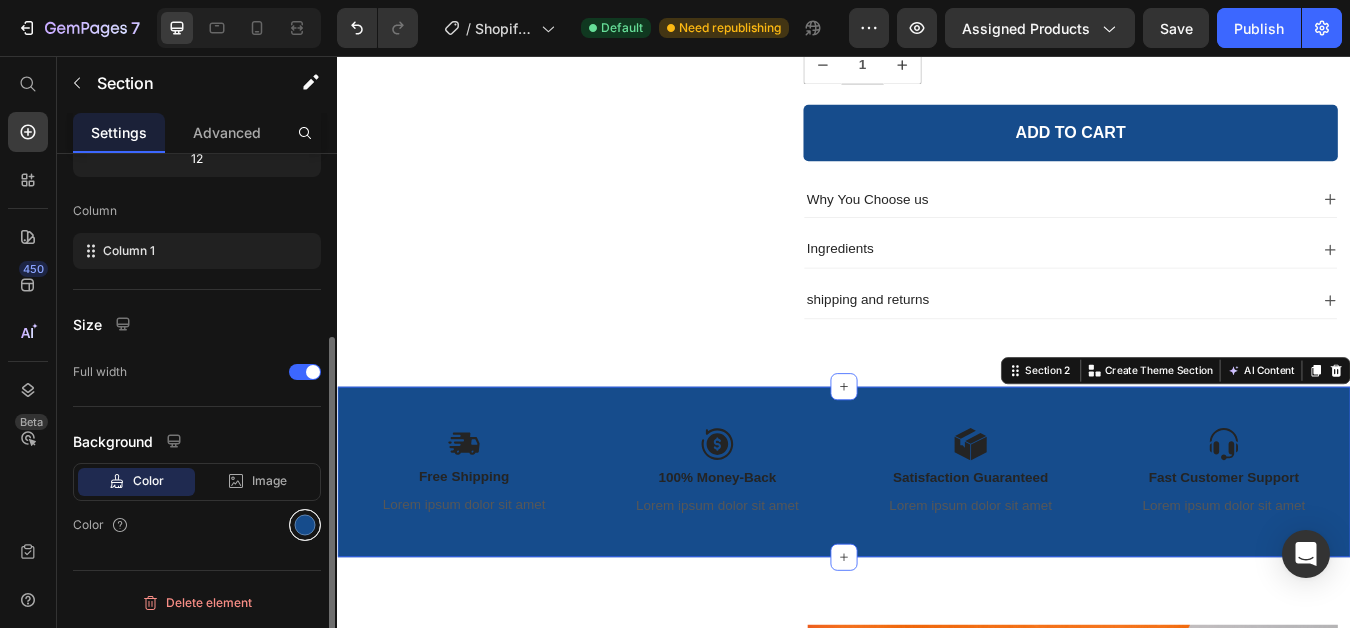 click at bounding box center [305, 525] 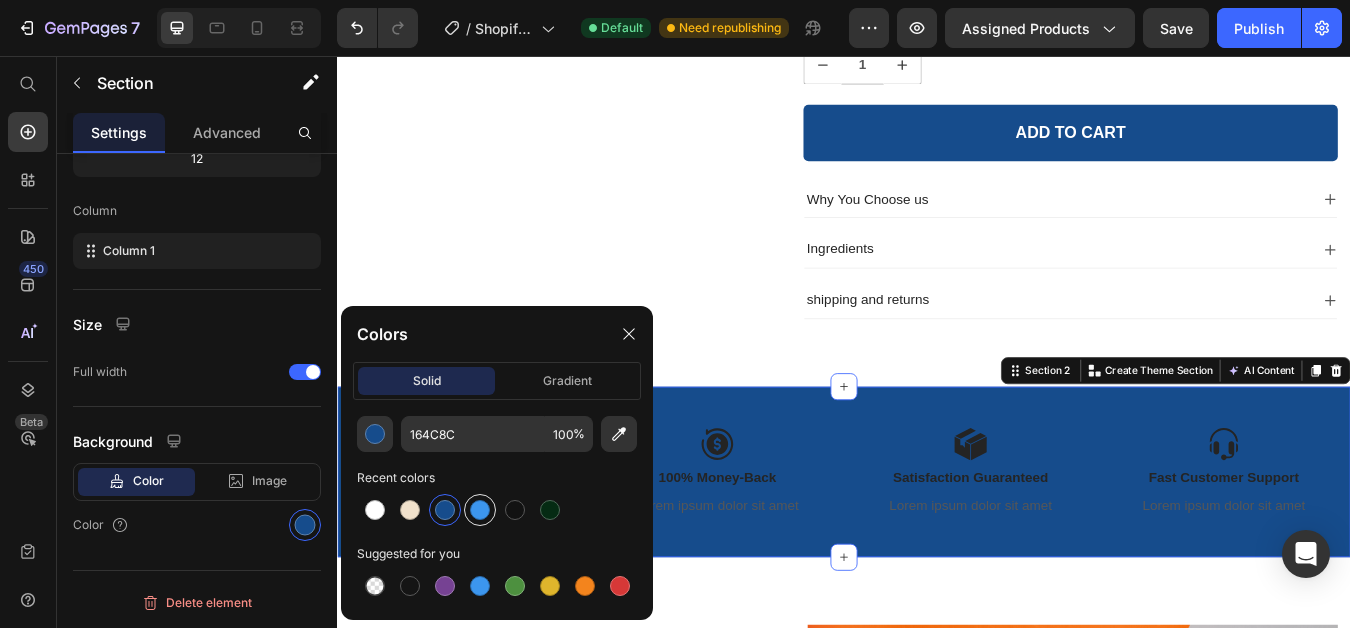 click at bounding box center (480, 510) 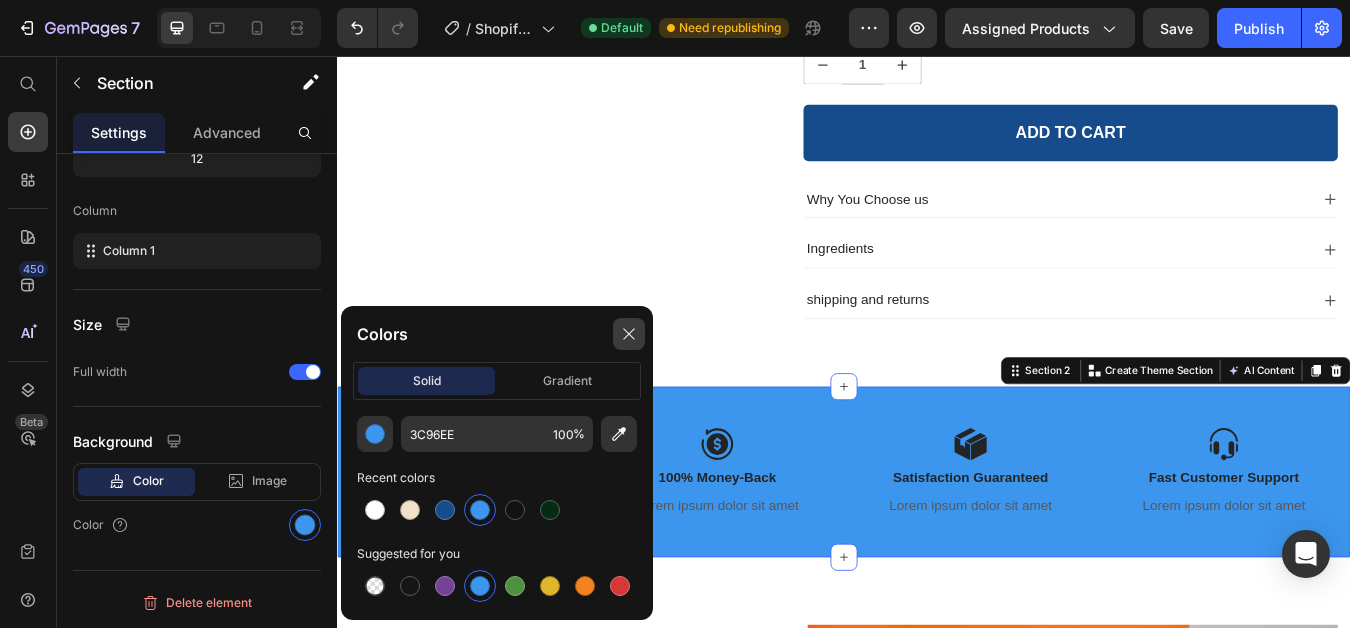 click at bounding box center (629, 334) 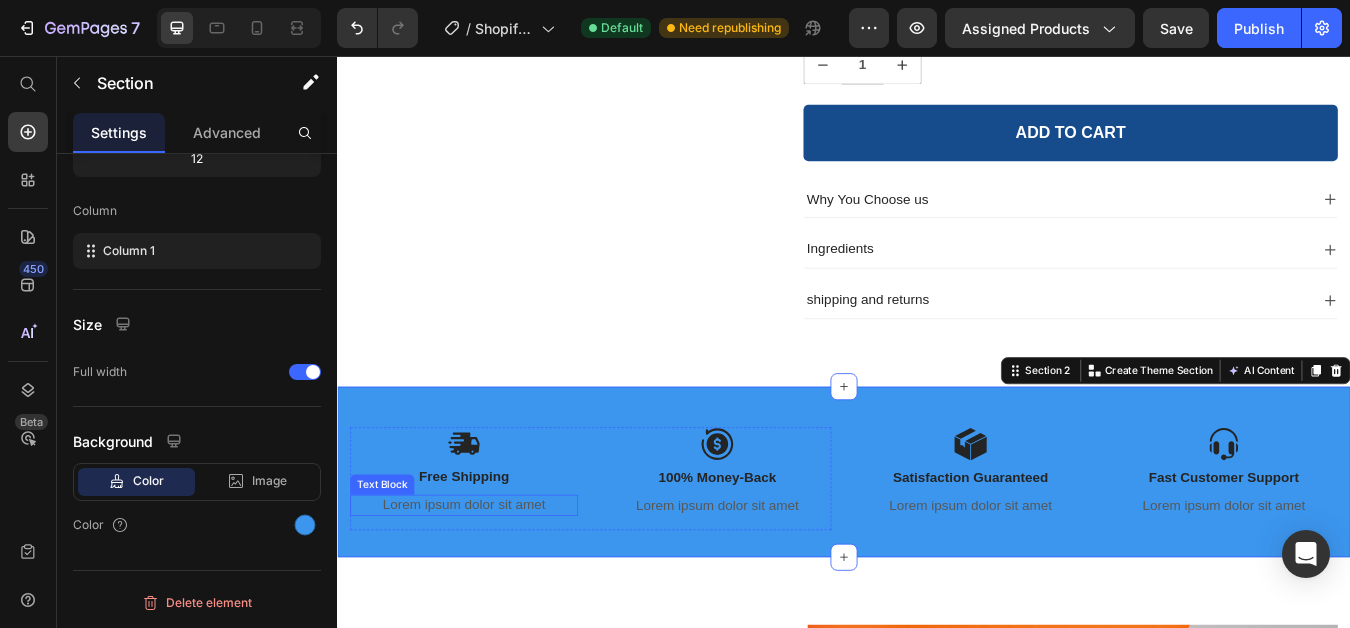 click on "Lorem ipsum dolor sit amet" at bounding box center [487, 588] 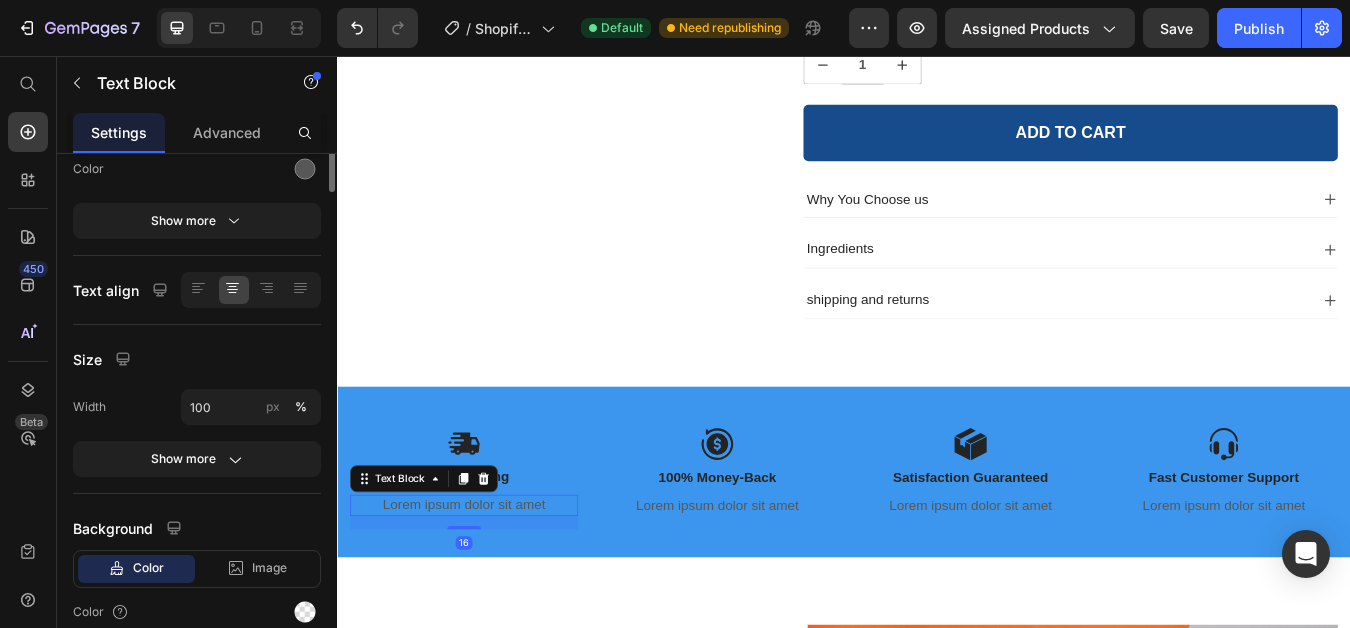 scroll, scrollTop: 0, scrollLeft: 0, axis: both 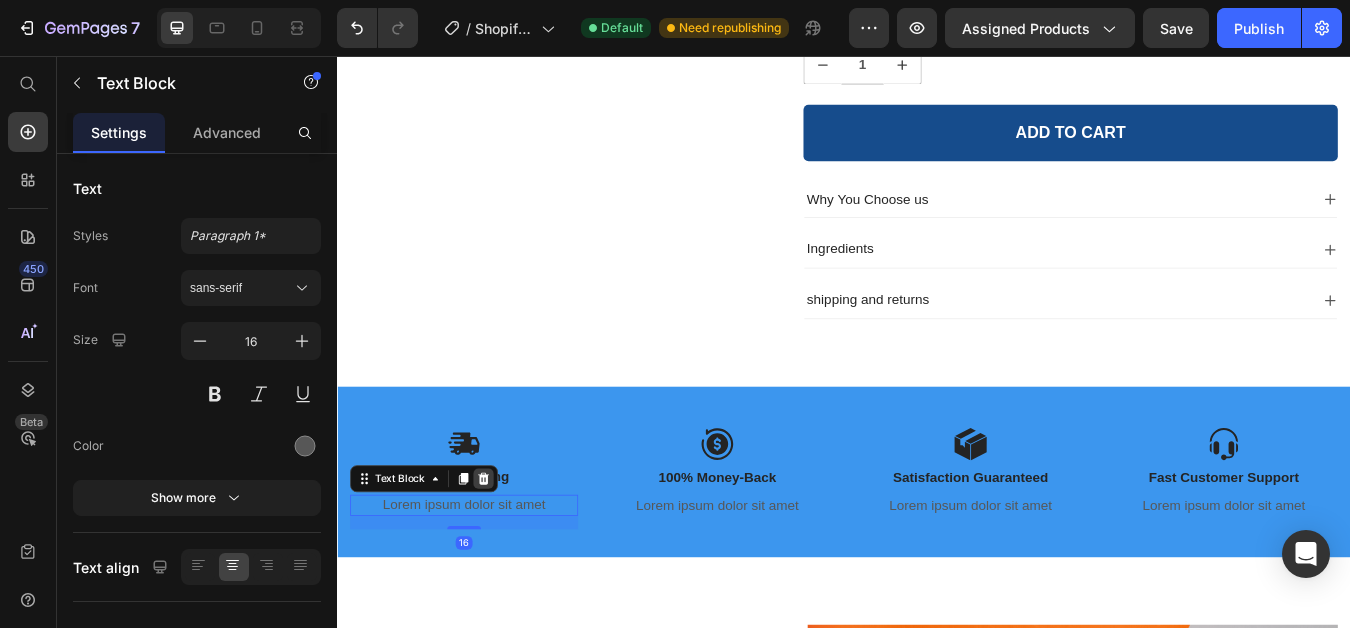 click 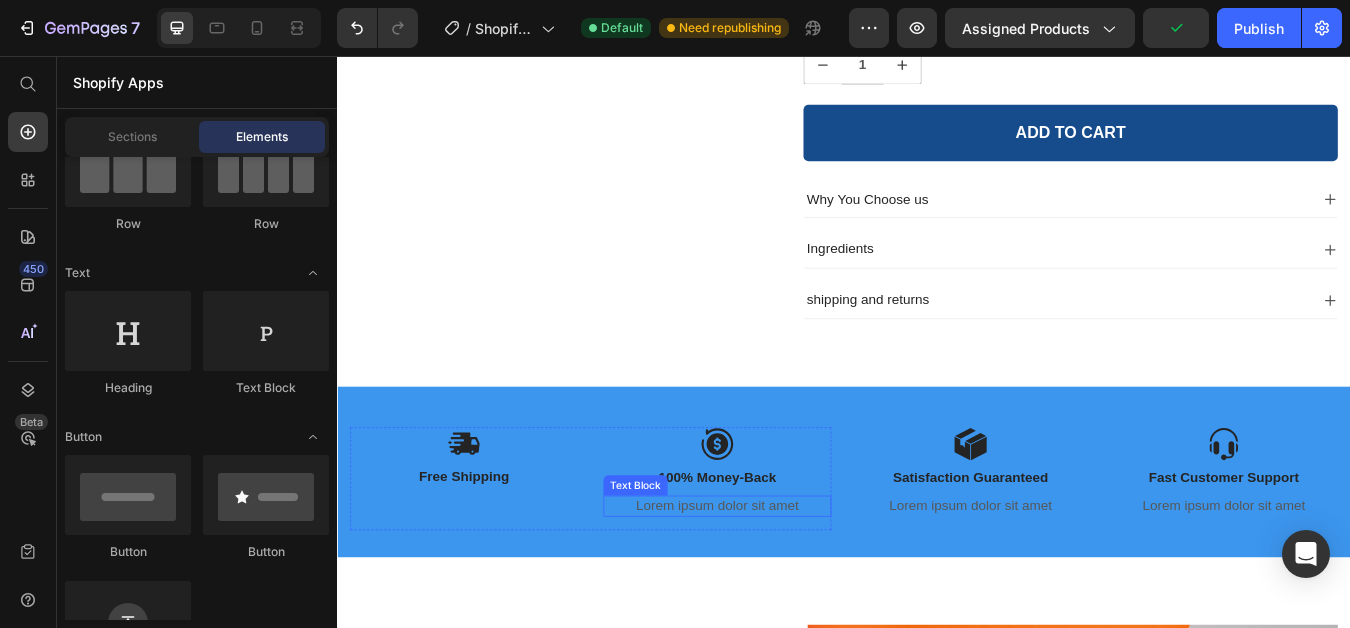 click on "Lorem ipsum dolor sit amet" at bounding box center [787, 589] 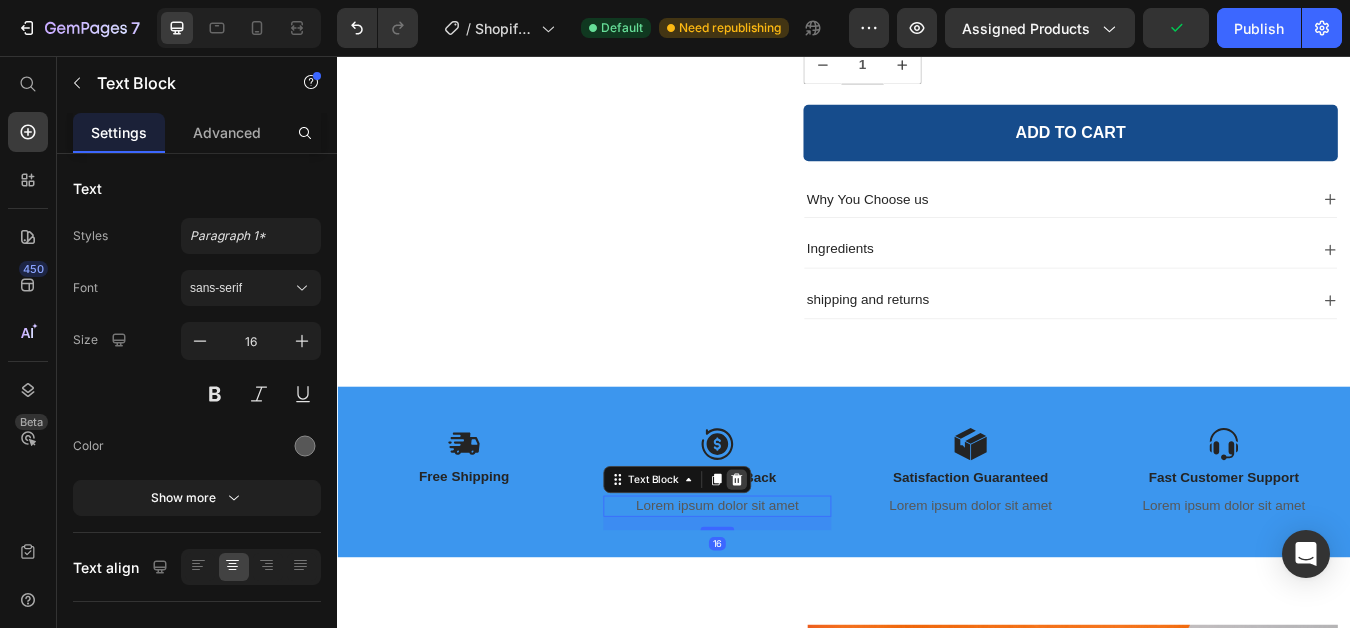 click 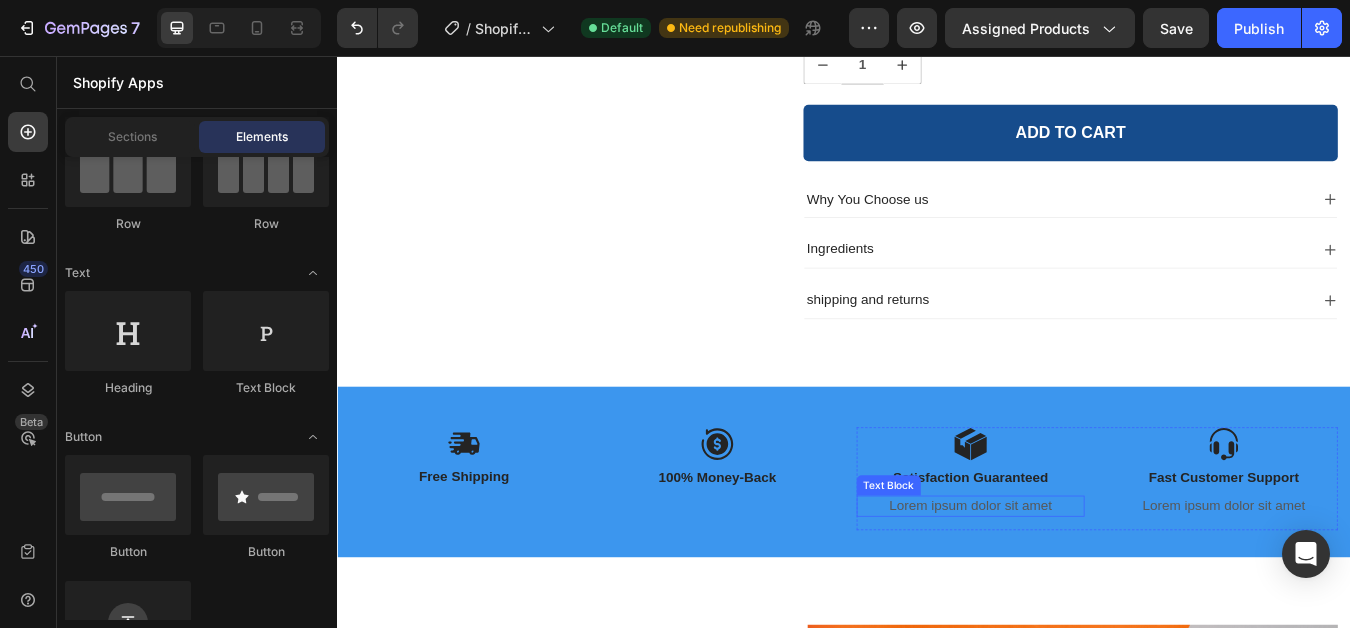 click on "Lorem ipsum dolor sit amet" at bounding box center (1087, 589) 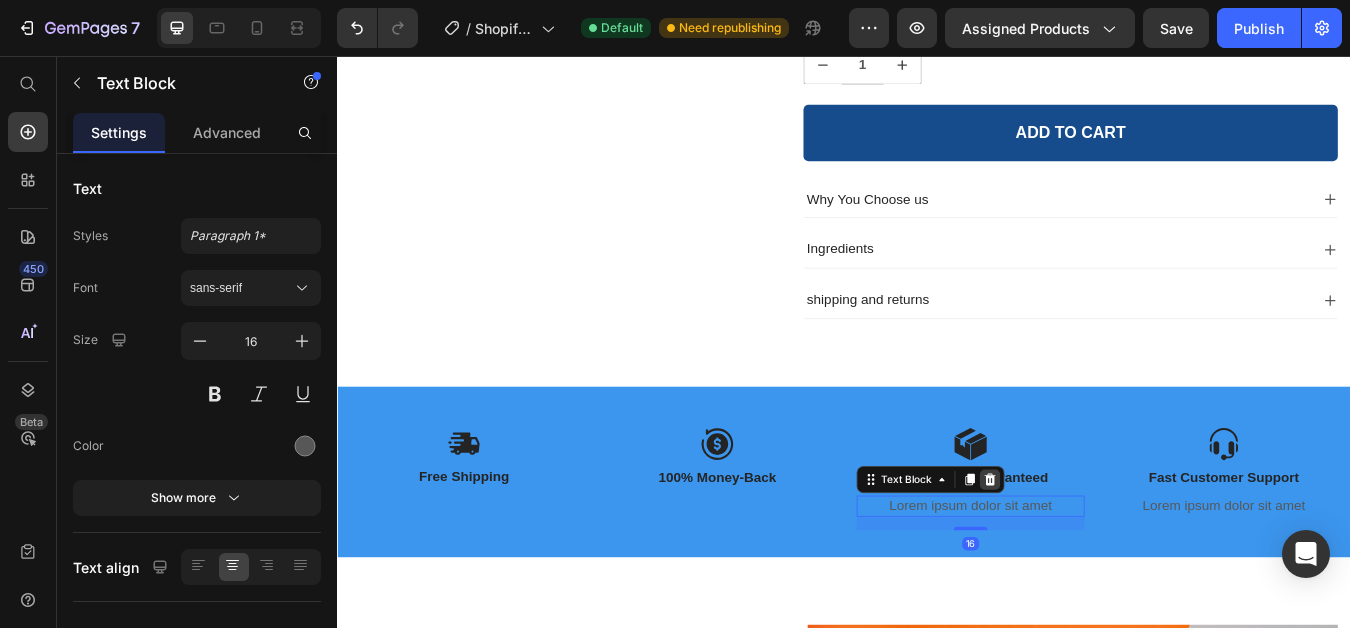 click 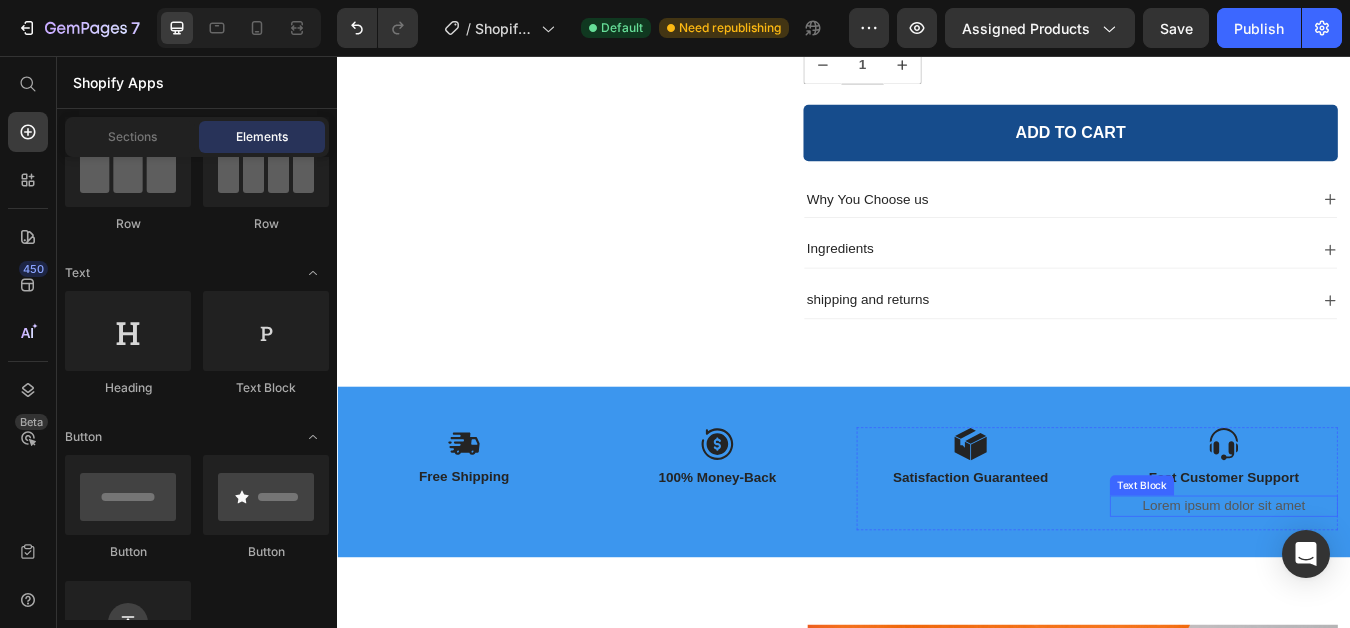 click on "Lorem ipsum dolor sit amet" at bounding box center [1387, 589] 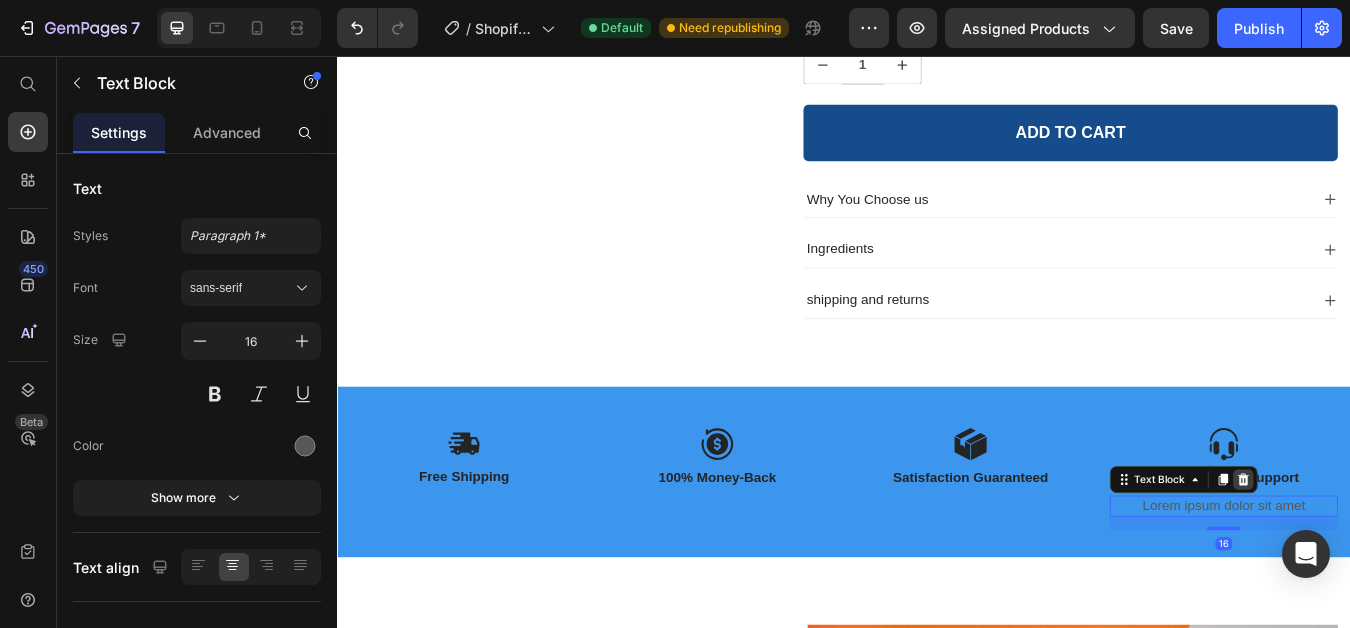 click 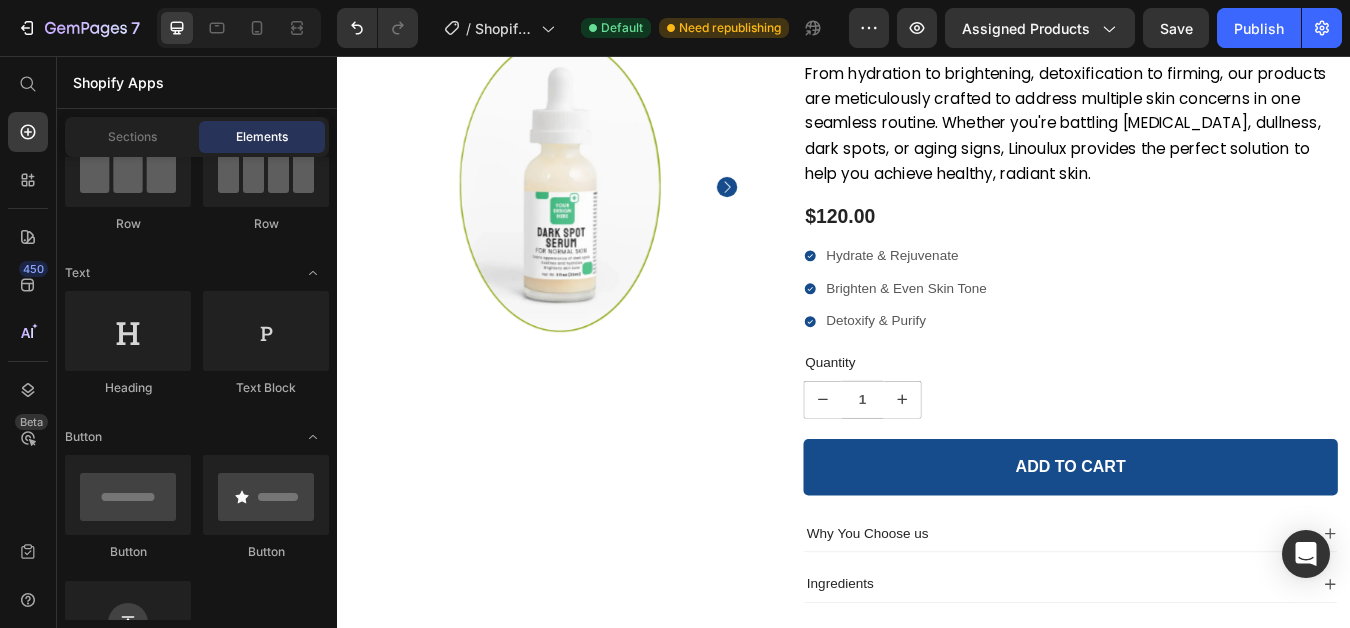 scroll, scrollTop: 200, scrollLeft: 0, axis: vertical 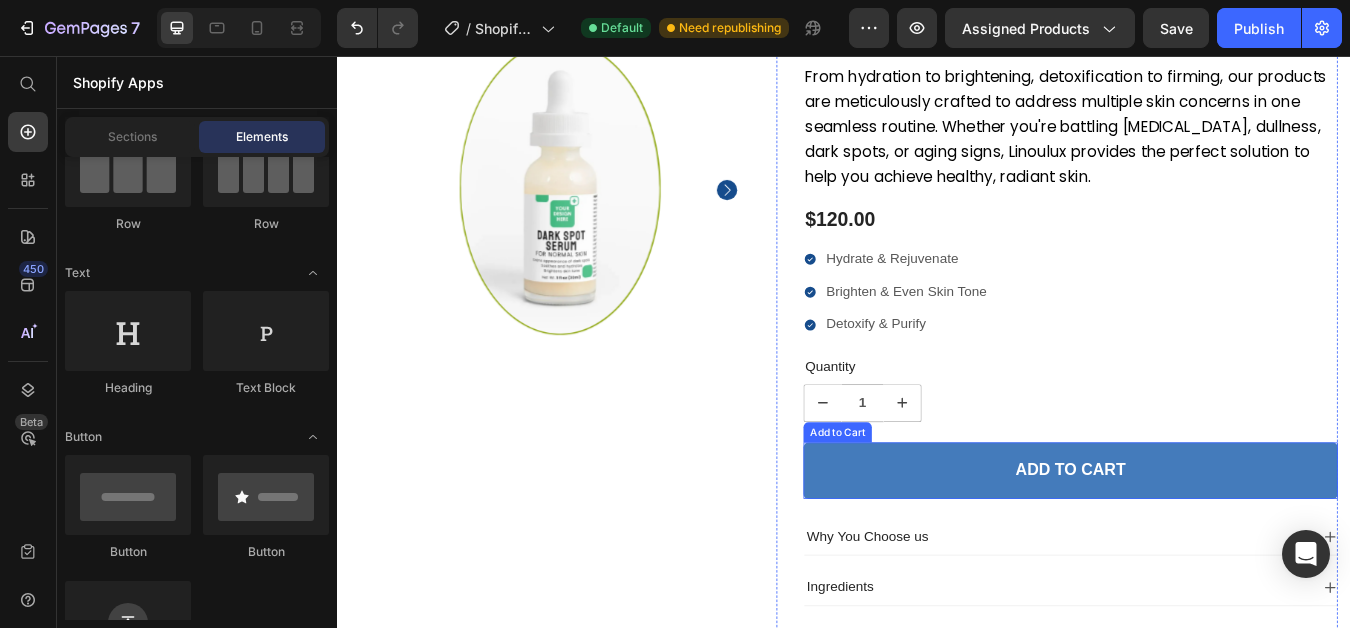 click on "Add to cart" at bounding box center (1205, 547) 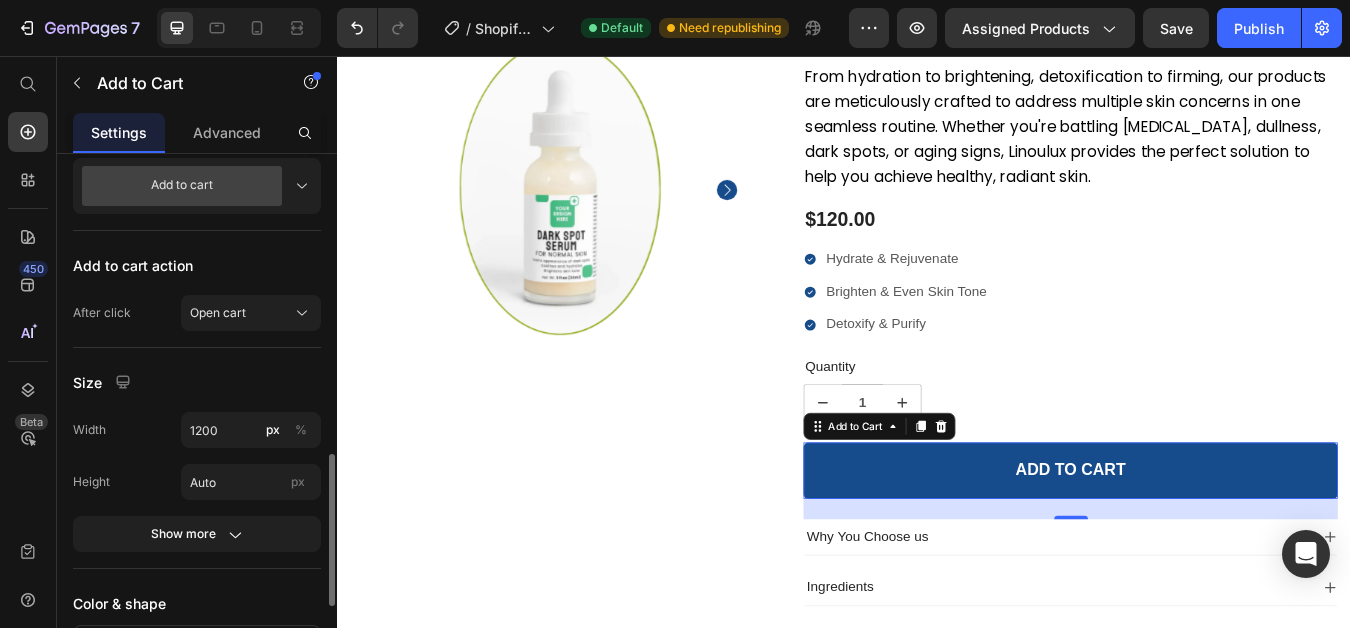 scroll, scrollTop: 800, scrollLeft: 0, axis: vertical 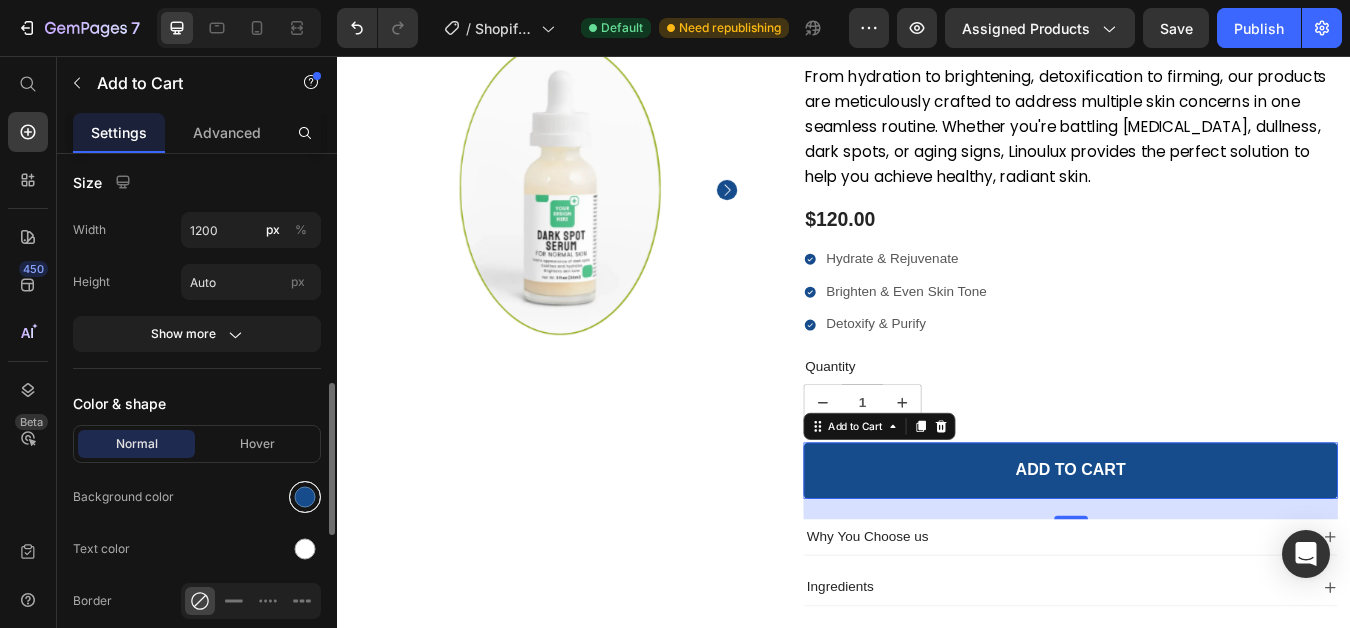 click at bounding box center [305, 497] 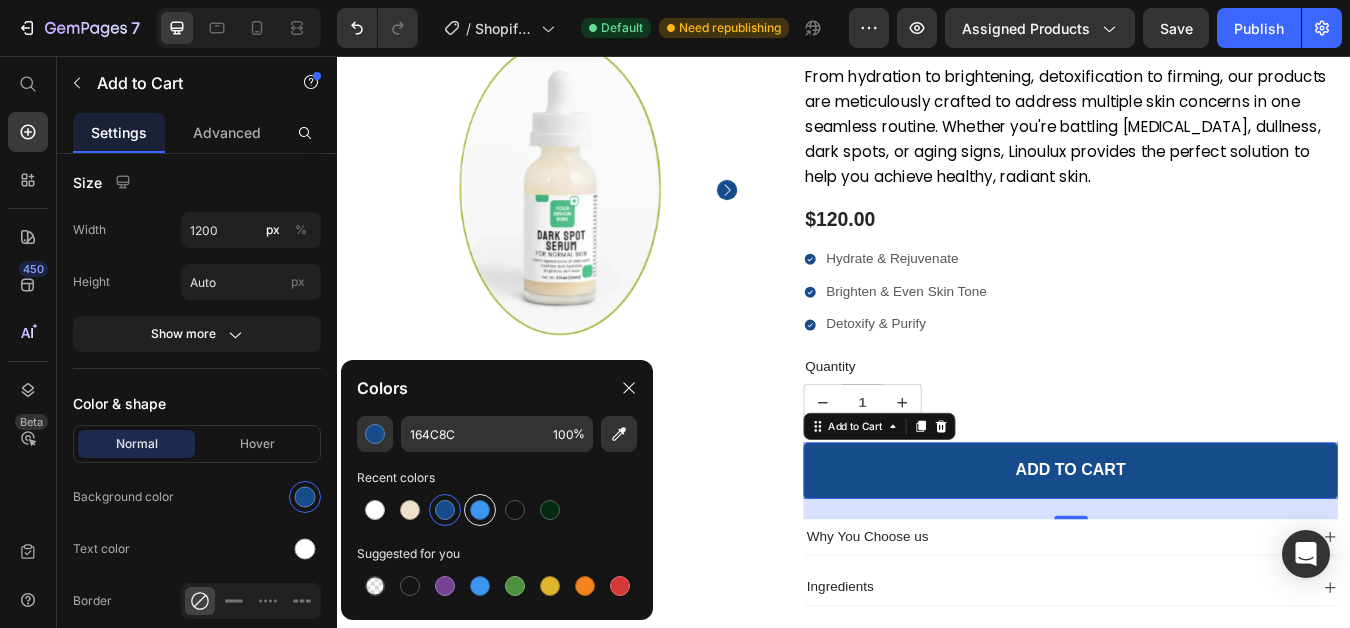 click at bounding box center (480, 510) 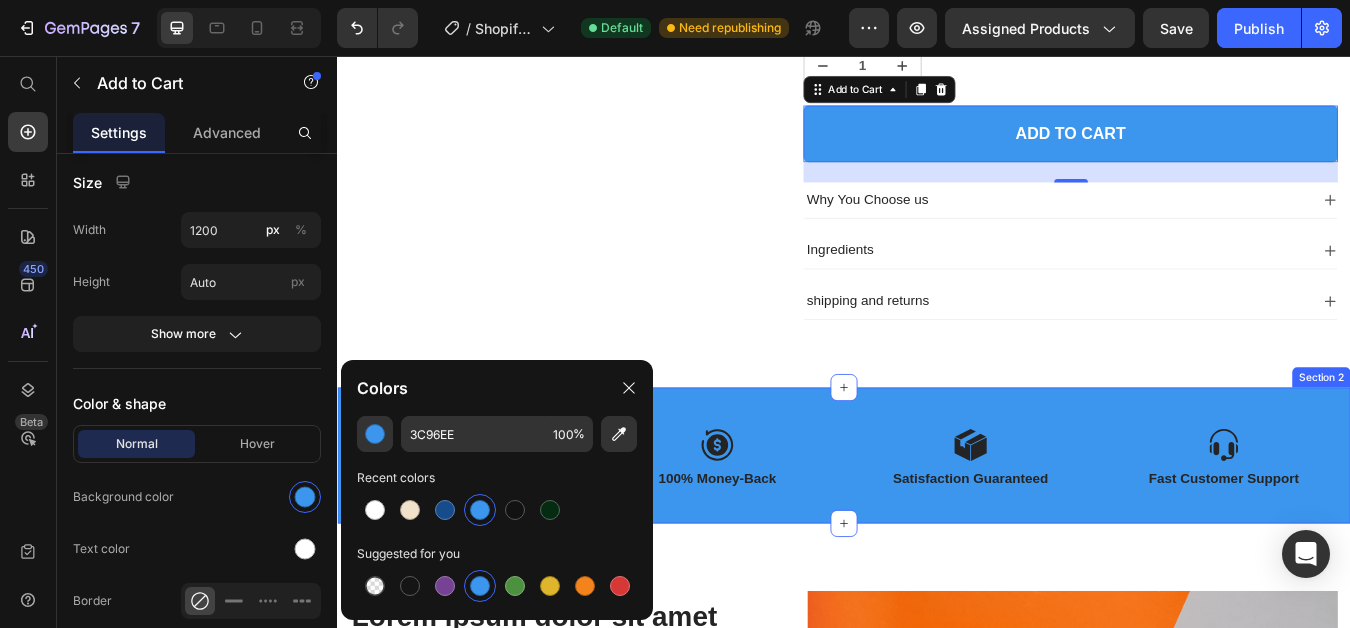 scroll, scrollTop: 600, scrollLeft: 0, axis: vertical 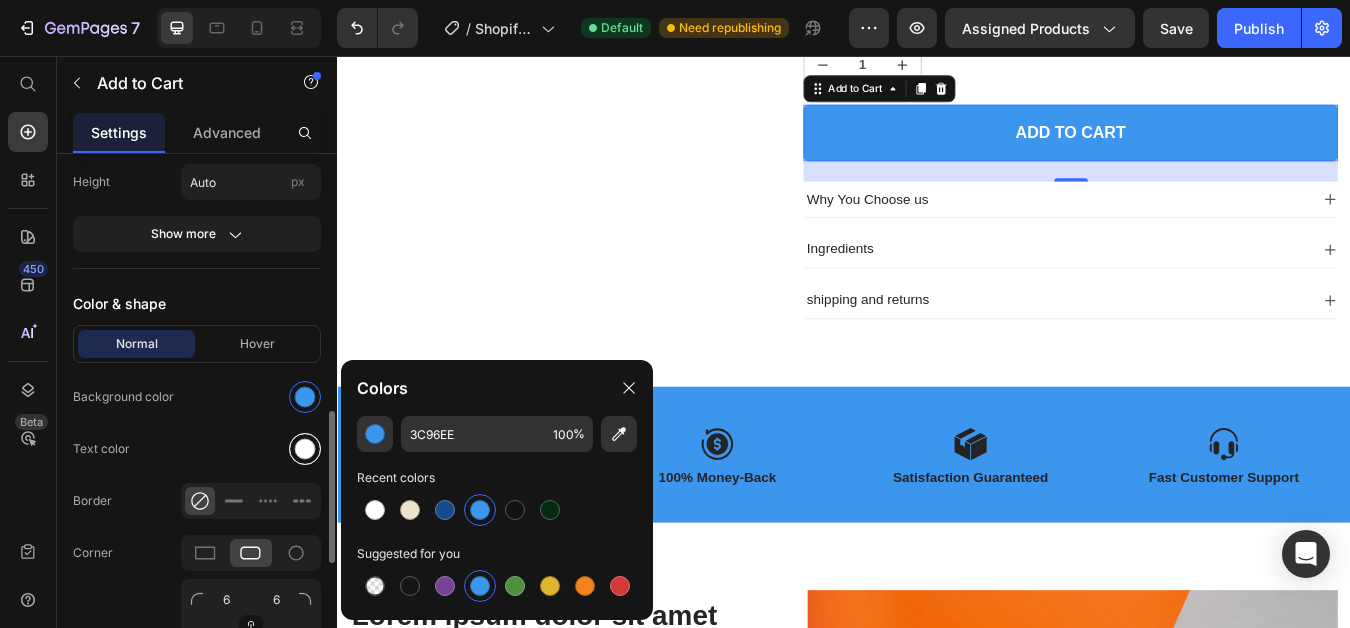 click at bounding box center (305, 449) 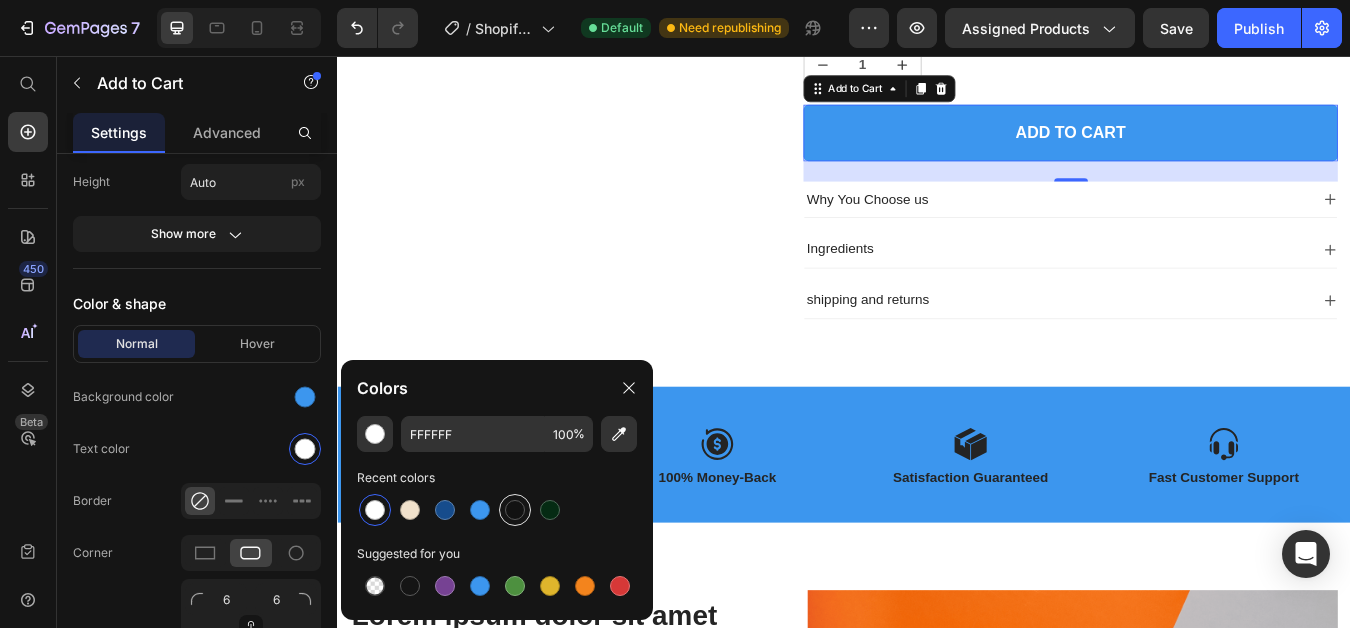 click at bounding box center [515, 510] 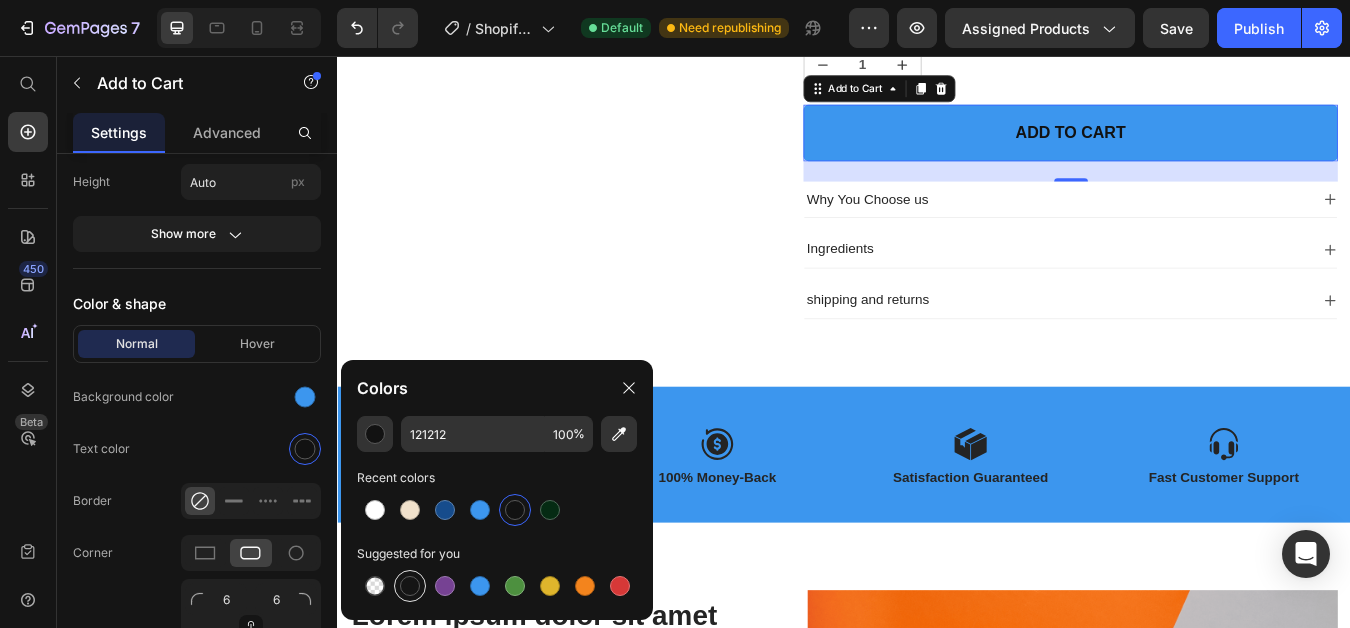 click at bounding box center (410, 586) 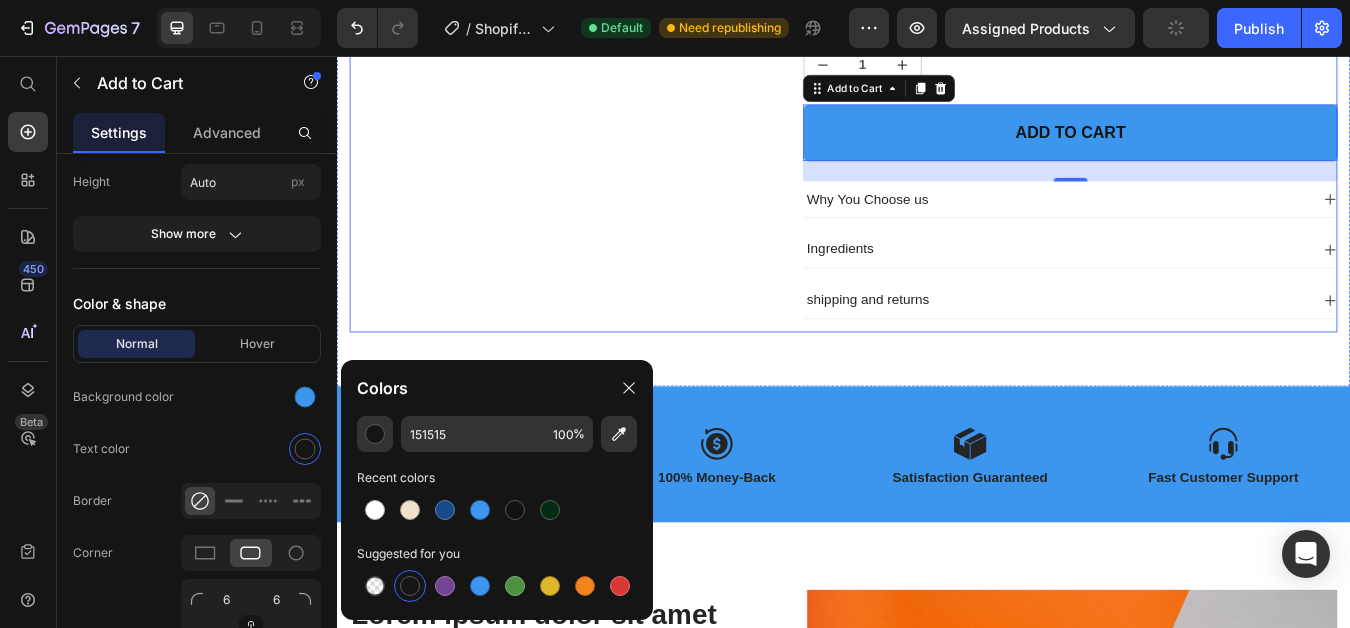 click on "100% Money-Back Guarantee Item List
60-Day Easy Returns Item List Row
Product Images" at bounding box center [589, -20] 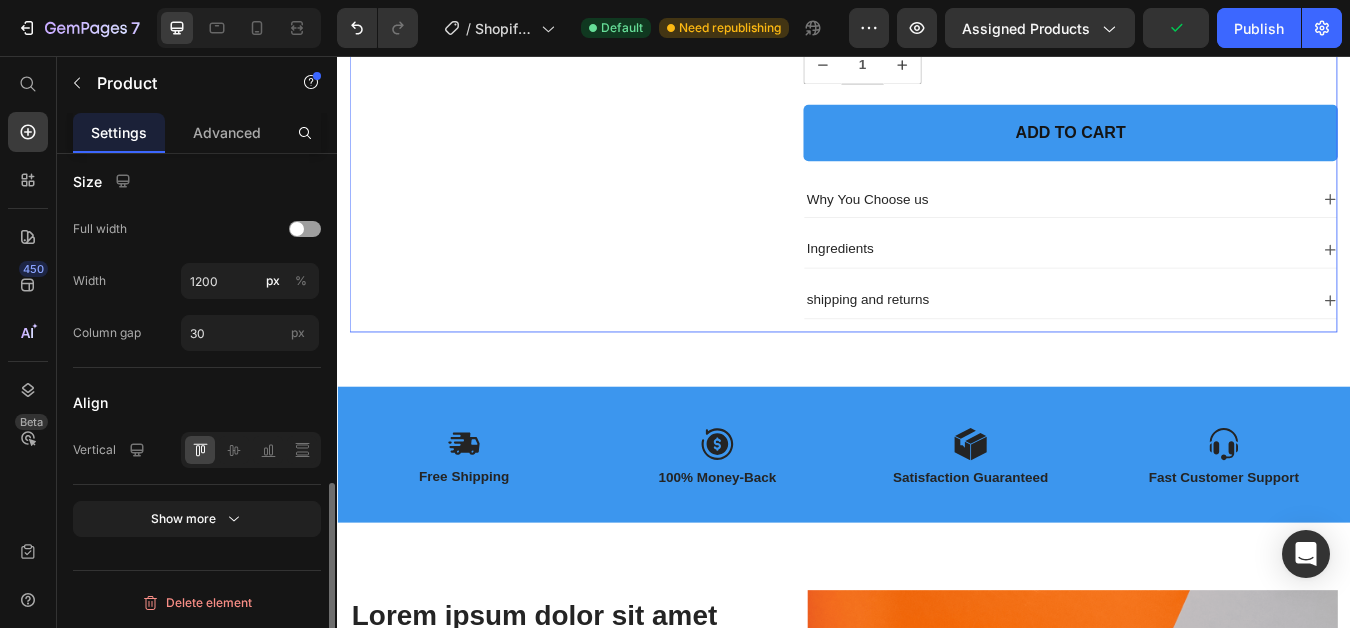 scroll, scrollTop: 0, scrollLeft: 0, axis: both 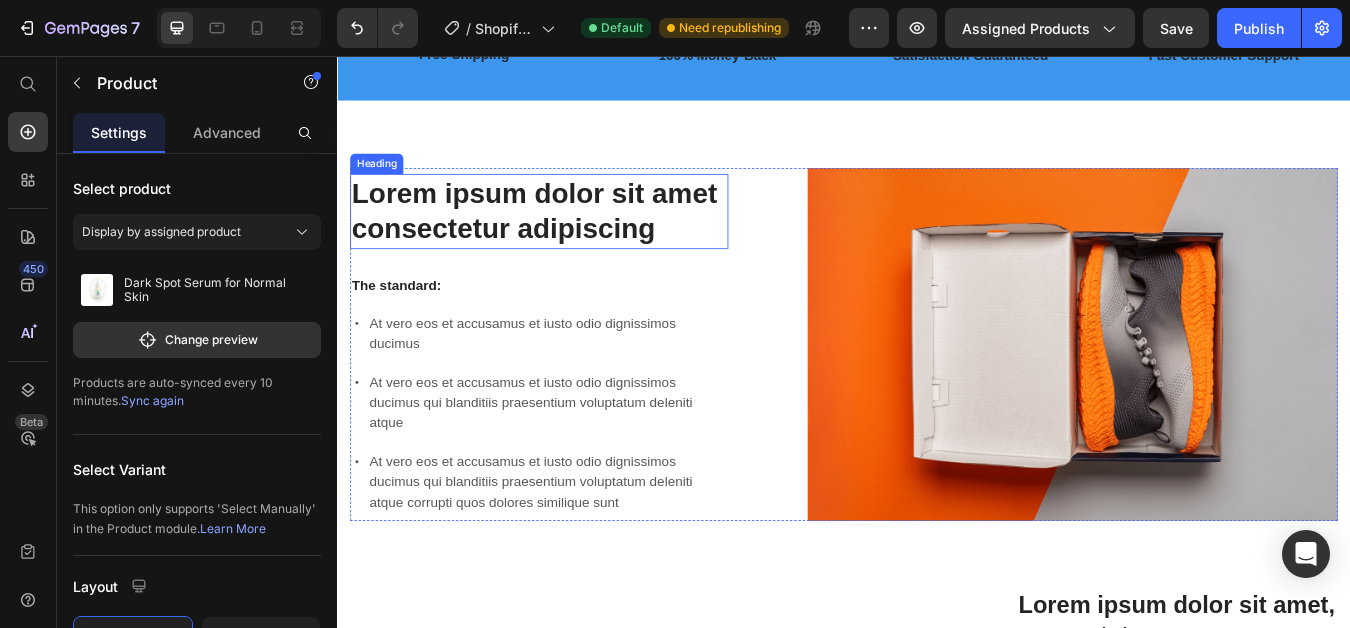 click on "Lorem ipsum dolor sit amet consectetur adipiscing" at bounding box center [576, 241] 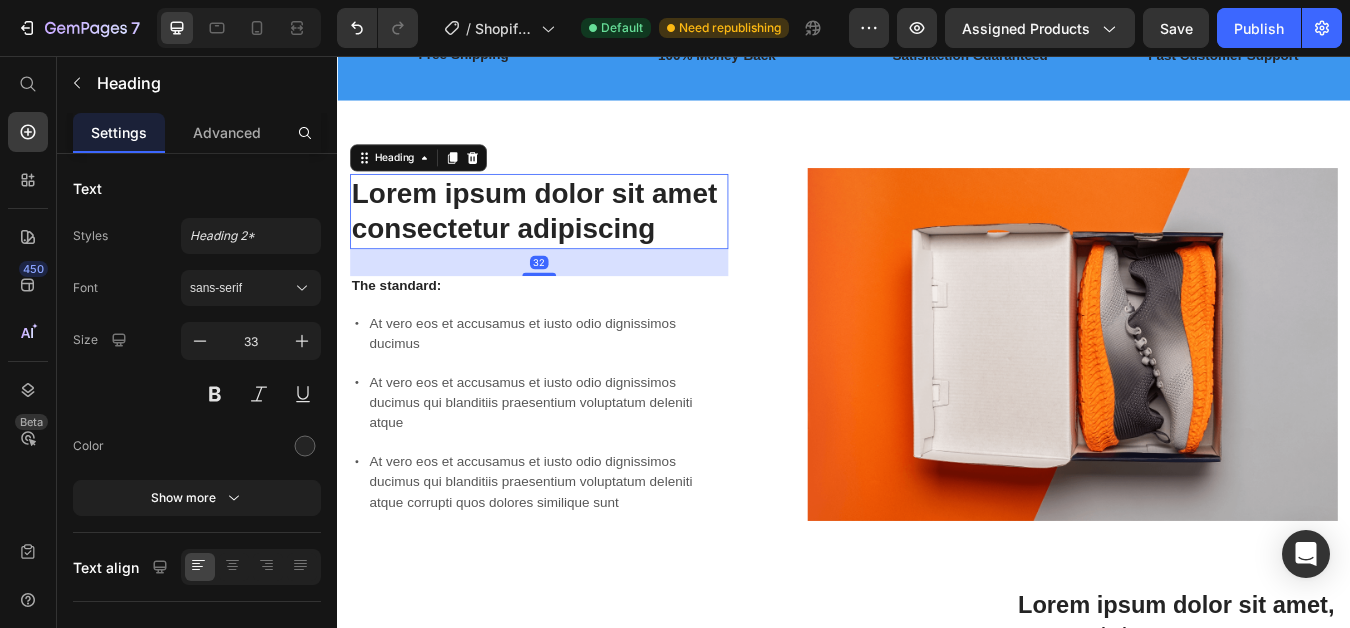 click on "Lorem ipsum dolor sit amet consectetur adipiscing" at bounding box center [576, 241] 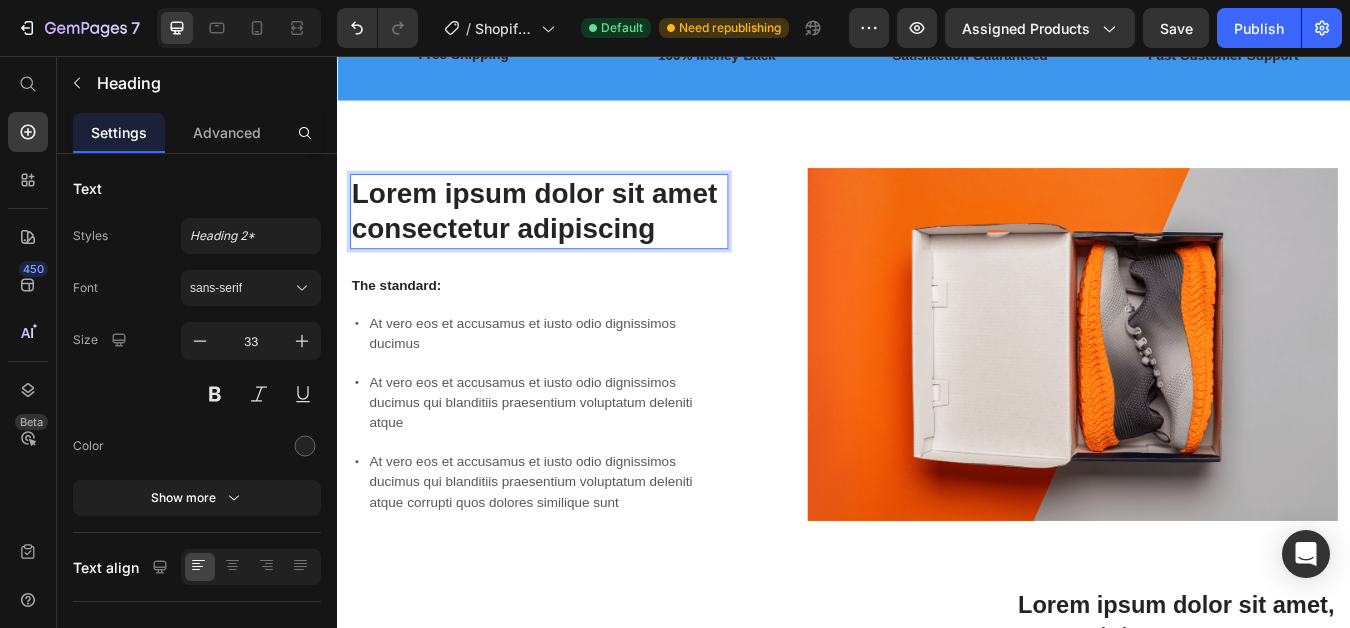 click on "Lorem ipsum dolor sit amet consectetur adipiscing" at bounding box center [576, 241] 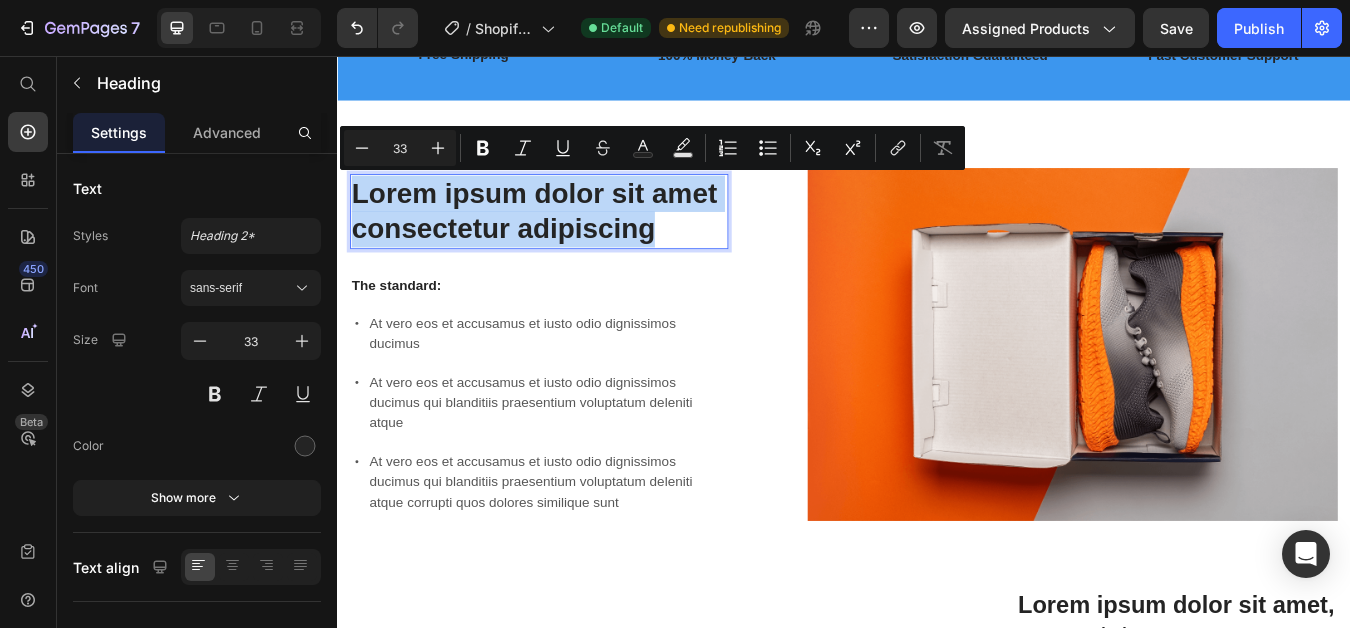 drag, startPoint x: 716, startPoint y: 247, endPoint x: 361, endPoint y: 208, distance: 357.13583 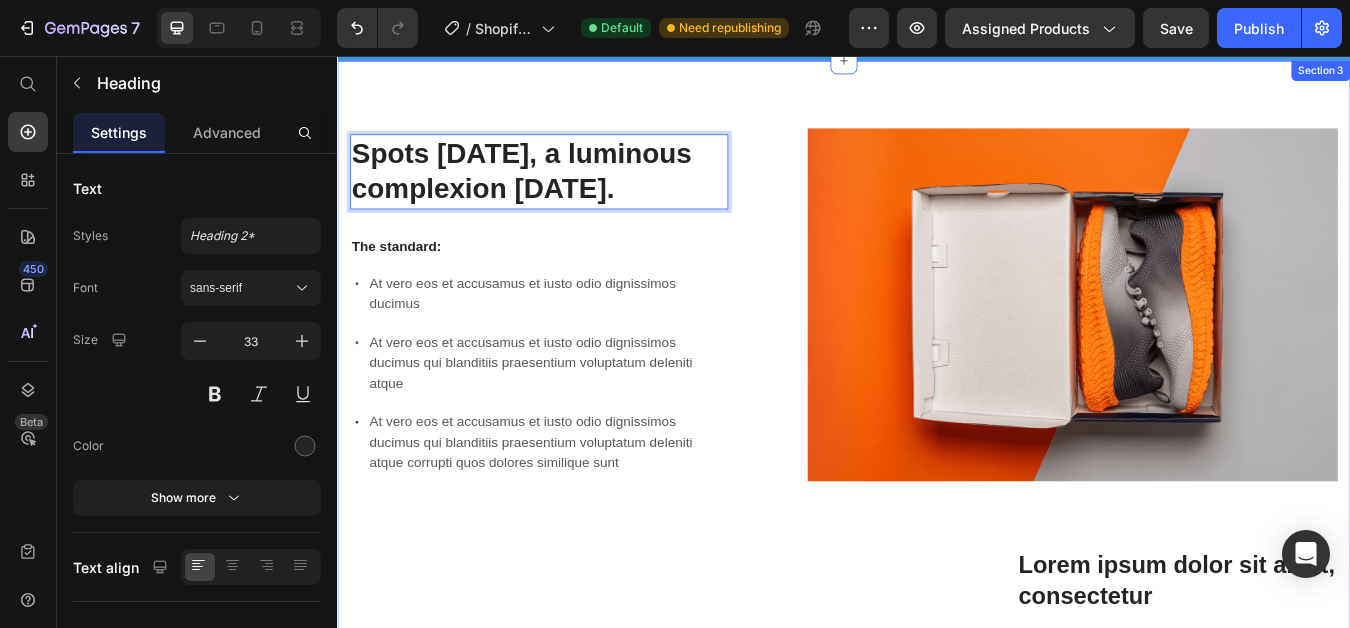 scroll, scrollTop: 1100, scrollLeft: 0, axis: vertical 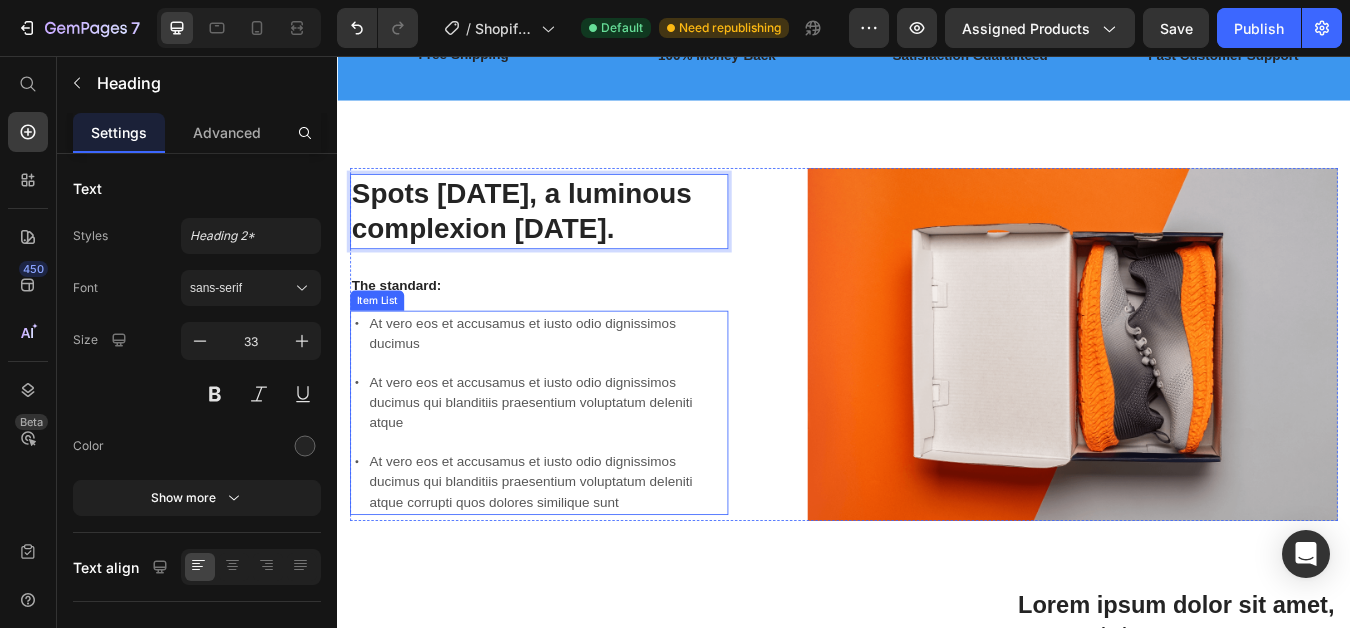 click on "At vero eos et accusamus et iusto odio dignissimos ducimus" at bounding box center [586, 385] 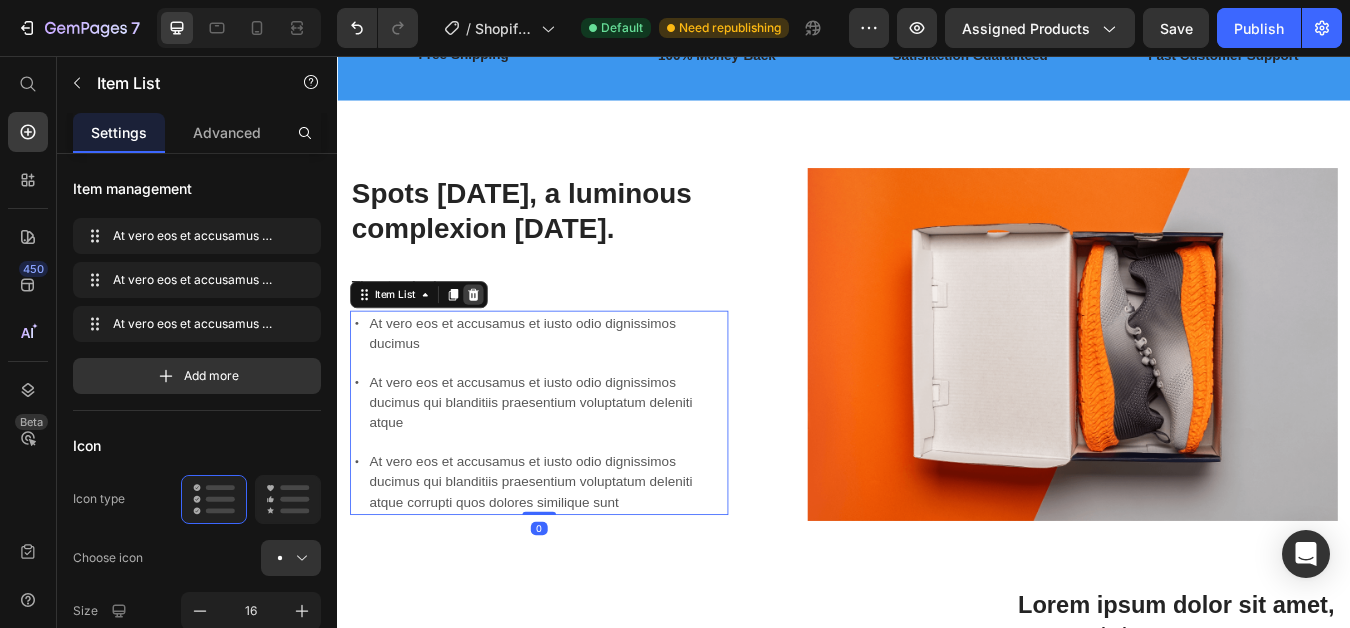 click at bounding box center [498, 339] 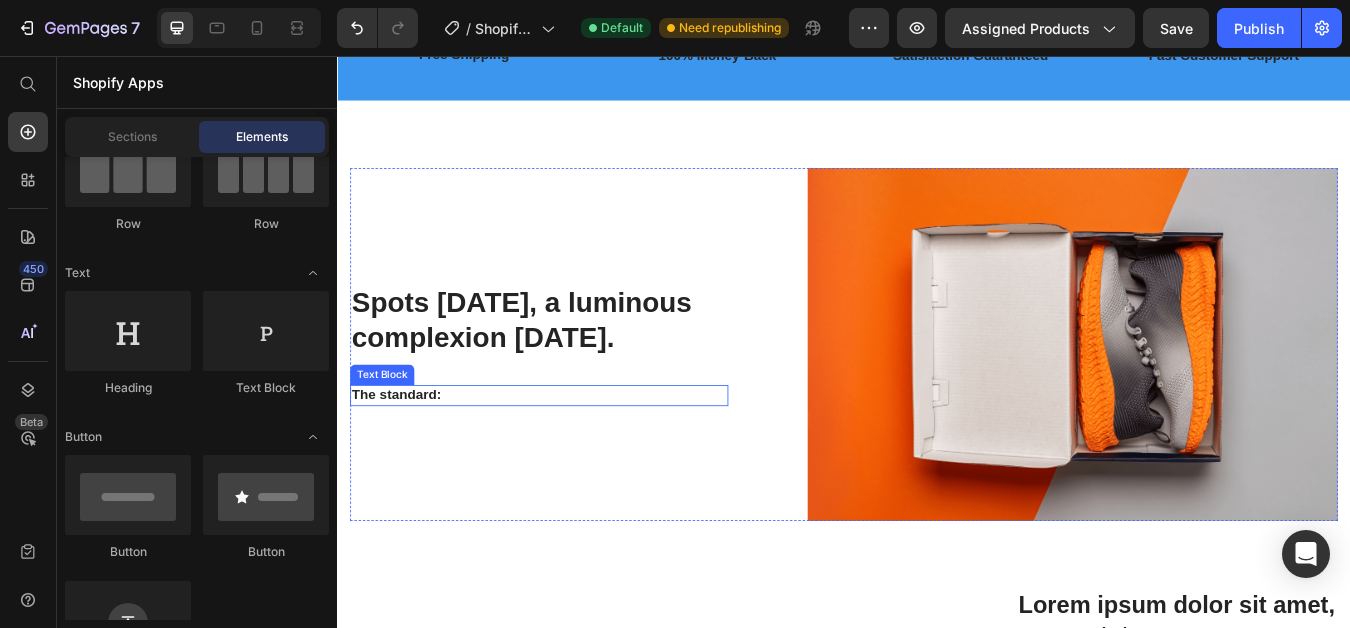 click on "The standard:" at bounding box center [576, 458] 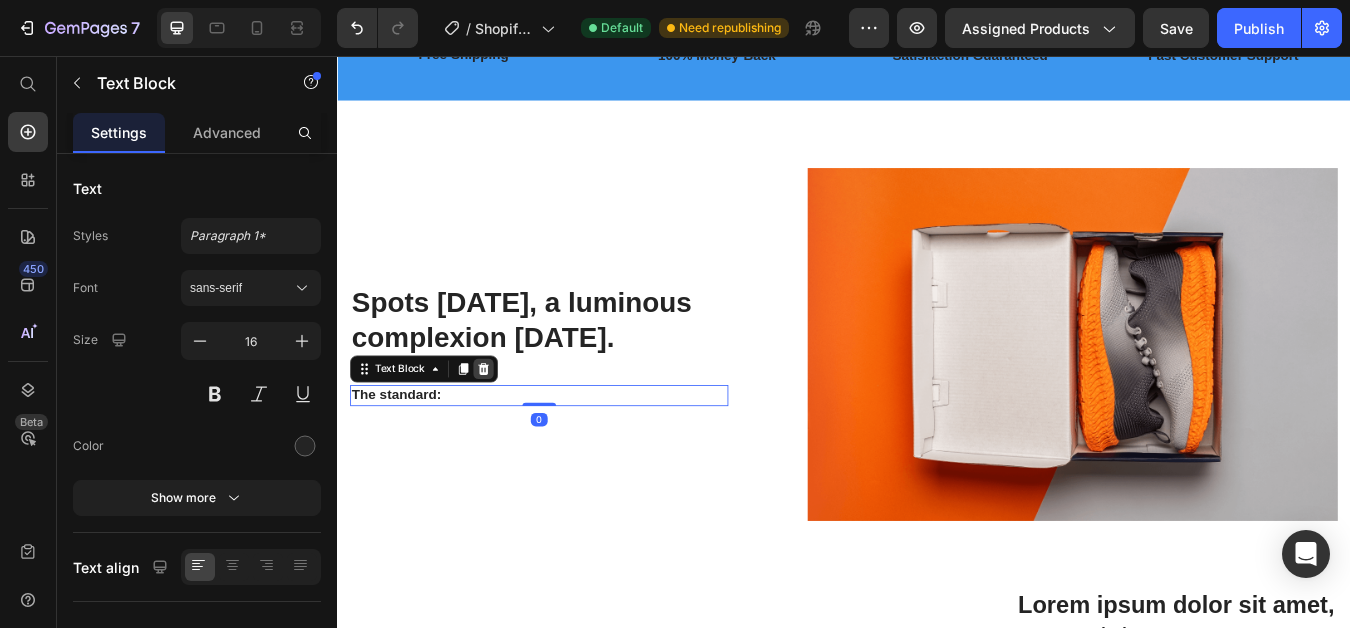 click 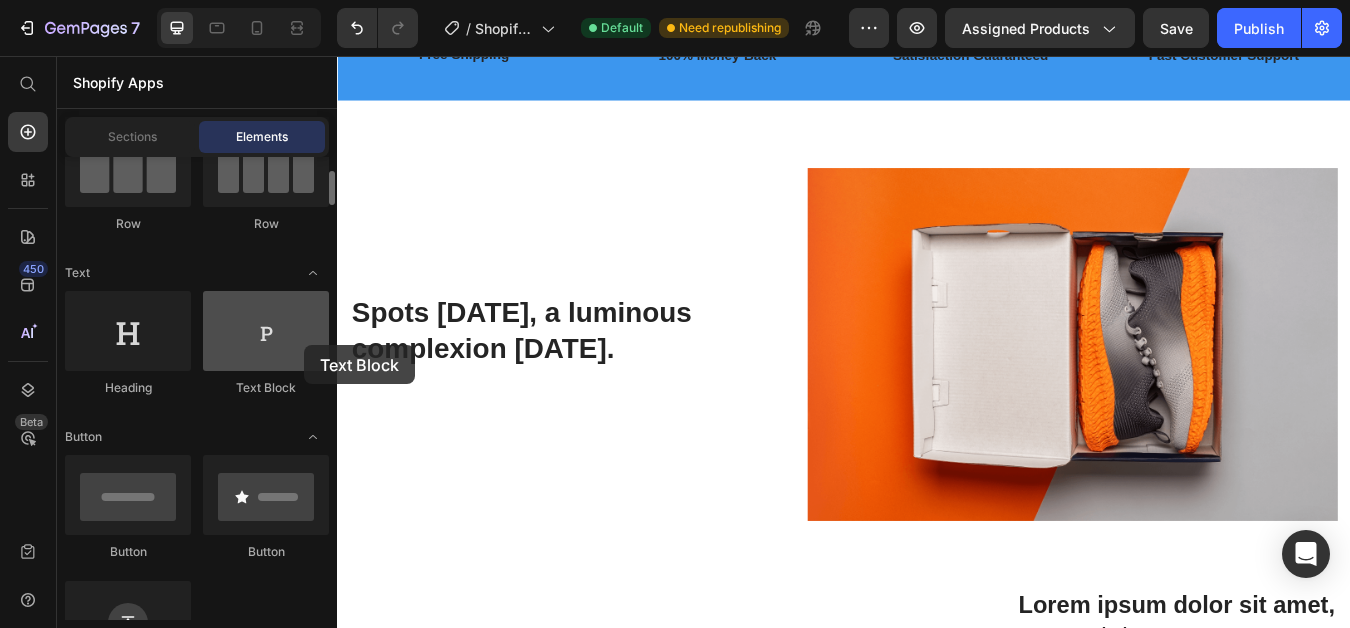 click at bounding box center [266, 331] 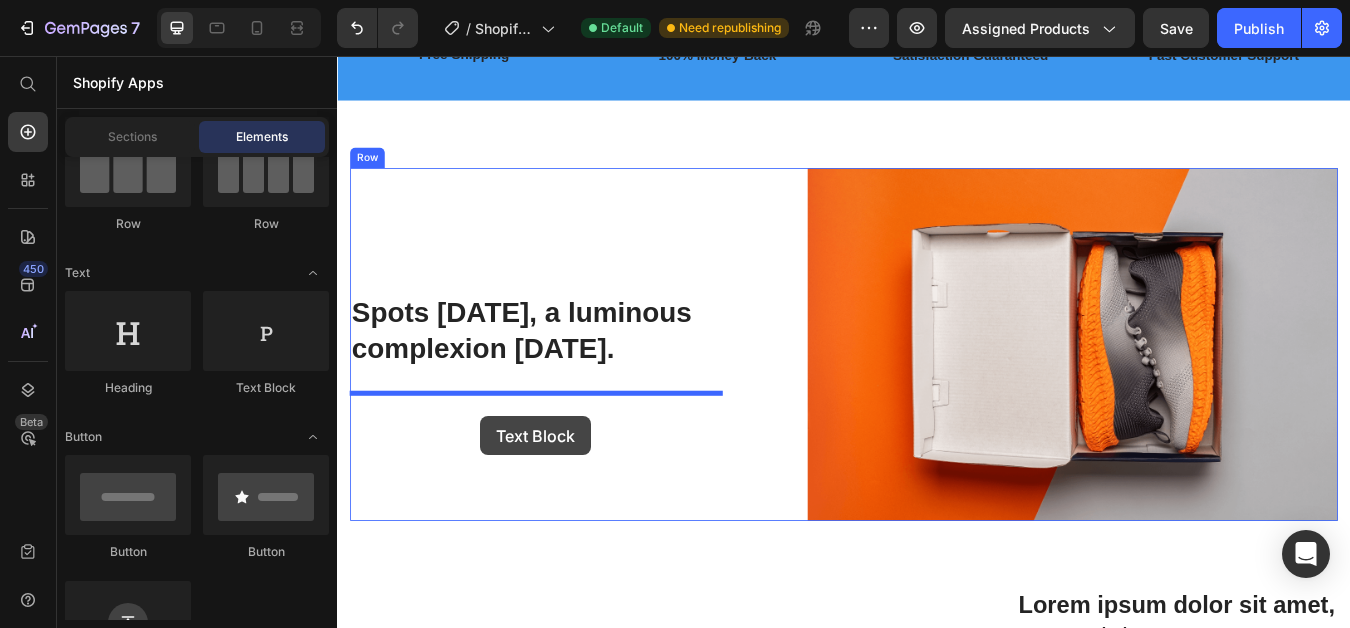 drag, startPoint x: 635, startPoint y: 400, endPoint x: 507, endPoint y: 477, distance: 149.37537 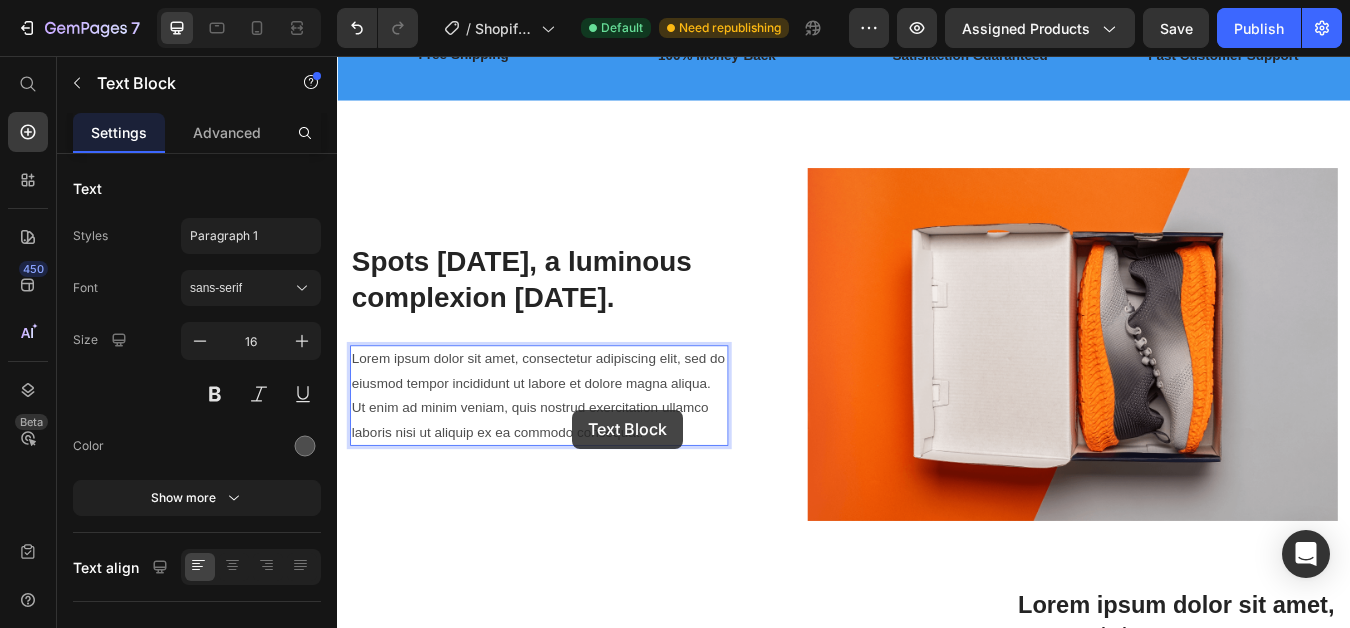 scroll, scrollTop: 1041, scrollLeft: 0, axis: vertical 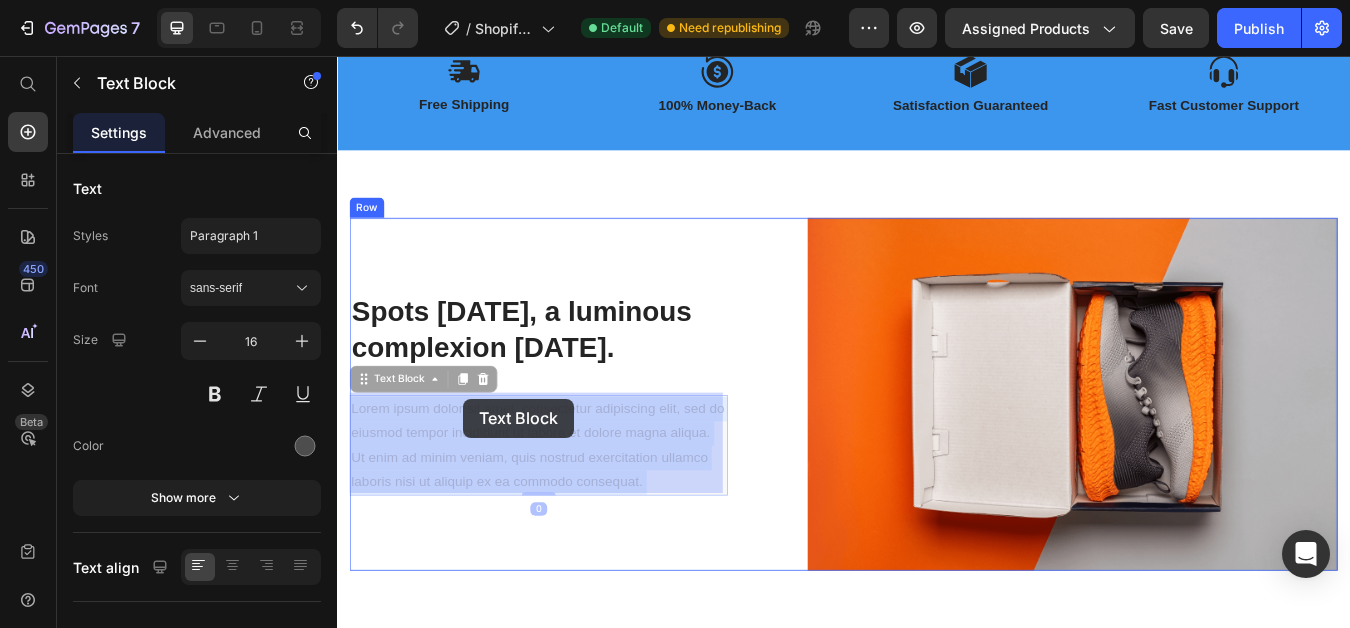 drag, startPoint x: 757, startPoint y: 496, endPoint x: 562, endPoint y: 472, distance: 196.47137 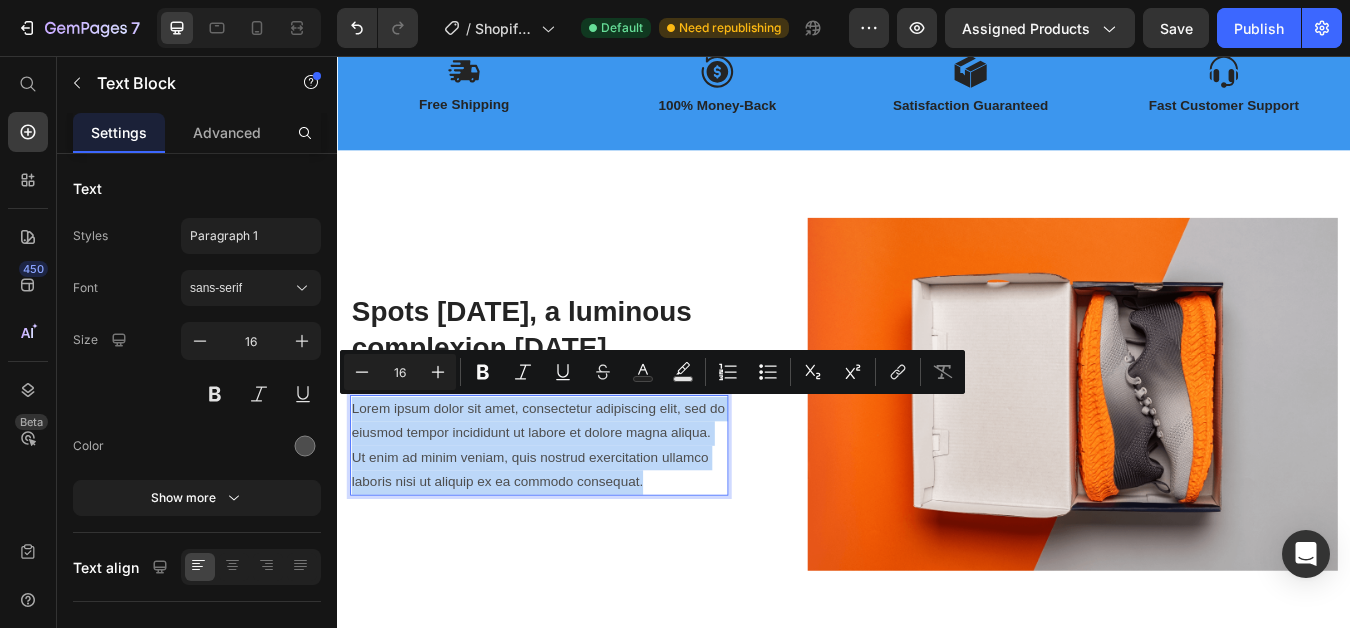drag, startPoint x: 762, startPoint y: 551, endPoint x: 352, endPoint y: 475, distance: 416.9844 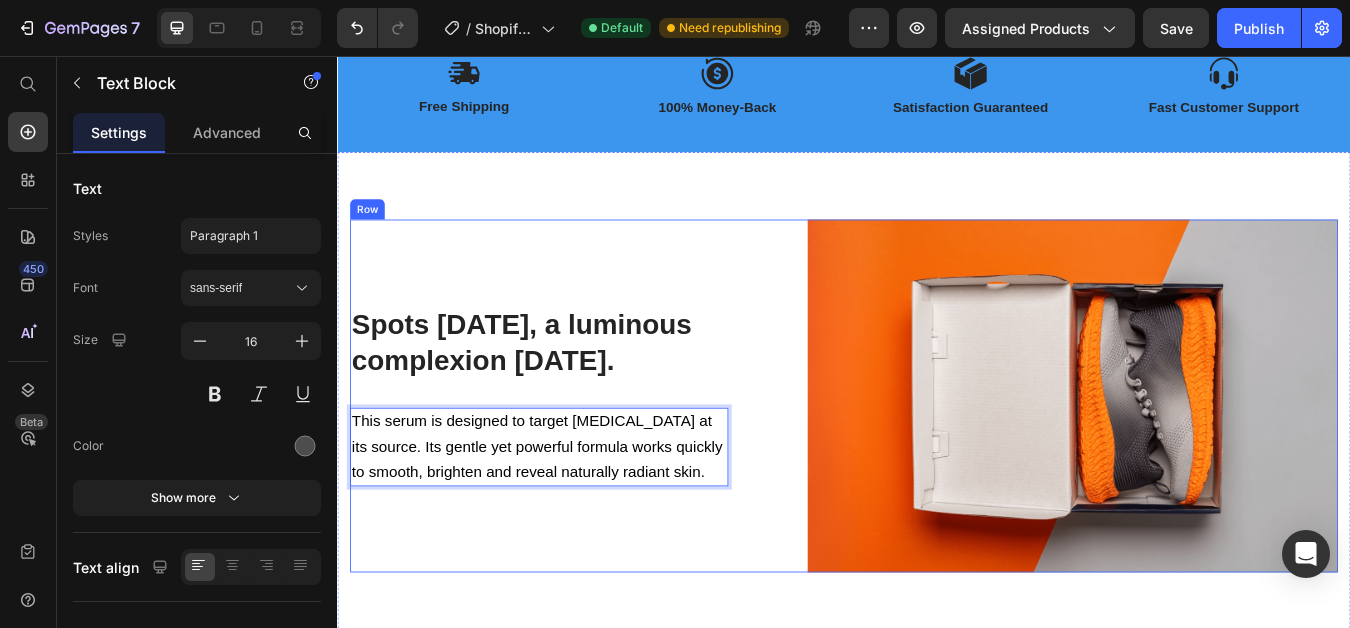 scroll, scrollTop: 1139, scrollLeft: 0, axis: vertical 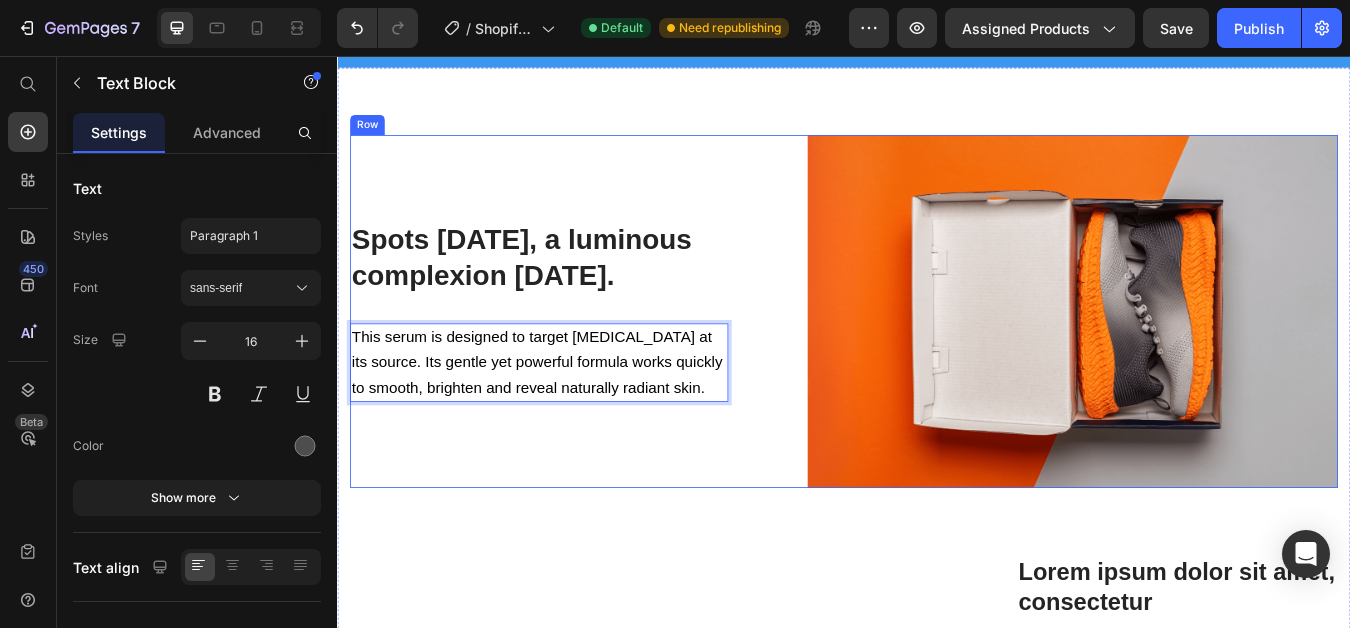 click on "⁠⁠⁠⁠⁠⁠⁠ Spots [DATE], a luminous complexion [DATE]. Heading This serum is designed to target [MEDICAL_DATA] at its source. Its gentle yet powerful formula works quickly to smooth, brighten and reveal naturally radiant skin. Text Block   0 Image Row" at bounding box center (937, 359) 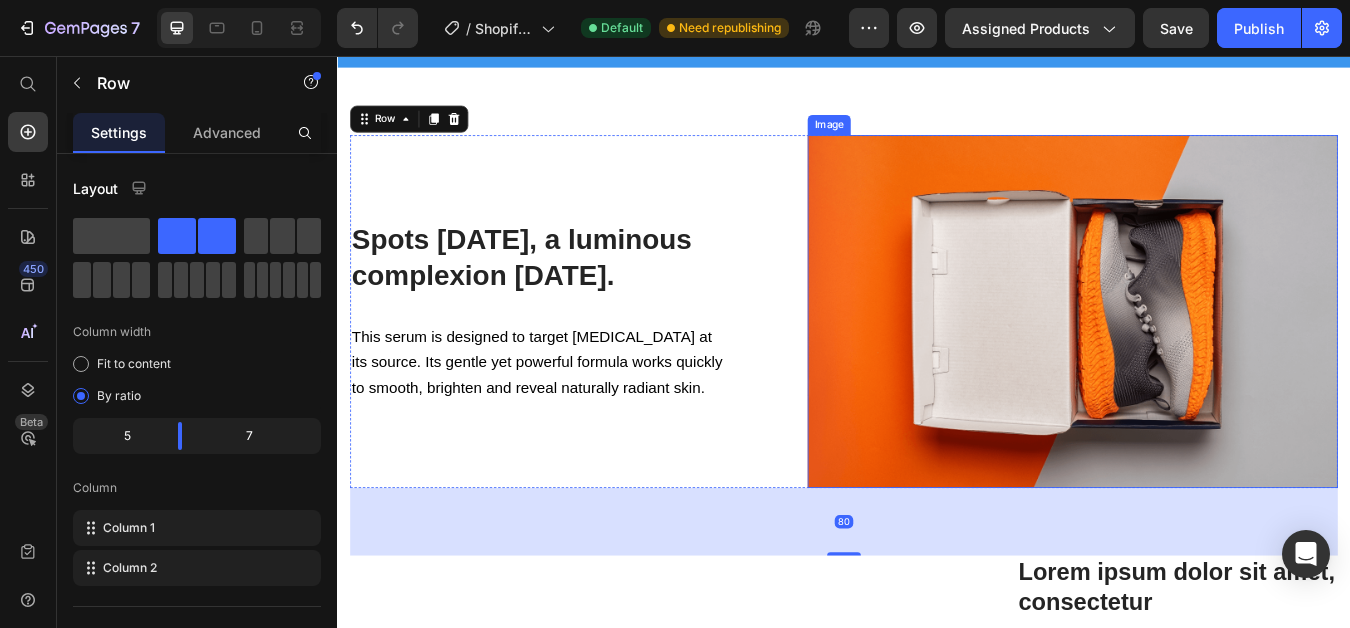 click at bounding box center [1208, 359] 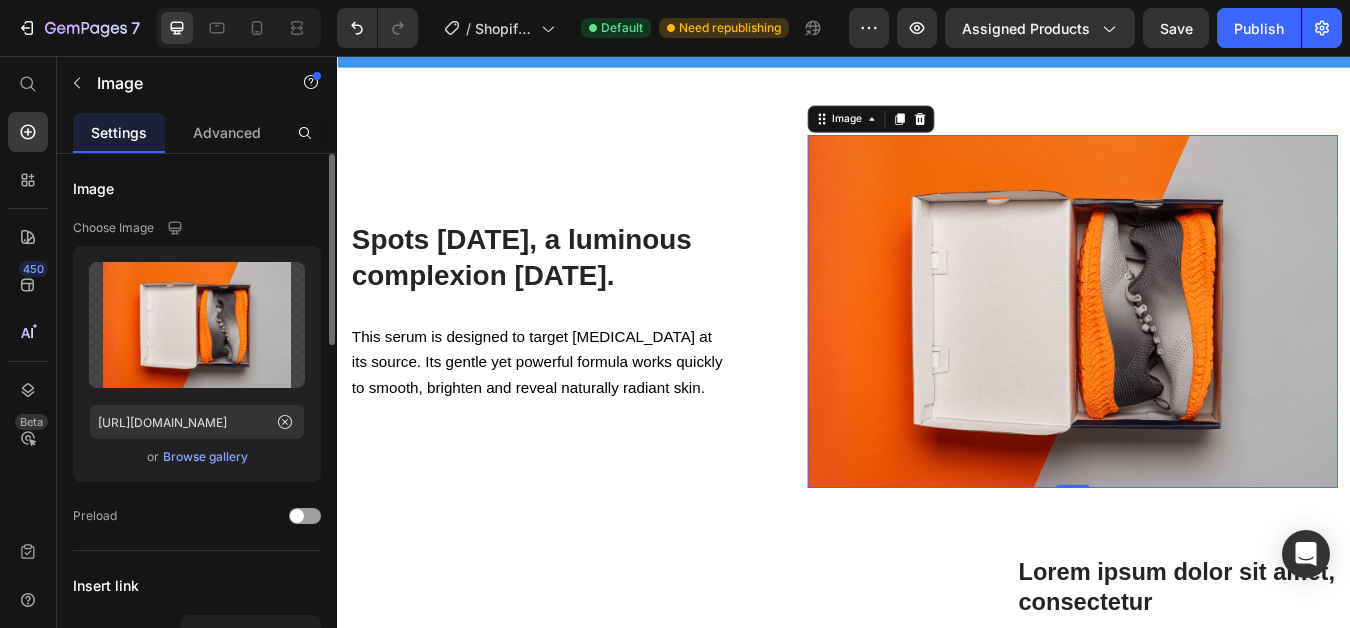 click on "Browse gallery" at bounding box center [205, 457] 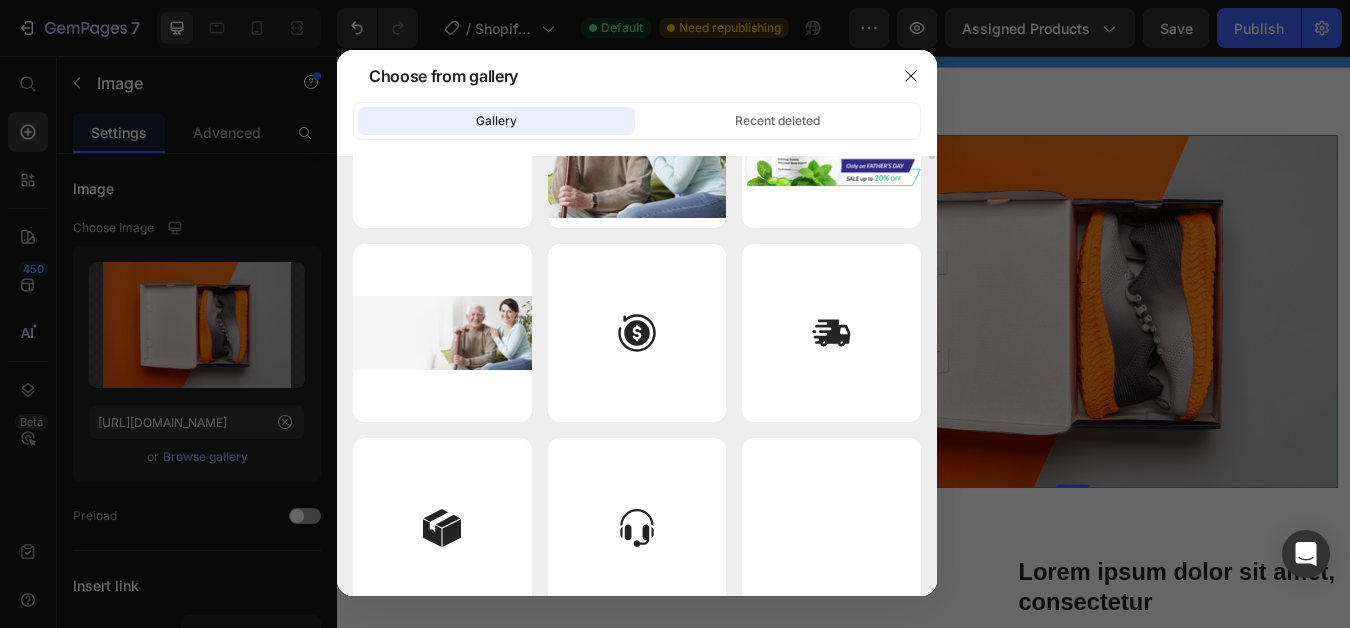 scroll, scrollTop: 0, scrollLeft: 0, axis: both 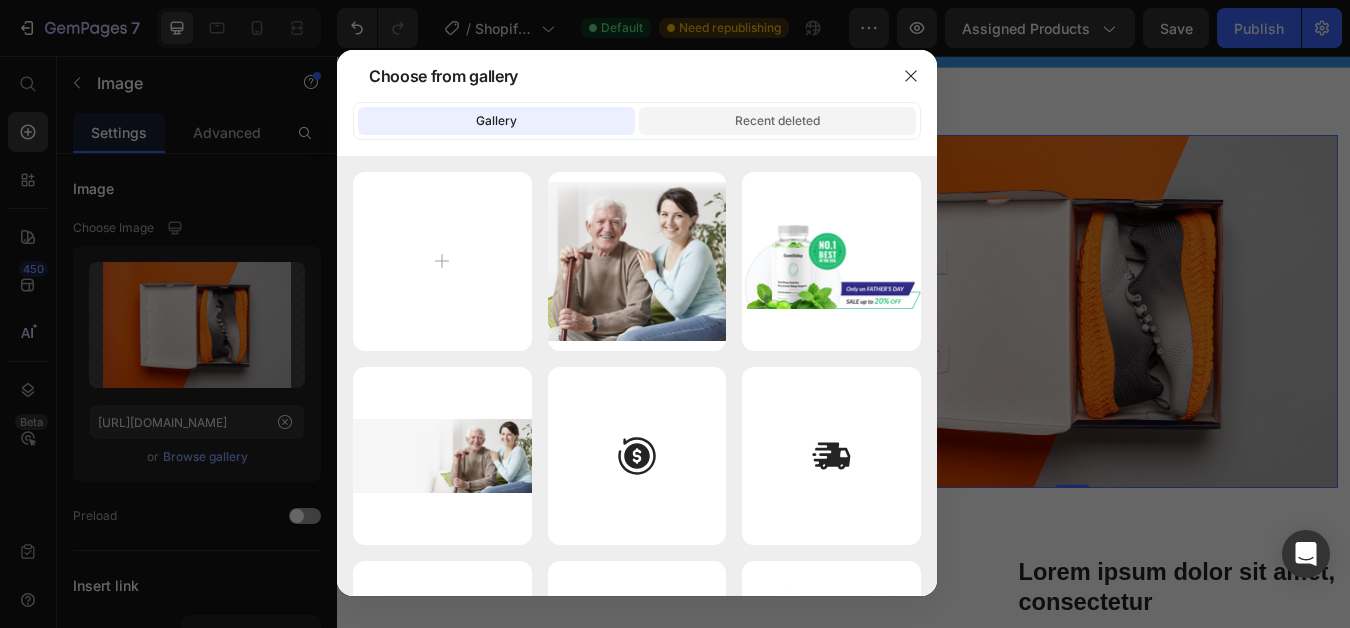 click on "Recent deleted" 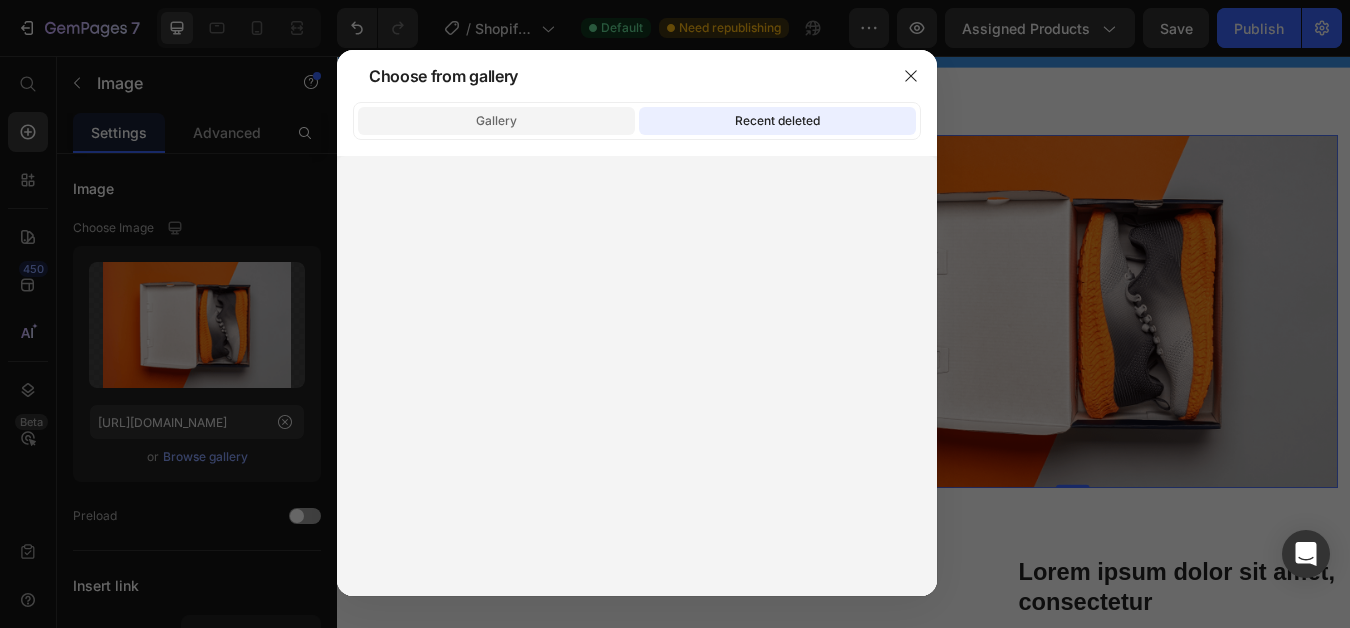 click on "Gallery" 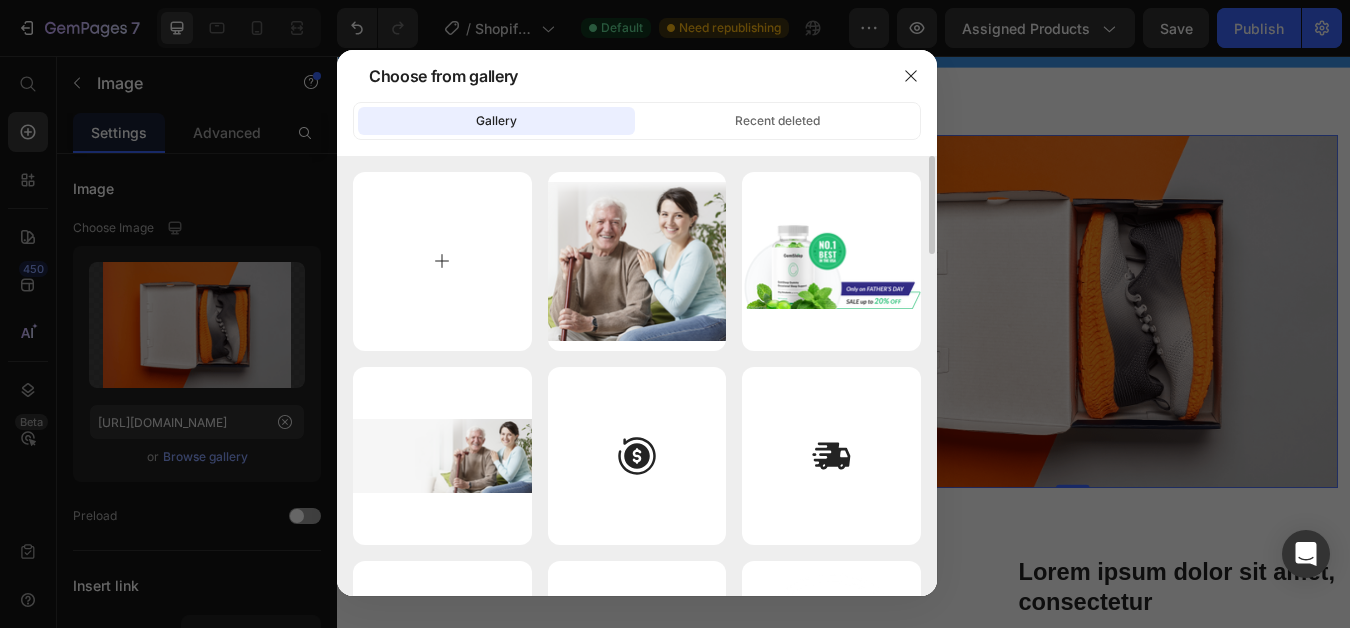 click at bounding box center [442, 261] 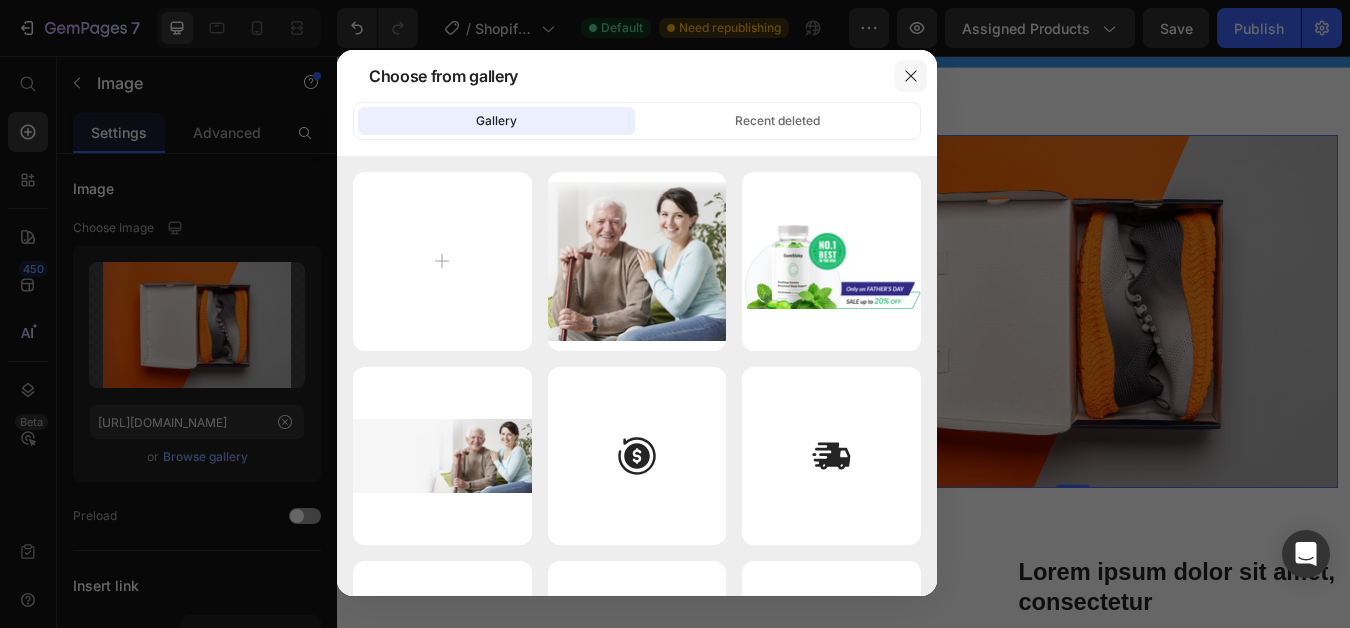 click at bounding box center (911, 76) 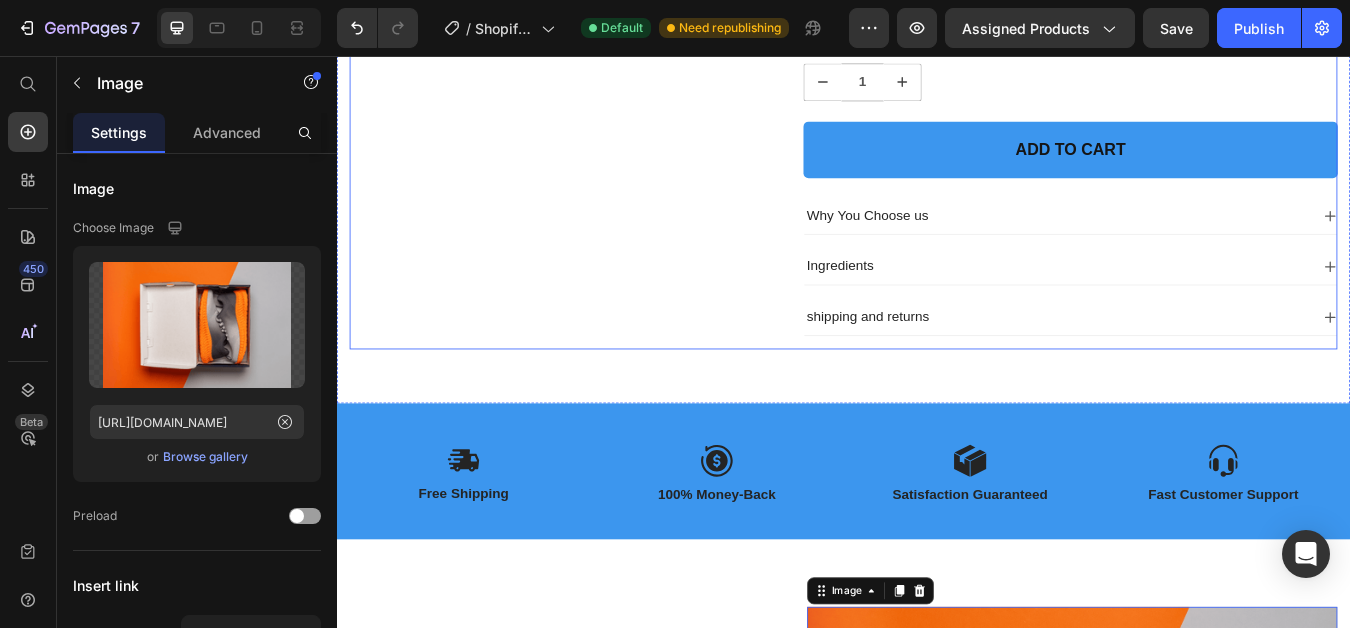 scroll, scrollTop: 439, scrollLeft: 0, axis: vertical 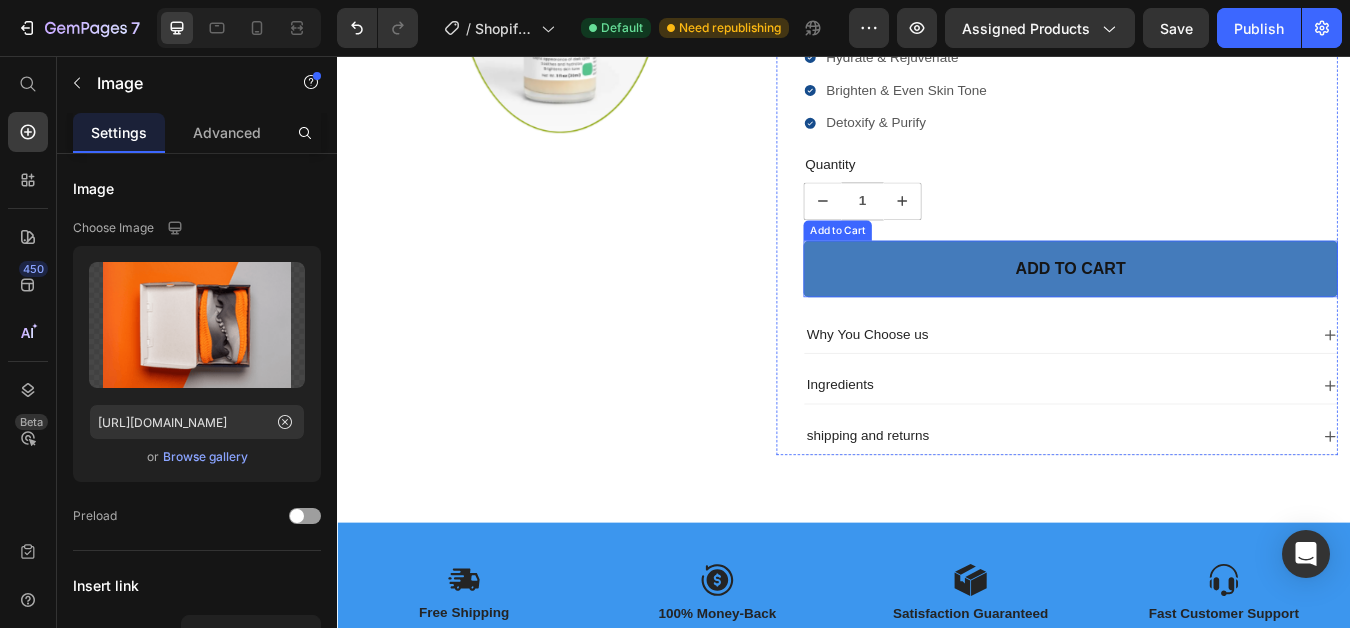 click on "Add to cart" at bounding box center [1205, 308] 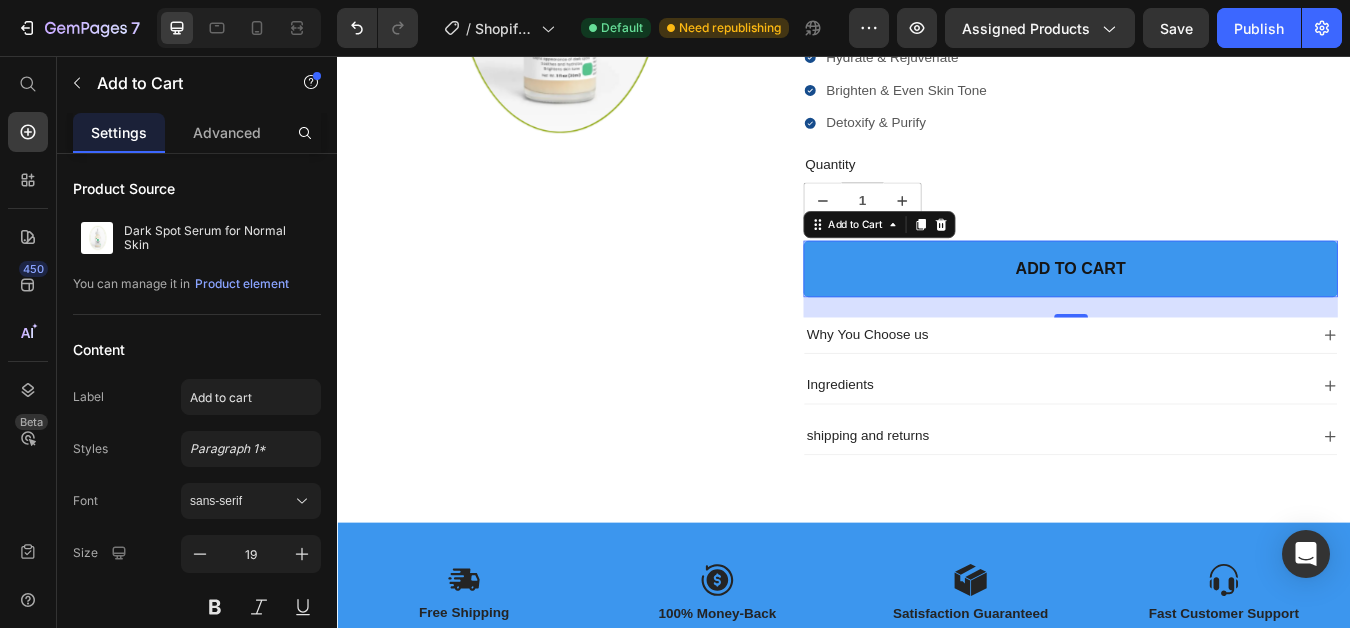 click on "7   /  Shopify Original Product Template Default Need republishing Preview Assigned Products  Save   Publish  450 Beta Shopify Apps Sections Elements Hero Section Product Detail Brands Trusted Badges Guarantee Product Breakdown How to use Testimonials Compare Bundle FAQs Social Proof Brand Story Product List Collection Blog List Contact Sticky Add to Cart Custom Footer Browse Library 450 Layout
Row
Row
Row
Row Text
Heading
Text Block Button
Button
Button
Sticky Back to top Media
Image" at bounding box center (675, 11) 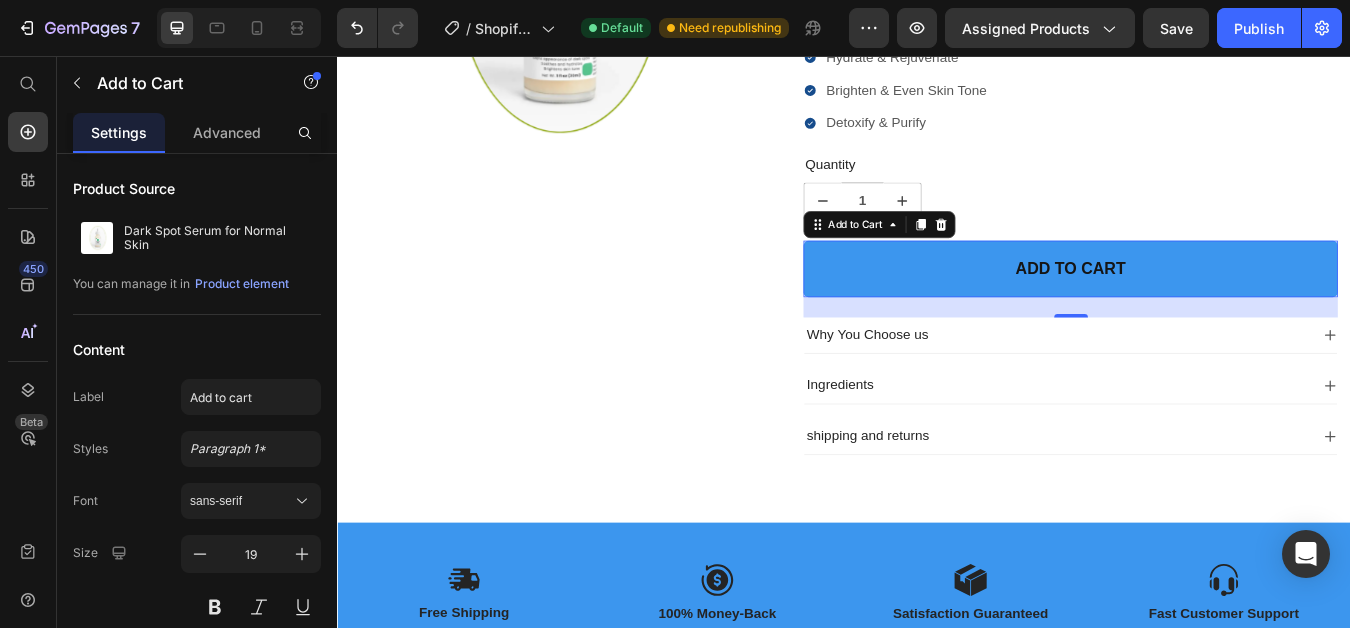 click on "#3C96EE" at bounding box center (675, 92) 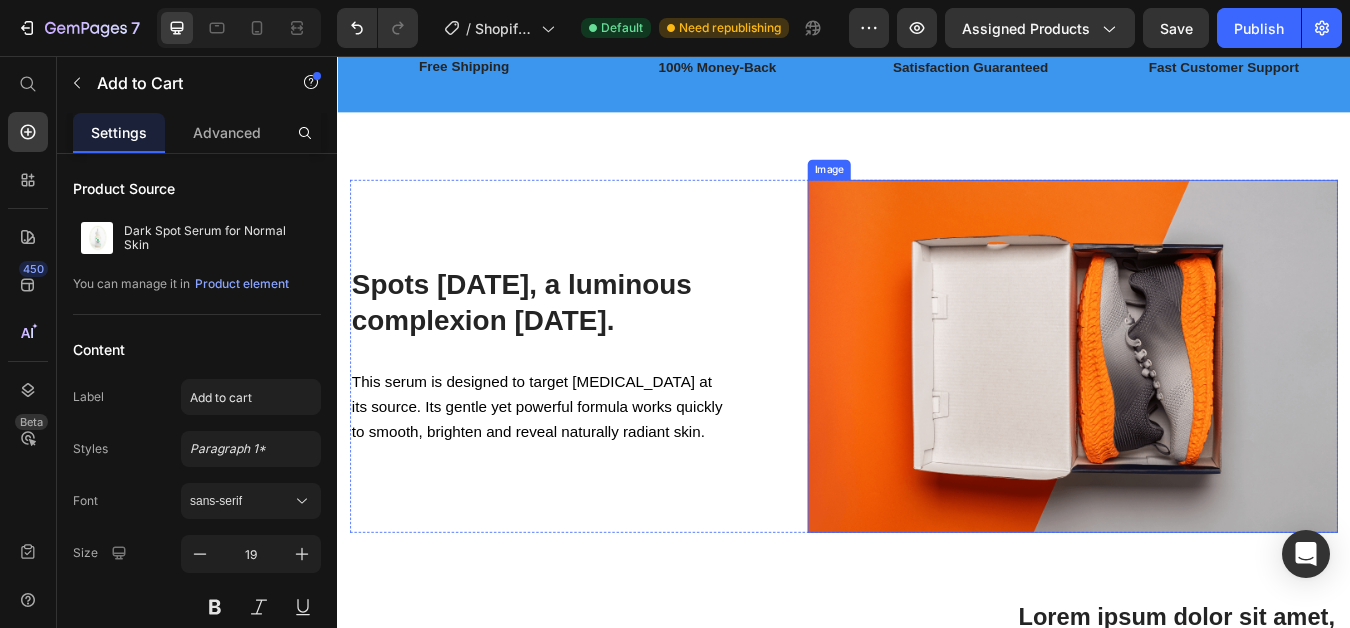 scroll, scrollTop: 1239, scrollLeft: 0, axis: vertical 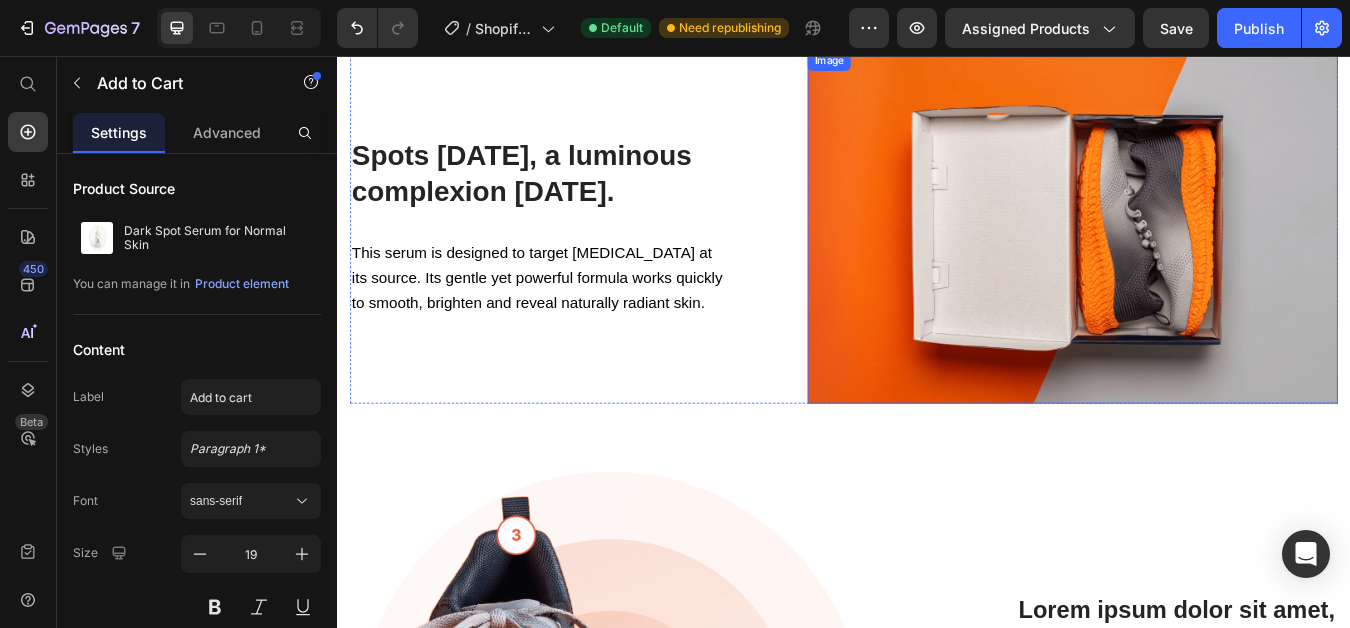 click at bounding box center [1208, 259] 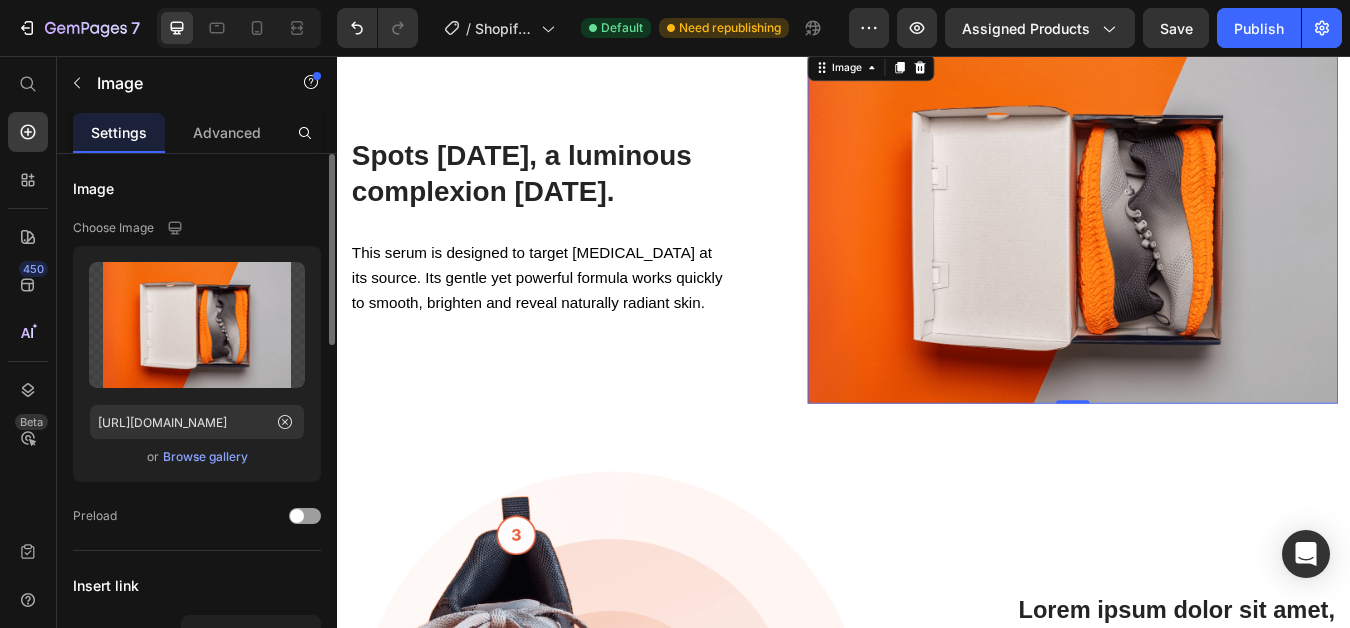 click on "Browse gallery" at bounding box center [205, 457] 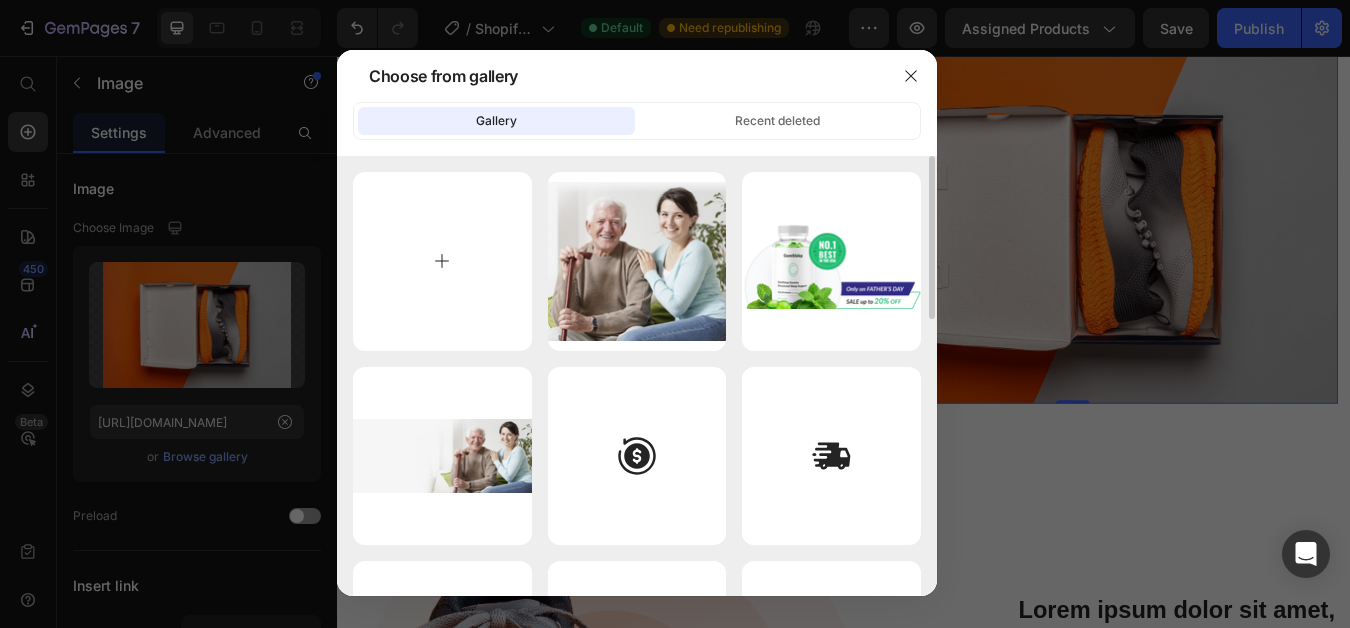 click at bounding box center (442, 261) 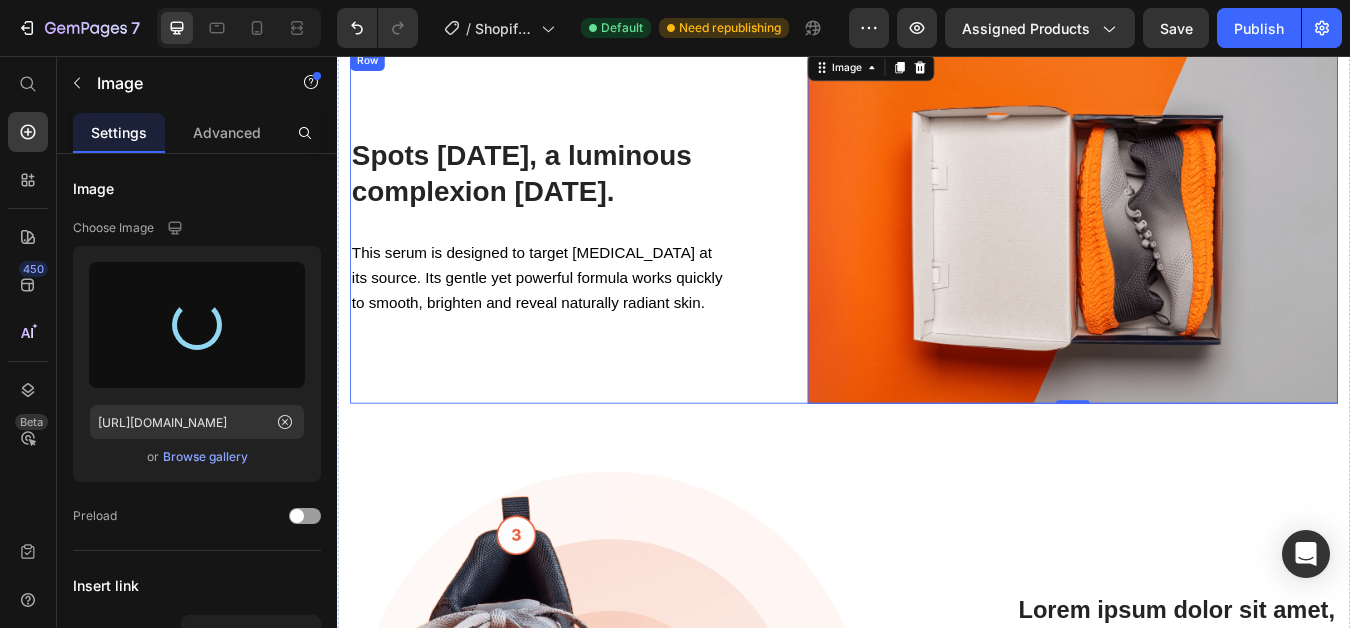 type on "[URL][DOMAIN_NAME]" 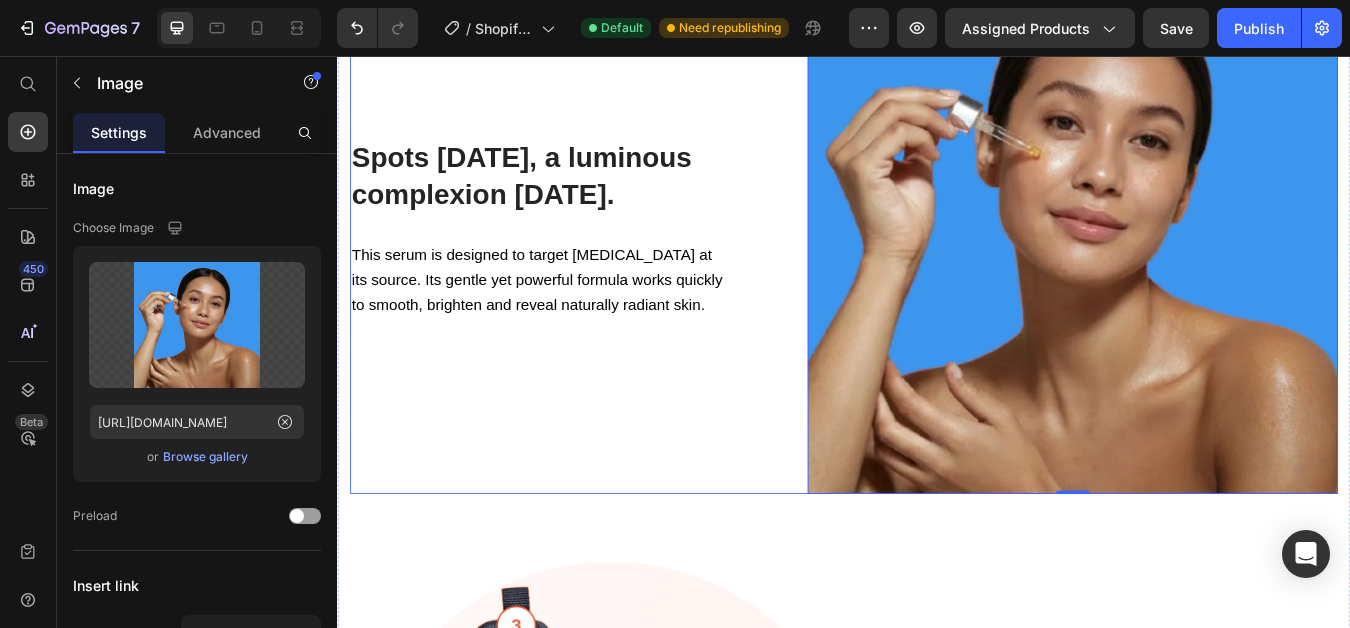 scroll, scrollTop: 1343, scrollLeft: 0, axis: vertical 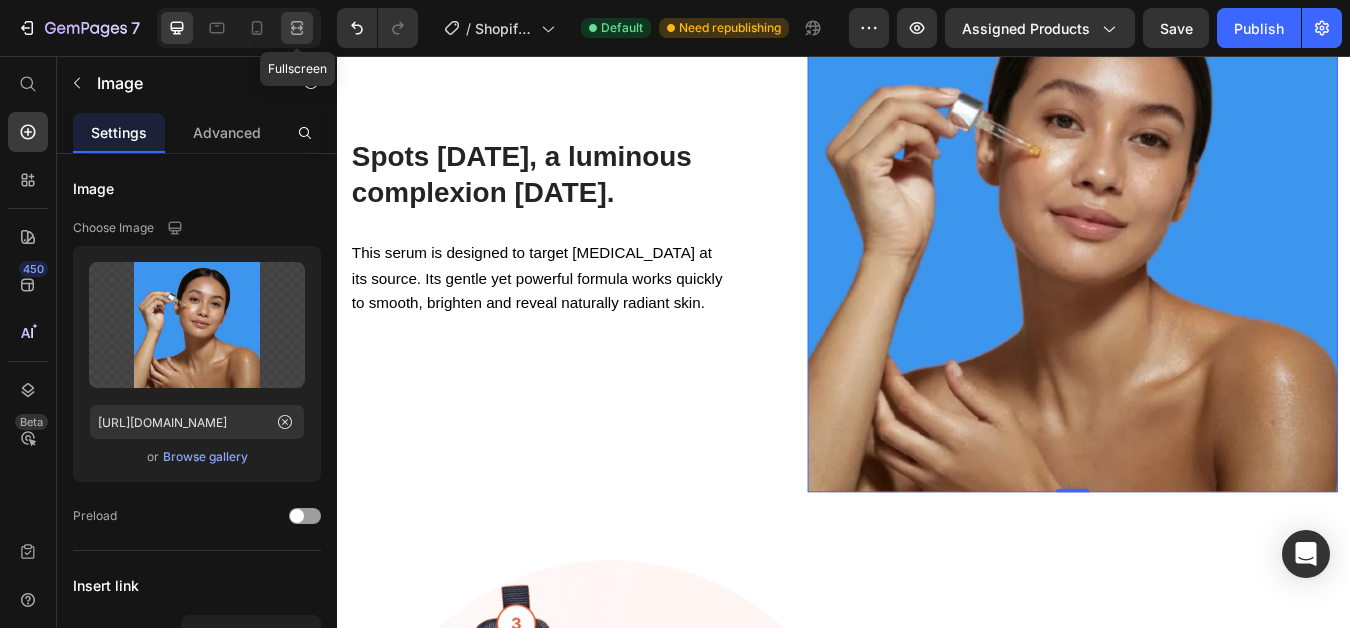 click 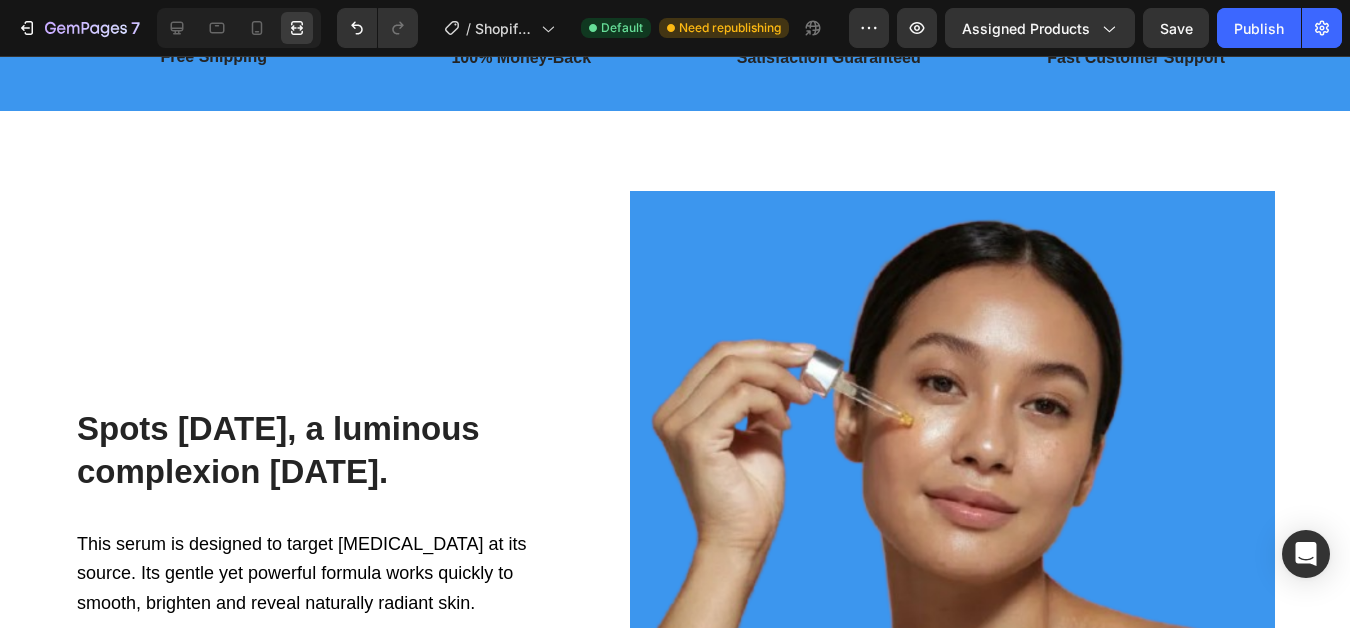 scroll, scrollTop: 1200, scrollLeft: 0, axis: vertical 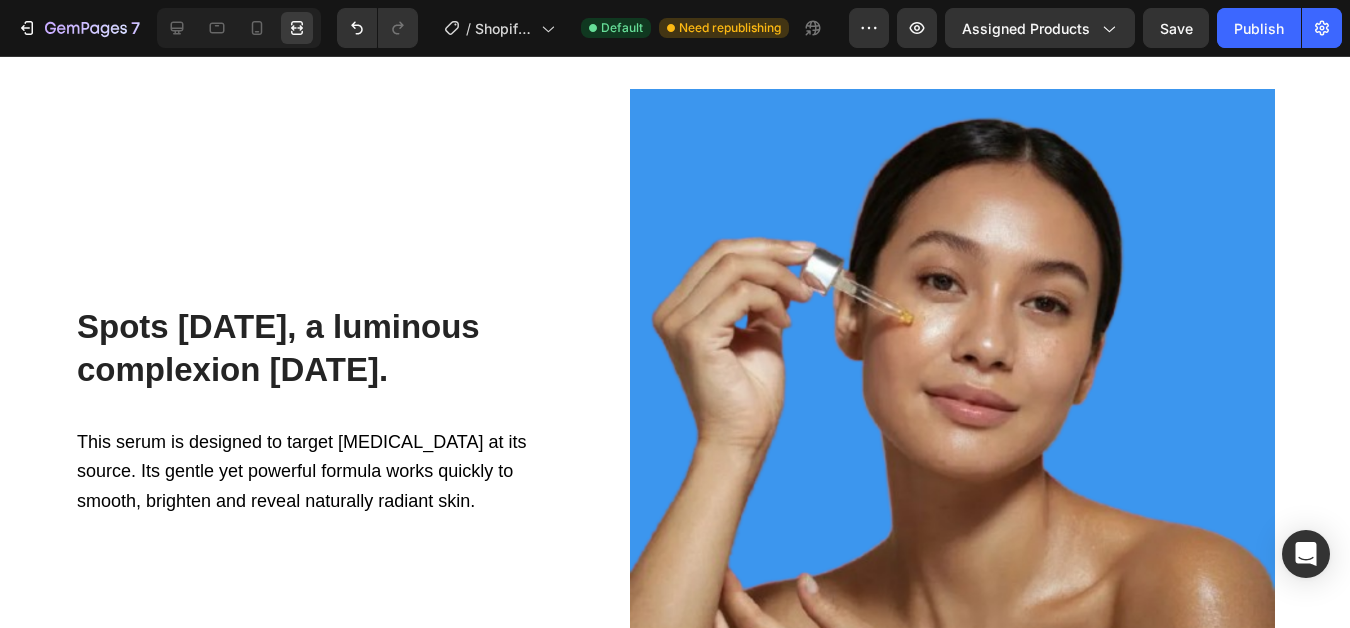 click at bounding box center (952, 411) 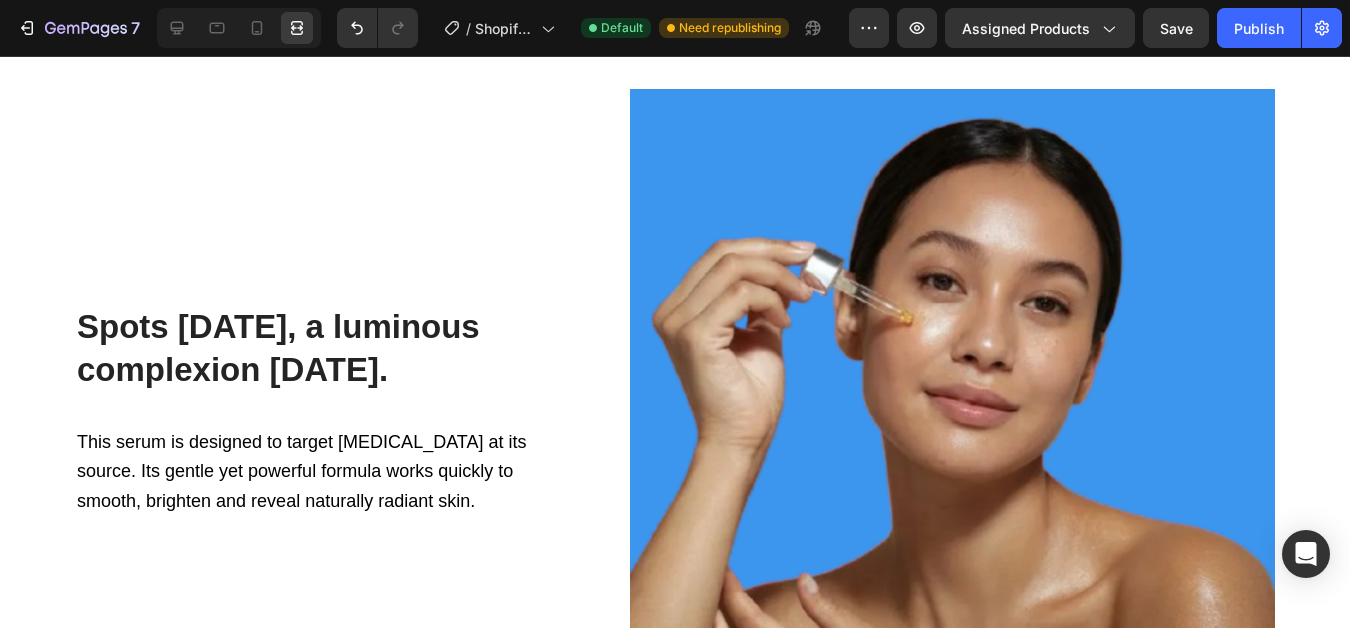 click at bounding box center [952, 411] 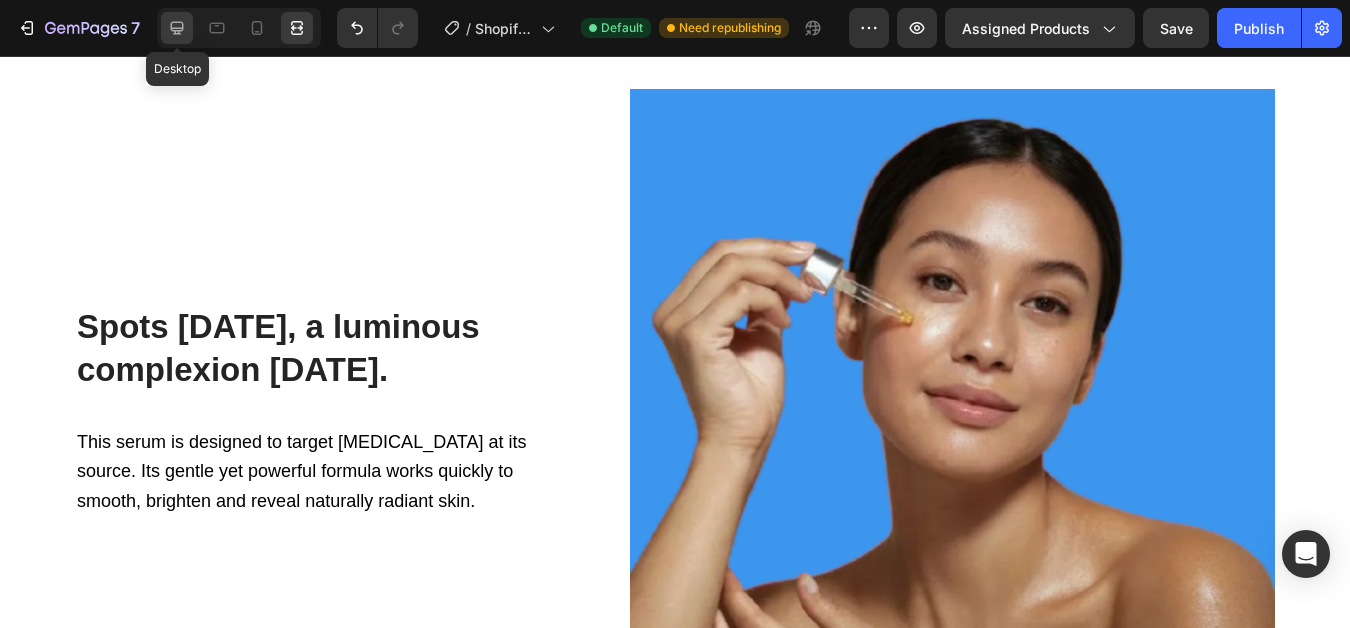 click 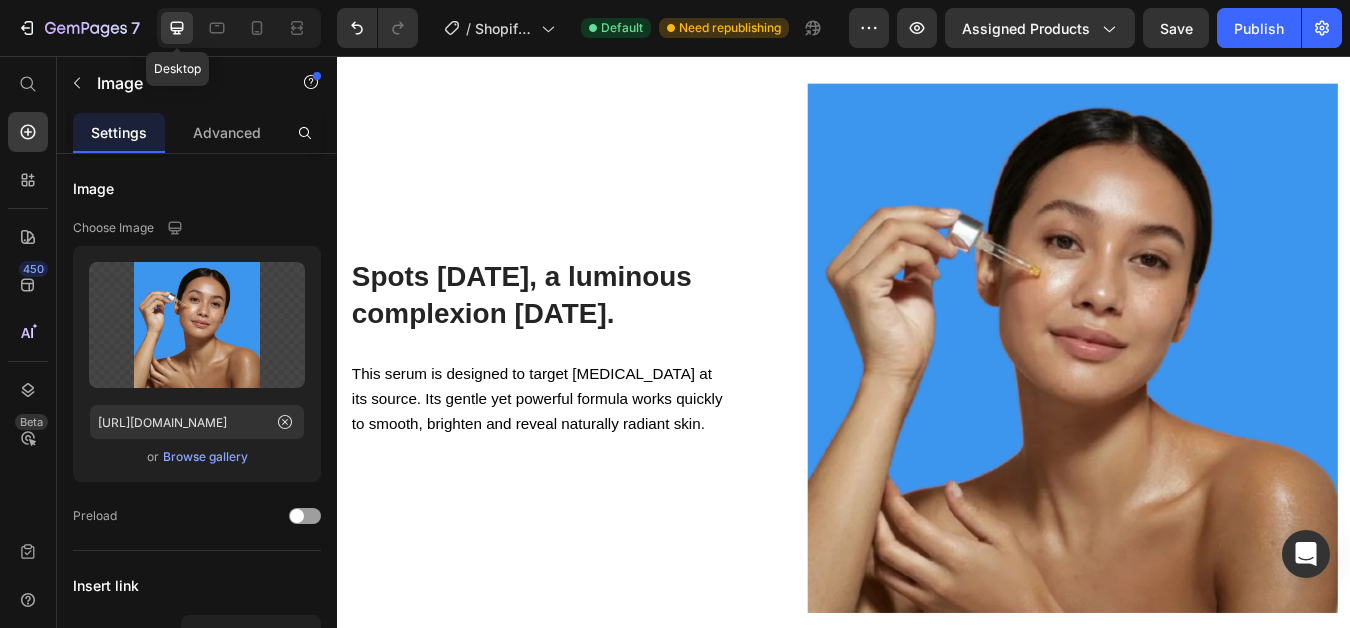scroll, scrollTop: 1172, scrollLeft: 0, axis: vertical 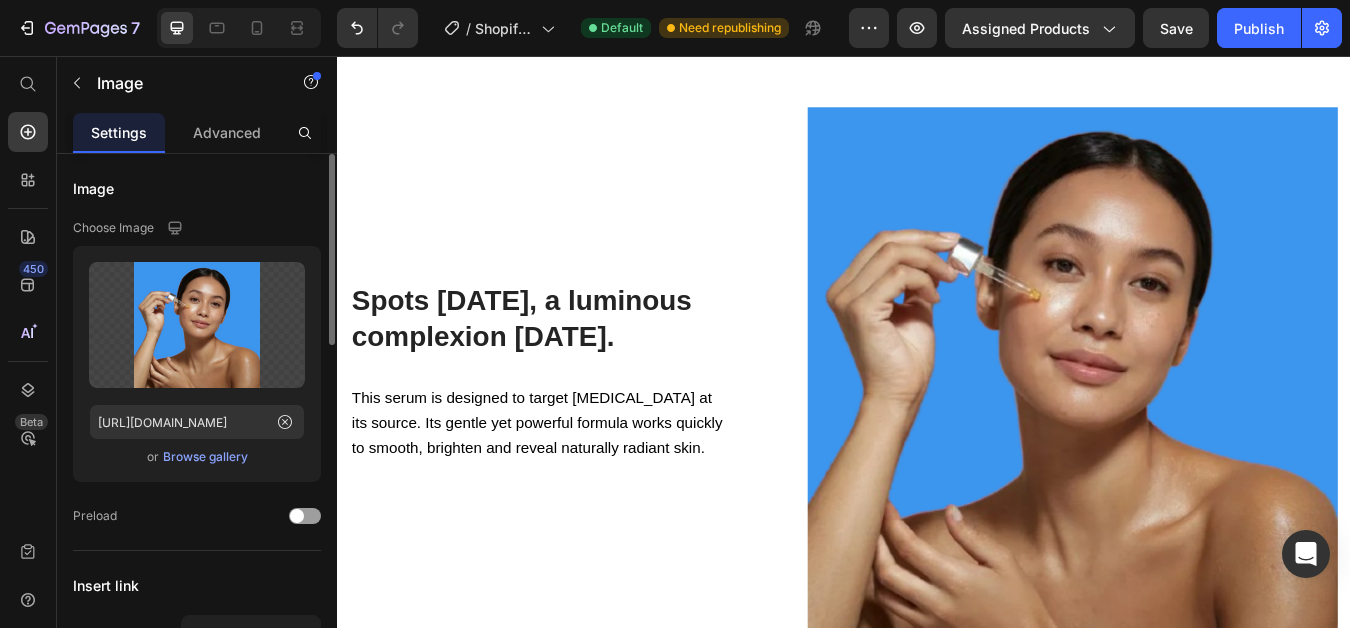 click on "Browse gallery" at bounding box center (205, 457) 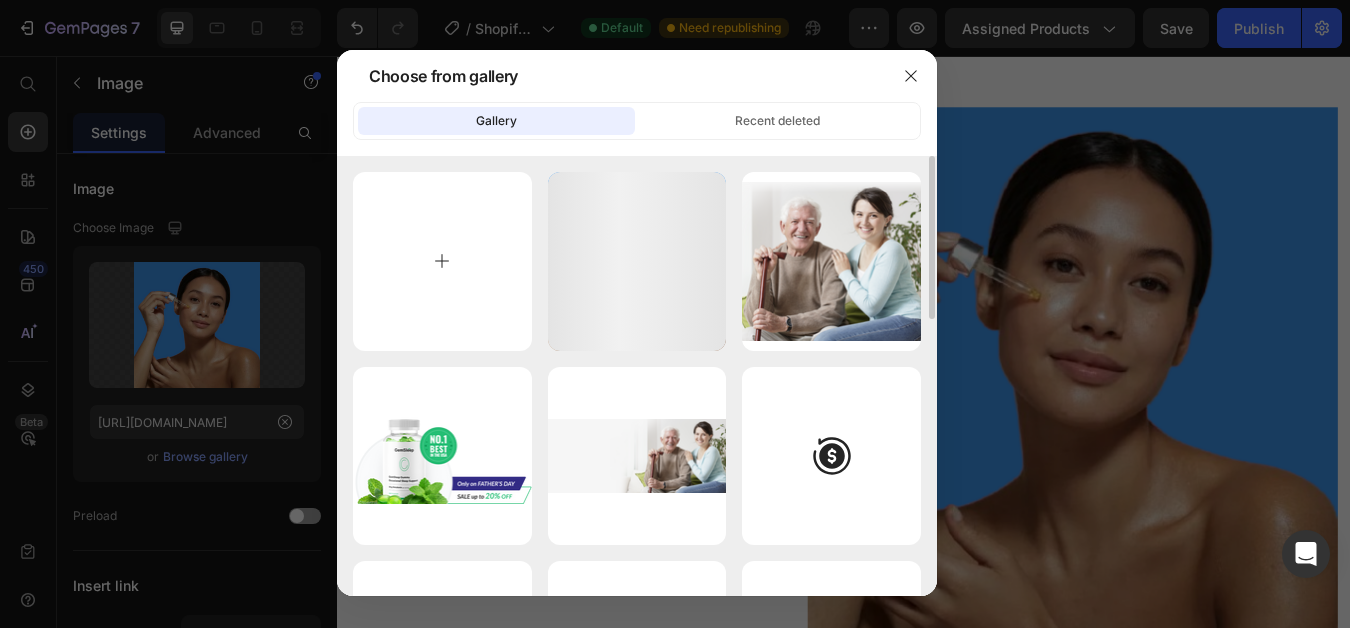click at bounding box center [442, 261] 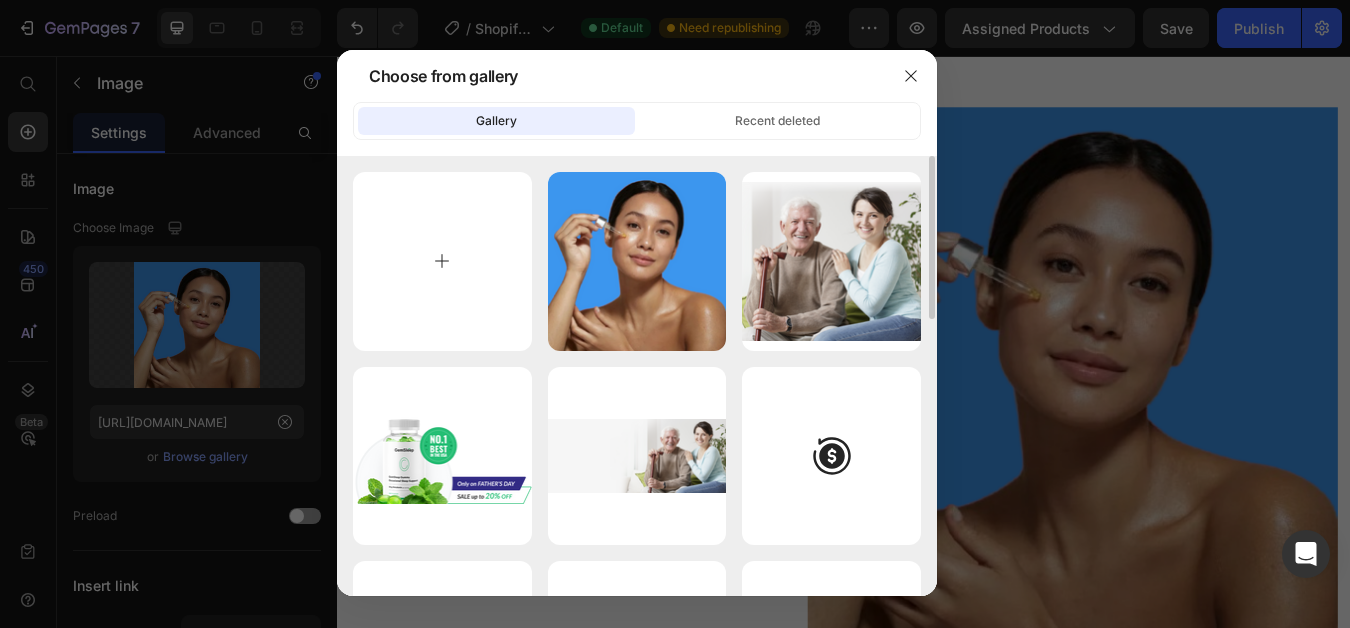 type on "C:\fakepath\imgi_227_402-removebg-preview.png" 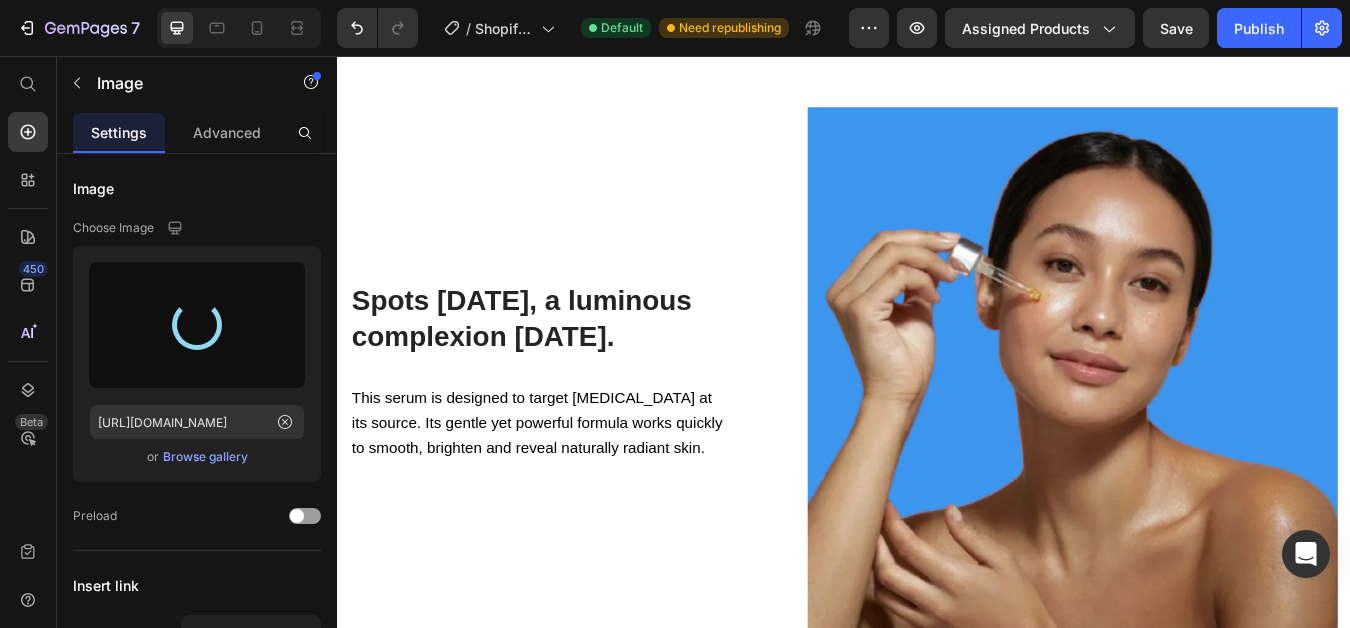 type on "[URL][DOMAIN_NAME]" 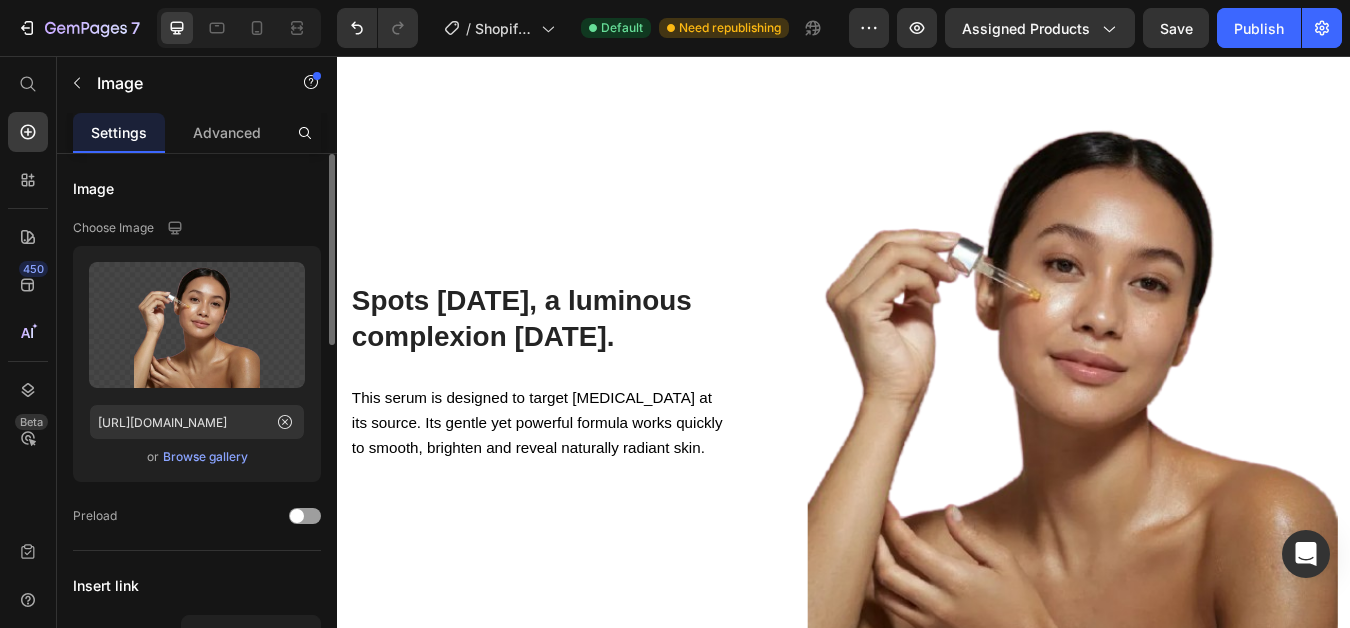 click on "Browse gallery" at bounding box center [205, 457] 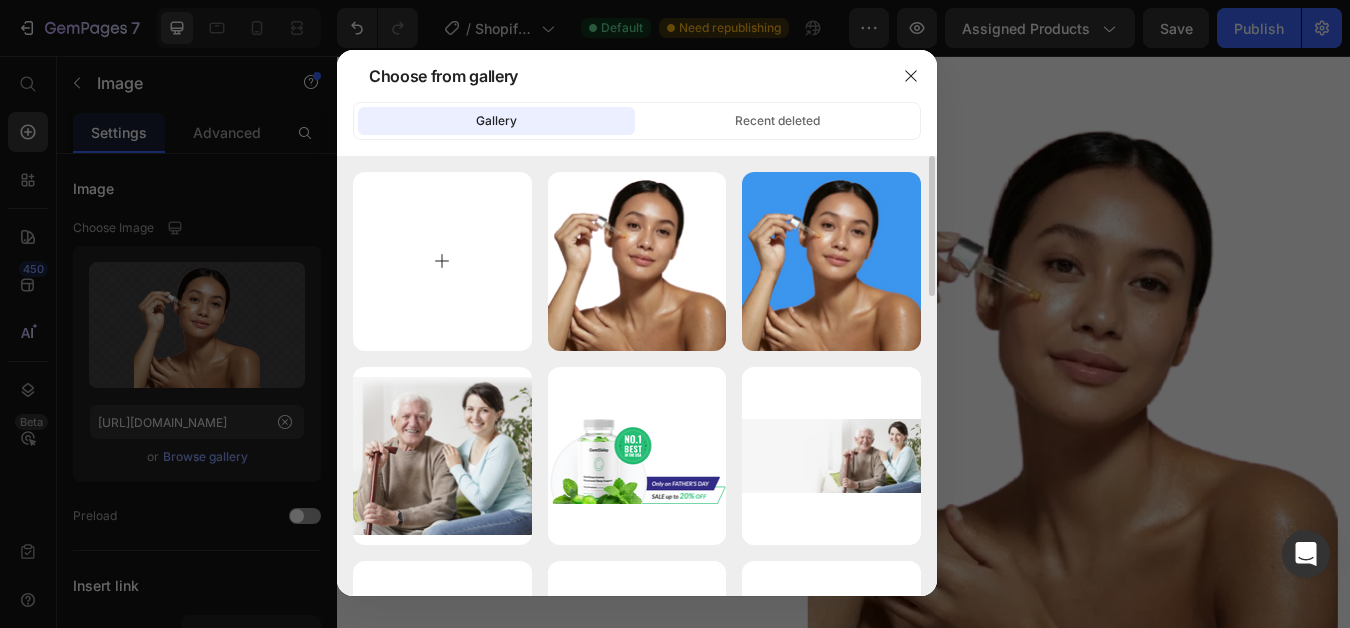 click at bounding box center [442, 261] 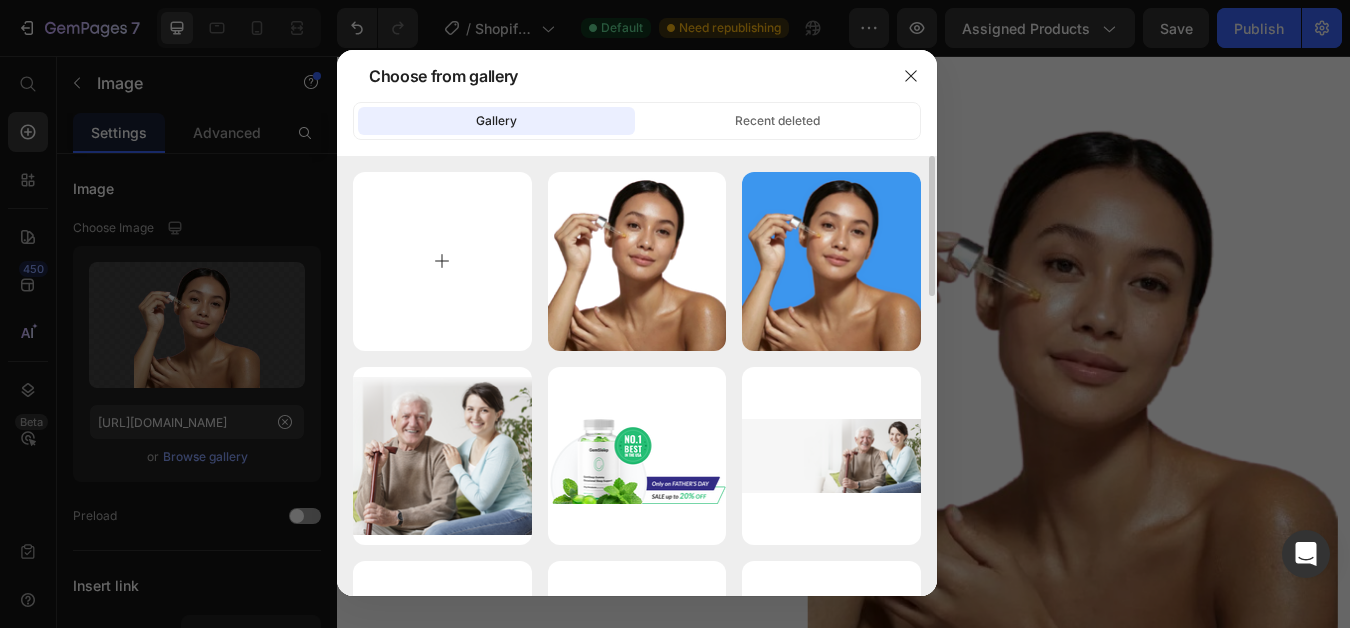 type on "C:\fakepath\imgi_227_402.webp" 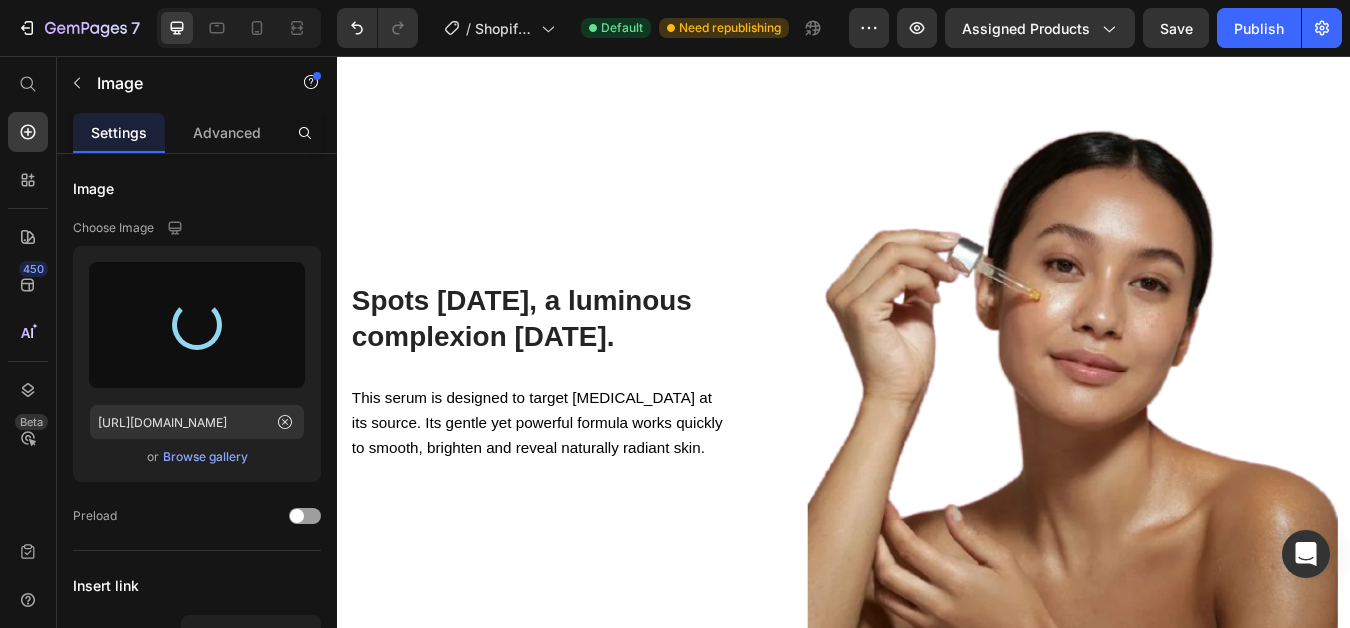 type on "[URL][DOMAIN_NAME]" 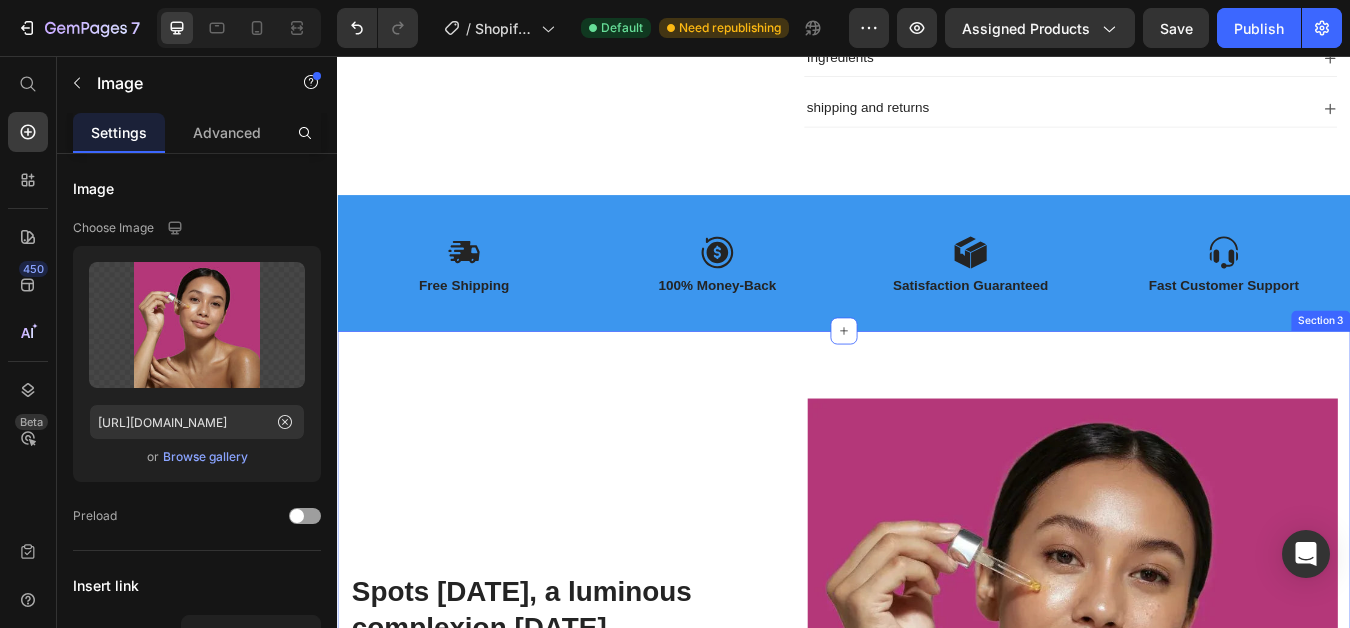 scroll, scrollTop: 972, scrollLeft: 0, axis: vertical 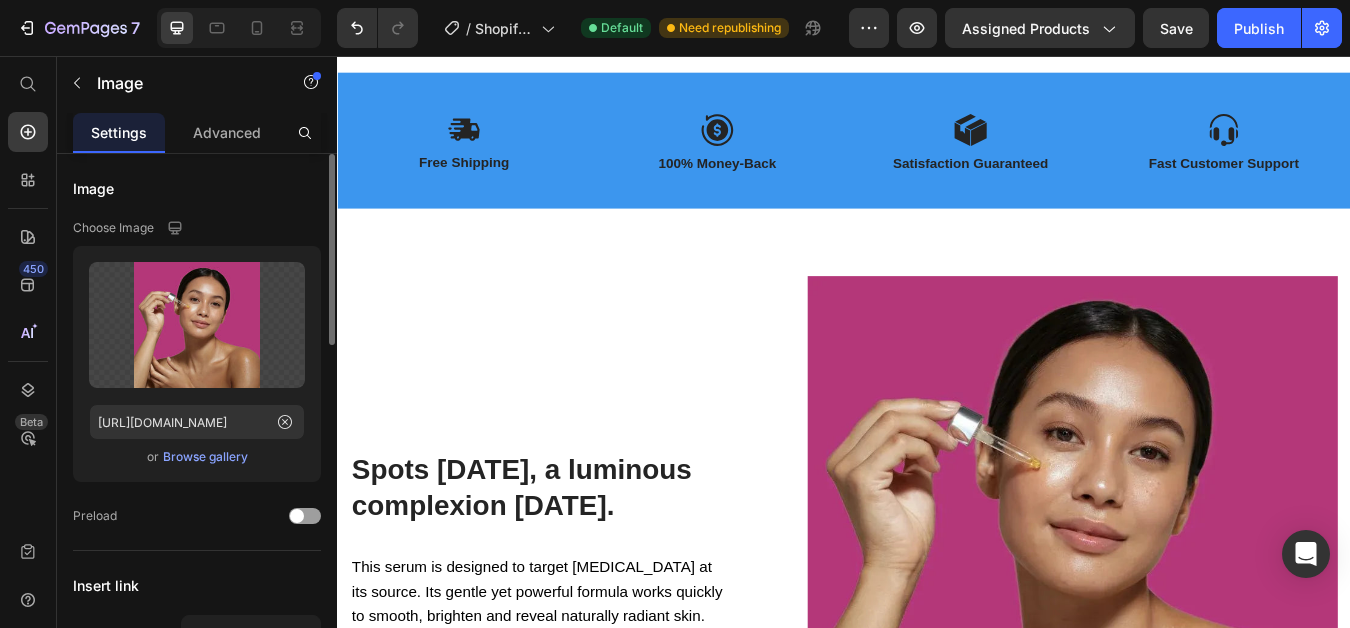 click on "Browse gallery" at bounding box center (205, 457) 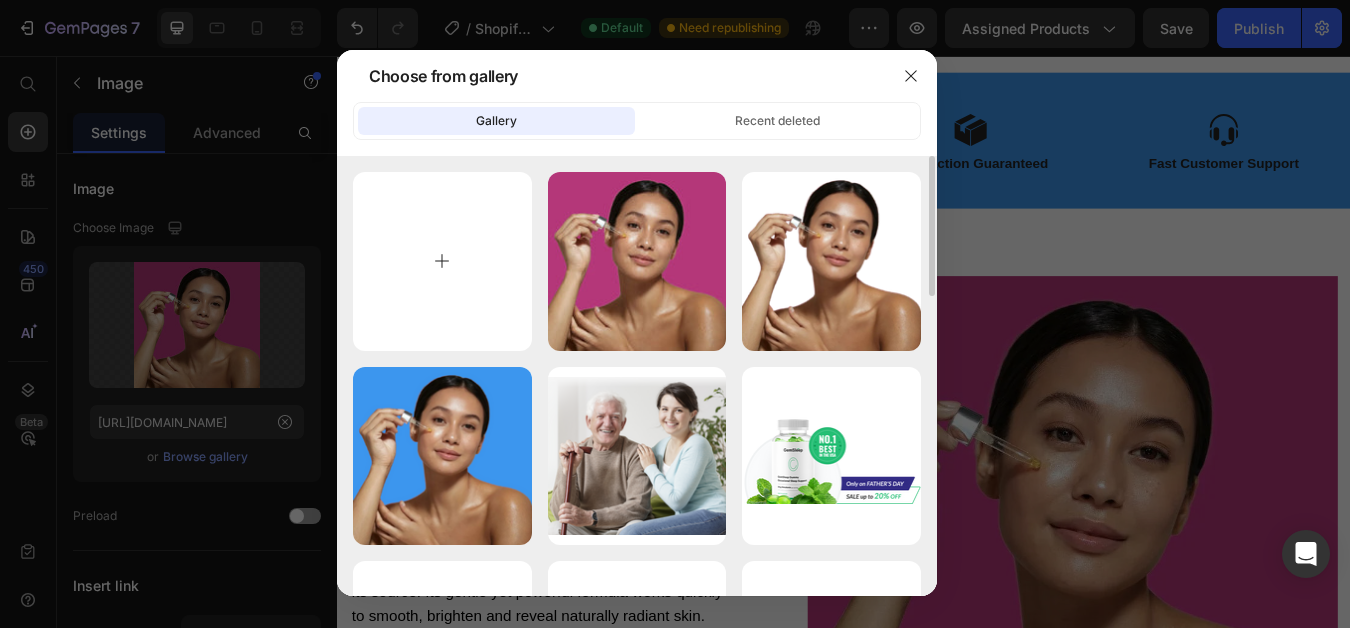click at bounding box center (442, 261) 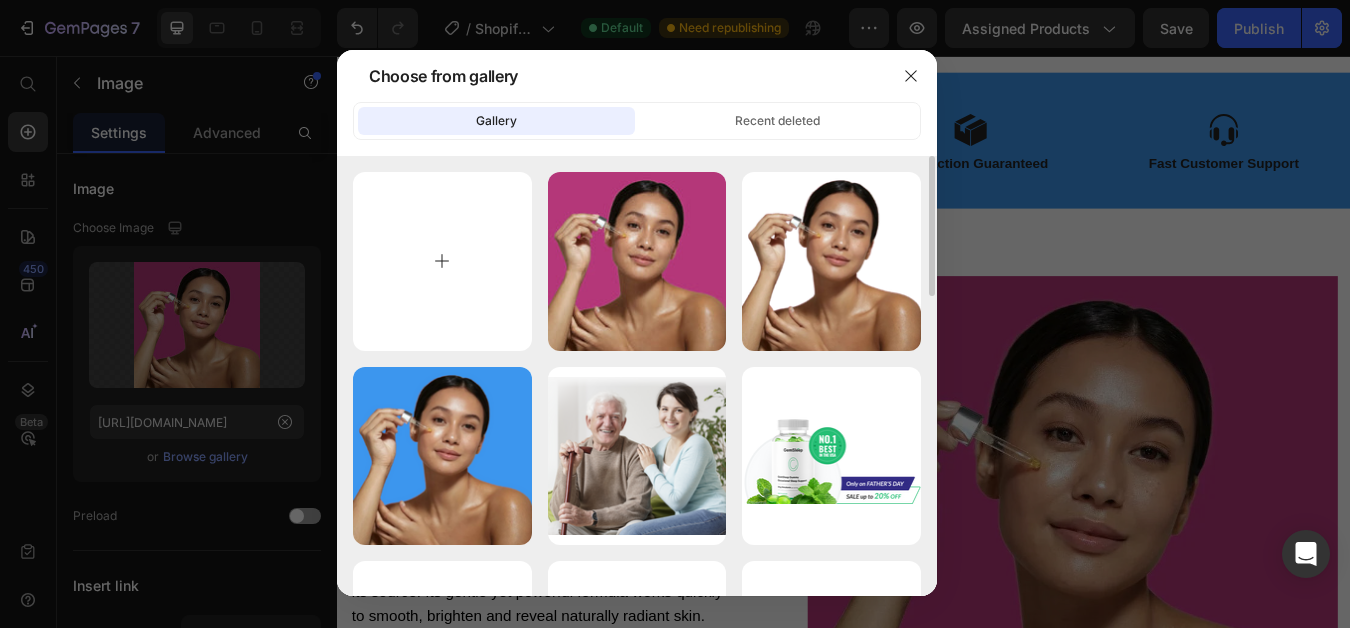 click at bounding box center (442, 261) 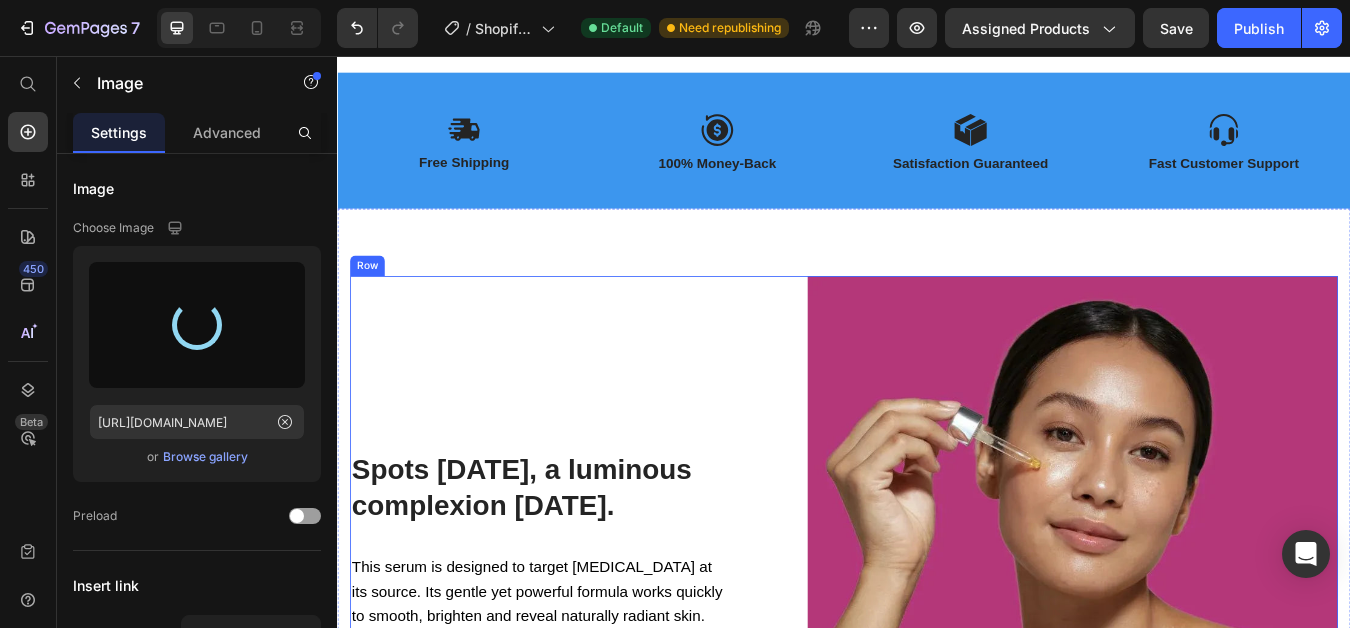 type on "[URL][DOMAIN_NAME]" 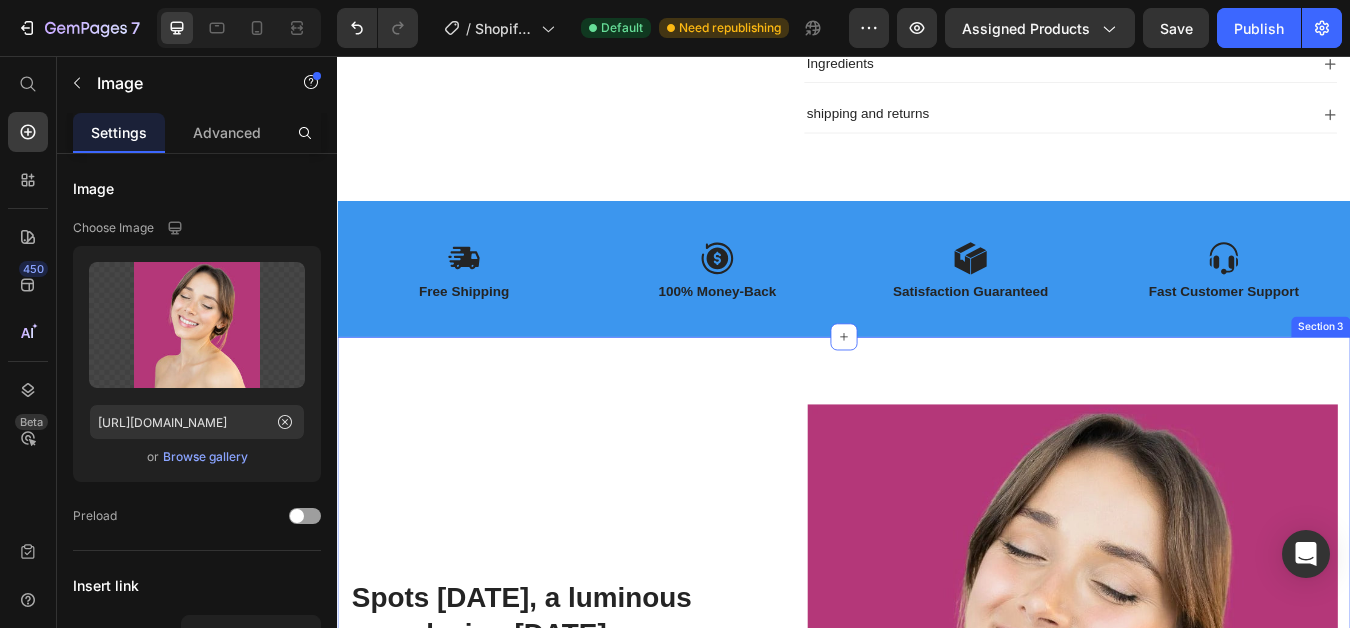 scroll, scrollTop: 772, scrollLeft: 0, axis: vertical 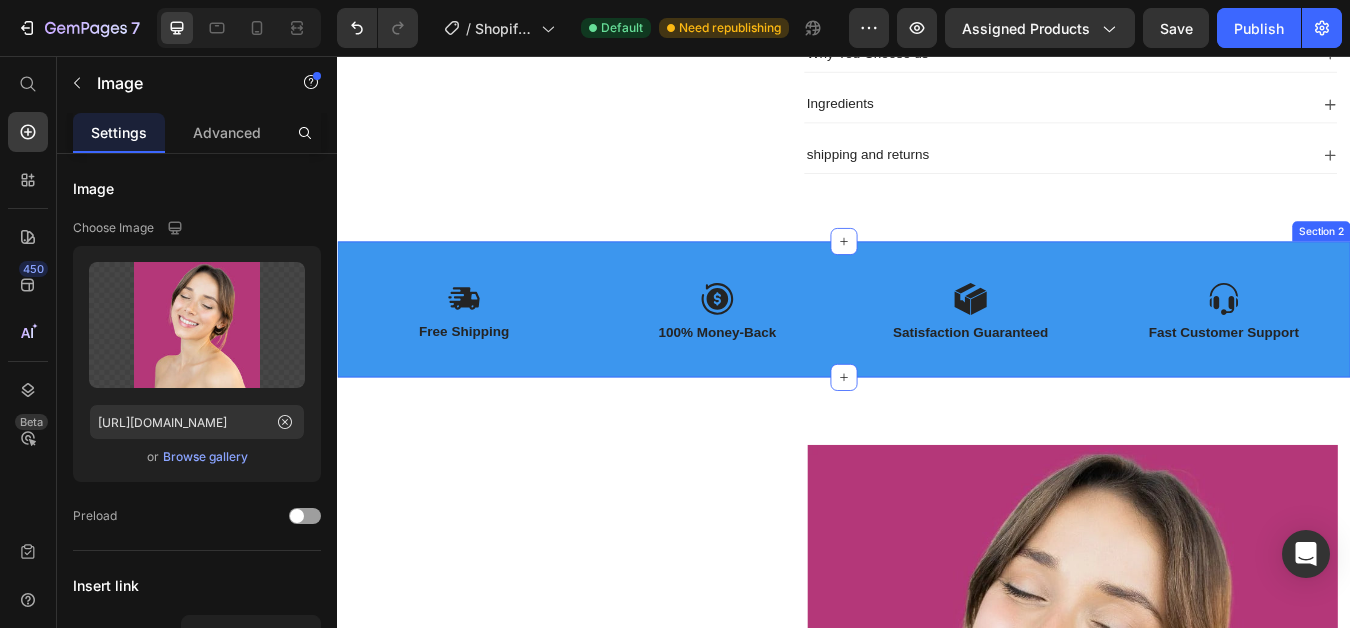 click on "Image Free Shipping Text Block Image 100% Money-Back Text Block Row Image Satisfaction Guaranteed Text Block Image Fast Customer Support Text Block Row Row Section 2" at bounding box center [937, 356] 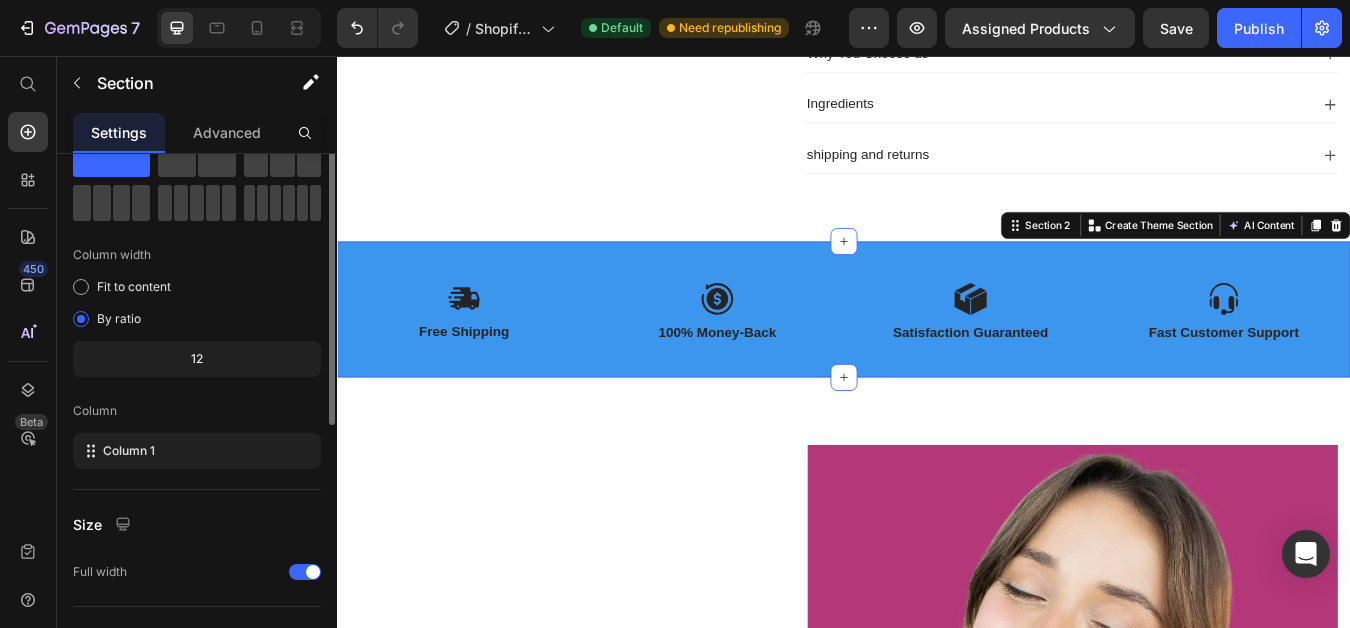 scroll, scrollTop: 0, scrollLeft: 0, axis: both 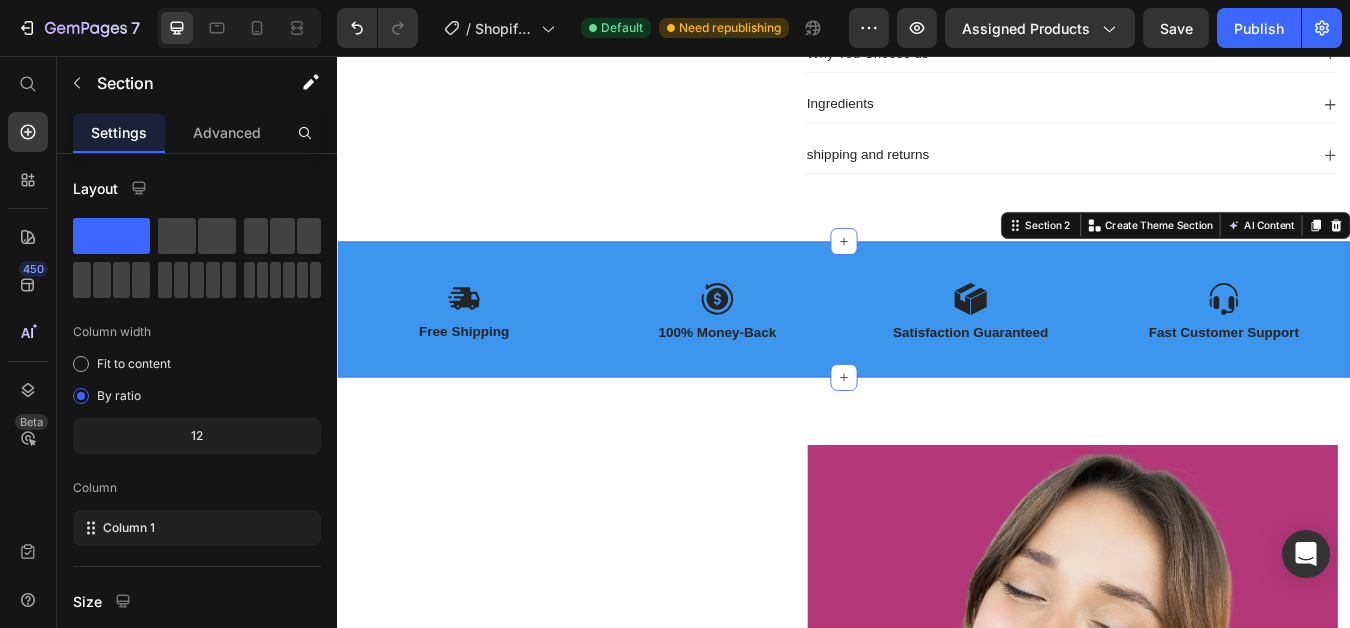 click on "Image Free Shipping Text Block Image 100% Money-Back Text Block Row Image Satisfaction Guaranteed Text Block Image Fast Customer Support Text Block Row Row Section 2   You can create reusable sections Create Theme Section AI Content Write with GemAI What would you like to describe here? Tone and Voice Persuasive Product [MEDICAL_DATA] & Turmeric Soap Show more Generate" at bounding box center (937, 356) 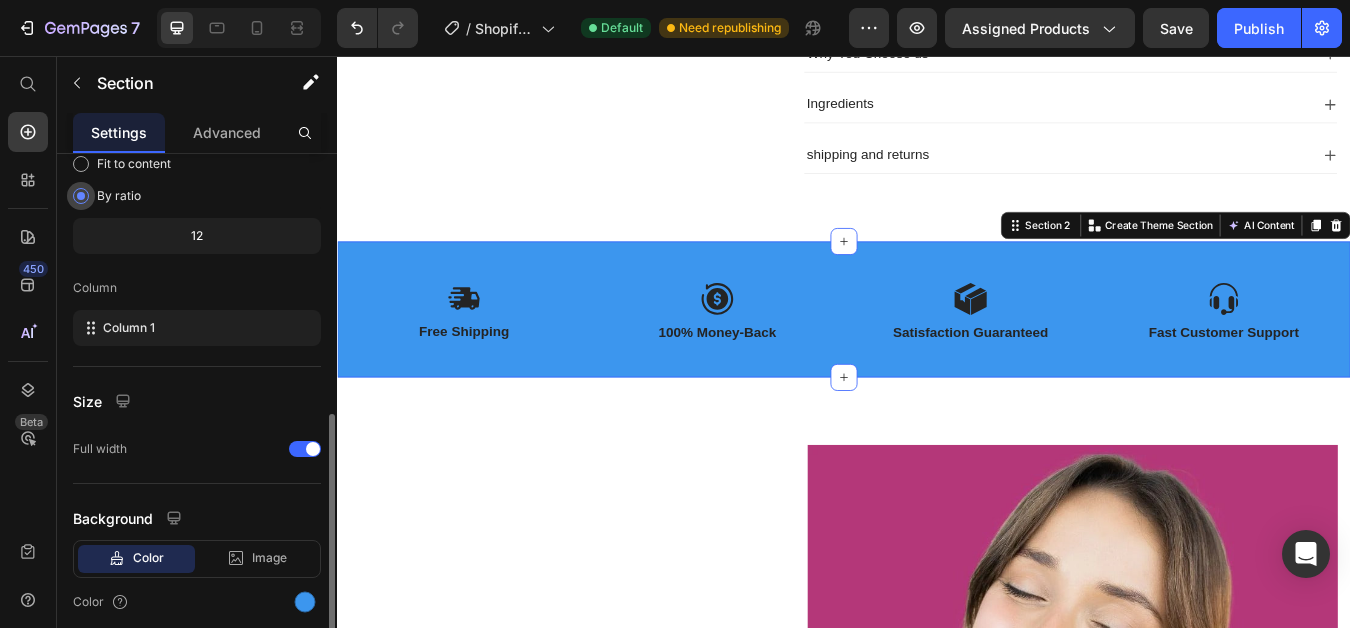 scroll, scrollTop: 277, scrollLeft: 0, axis: vertical 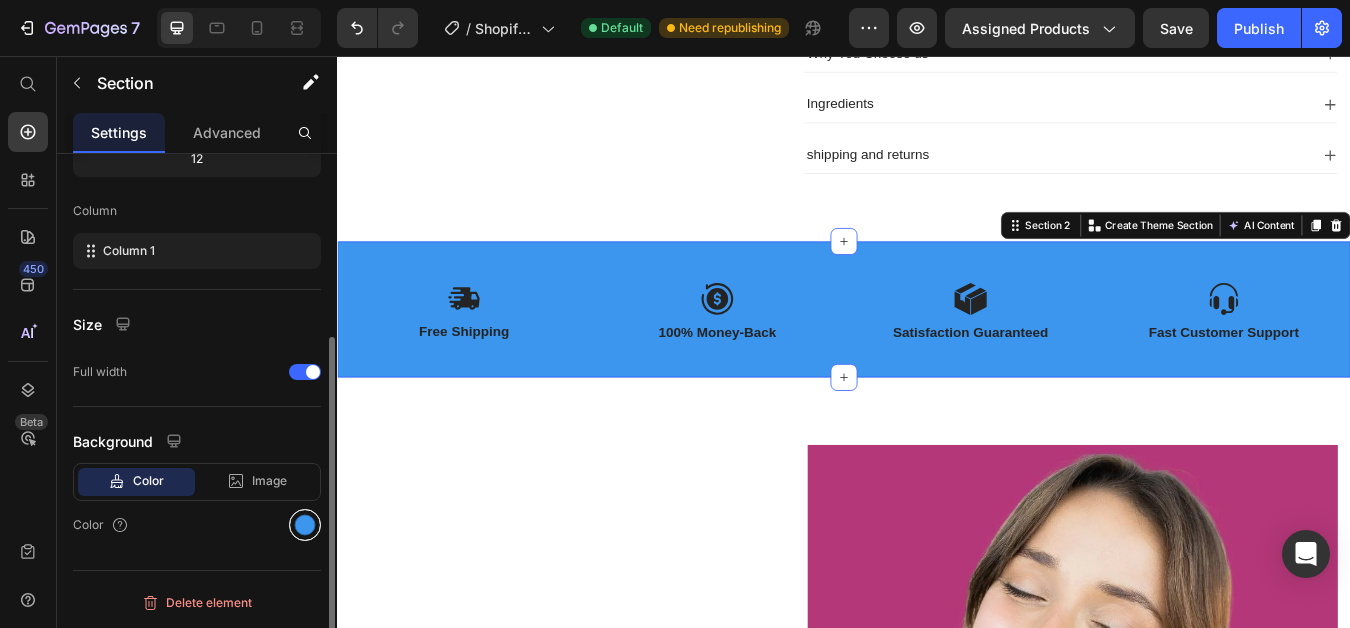click at bounding box center [305, 525] 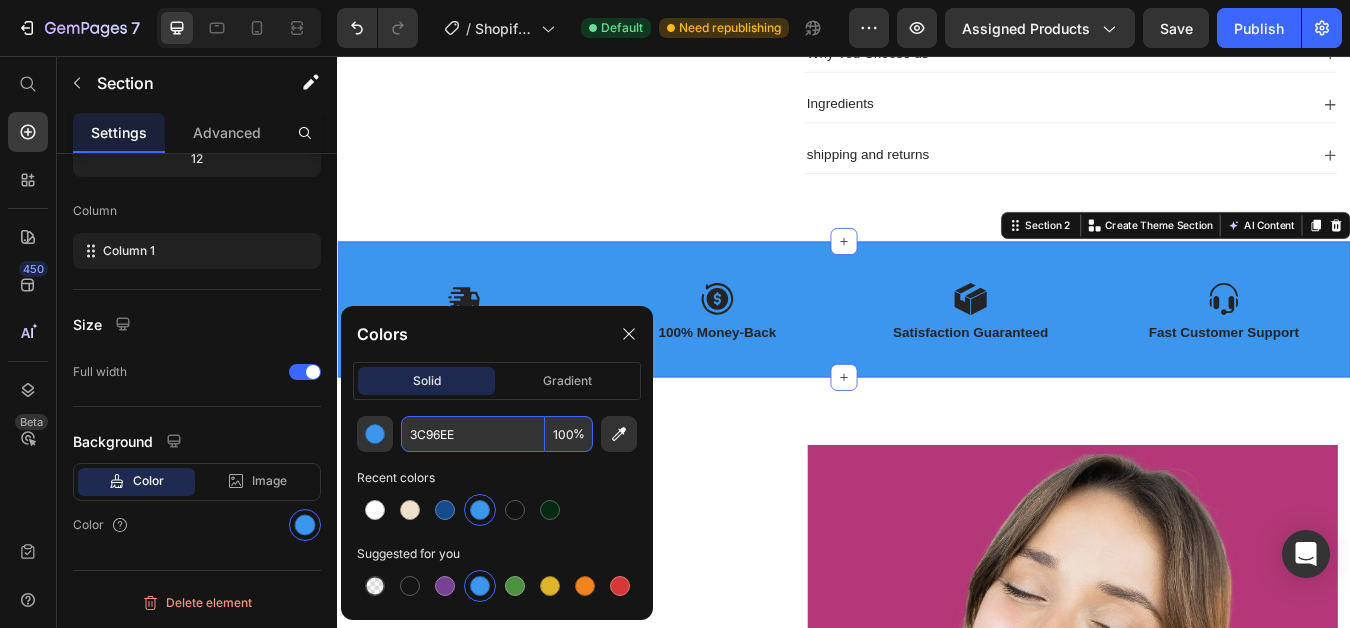 click on "3C96EE" at bounding box center (473, 434) 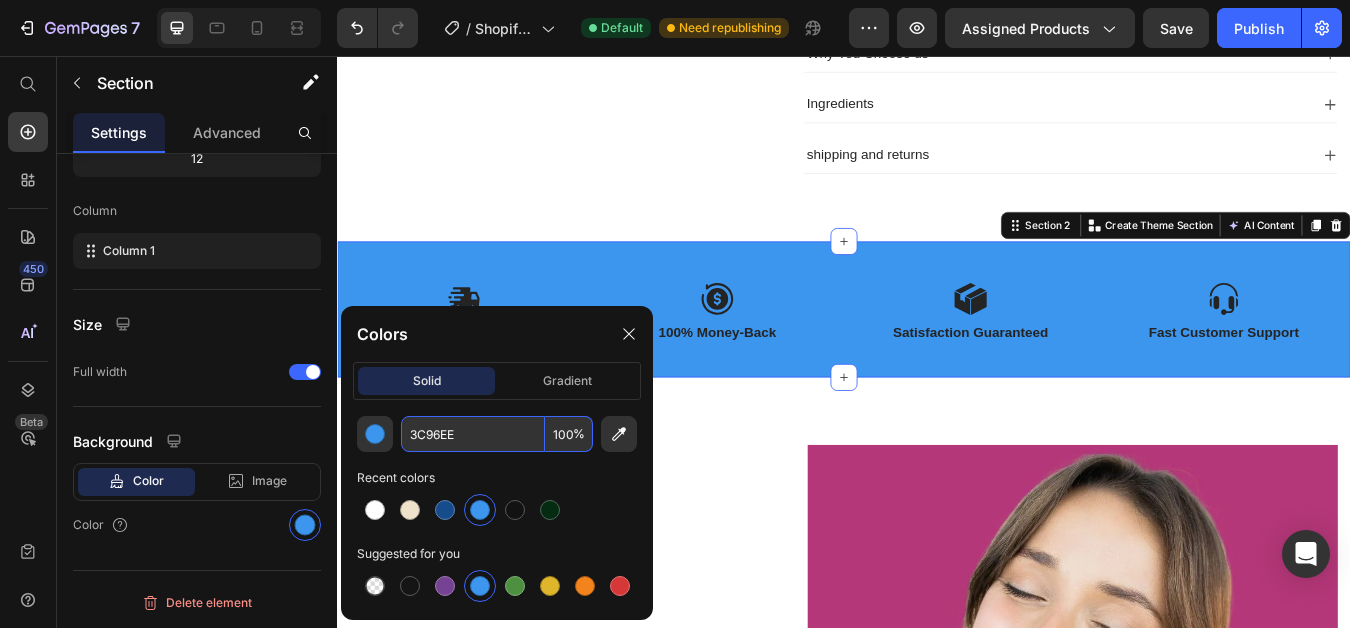 paste on "#b43879" 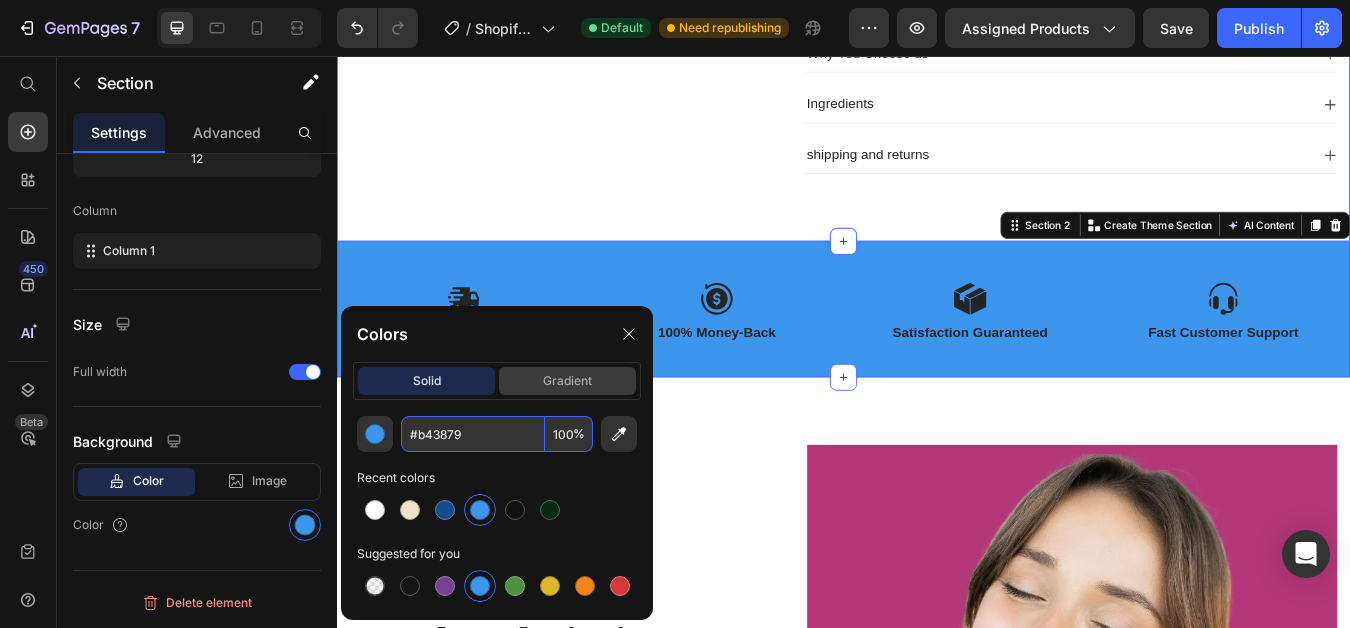 type on "B43879" 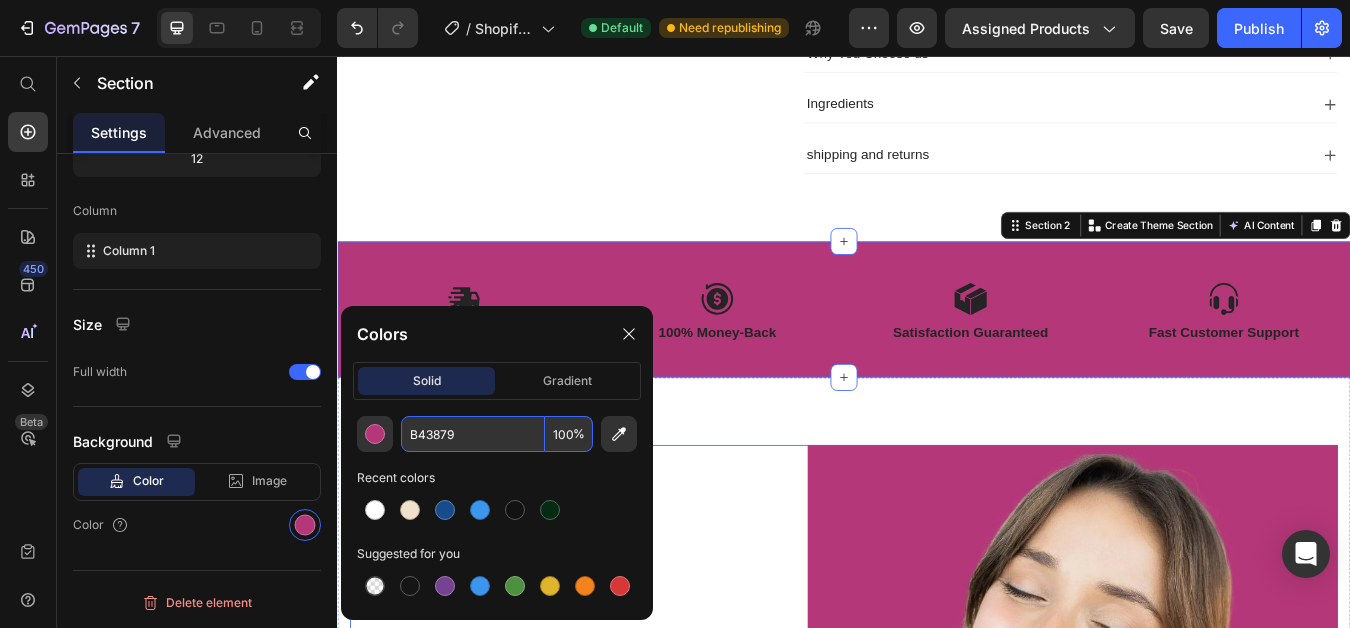 click on "Spots [DATE], a luminous complexion [DATE]. Heading This serum is designed to target [MEDICAL_DATA] at its source. Its gentle yet powerful formula works quickly to smooth, brighten and reveal naturally radiant skin. Text Block Image Row" at bounding box center [937, 831] 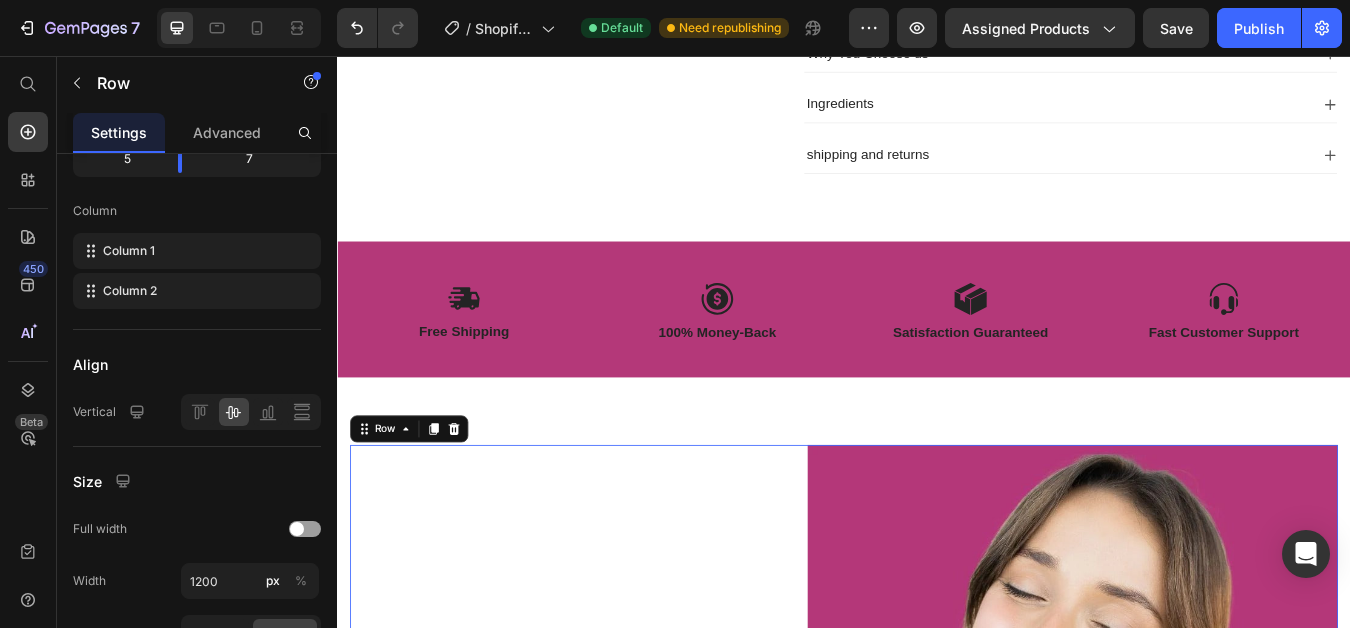 scroll, scrollTop: 0, scrollLeft: 0, axis: both 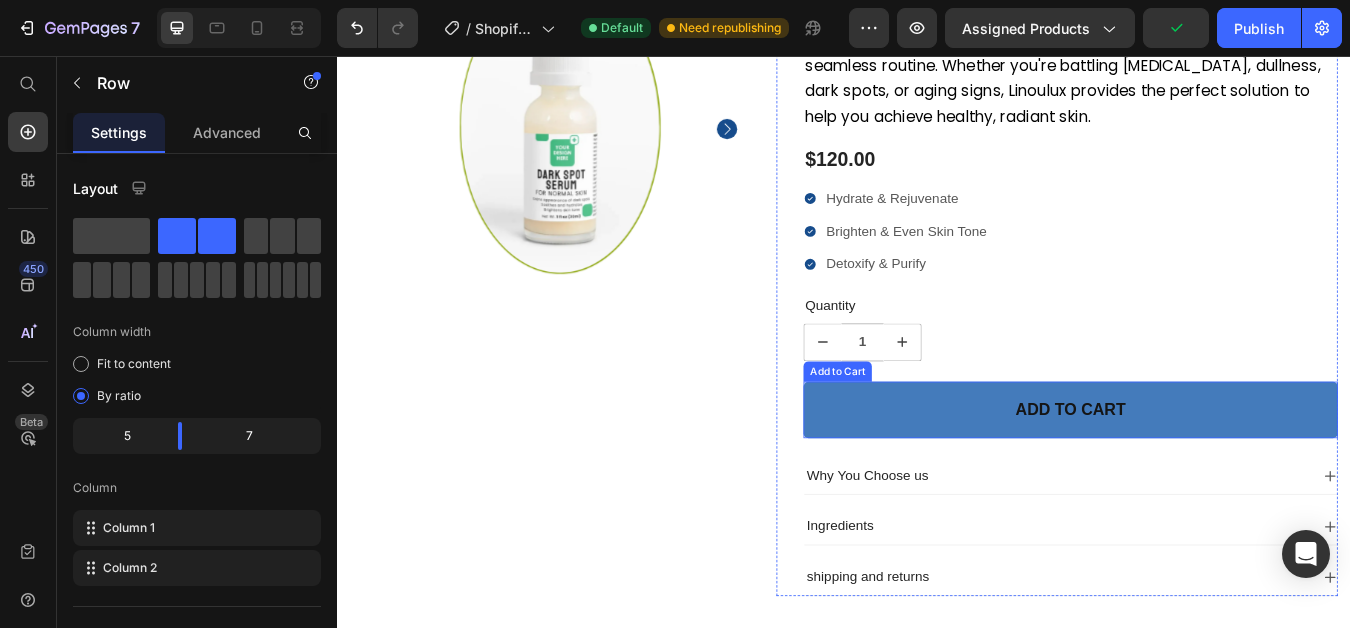 click on "Add to cart" at bounding box center [1205, 475] 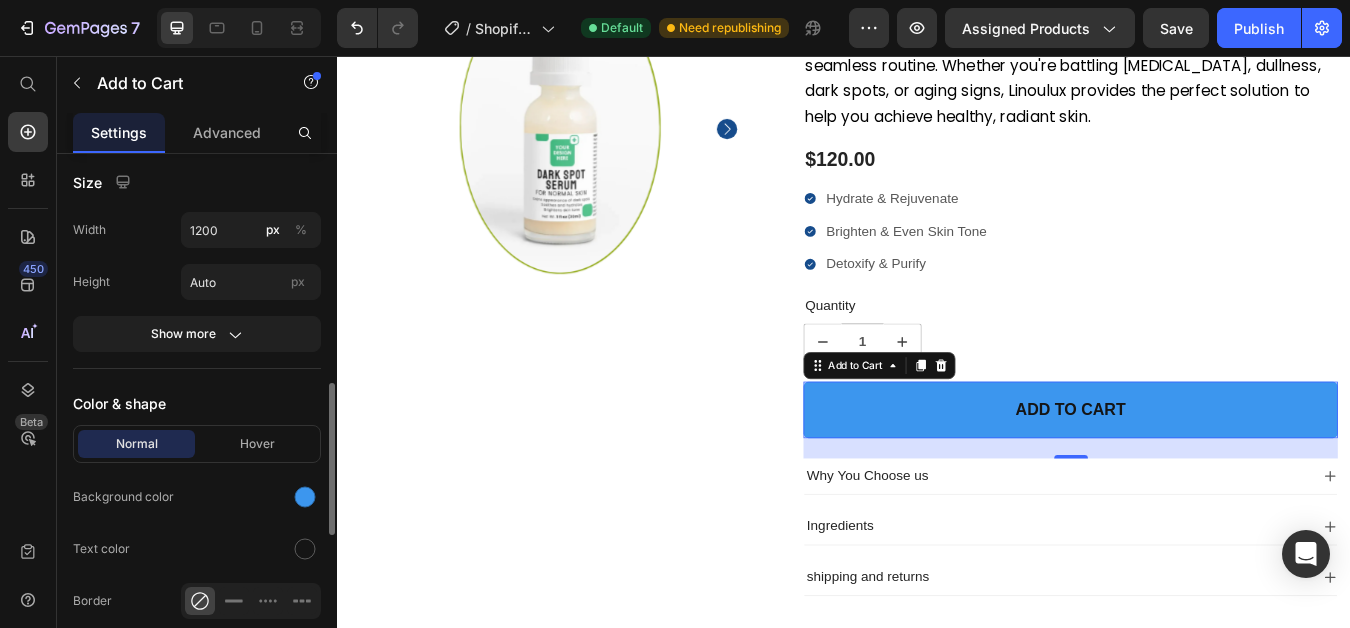scroll, scrollTop: 900, scrollLeft: 0, axis: vertical 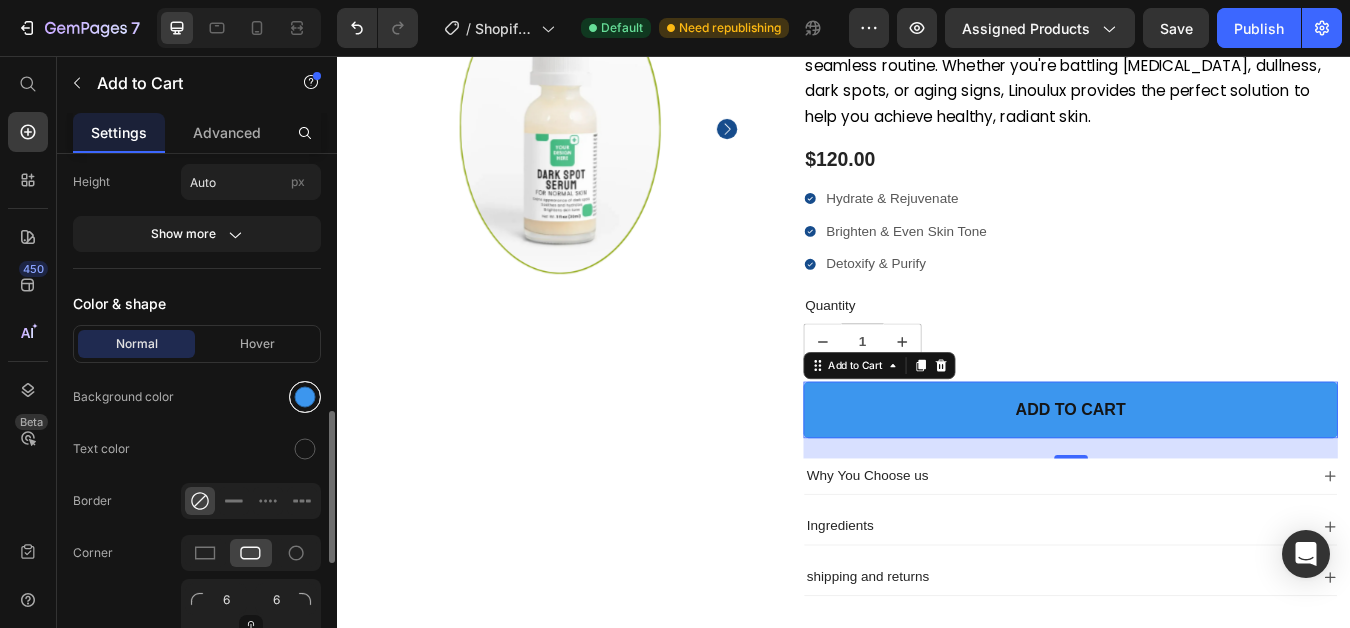 click at bounding box center (305, 397) 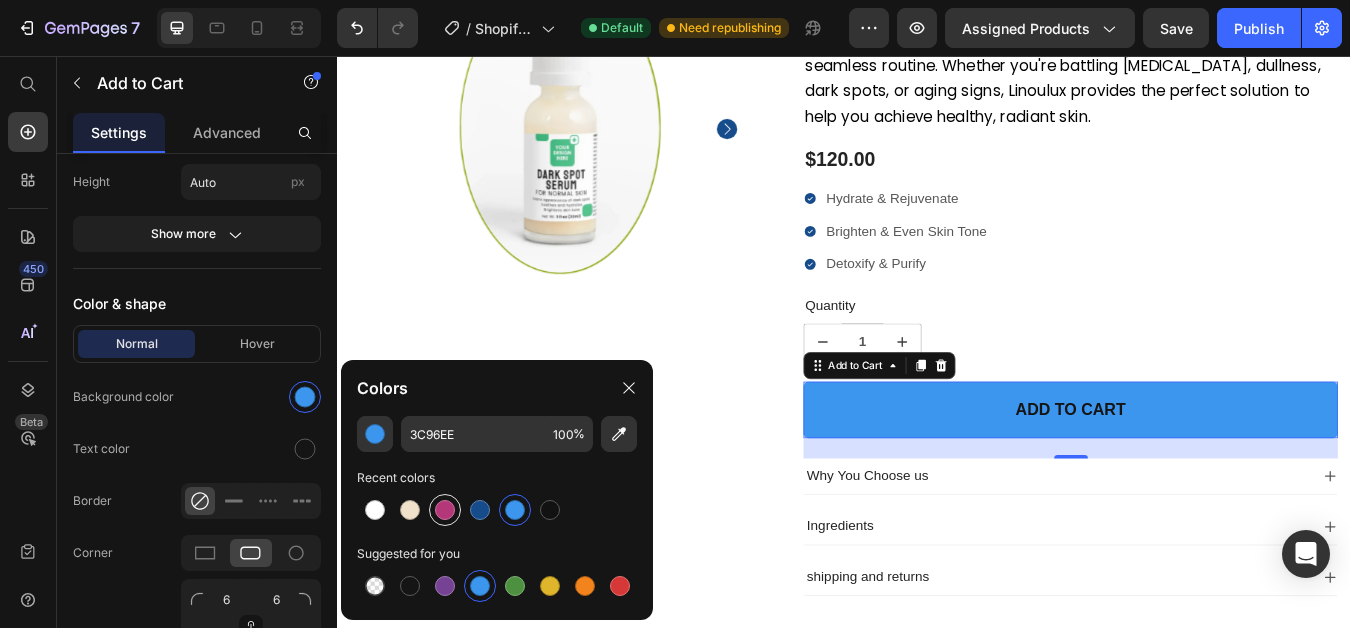 click at bounding box center (445, 510) 